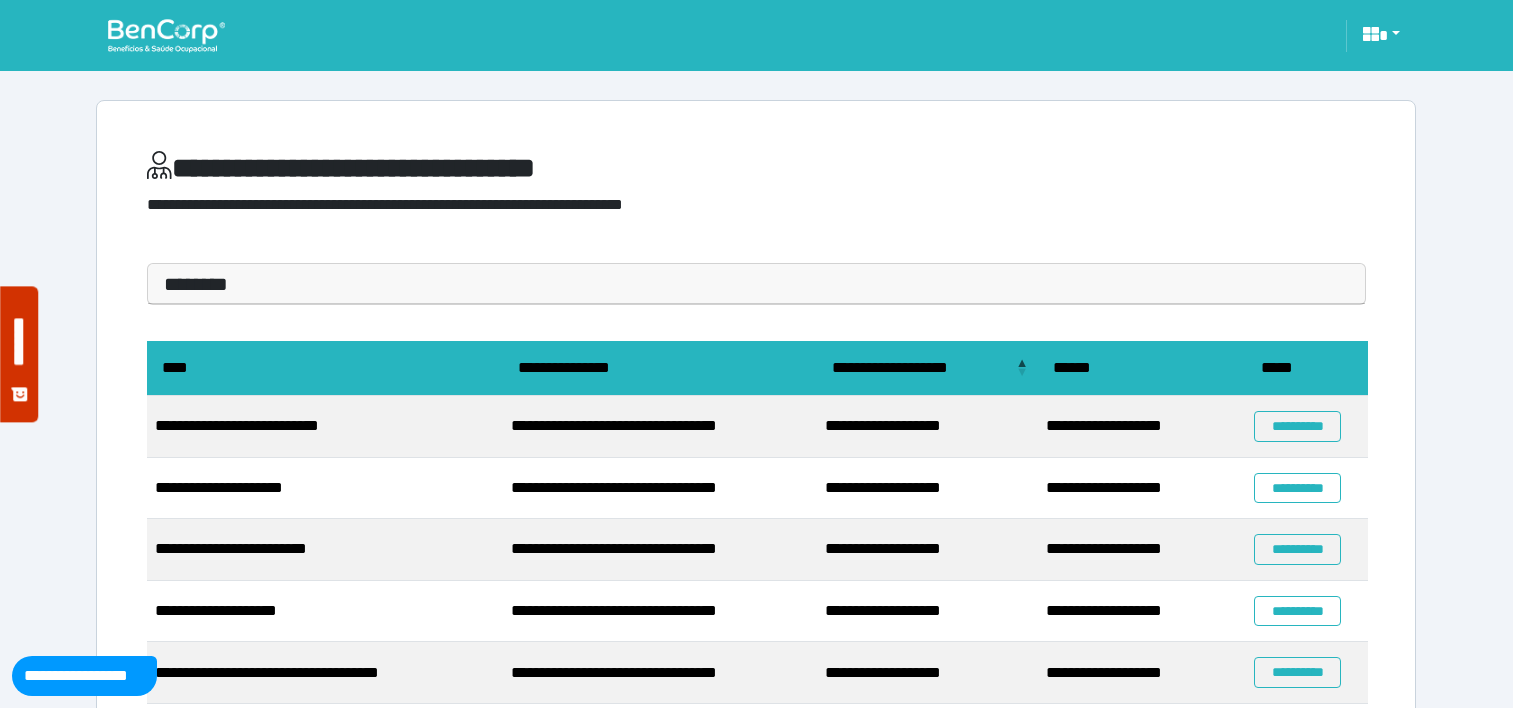 scroll, scrollTop: 0, scrollLeft: 0, axis: both 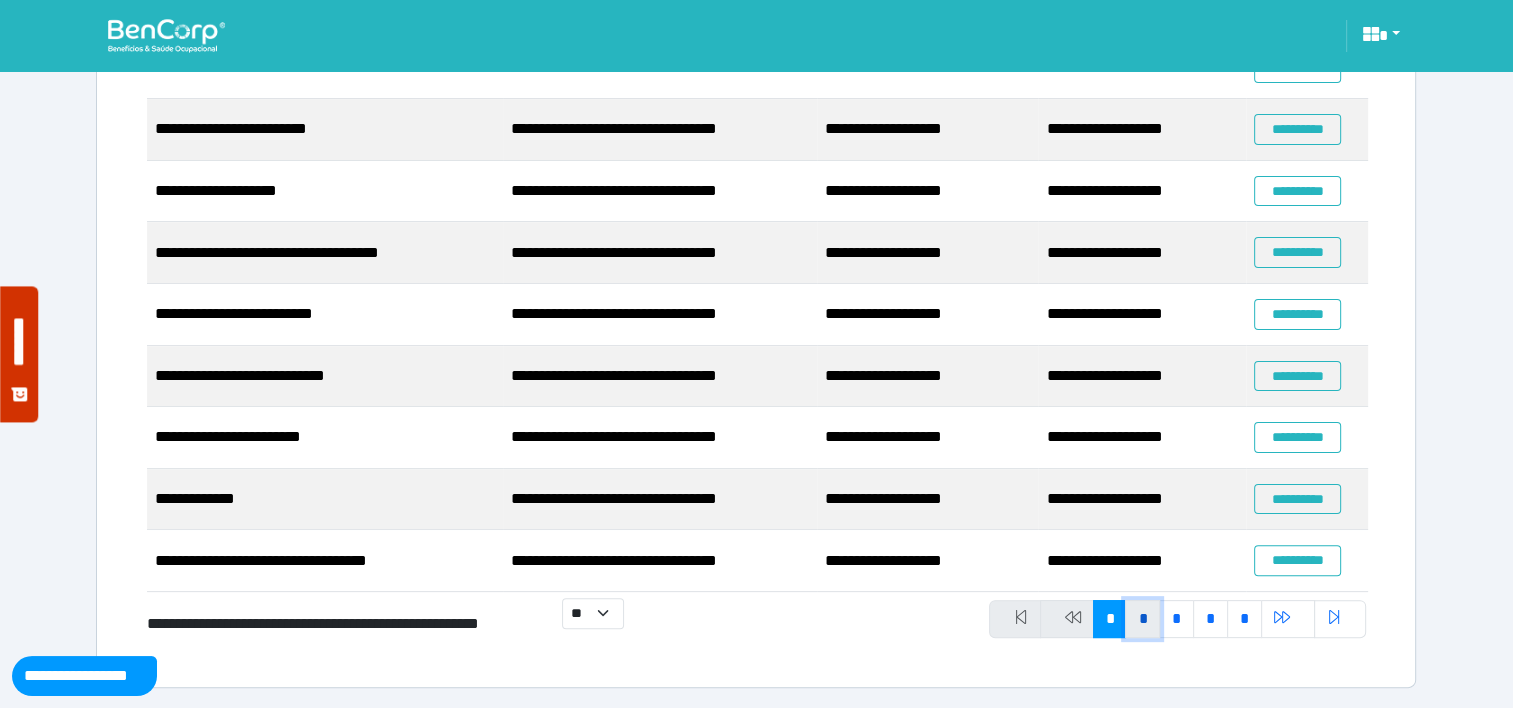click on "*" at bounding box center (1142, 619) 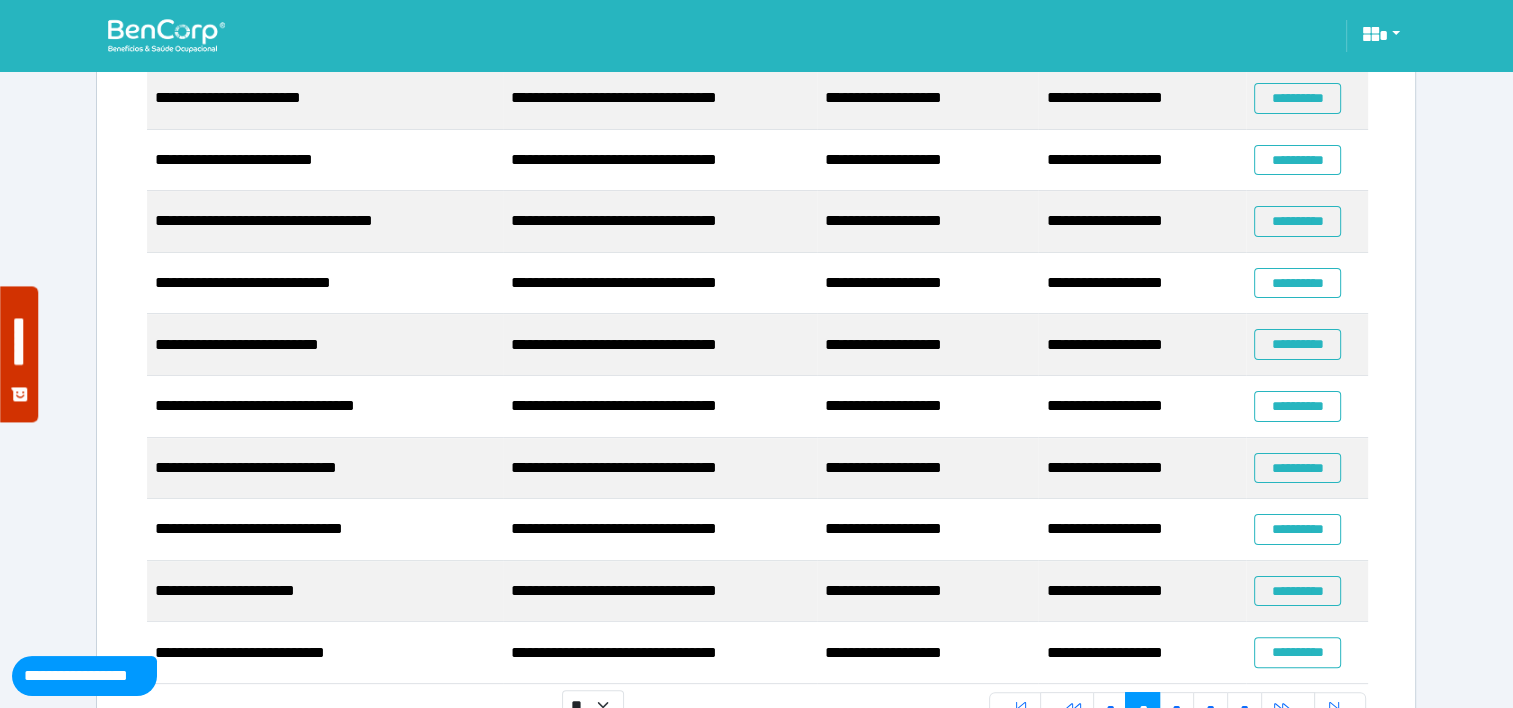 scroll, scrollTop: 329, scrollLeft: 0, axis: vertical 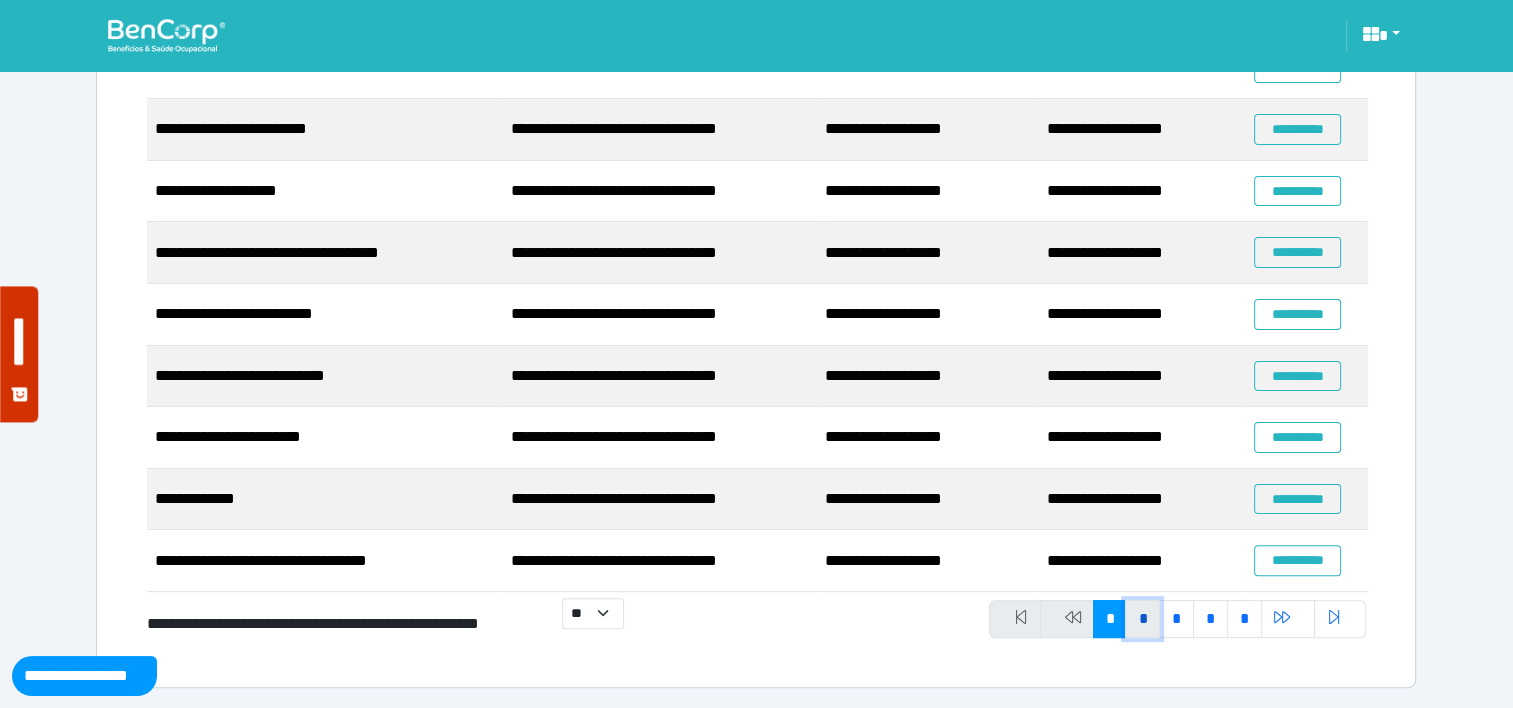 click on "*" at bounding box center (1142, 619) 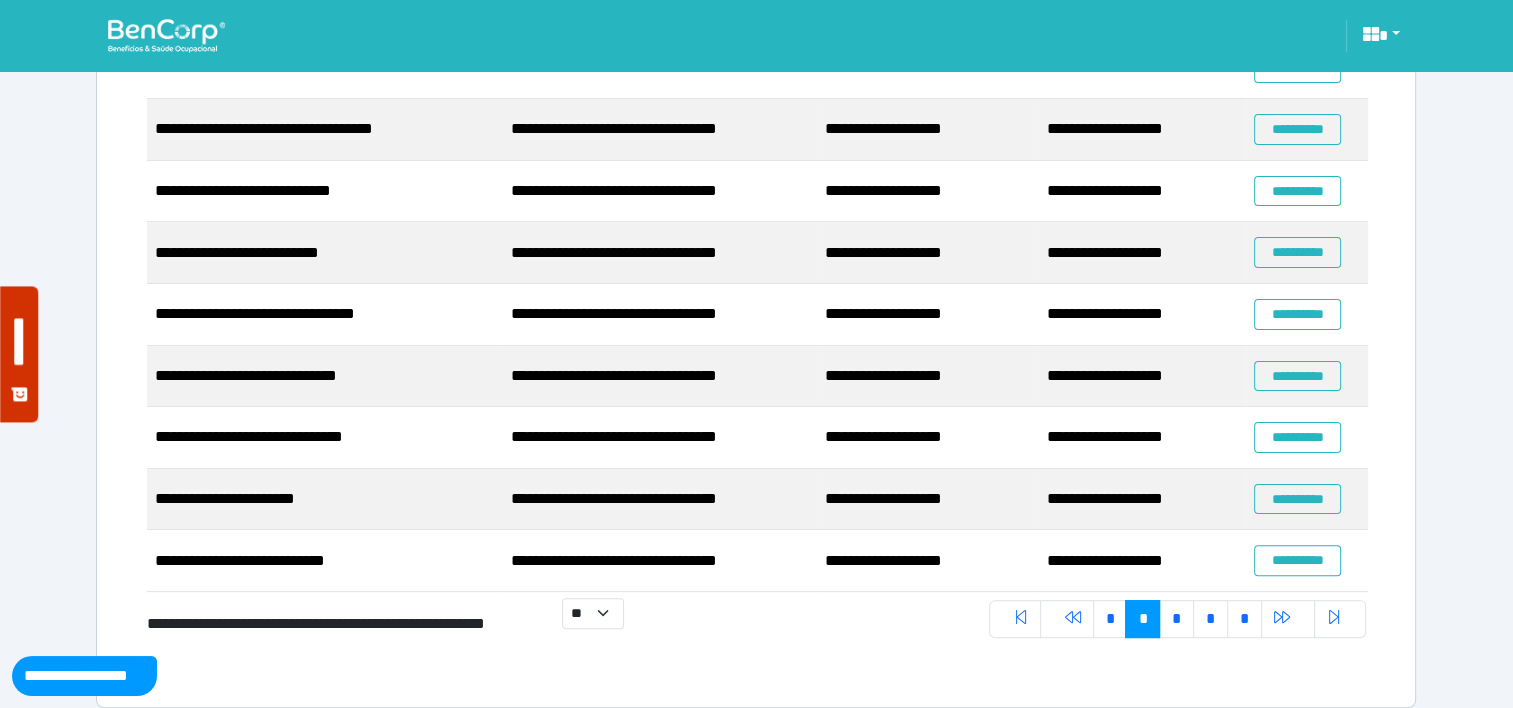 click on "*" at bounding box center (1142, 619) 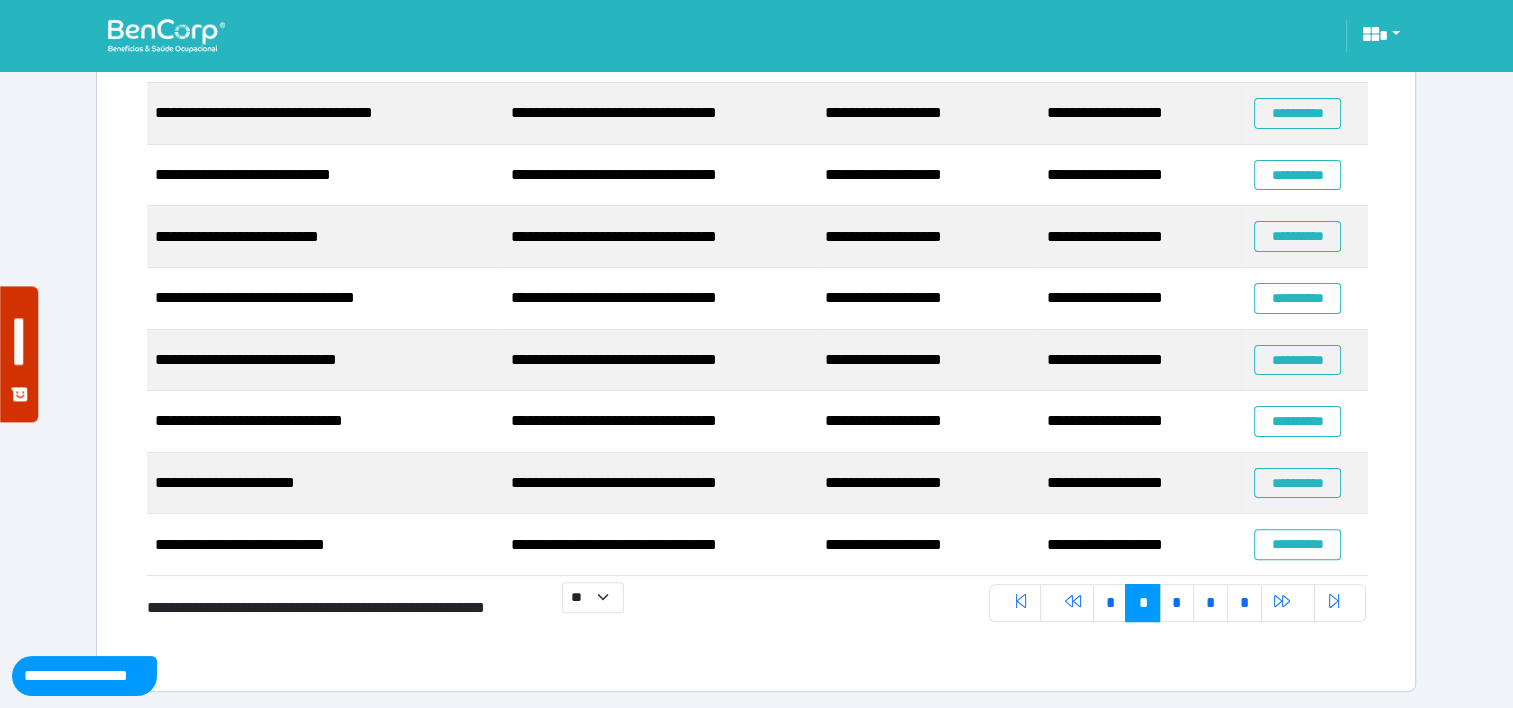 scroll, scrollTop: 440, scrollLeft: 0, axis: vertical 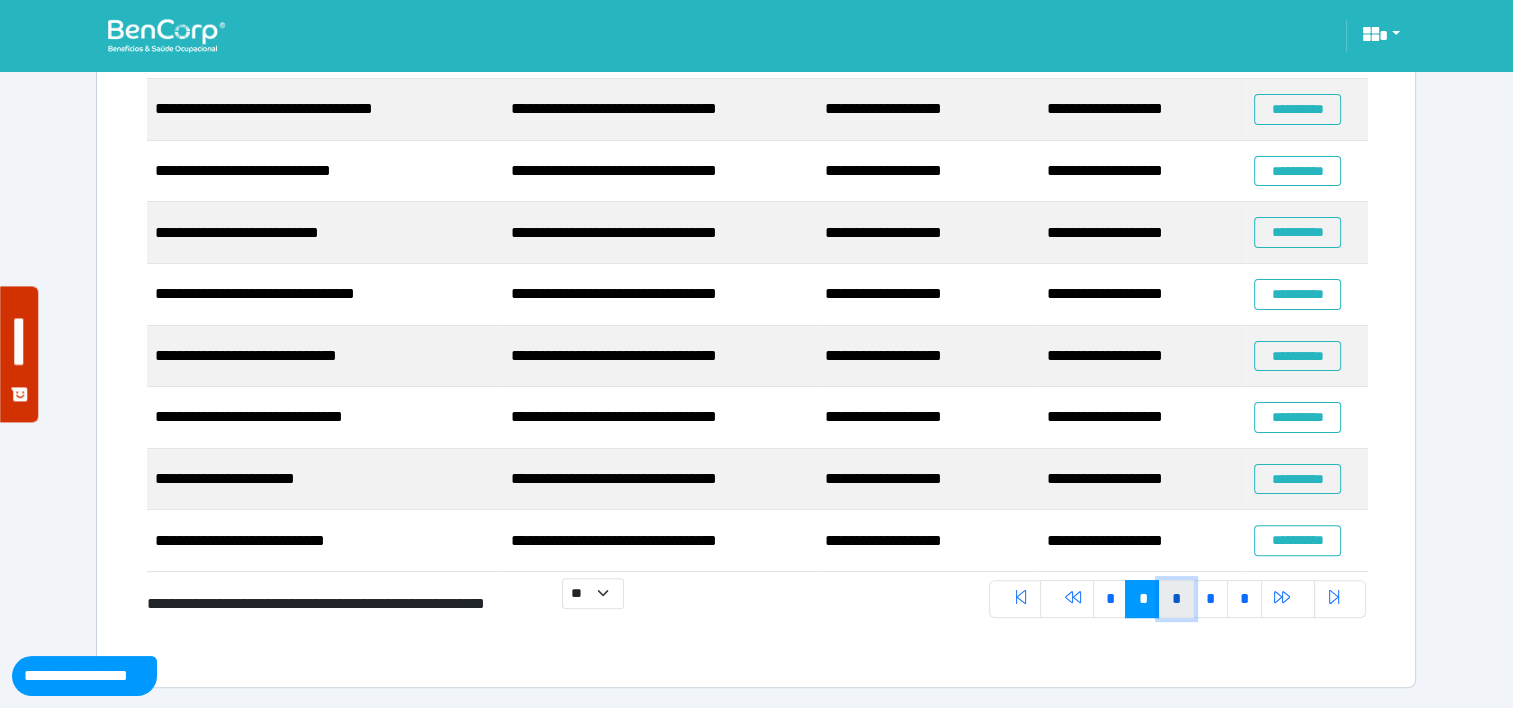 click on "*" at bounding box center [1176, 599] 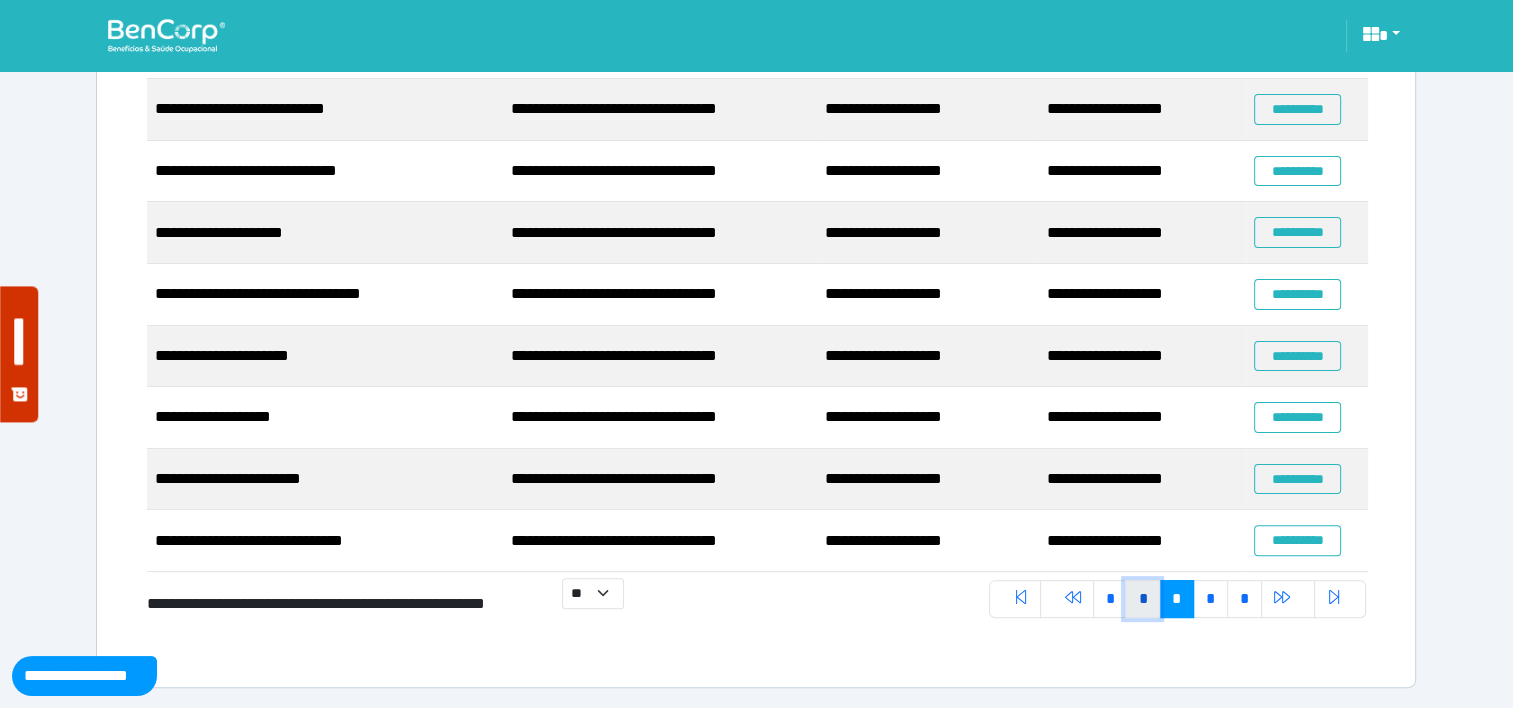 click on "*" at bounding box center (1142, 599) 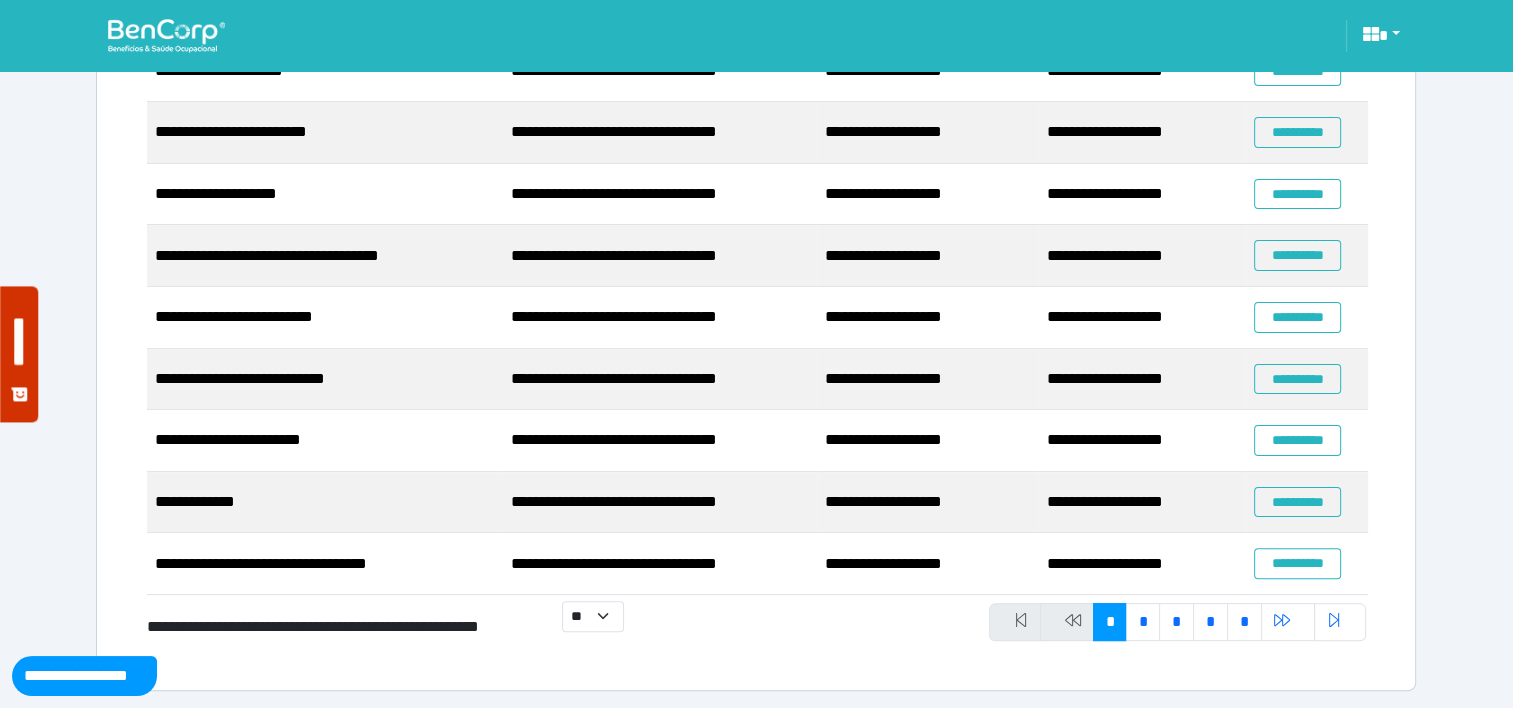 scroll, scrollTop: 420, scrollLeft: 0, axis: vertical 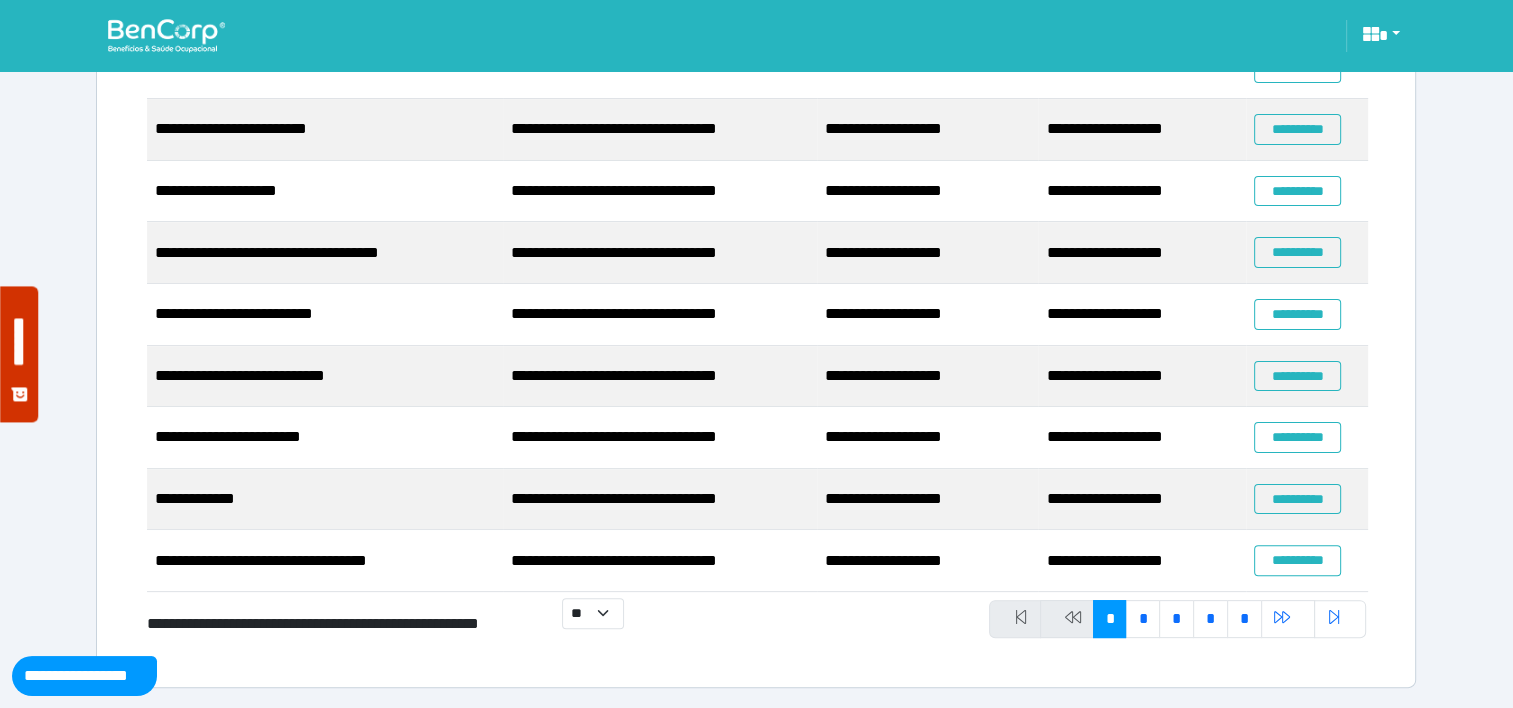 drag, startPoint x: 1516, startPoint y: 461, endPoint x: 1460, endPoint y: 608, distance: 157.30544 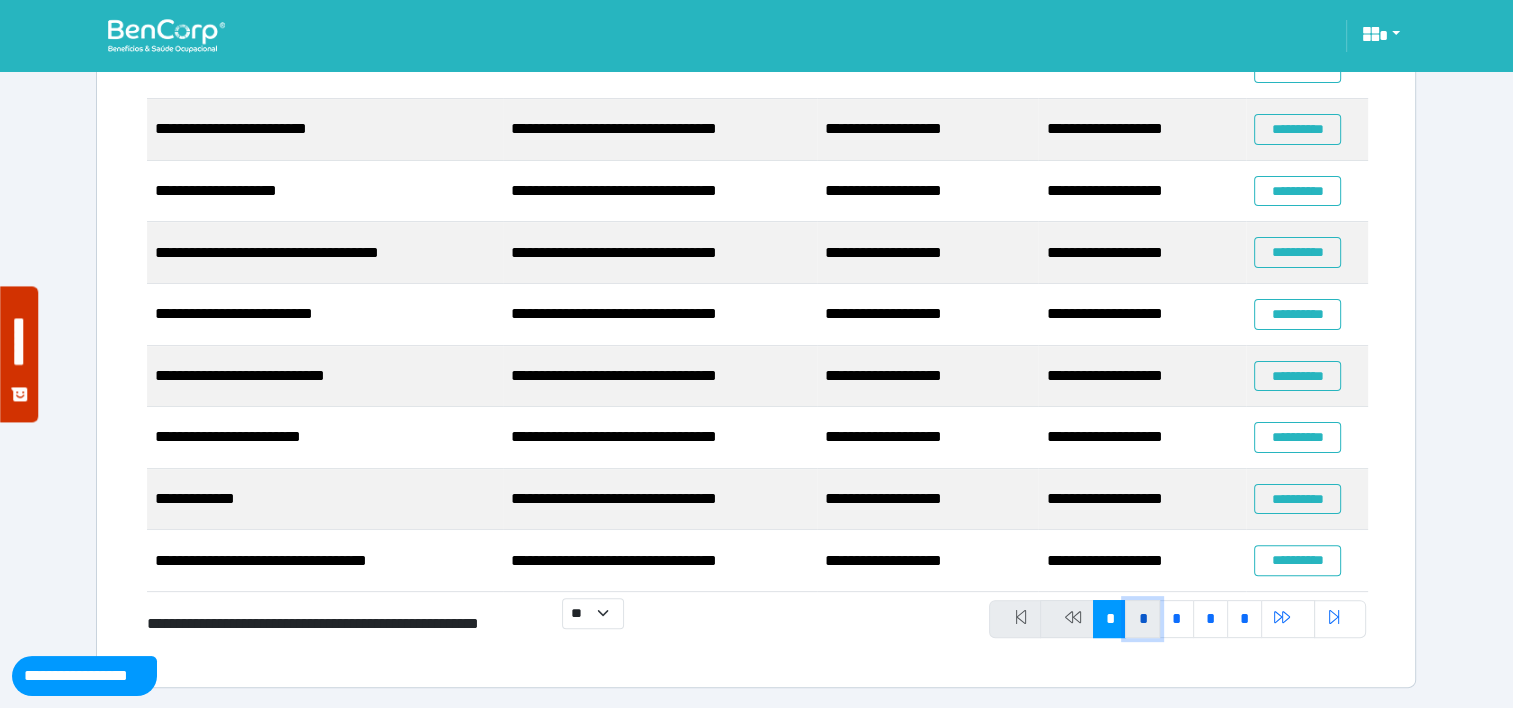 click on "*" at bounding box center (1142, 619) 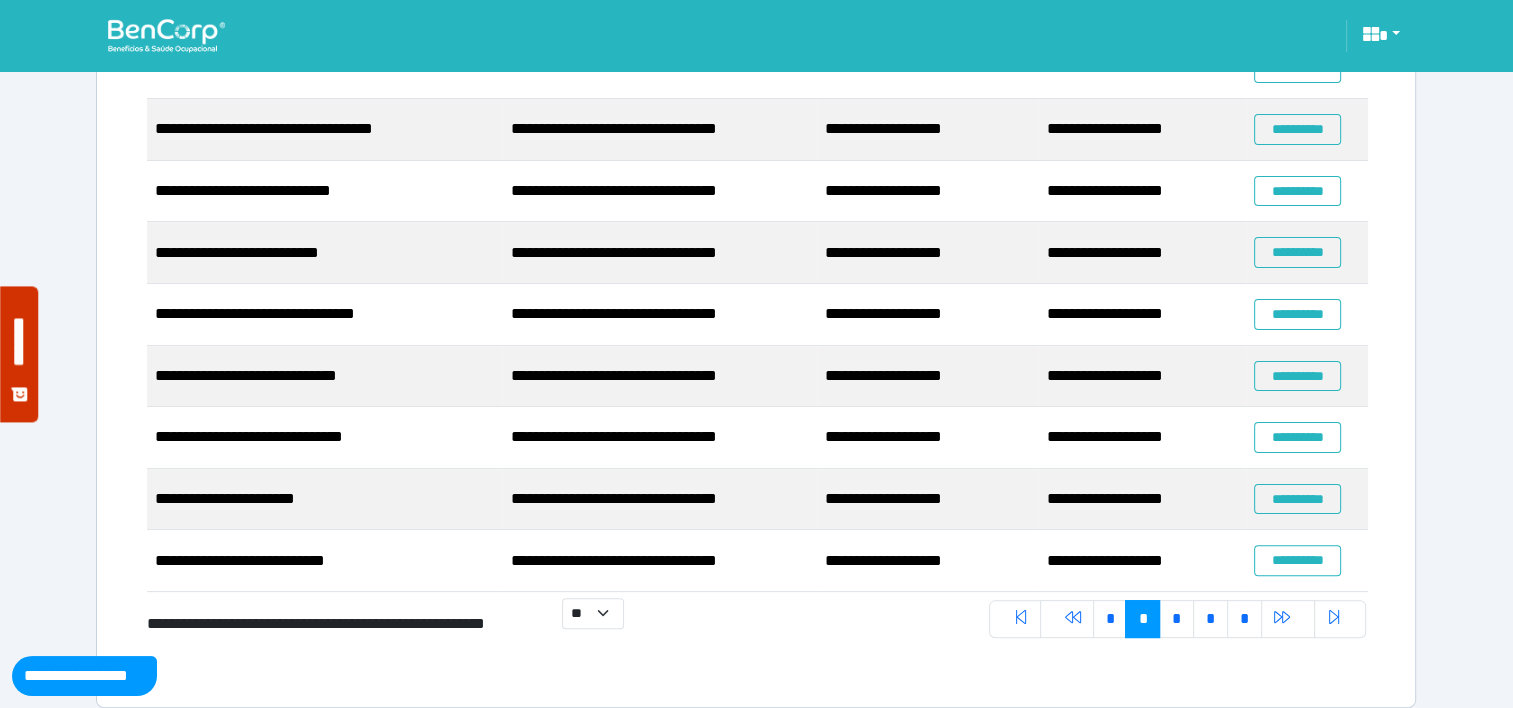 scroll, scrollTop: 0, scrollLeft: 0, axis: both 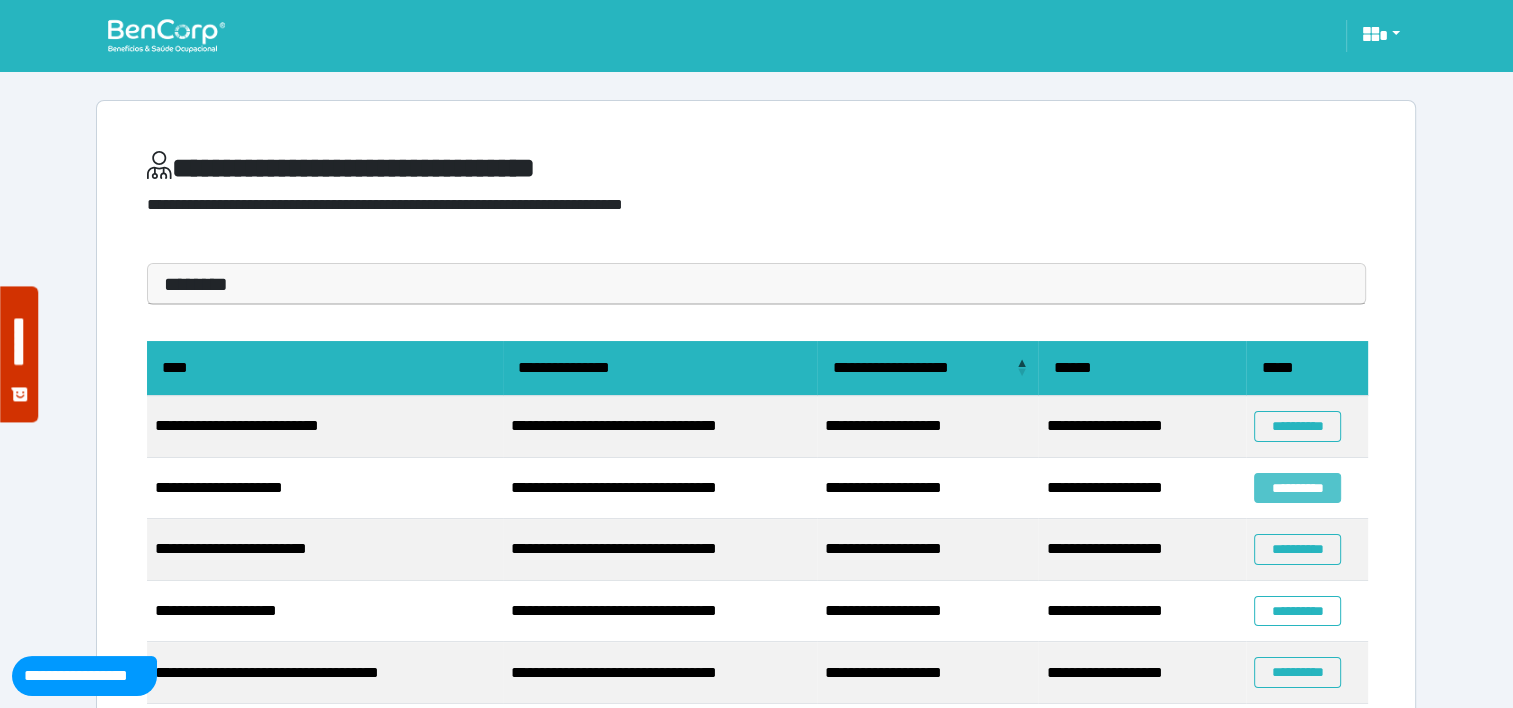 click on "**********" at bounding box center [1297, 488] 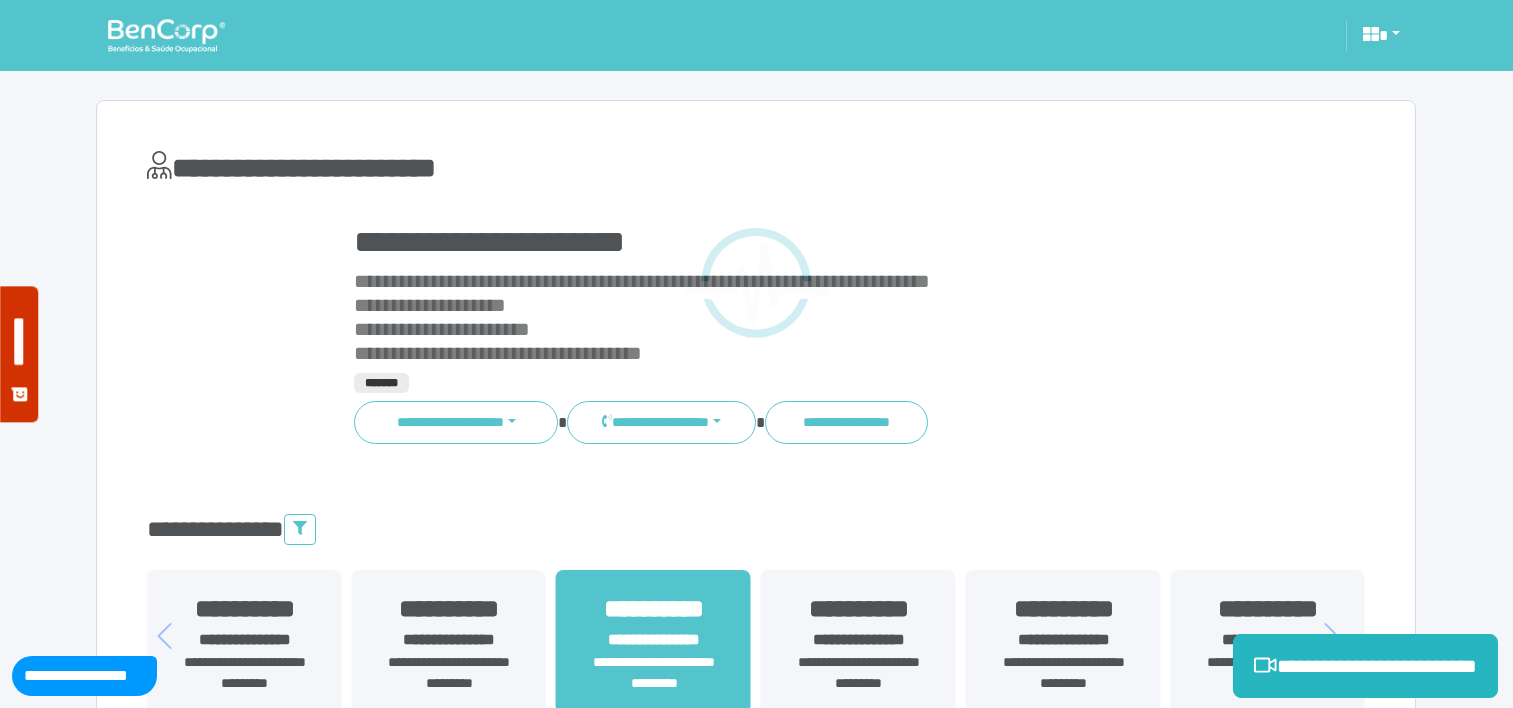 scroll, scrollTop: 0, scrollLeft: 0, axis: both 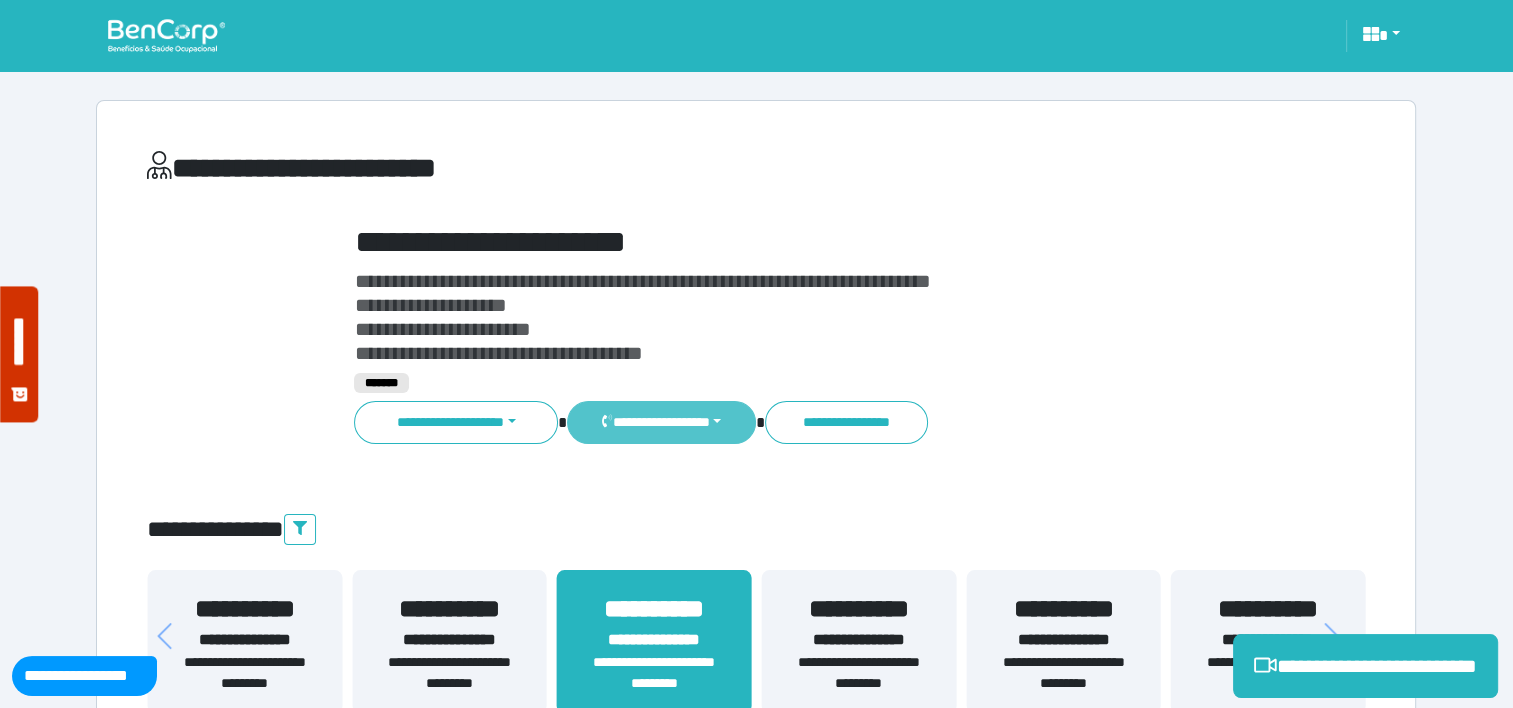 click on "**********" at bounding box center [661, 422] 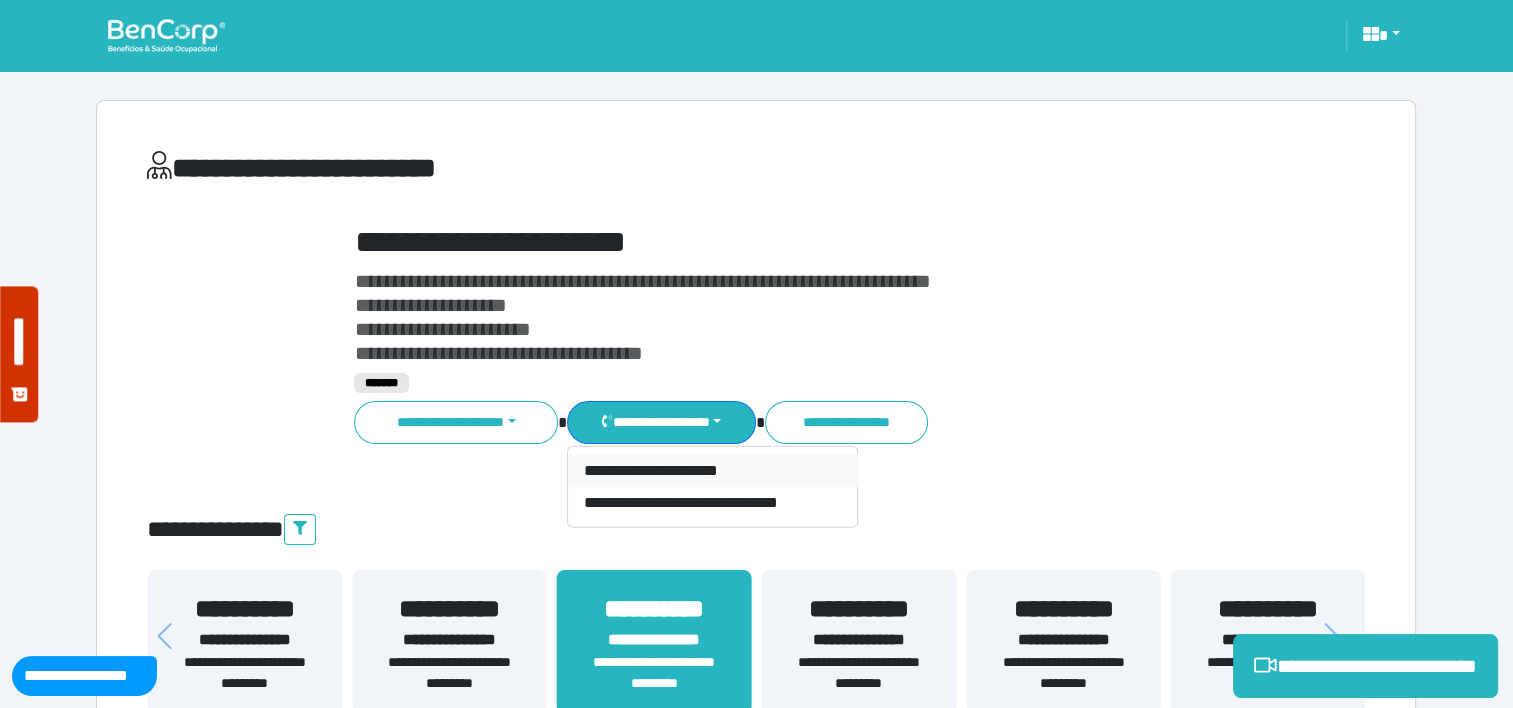 click on "**********" at bounding box center (713, 471) 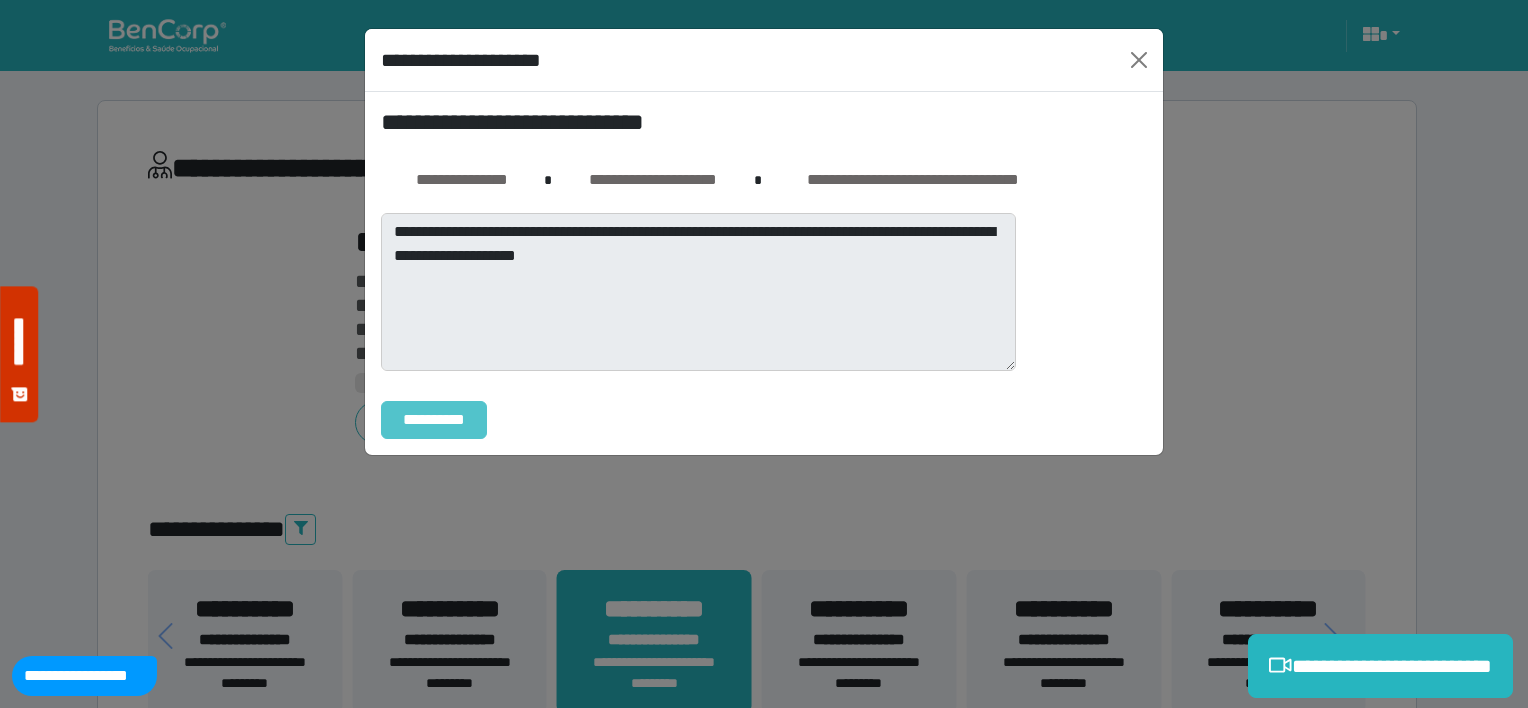 click on "**********" at bounding box center (434, 420) 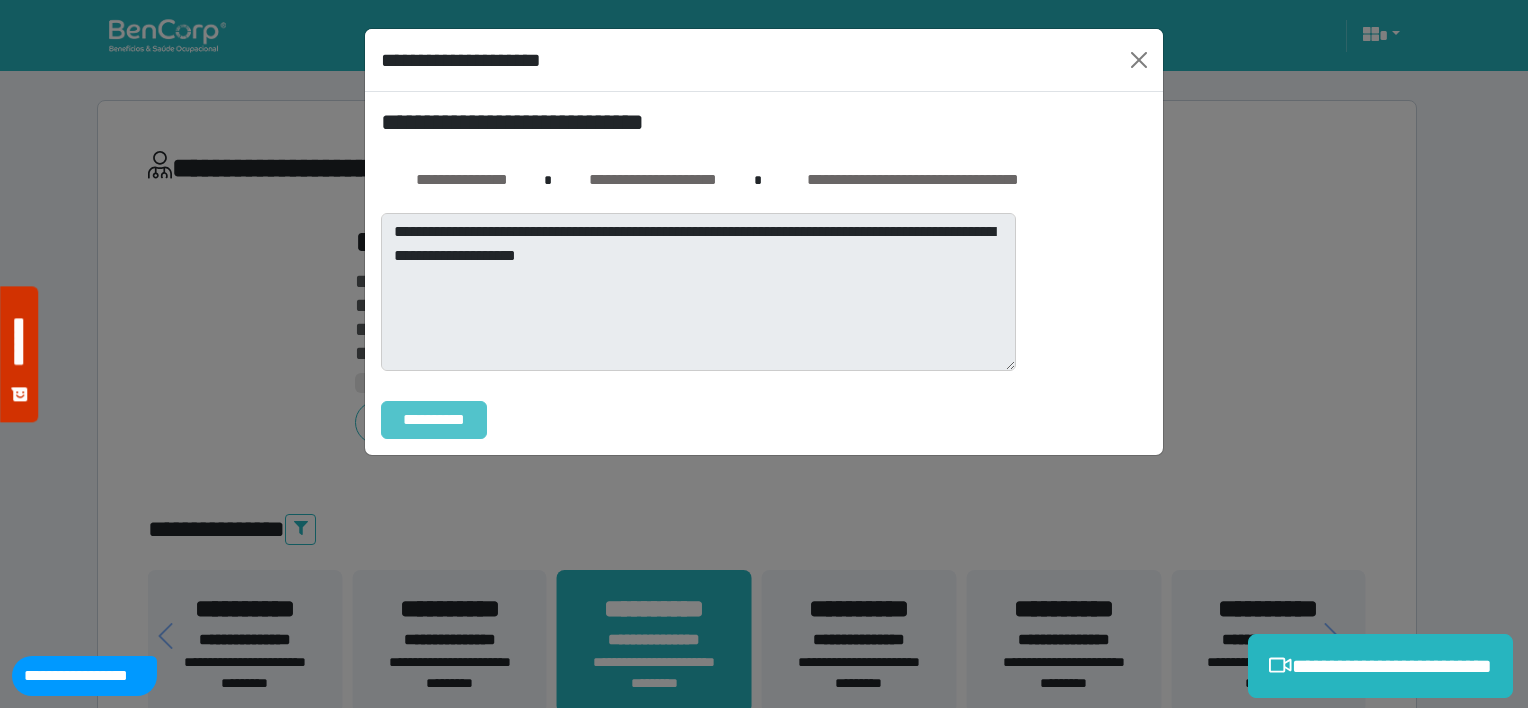 click on "**********" at bounding box center (434, 420) 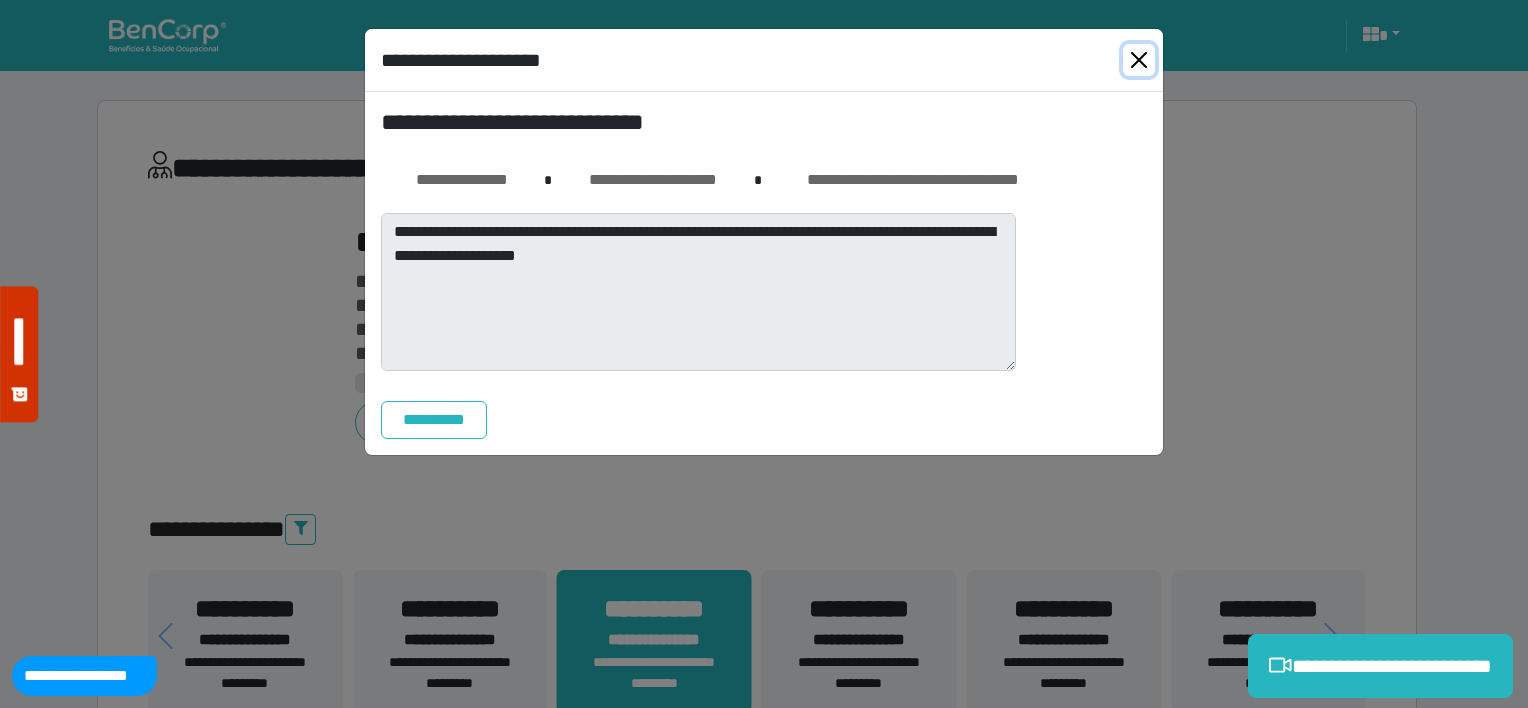 click at bounding box center [1139, 60] 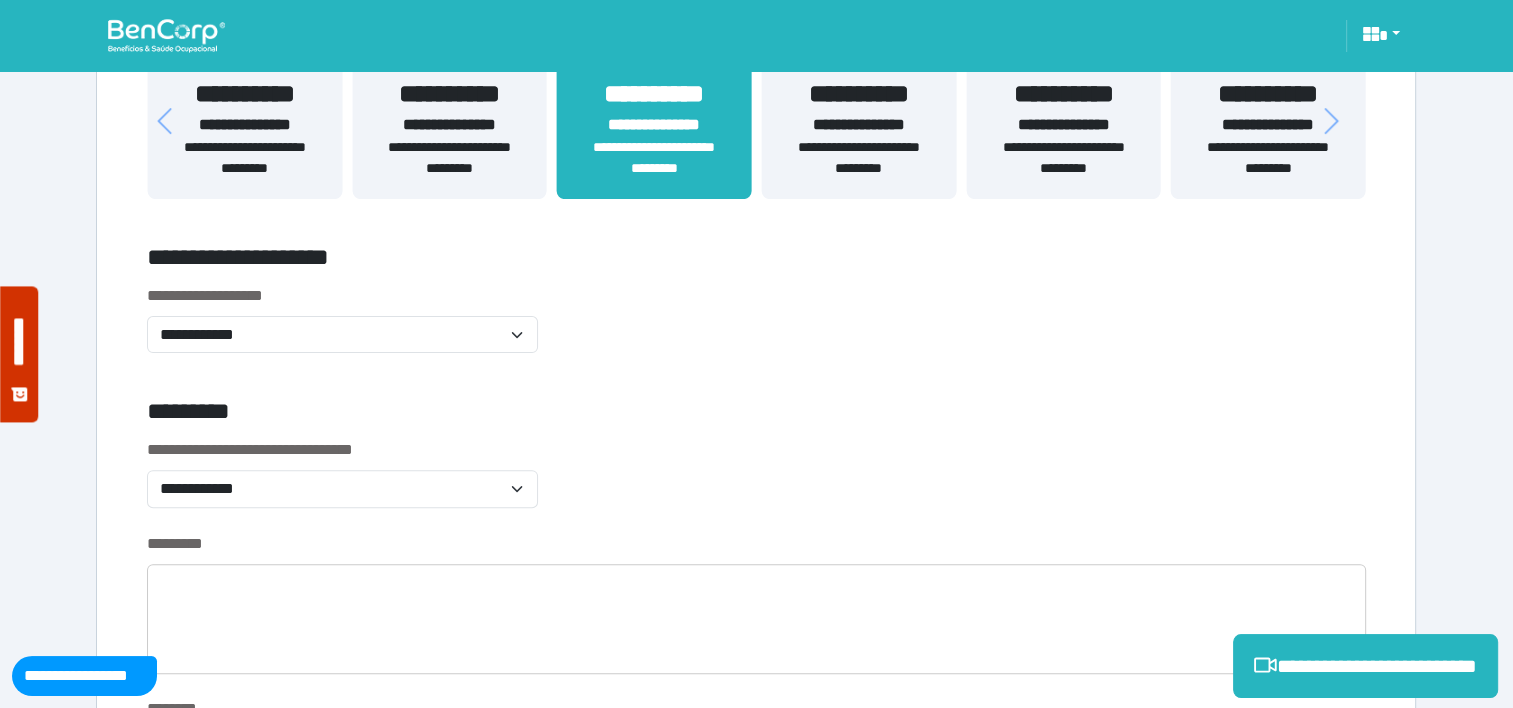 scroll, scrollTop: 484, scrollLeft: 0, axis: vertical 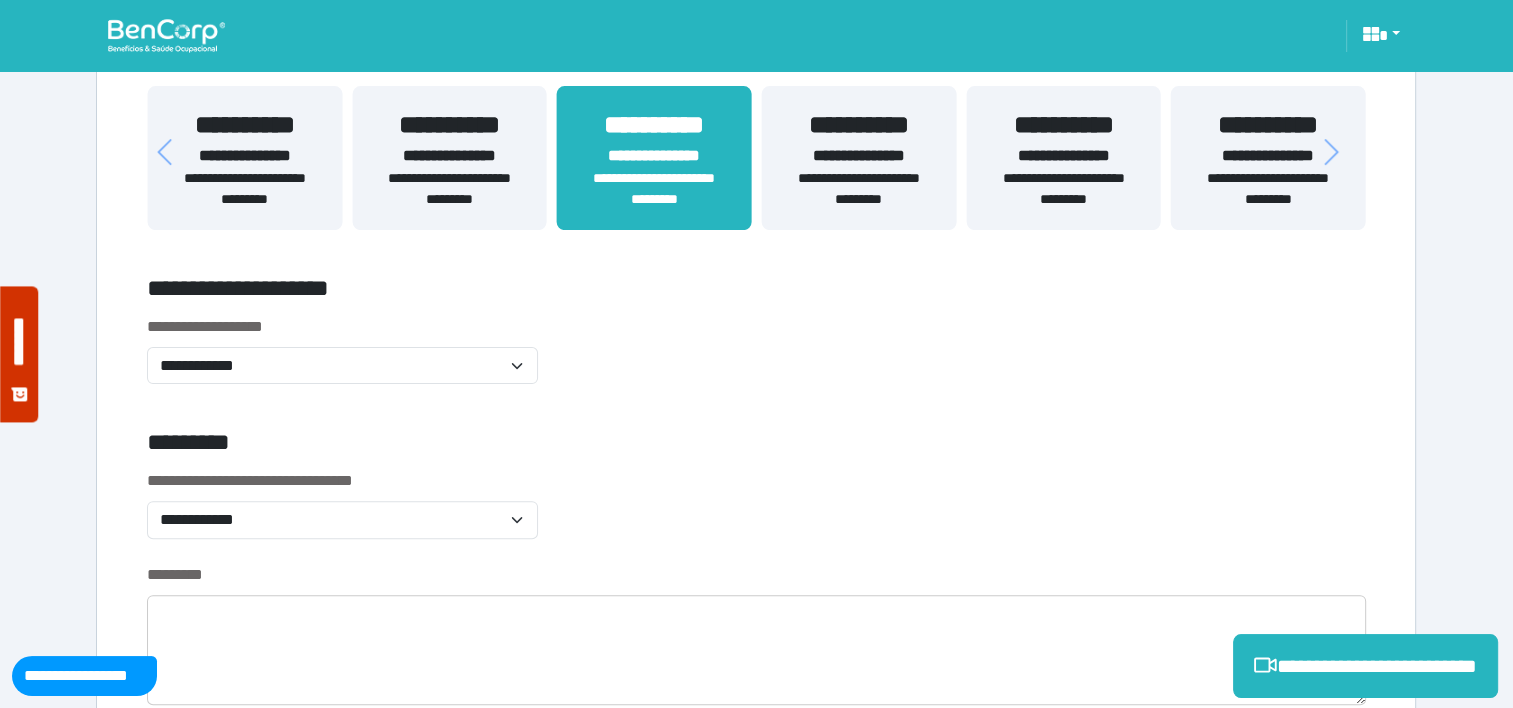 click on "**********" at bounding box center [449, 189] 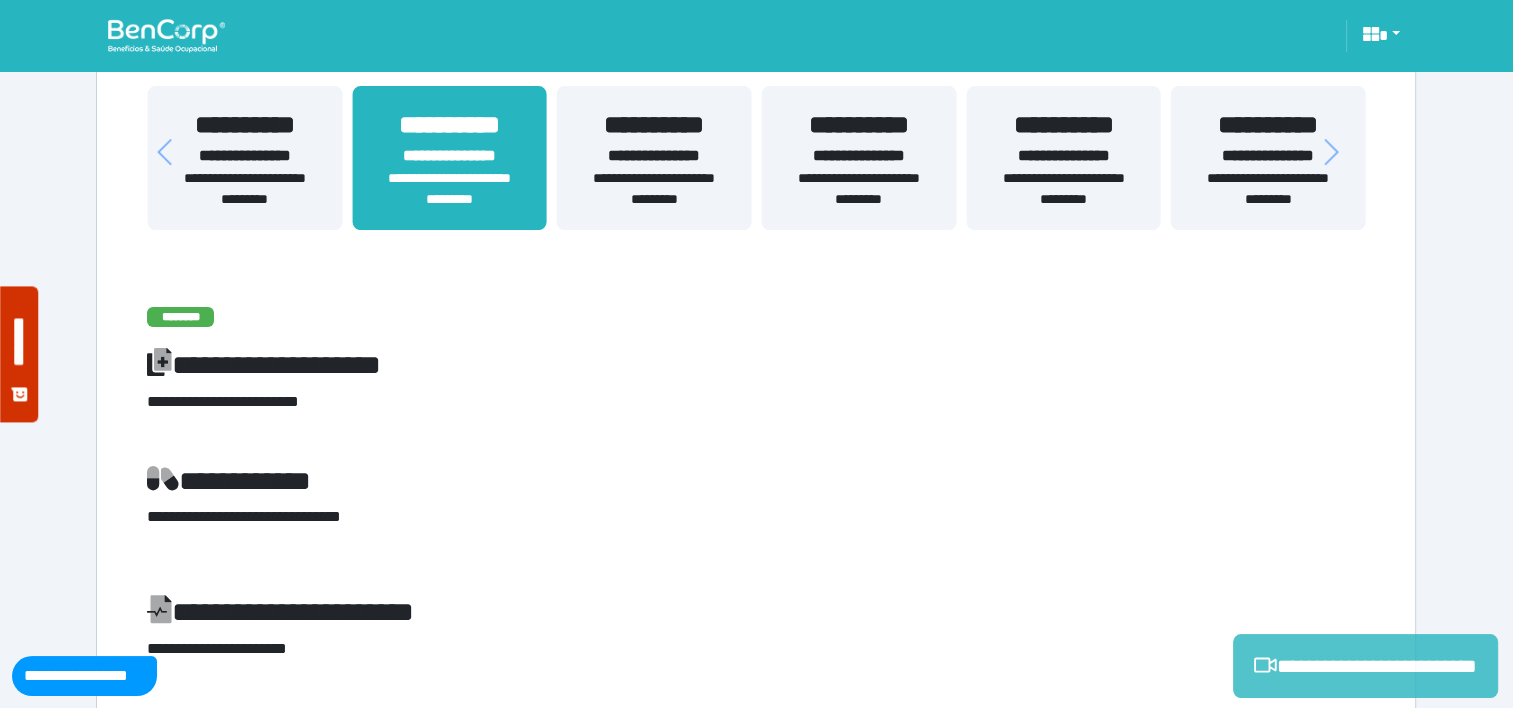 click on "**********" at bounding box center (1365, 666) 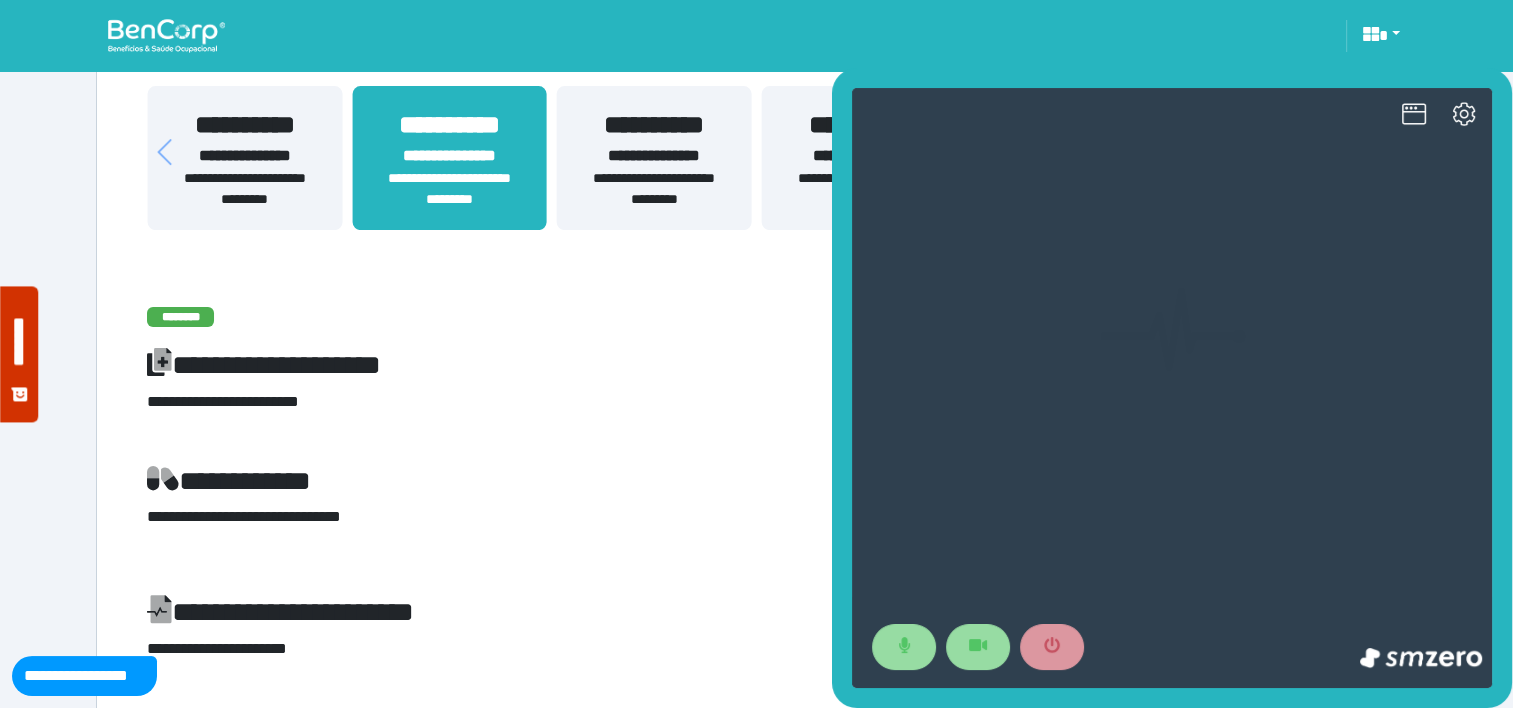 scroll, scrollTop: 0, scrollLeft: 0, axis: both 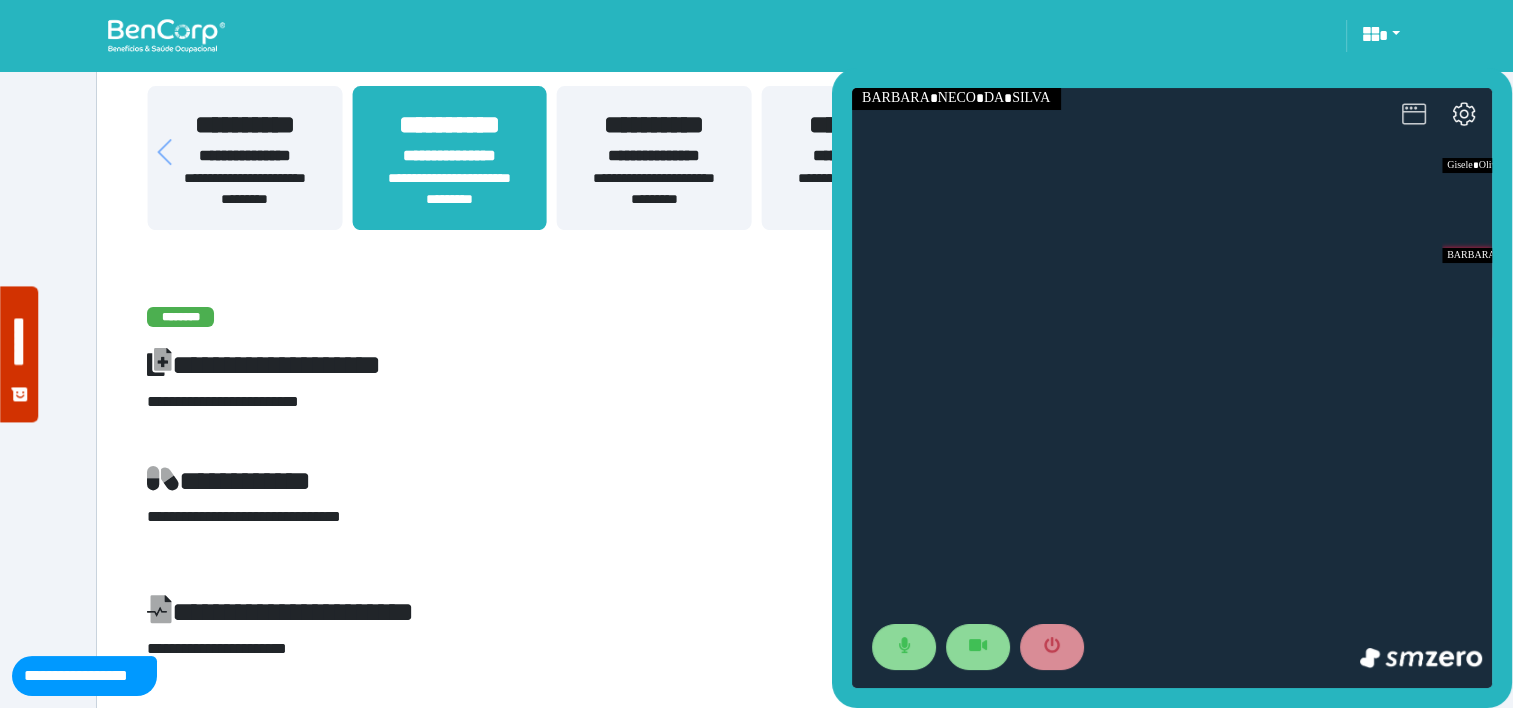 click 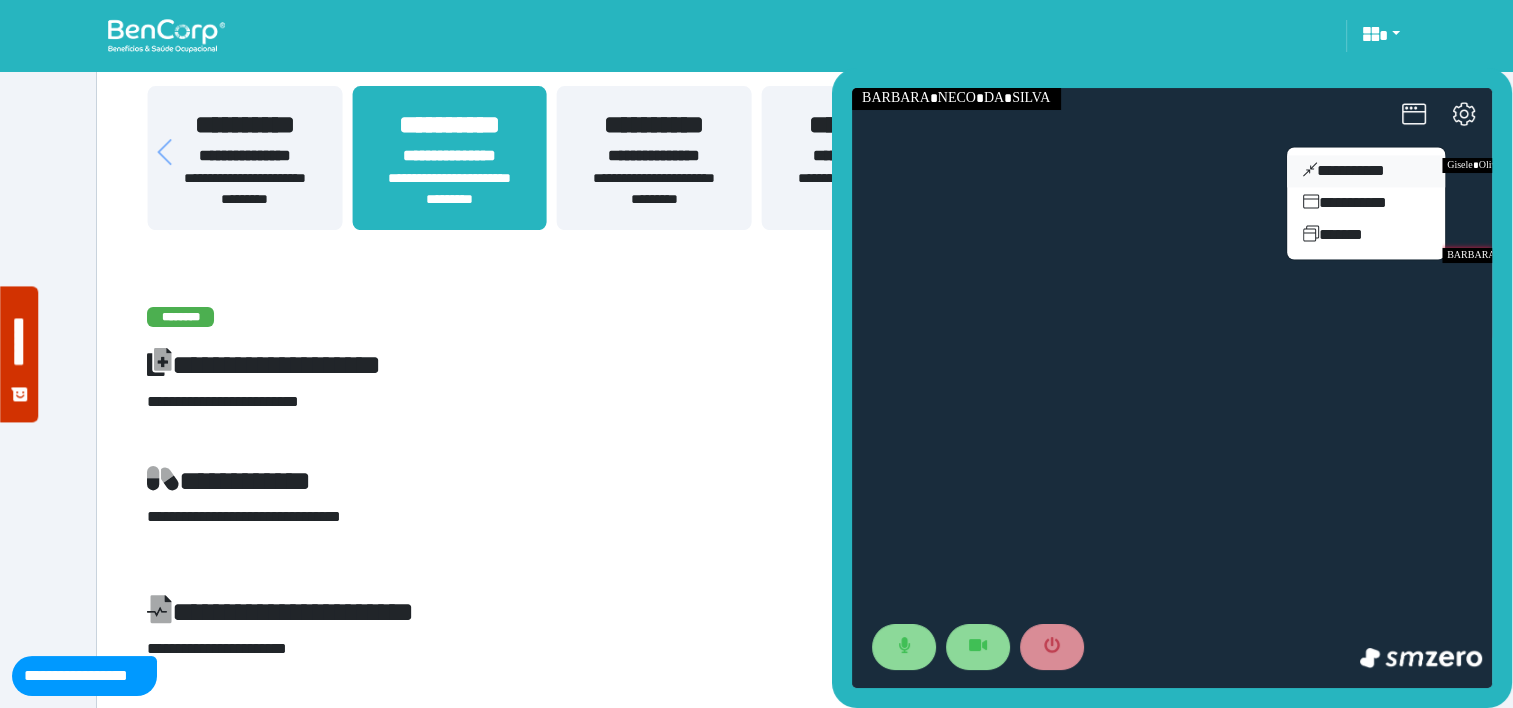 click on "**********" at bounding box center (1366, 171) 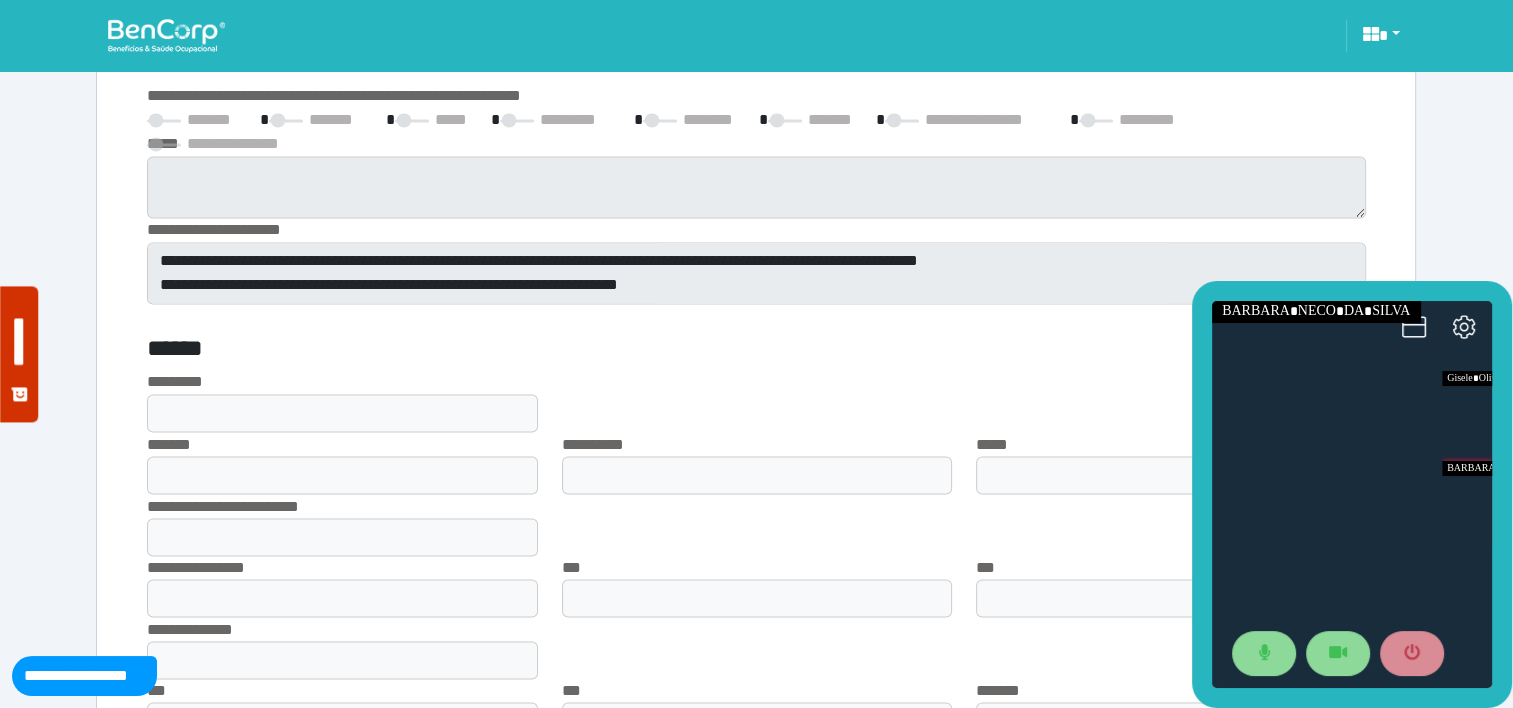 scroll, scrollTop: 3454, scrollLeft: 0, axis: vertical 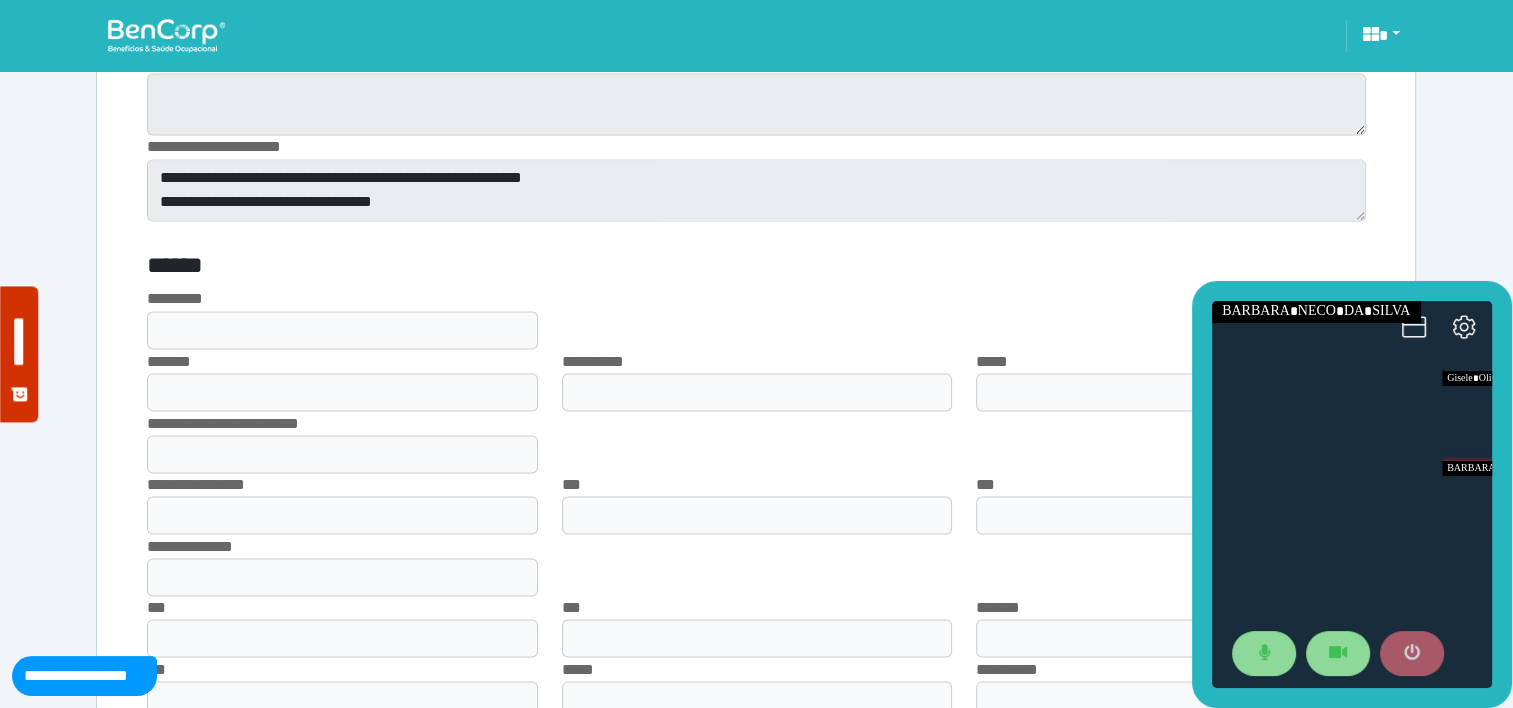 click at bounding box center (1412, 654) 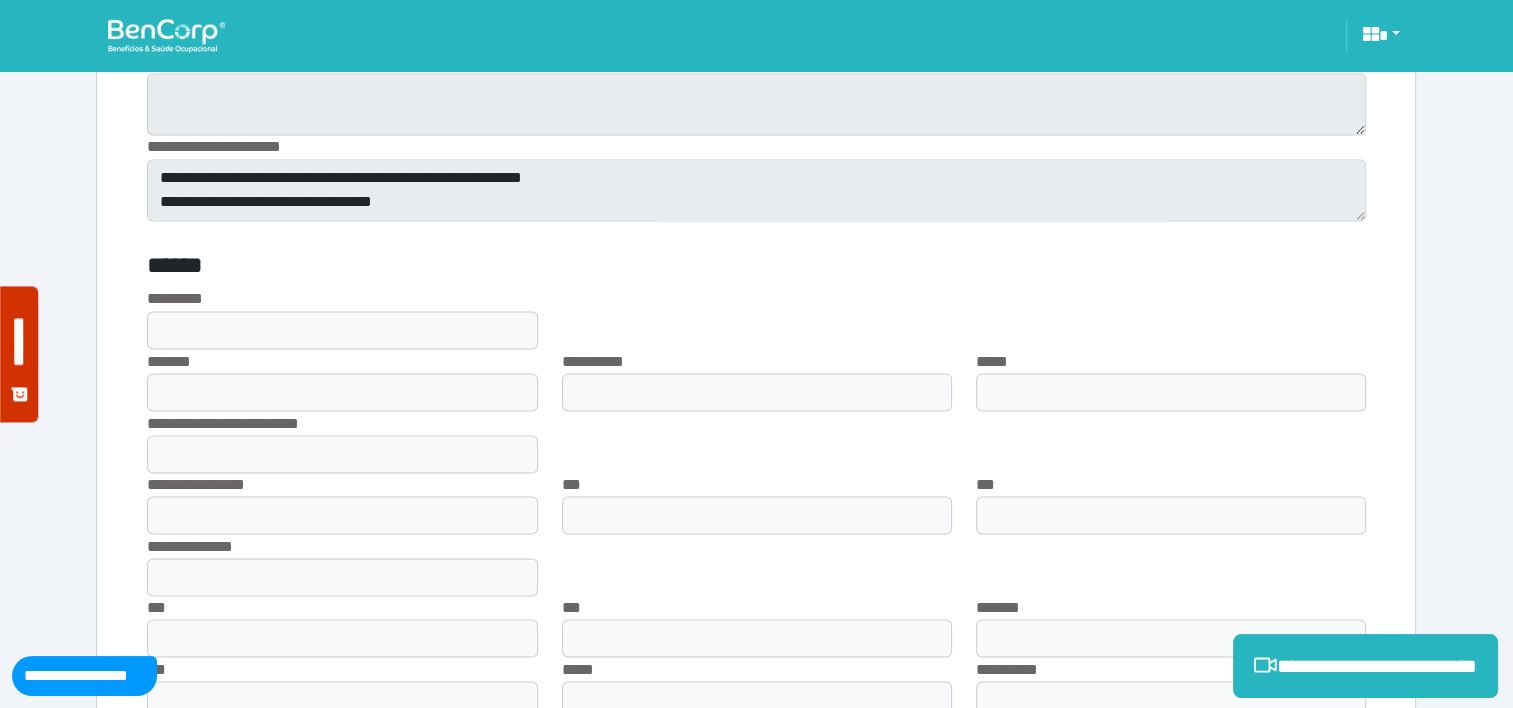 click at bounding box center [166, 35] 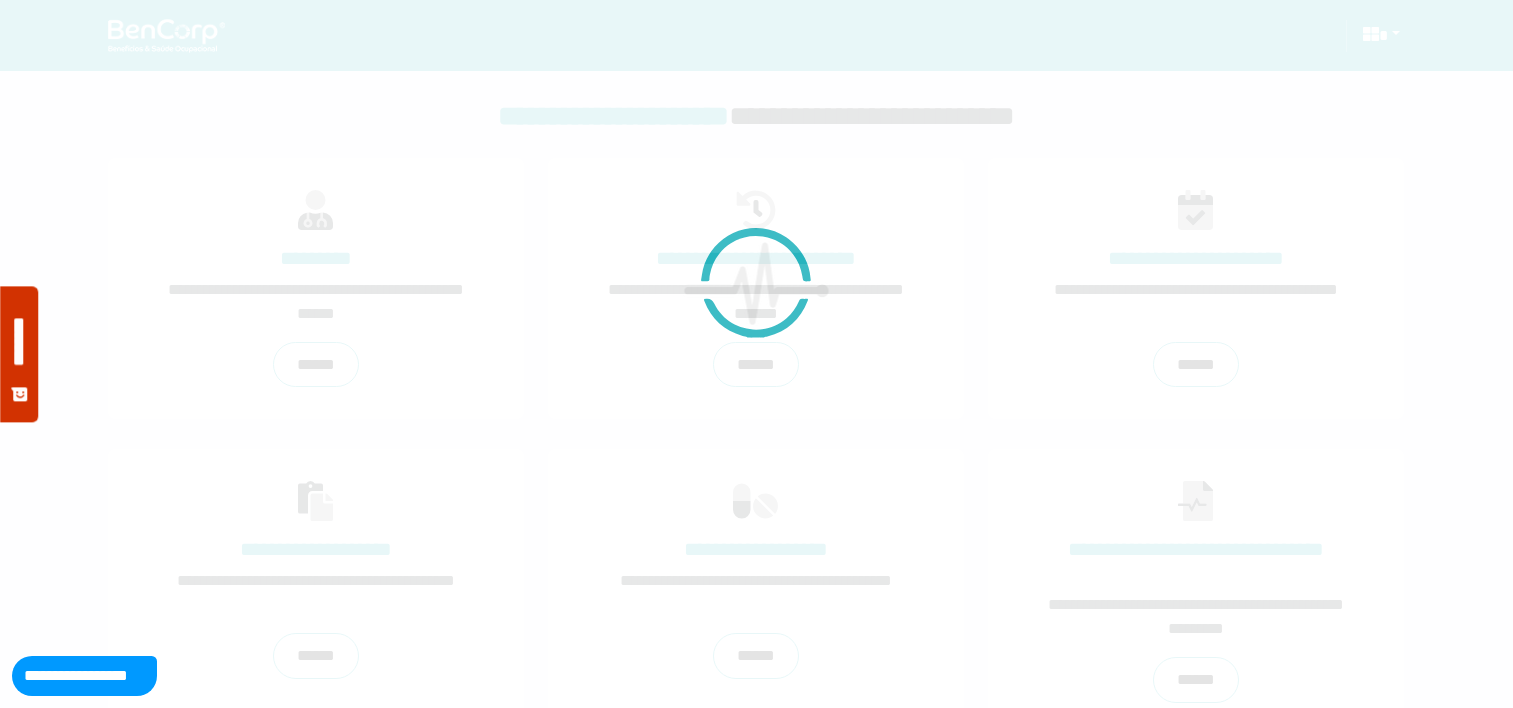 scroll, scrollTop: 0, scrollLeft: 0, axis: both 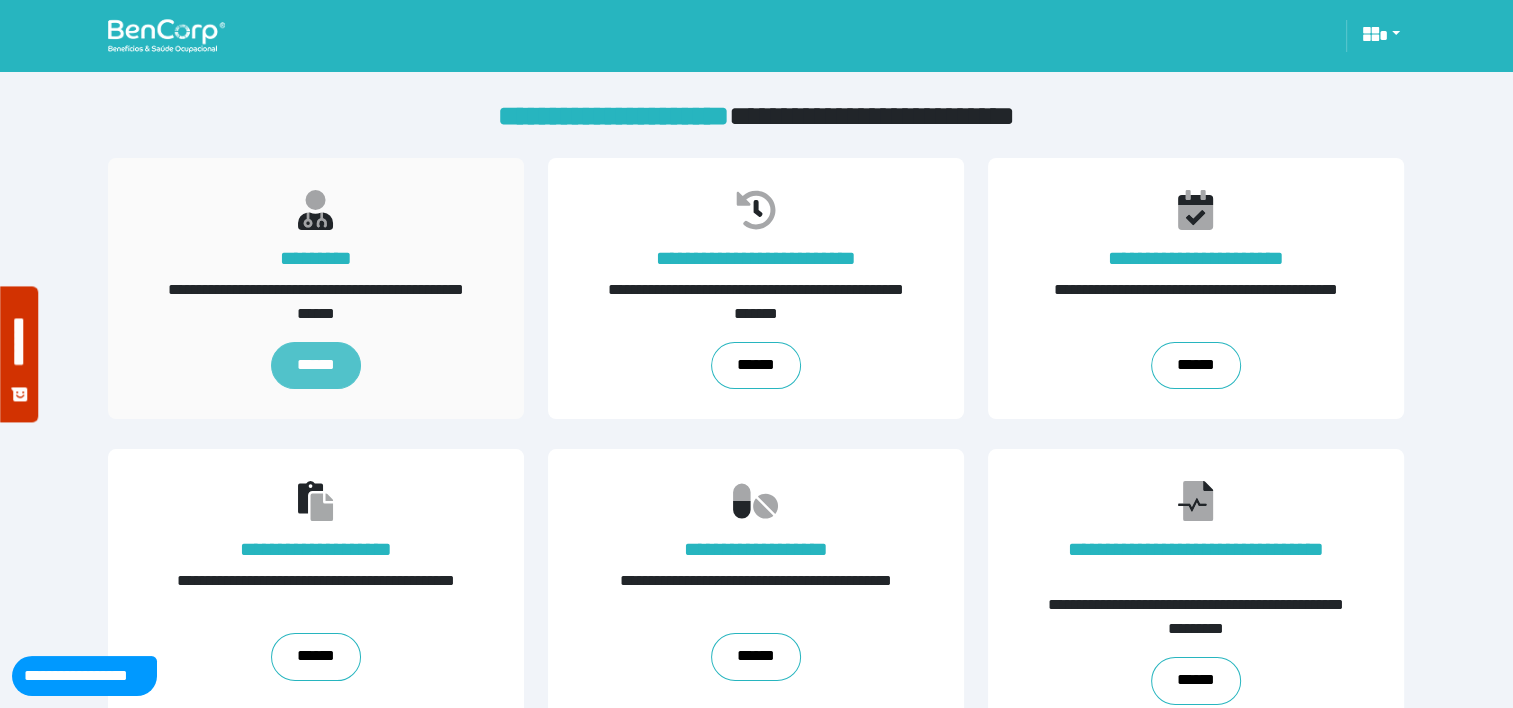 click on "******" at bounding box center [316, 366] 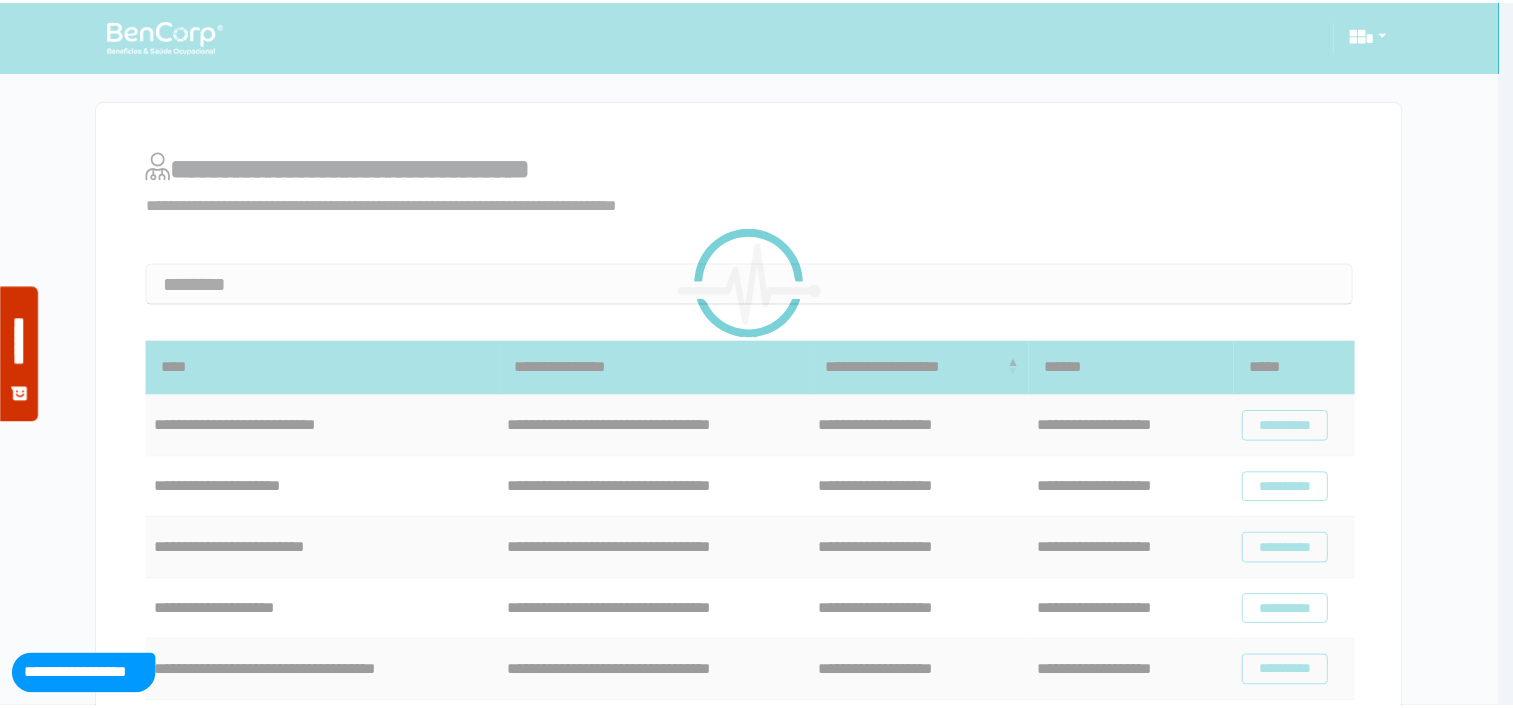 scroll, scrollTop: 0, scrollLeft: 0, axis: both 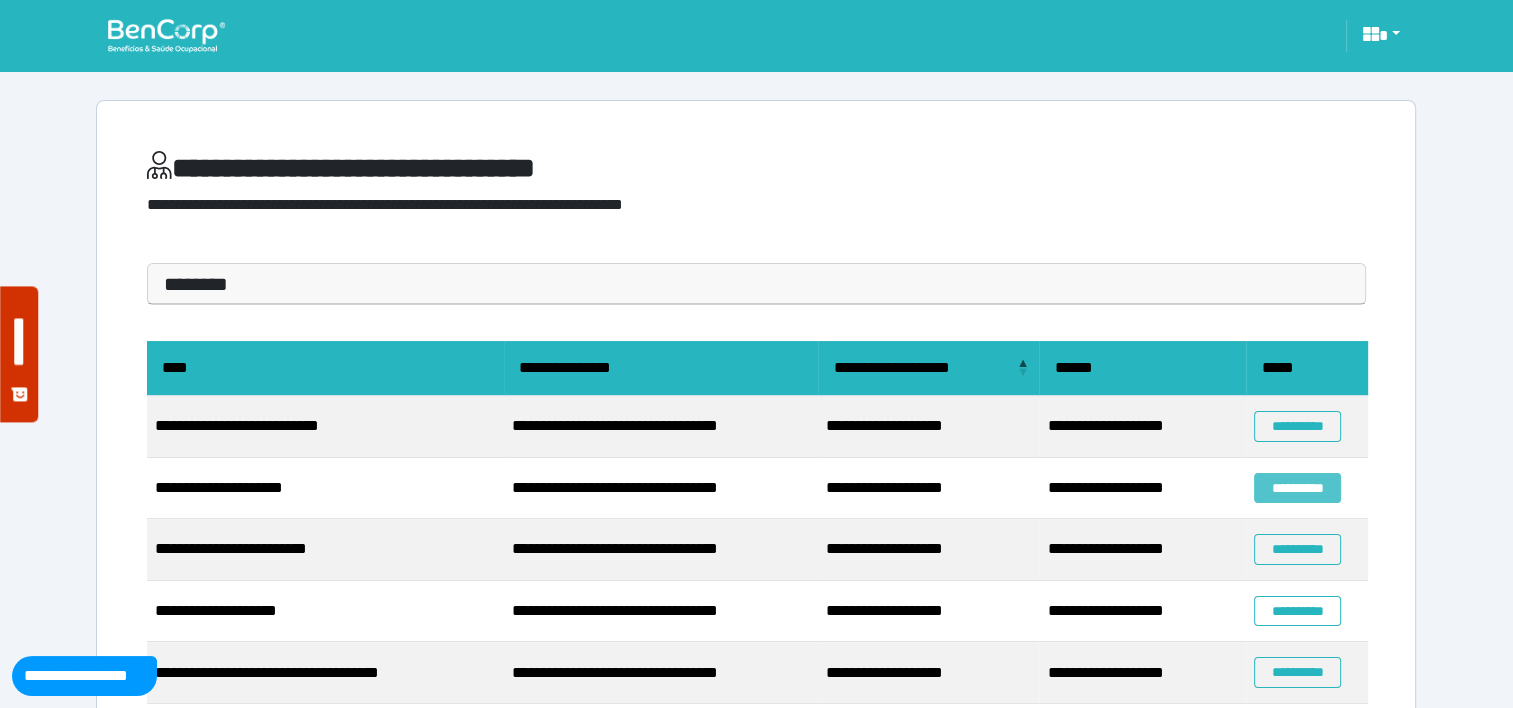 click on "**********" at bounding box center (1297, 488) 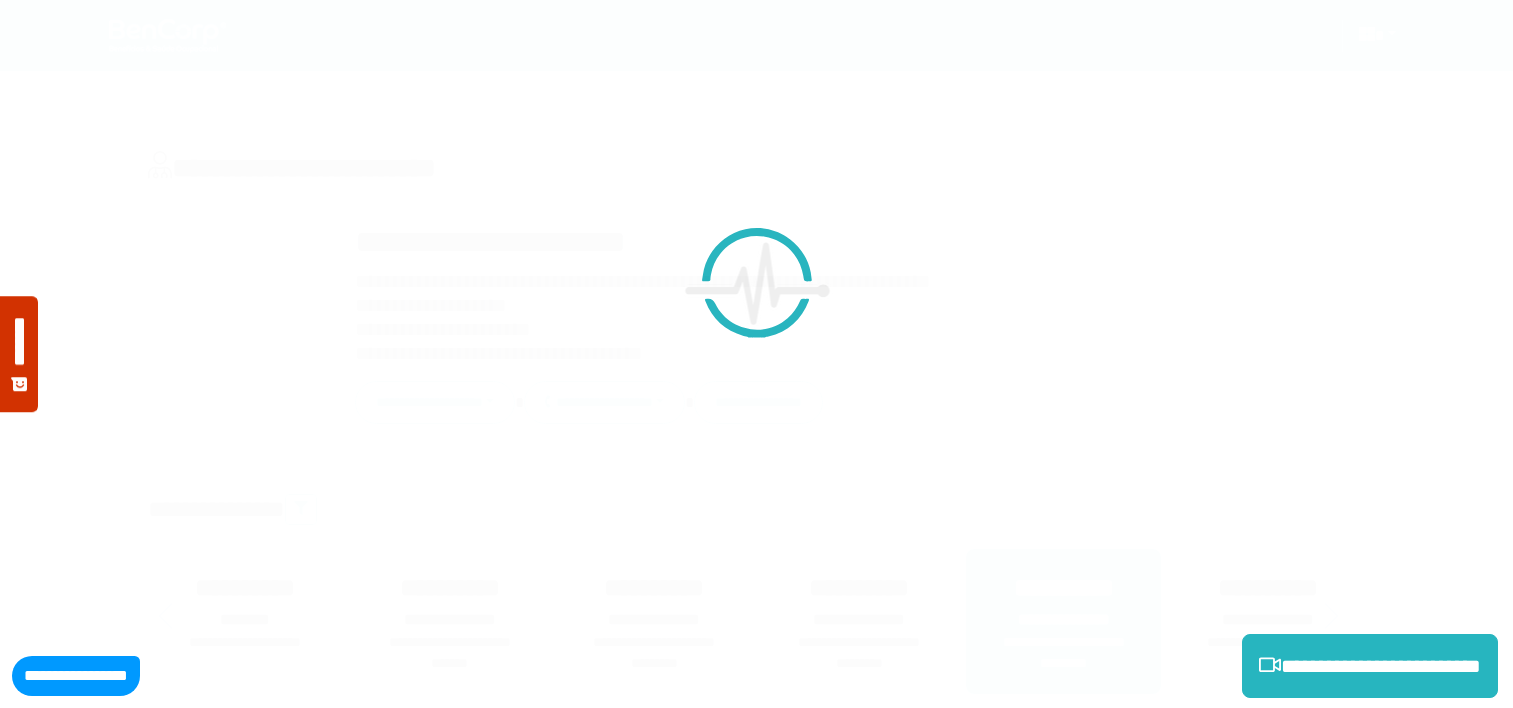 scroll, scrollTop: 0, scrollLeft: 0, axis: both 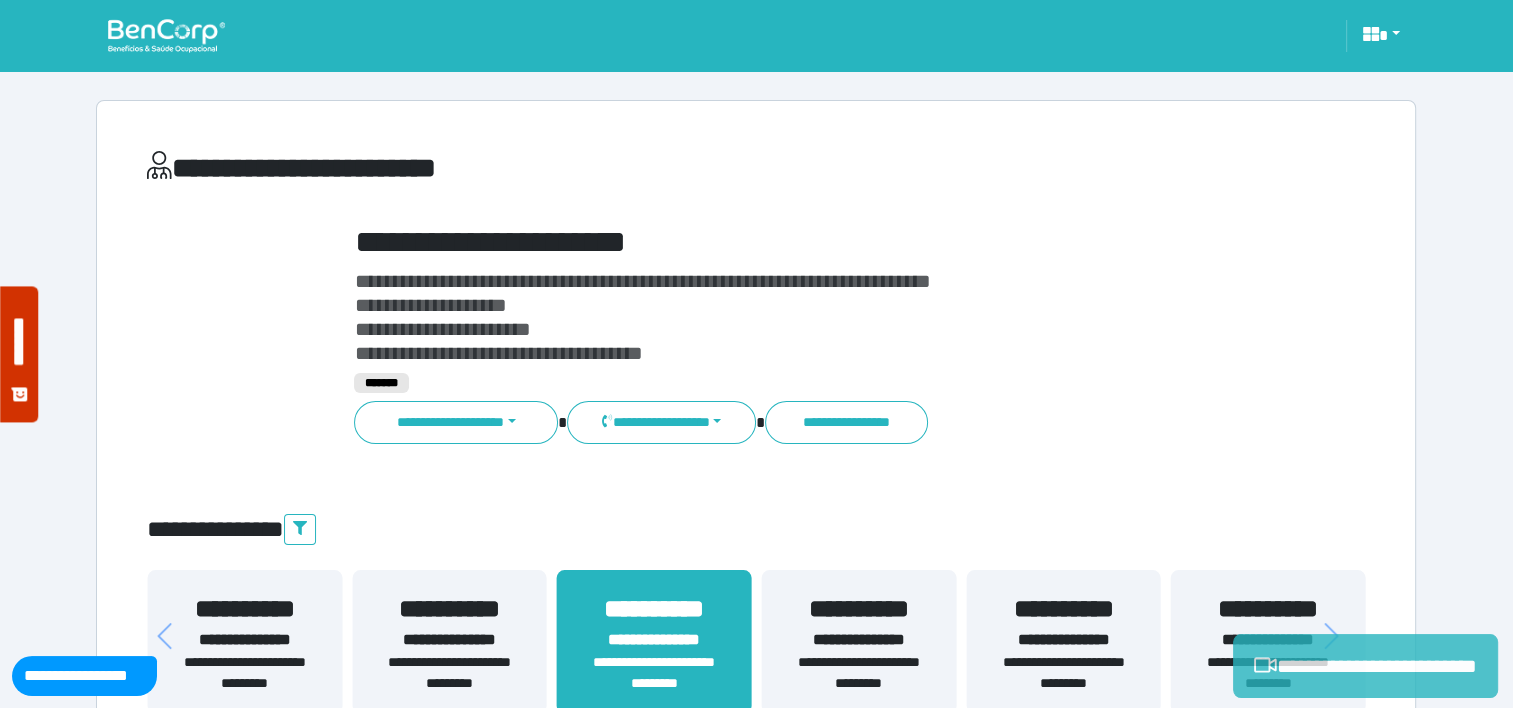 click on "**********" at bounding box center [1365, 666] 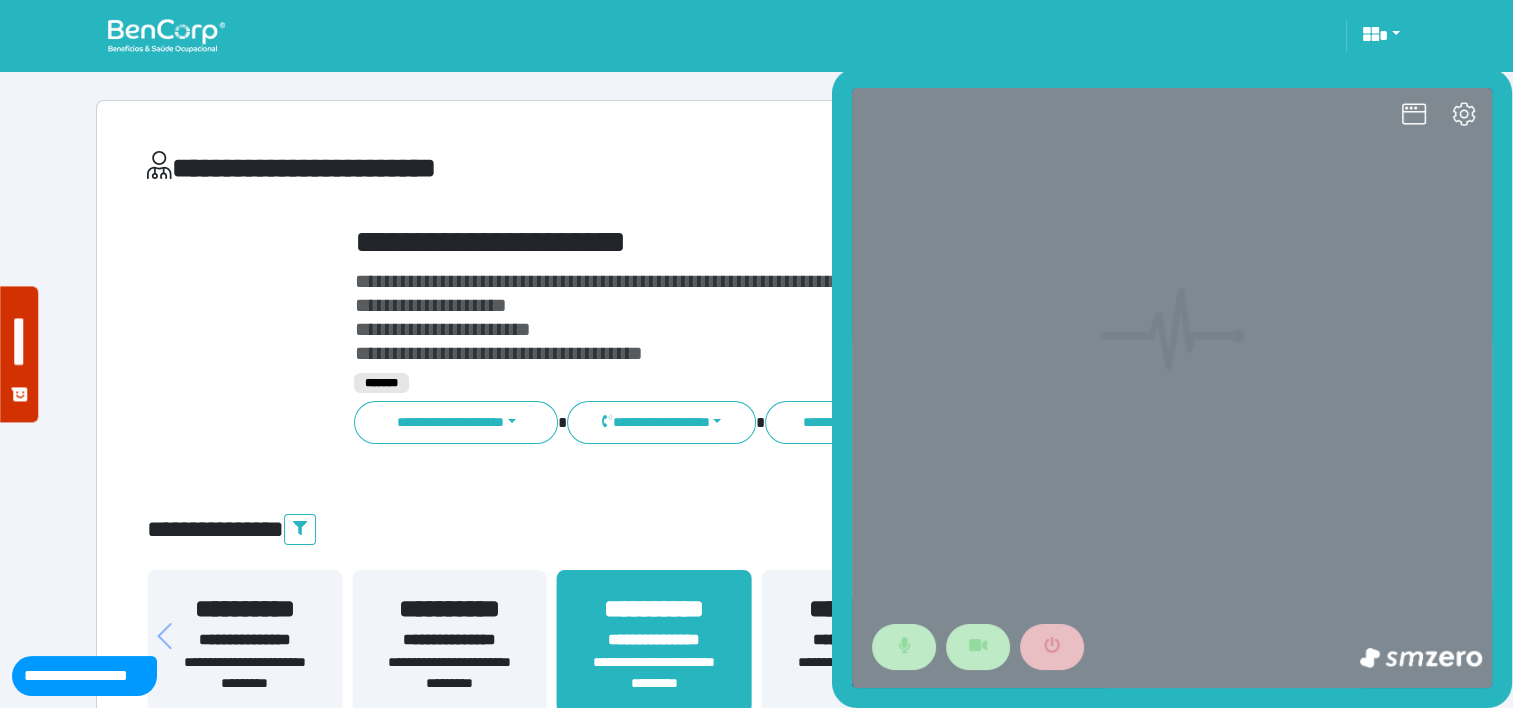 scroll, scrollTop: 0, scrollLeft: 0, axis: both 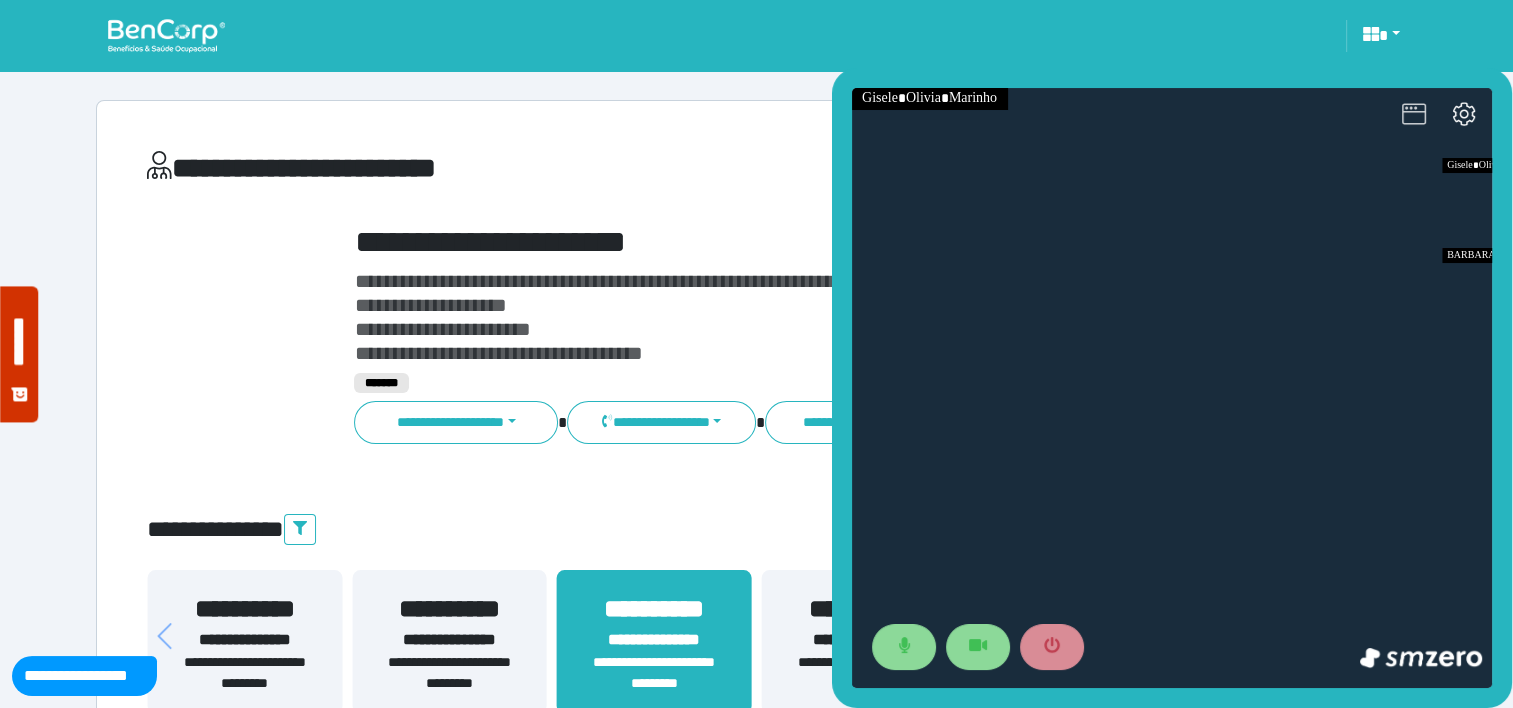 click 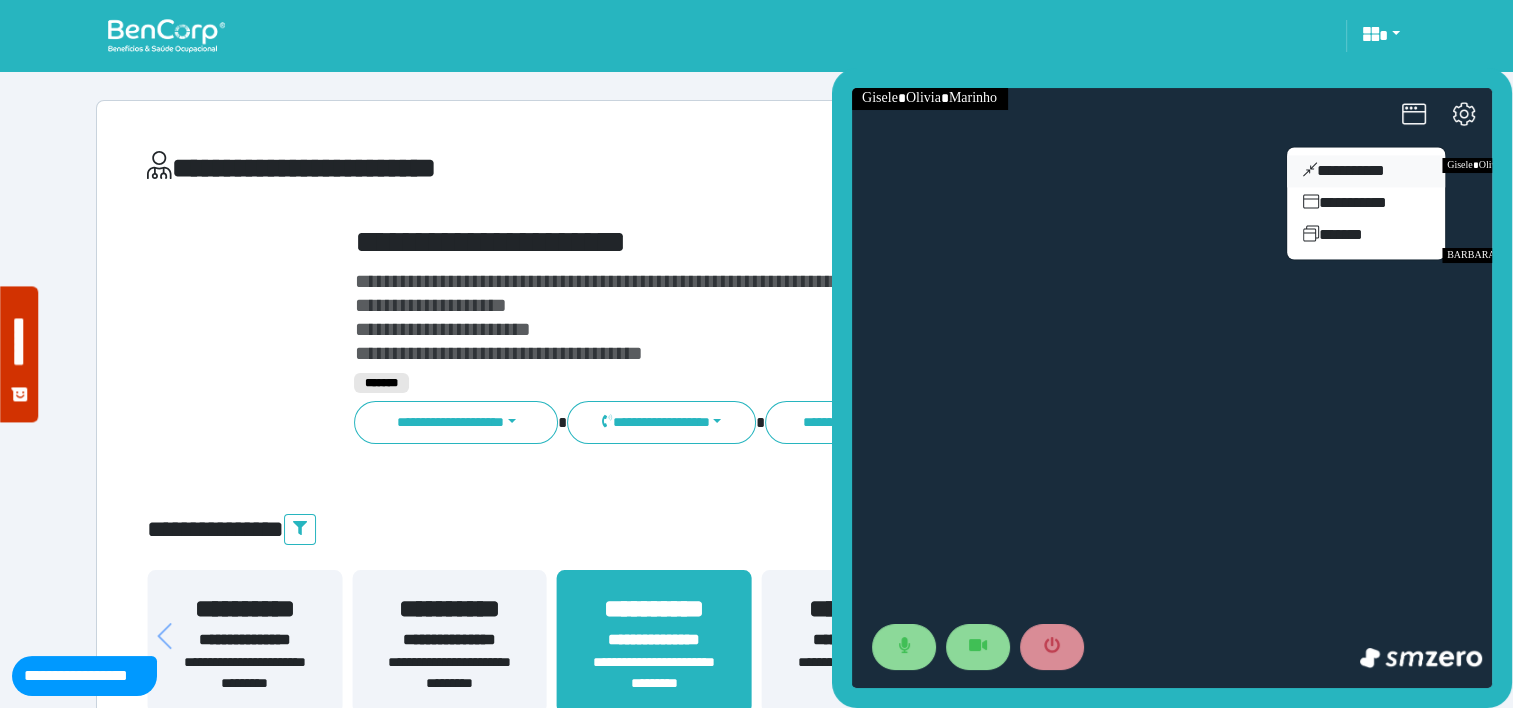 click on "**********" at bounding box center (1366, 171) 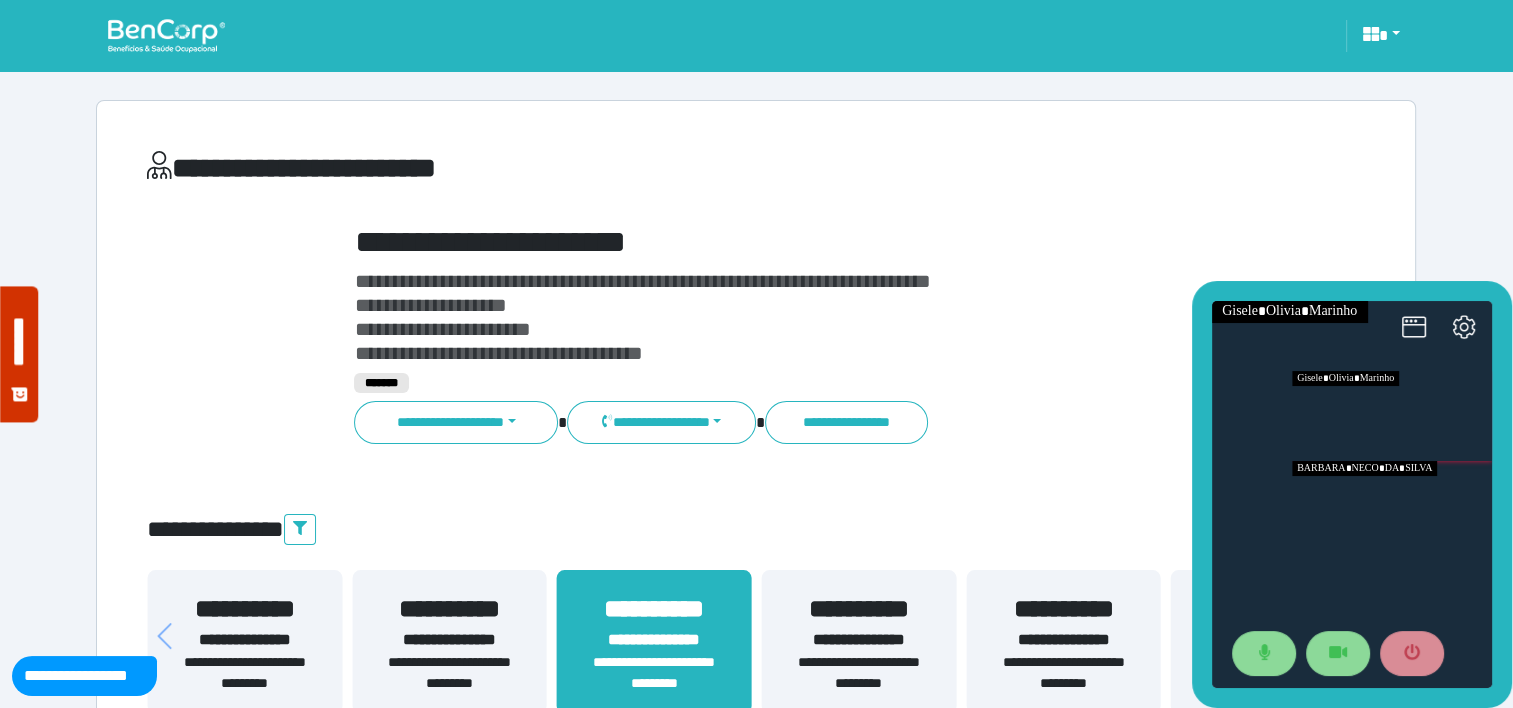 click at bounding box center (1392, 506) 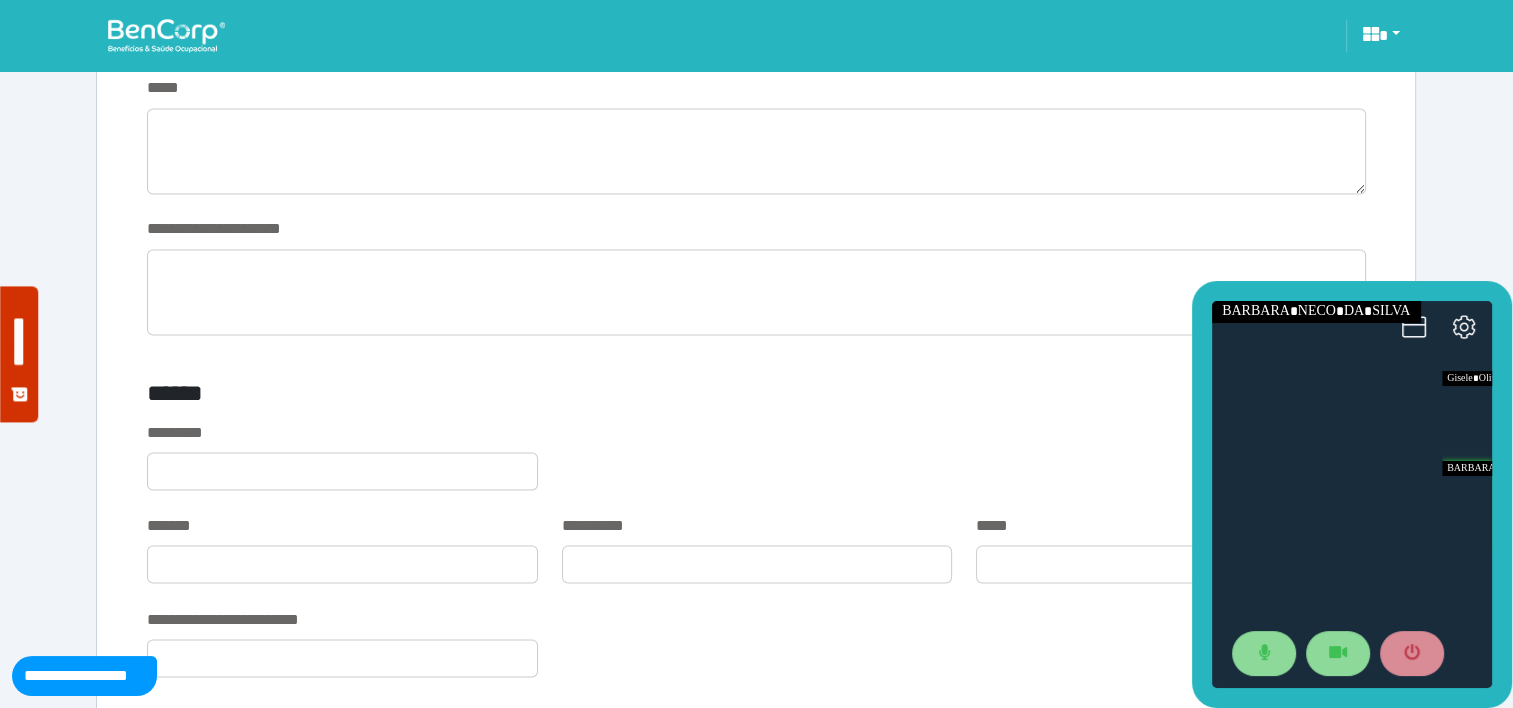 scroll, scrollTop: 3391, scrollLeft: 0, axis: vertical 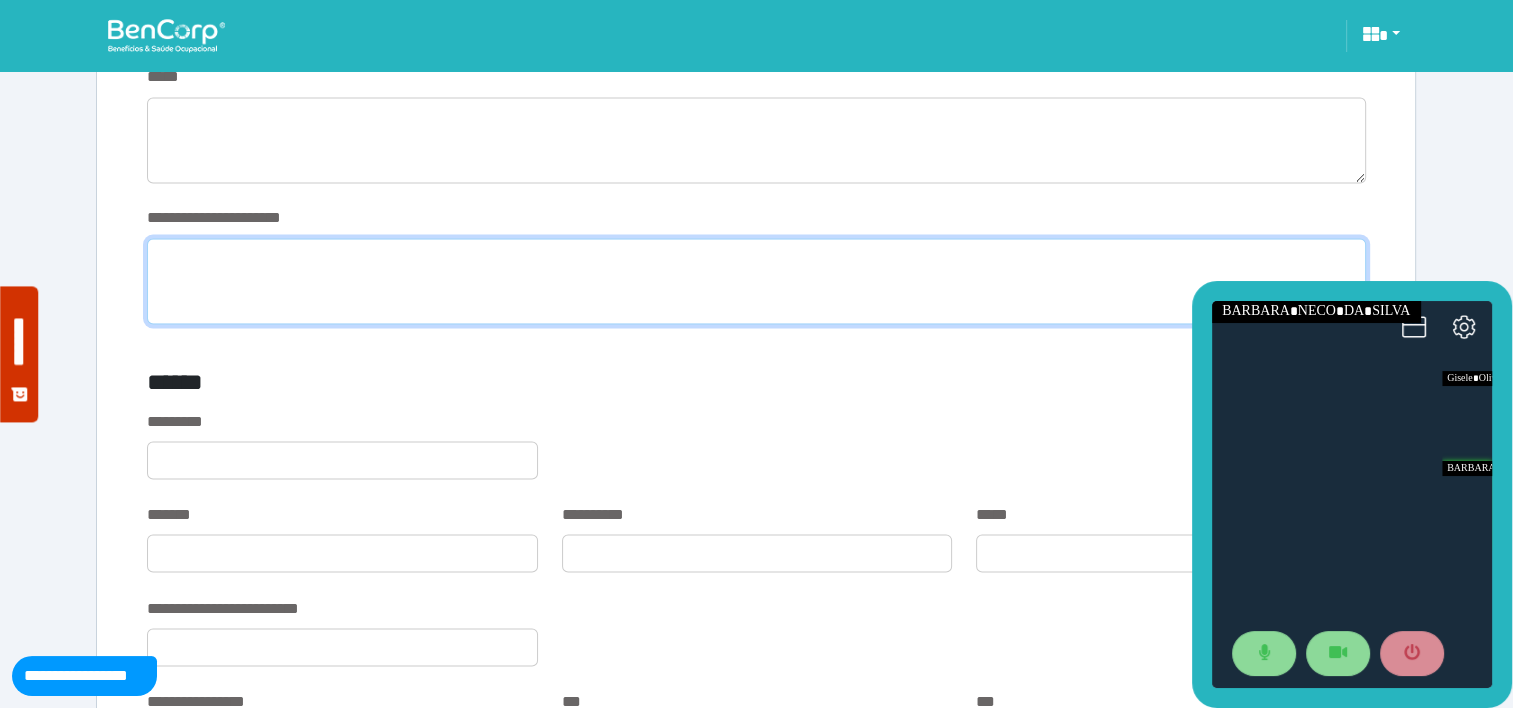 click at bounding box center (756, 281) 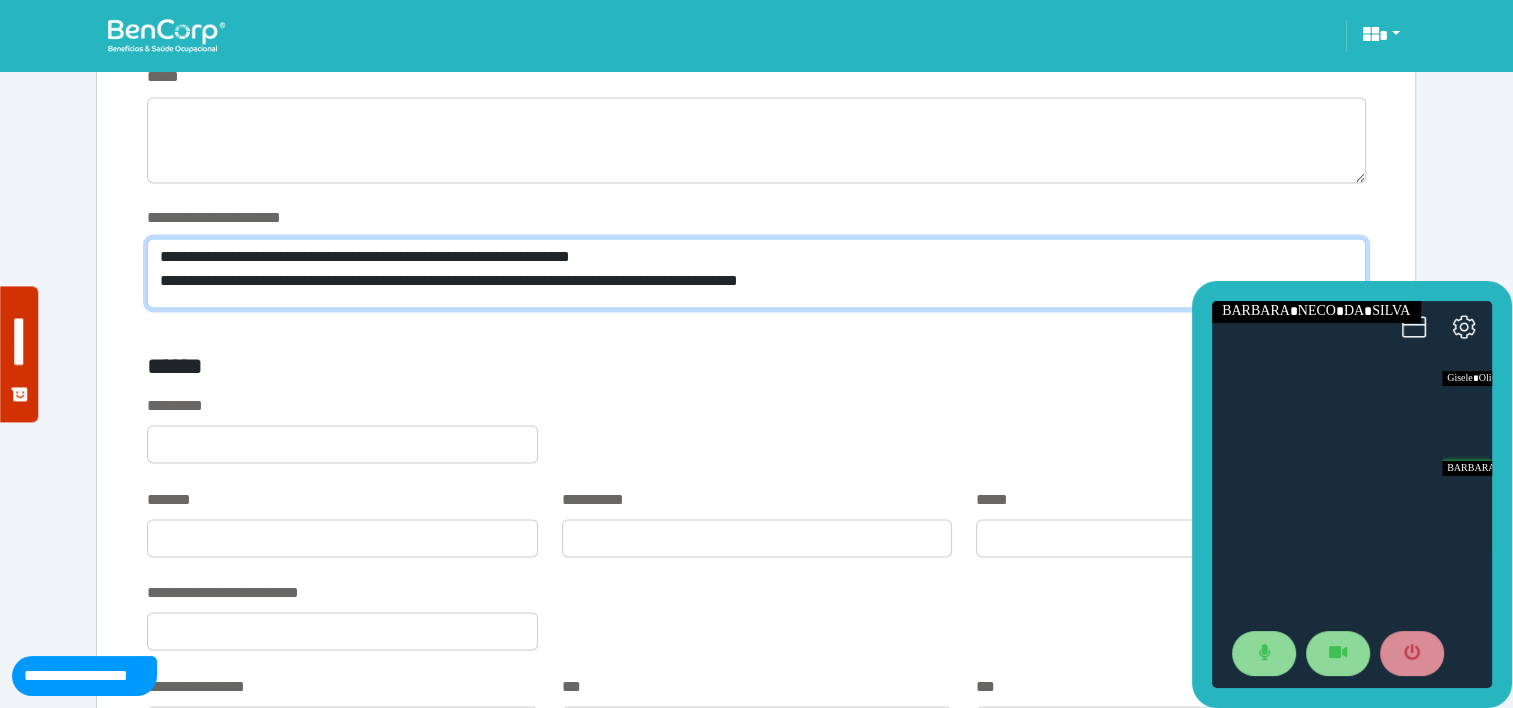 scroll, scrollTop: 0, scrollLeft: 0, axis: both 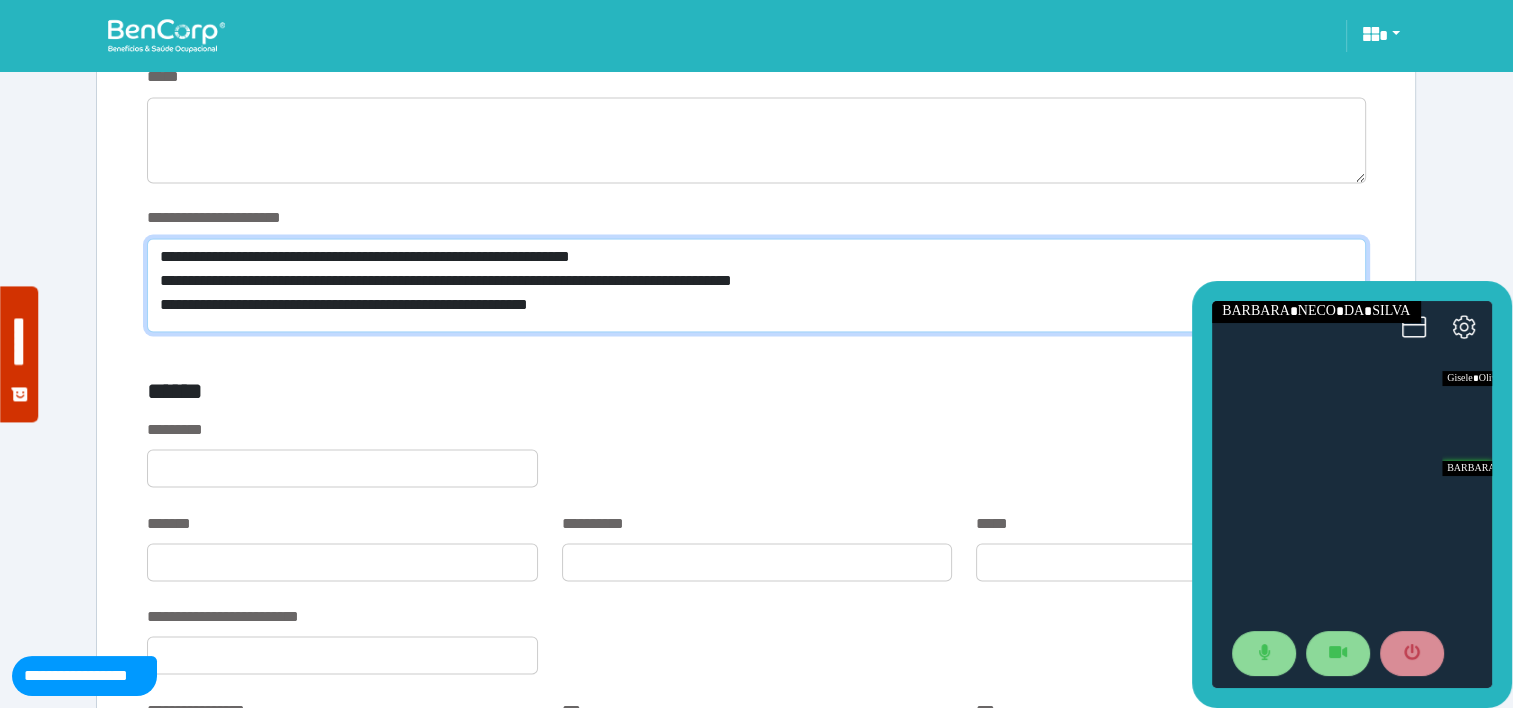 drag, startPoint x: 170, startPoint y: 272, endPoint x: 654, endPoint y: 302, distance: 484.92886 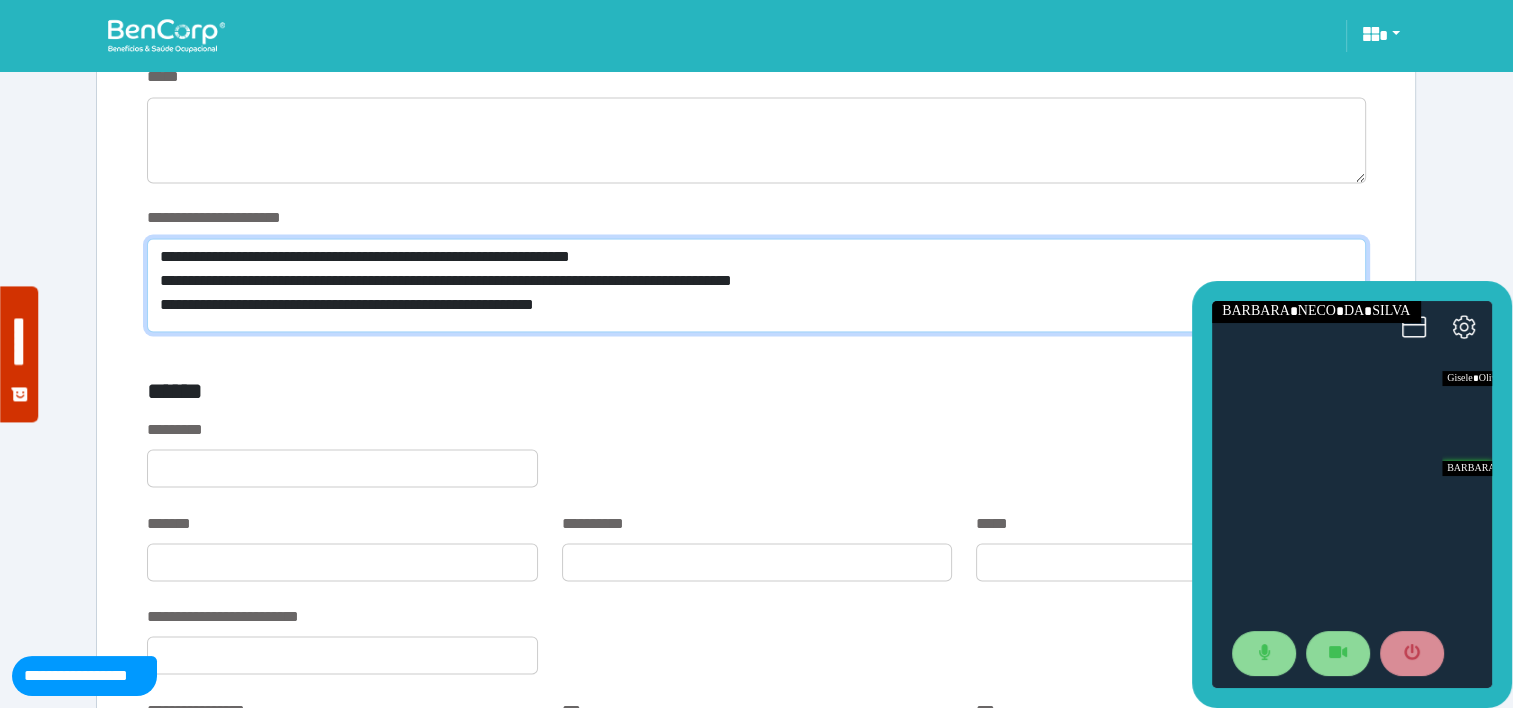 click on "**********" at bounding box center [756, 285] 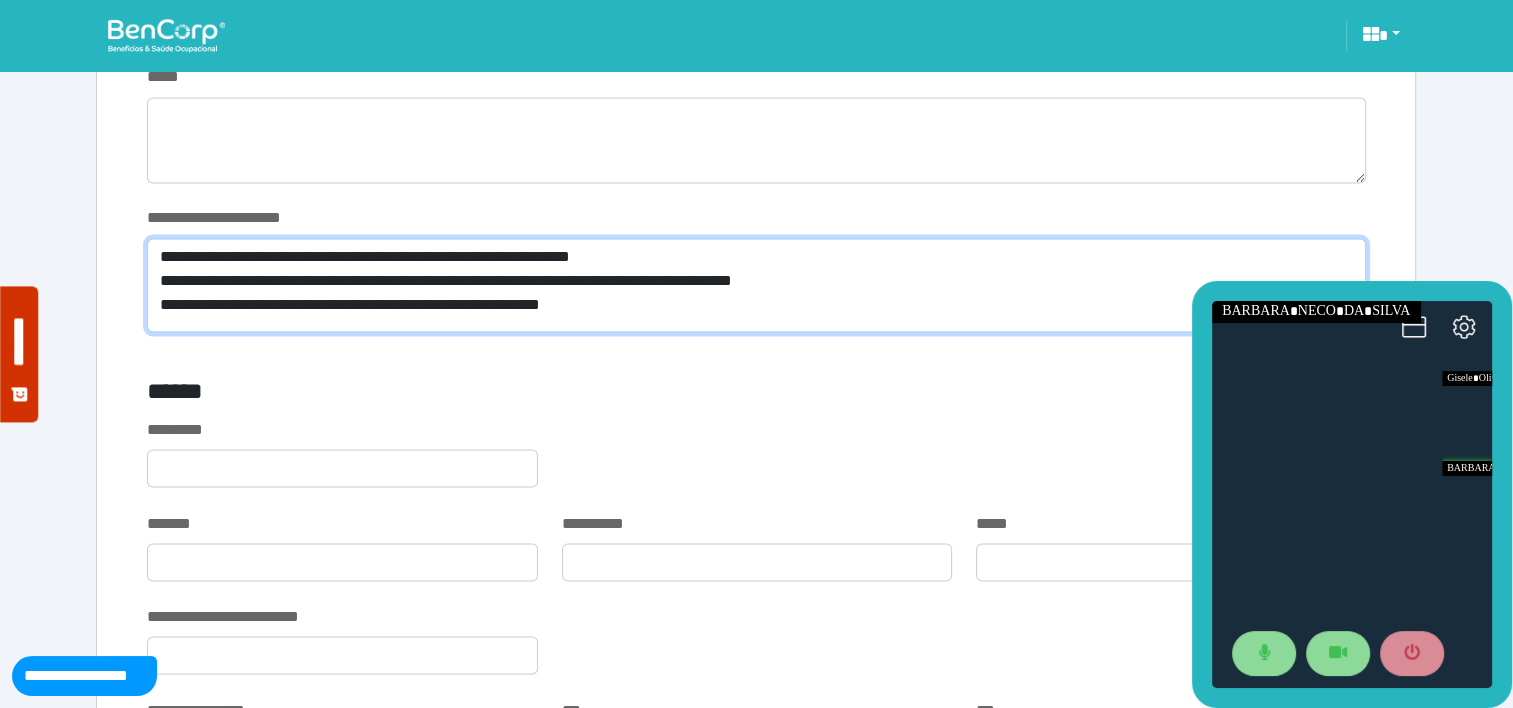 click on "**********" at bounding box center [756, 285] 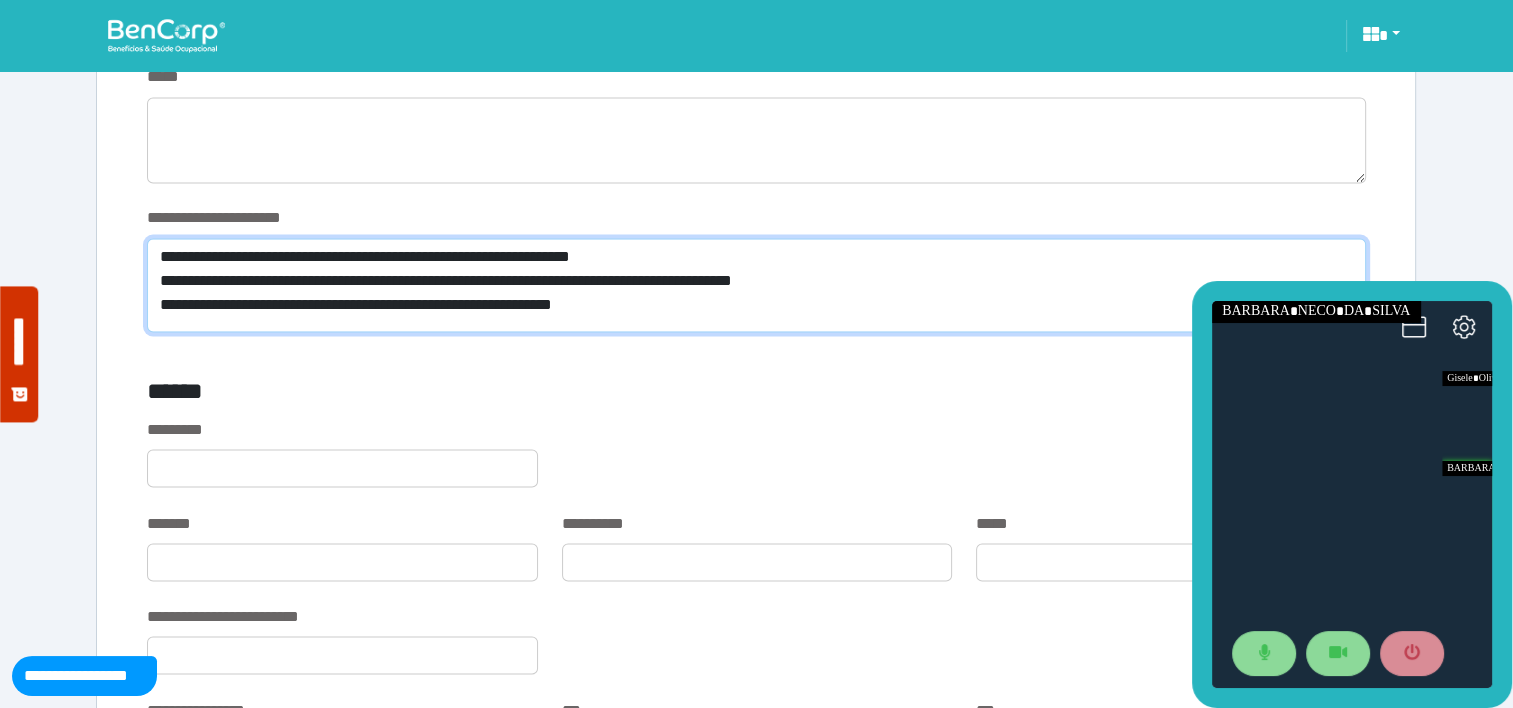 scroll, scrollTop: 0, scrollLeft: 0, axis: both 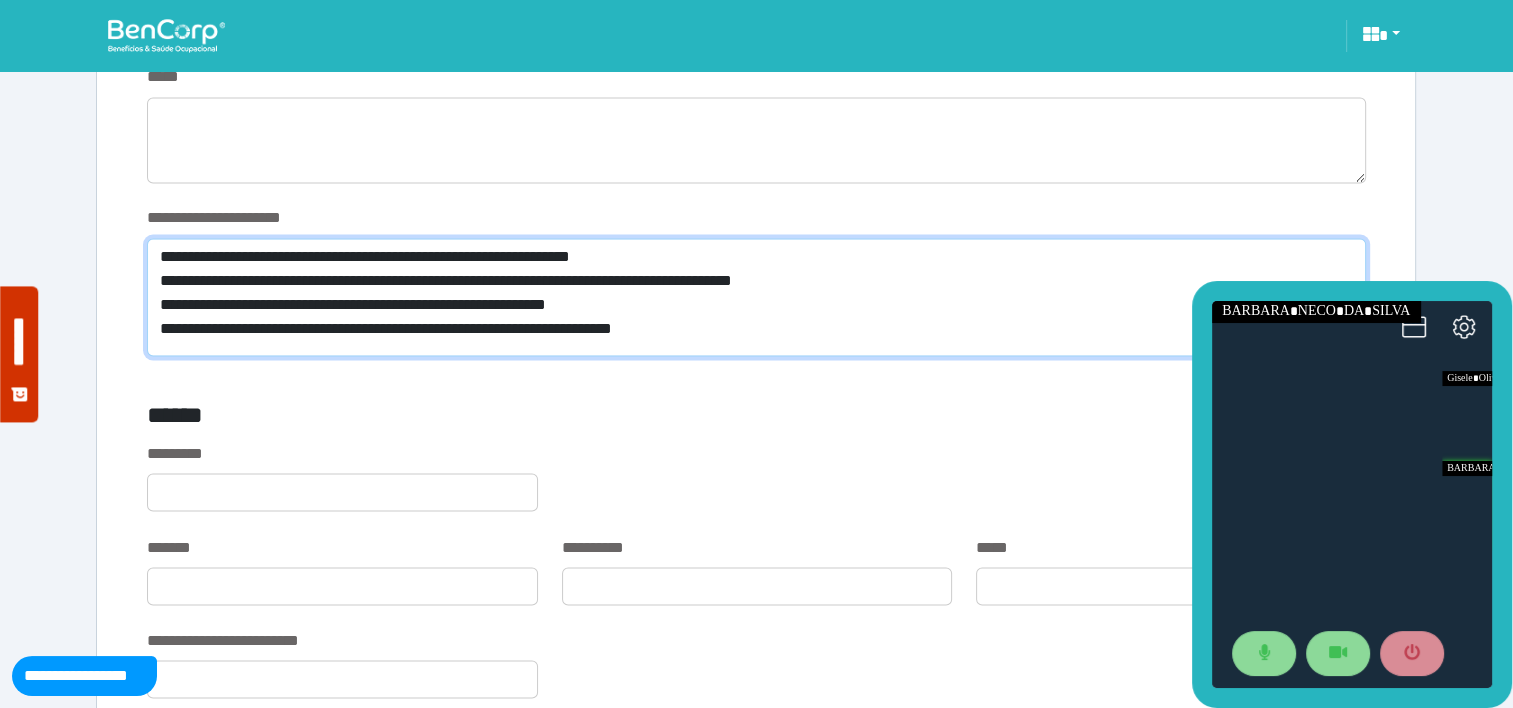 click on "**********" at bounding box center [756, 297] 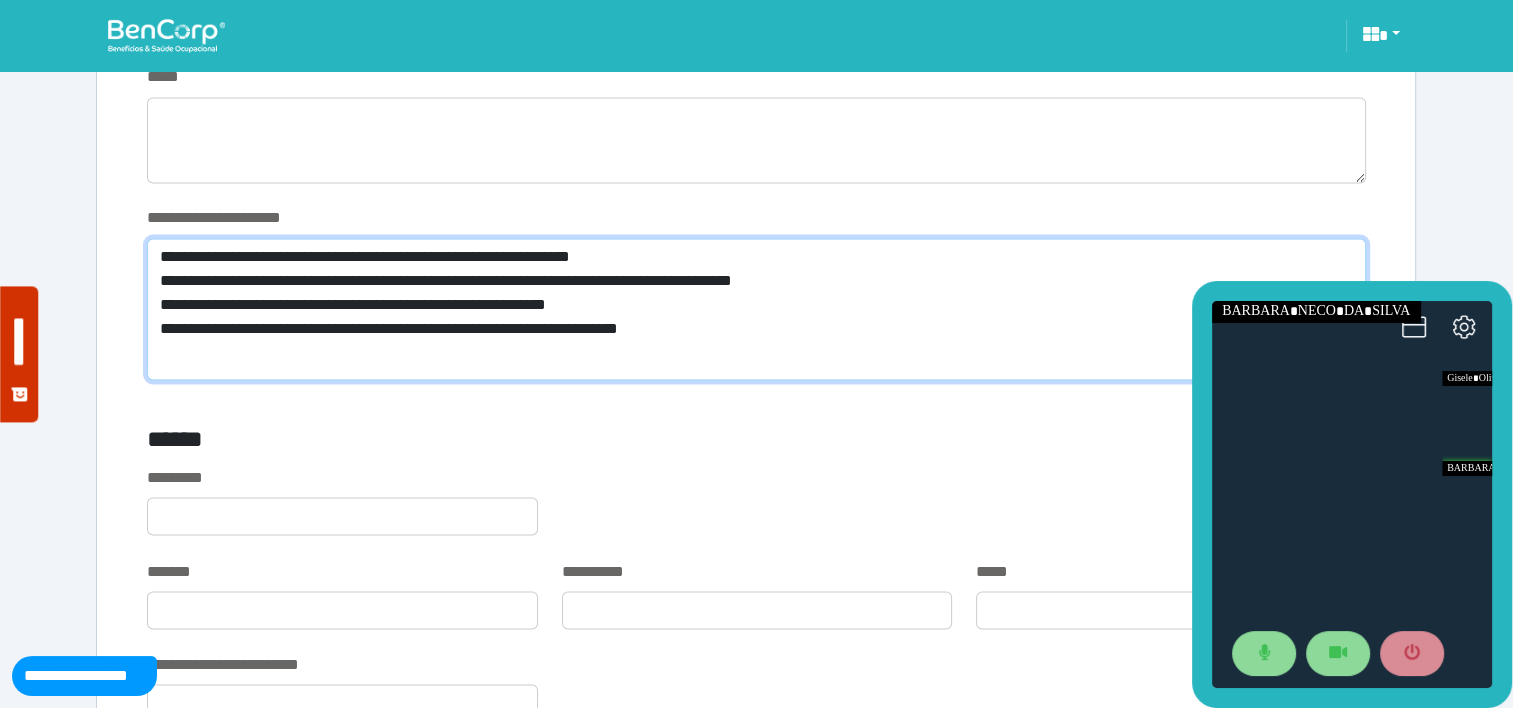 scroll, scrollTop: 0, scrollLeft: 0, axis: both 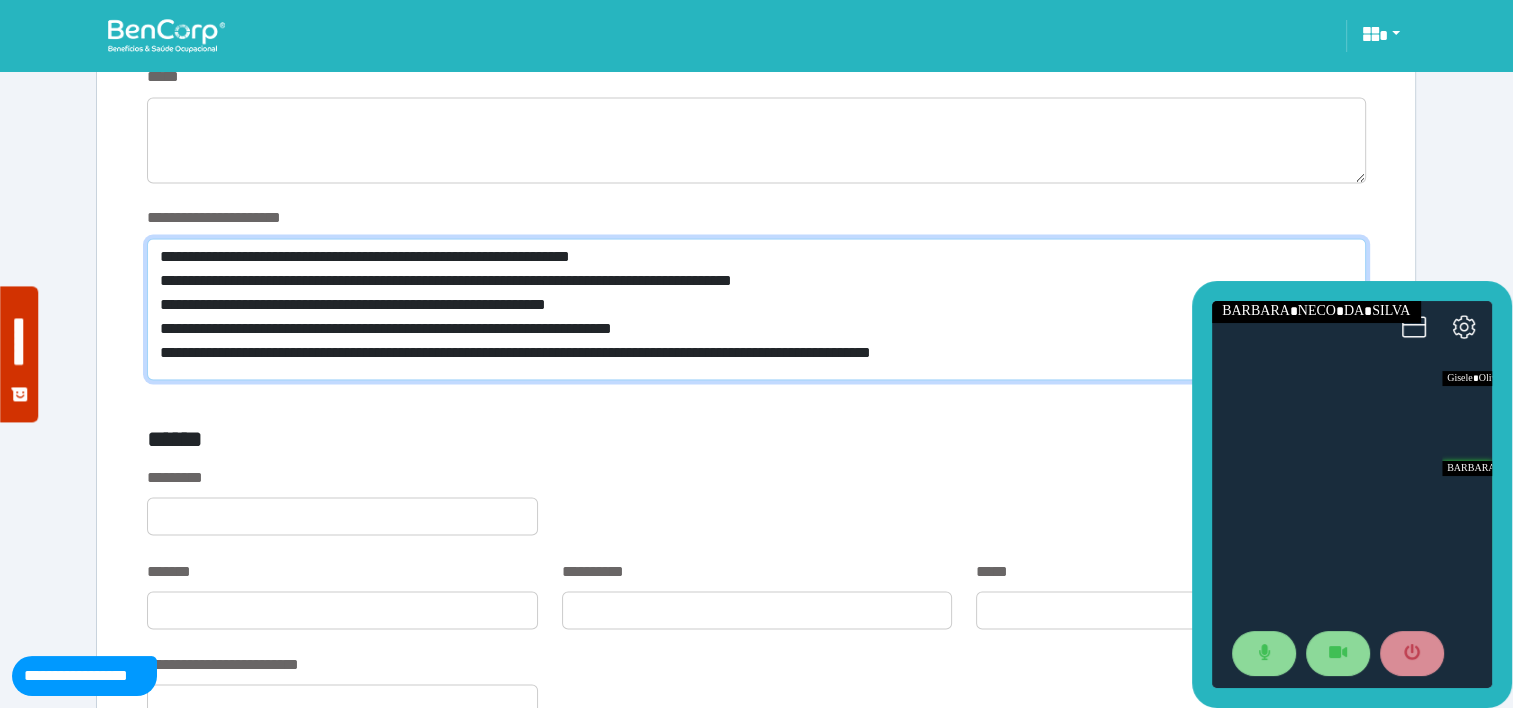 click on "**********" at bounding box center (756, 309) 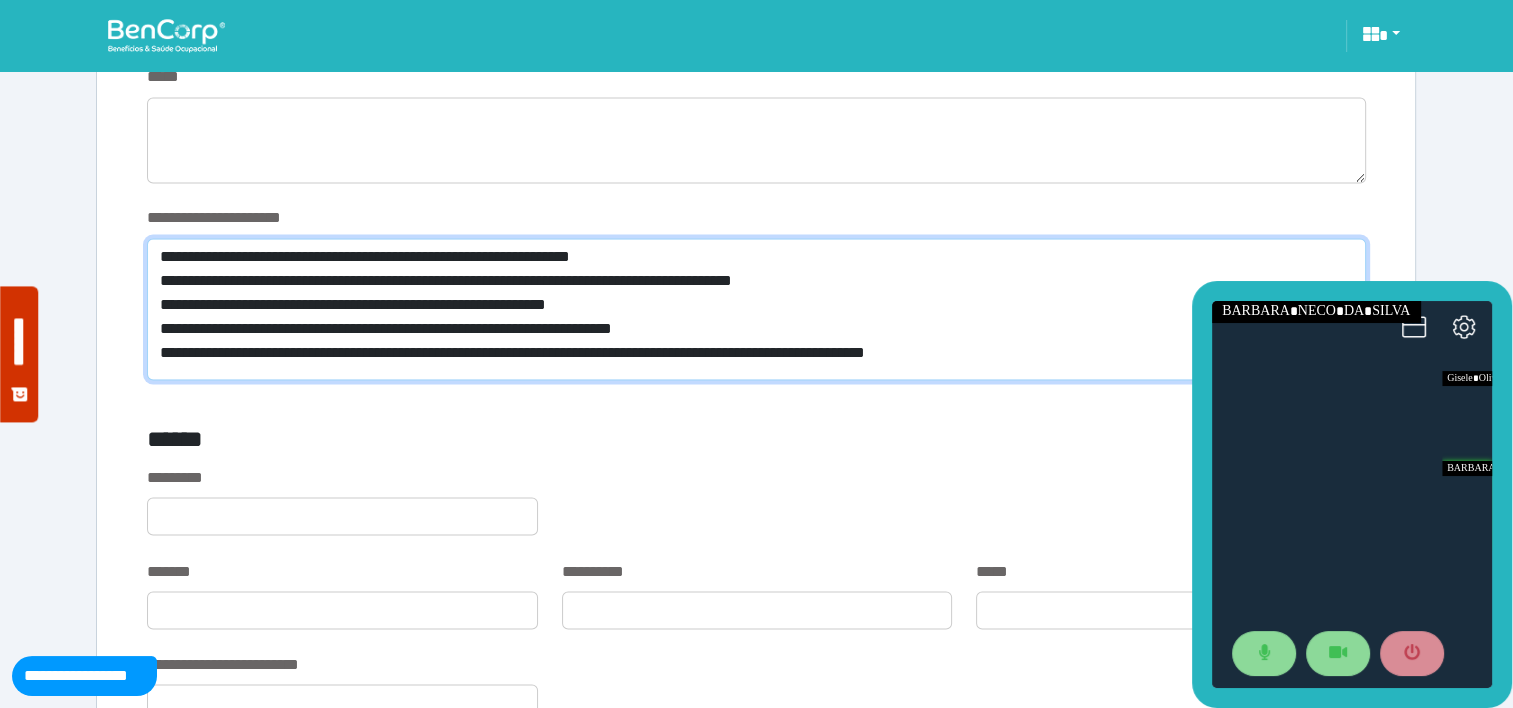 click on "**********" at bounding box center [756, 309] 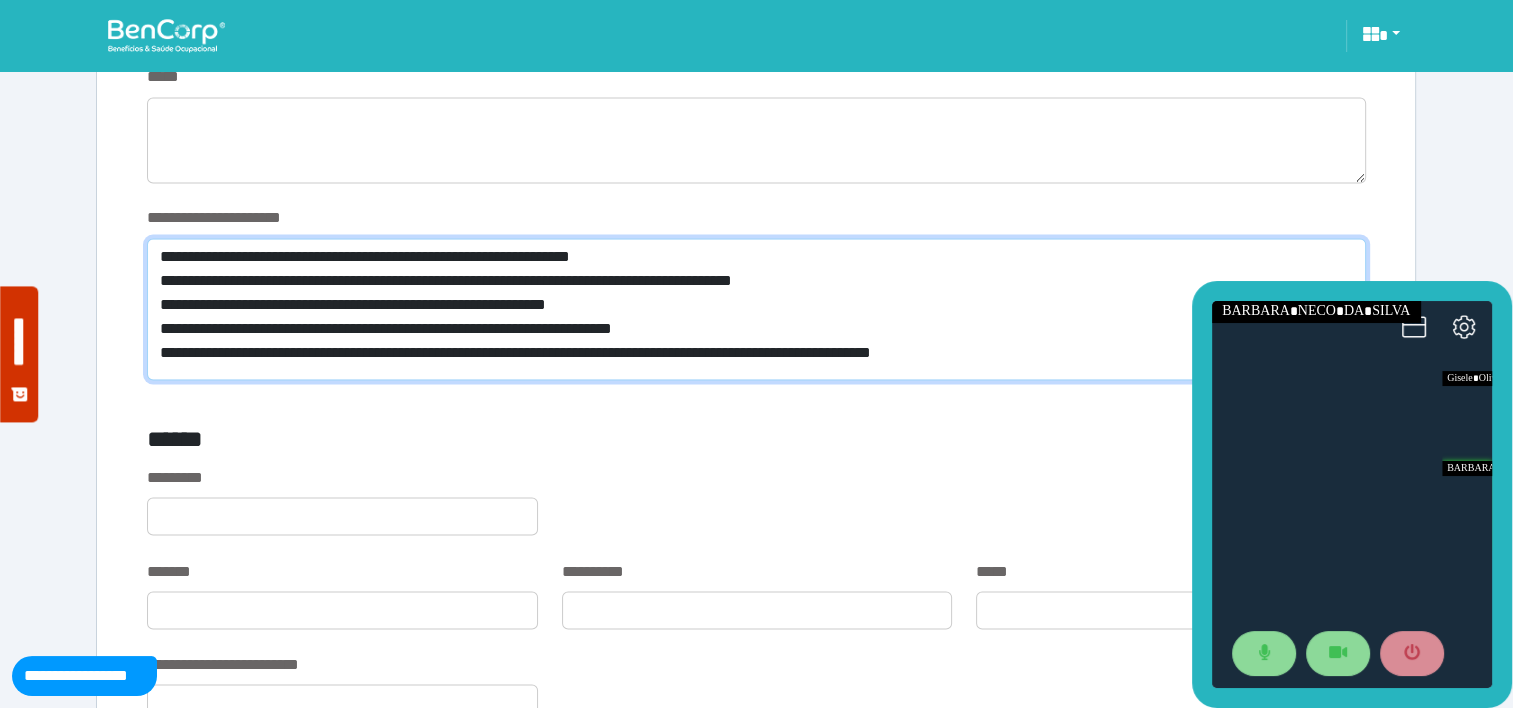 scroll, scrollTop: 0, scrollLeft: 0, axis: both 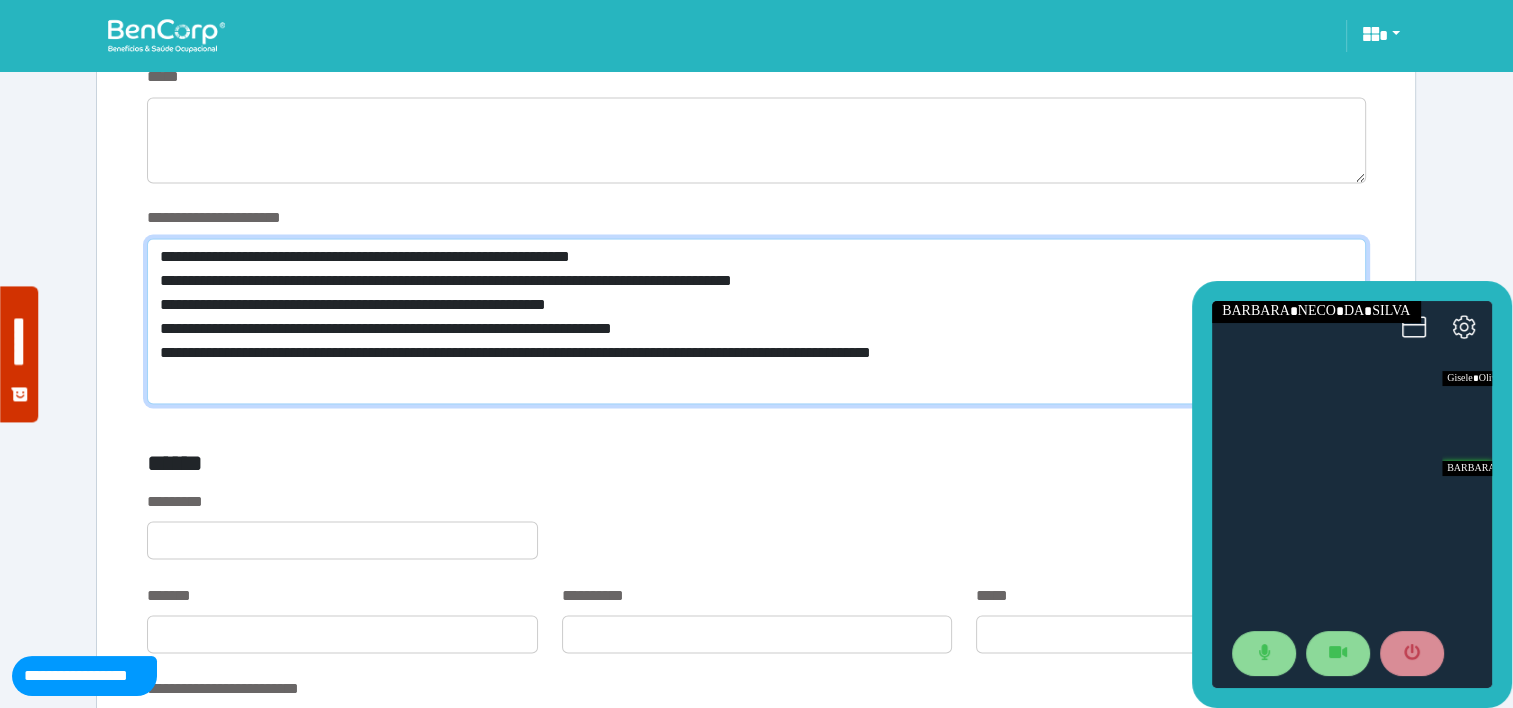 click on "**********" at bounding box center (756, 321) 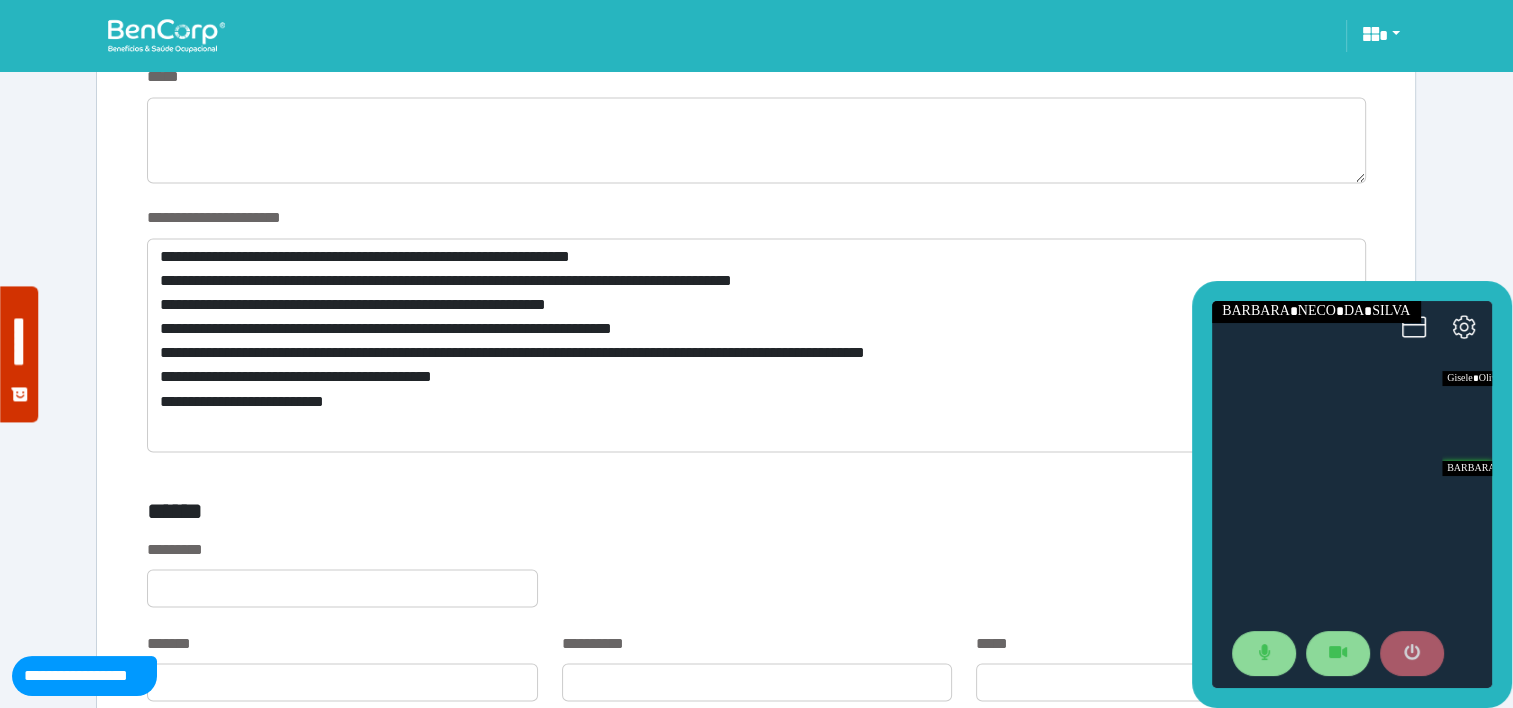 click at bounding box center [1412, 654] 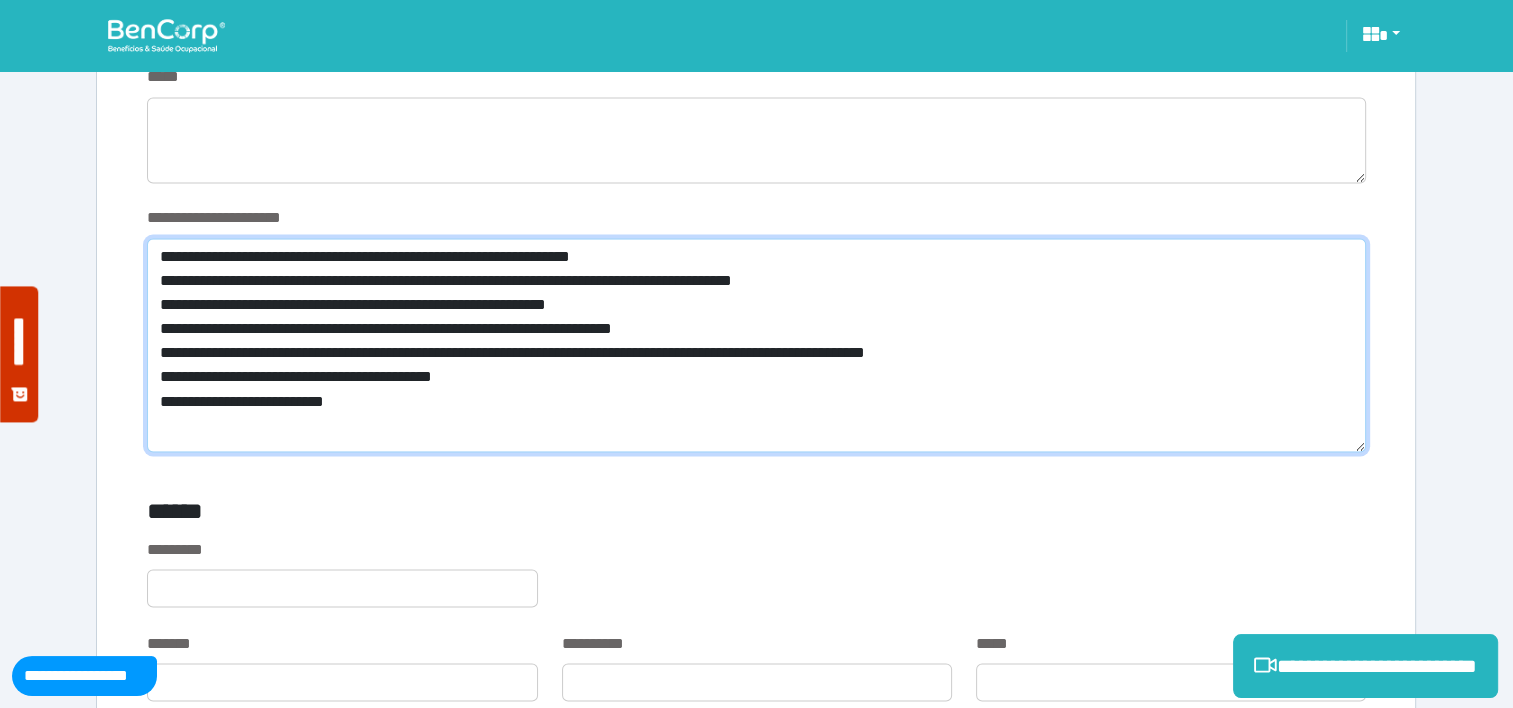 click on "**********" at bounding box center (756, 345) 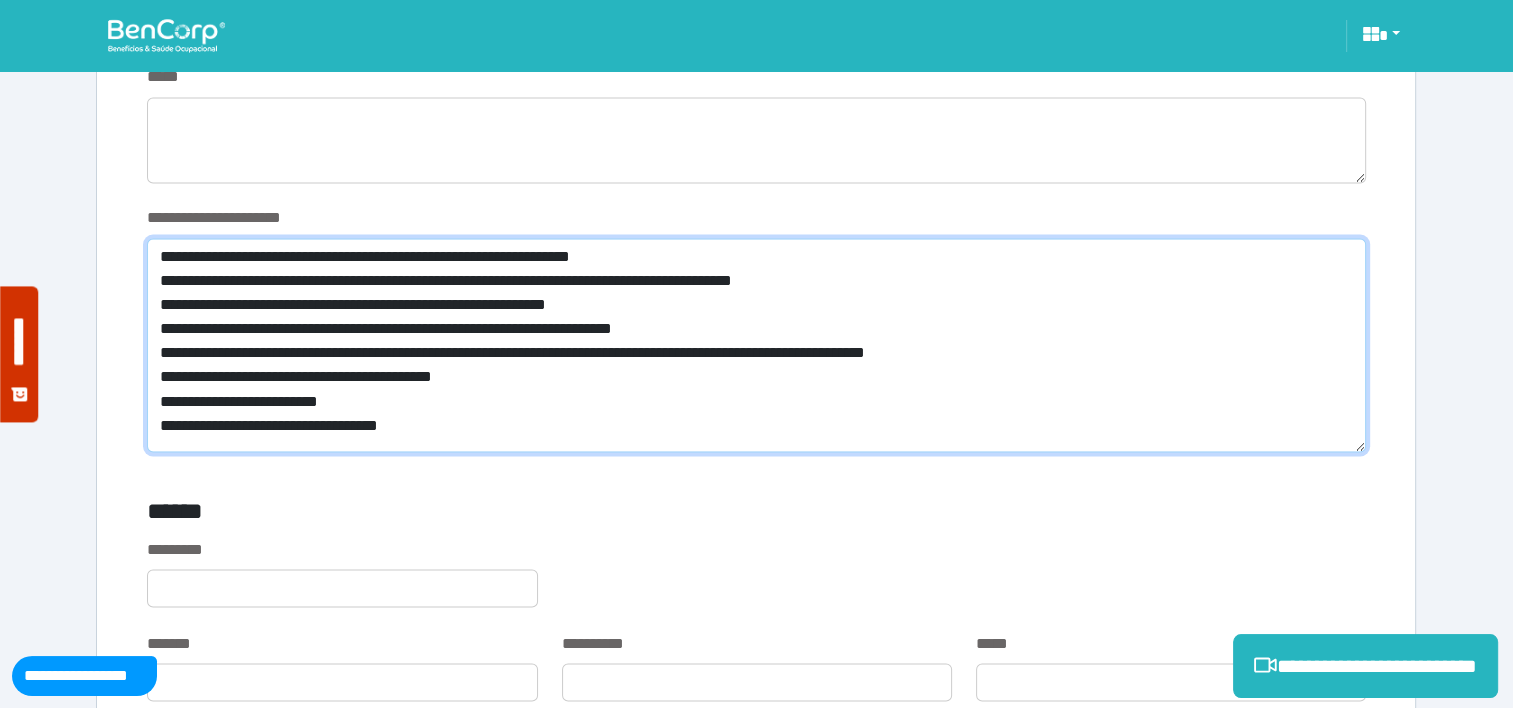 scroll, scrollTop: 0, scrollLeft: 0, axis: both 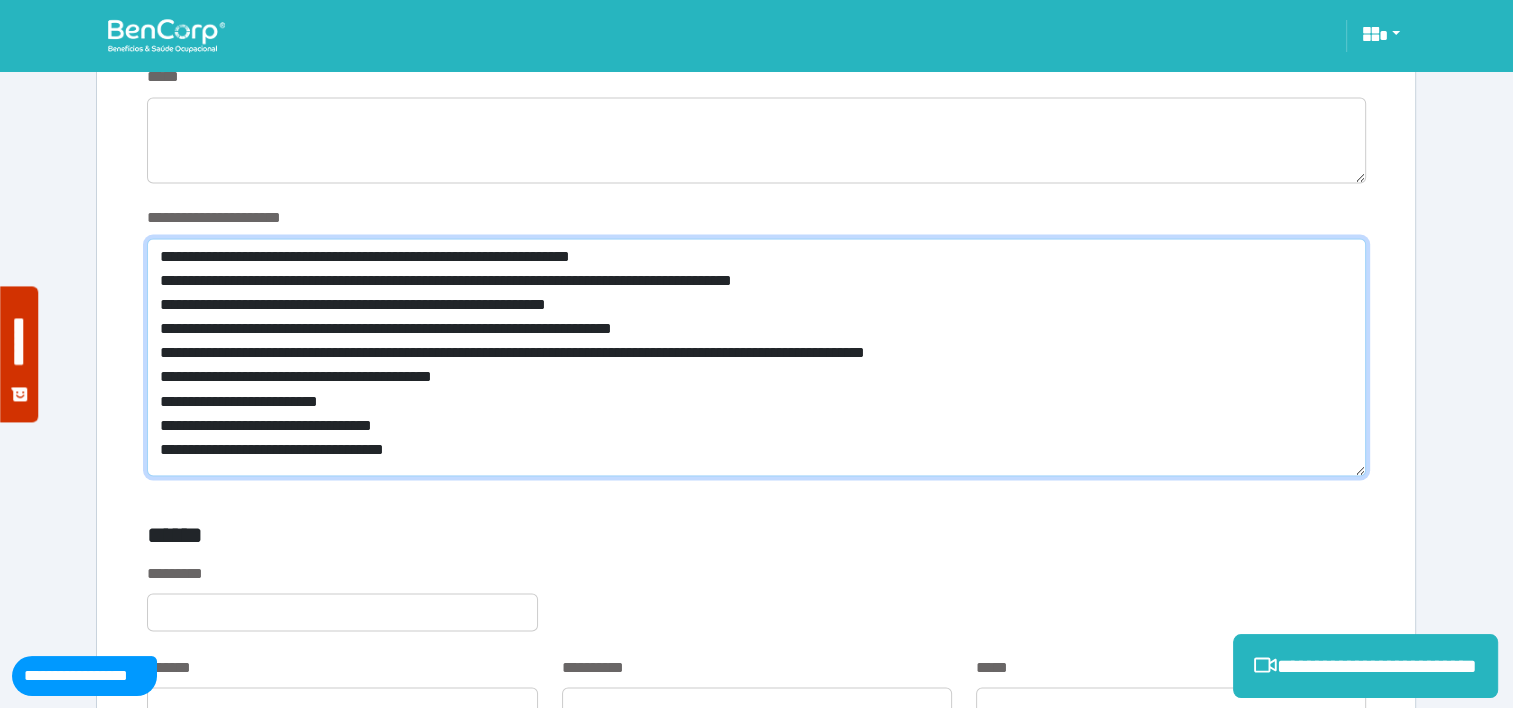 click on "**********" at bounding box center (756, 357) 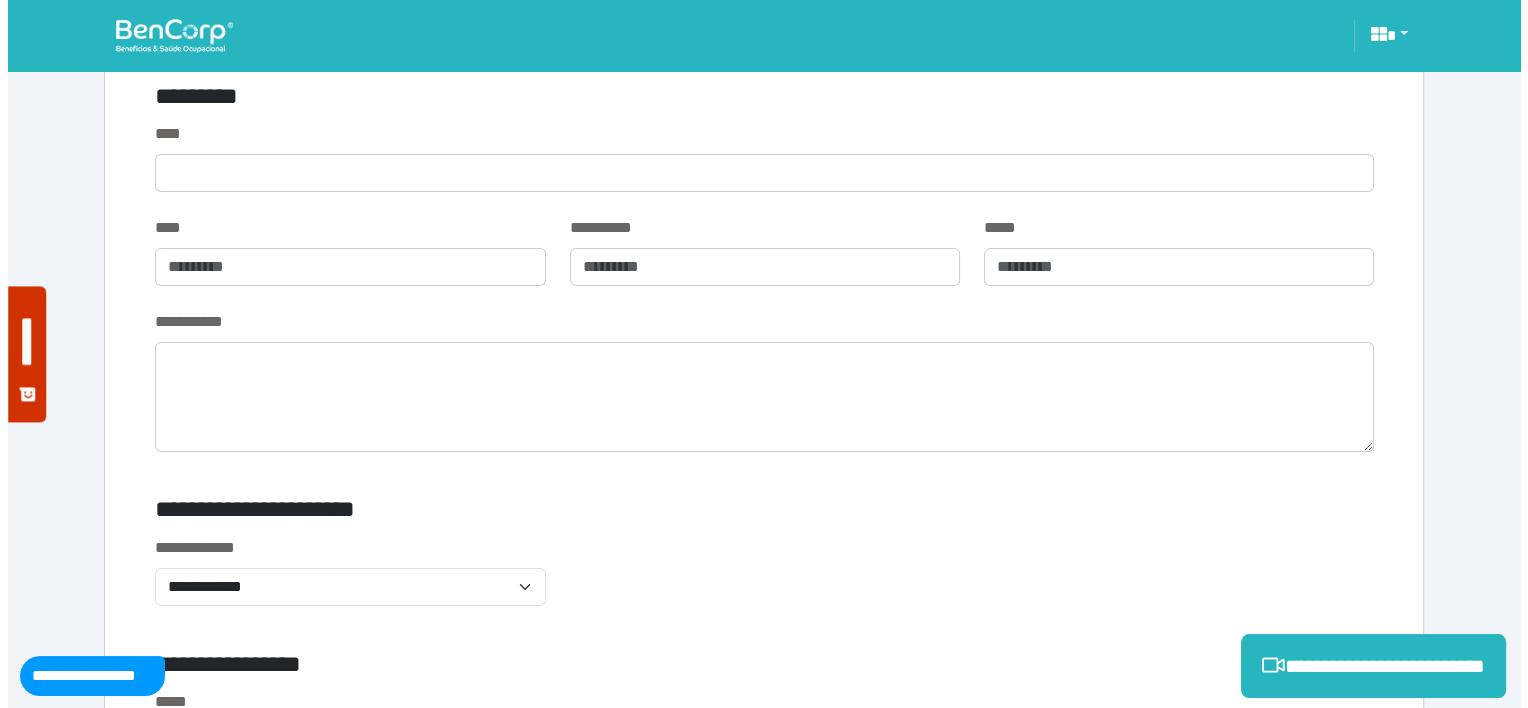 scroll, scrollTop: 7966, scrollLeft: 0, axis: vertical 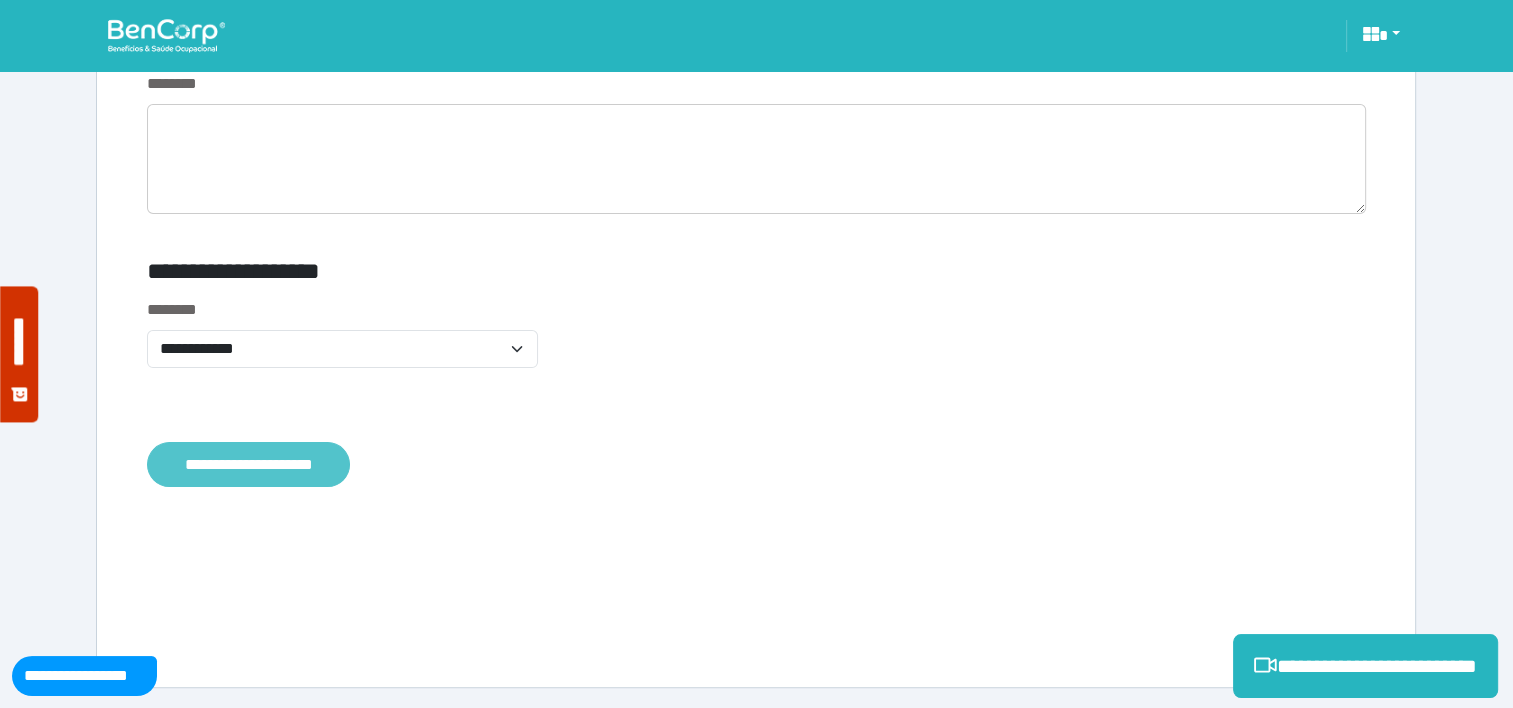 type on "**********" 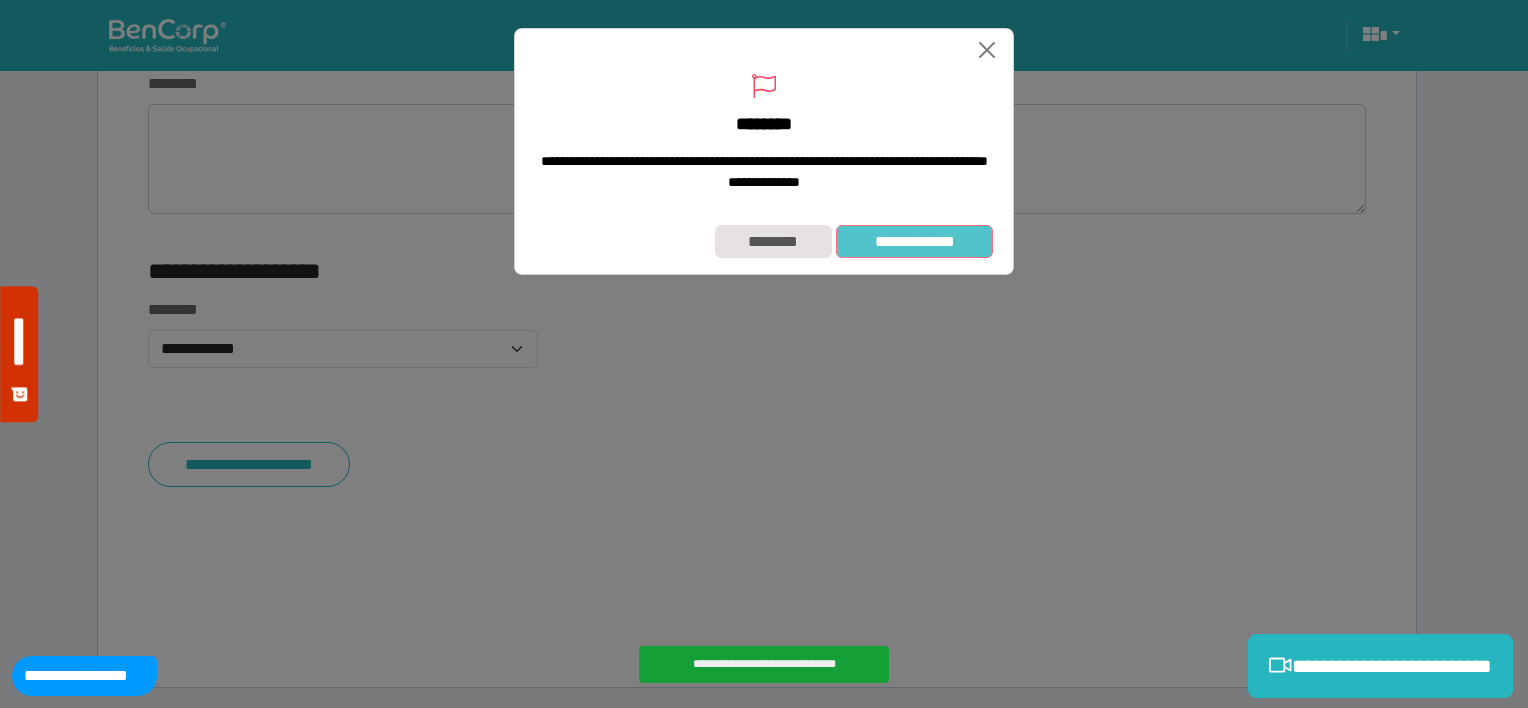 click on "**********" at bounding box center [914, 242] 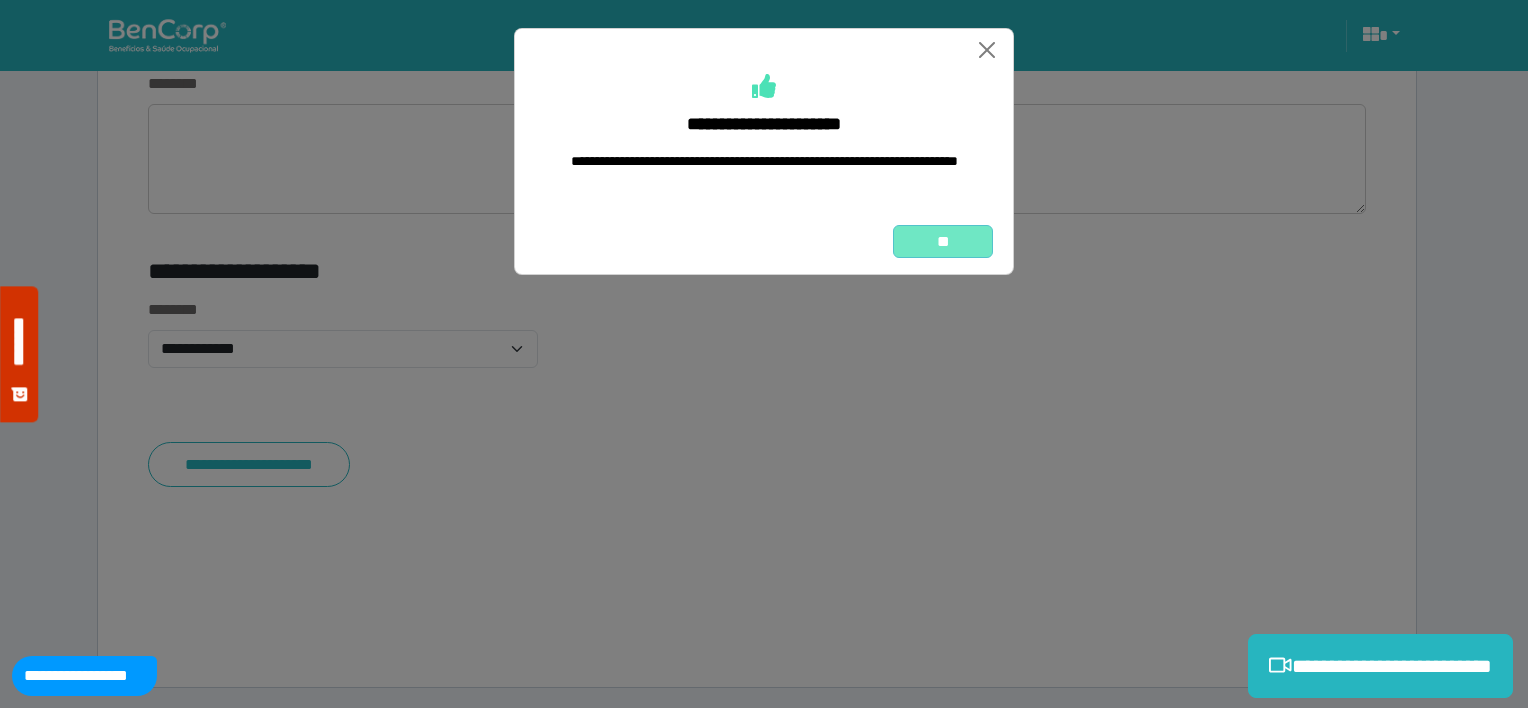 click on "**" at bounding box center (943, 242) 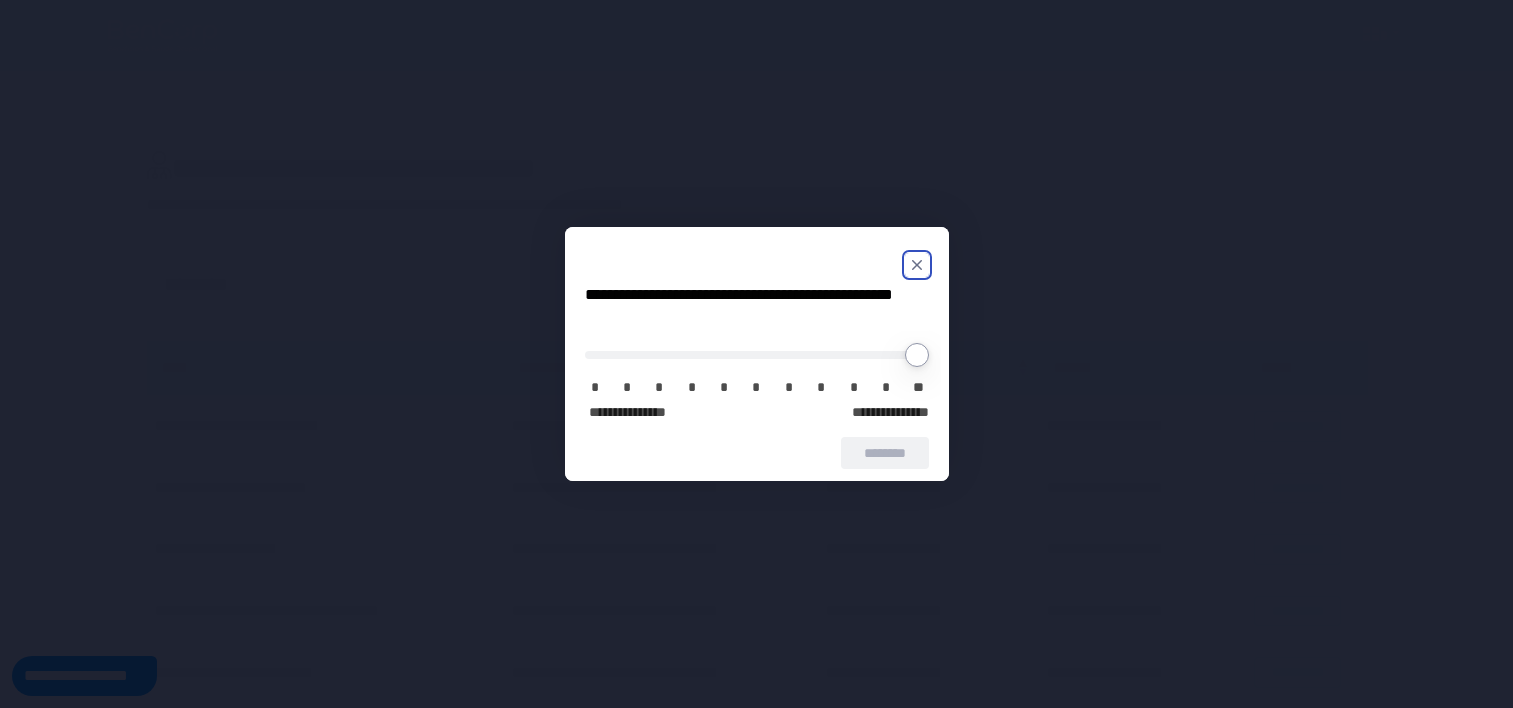 scroll, scrollTop: 0, scrollLeft: 0, axis: both 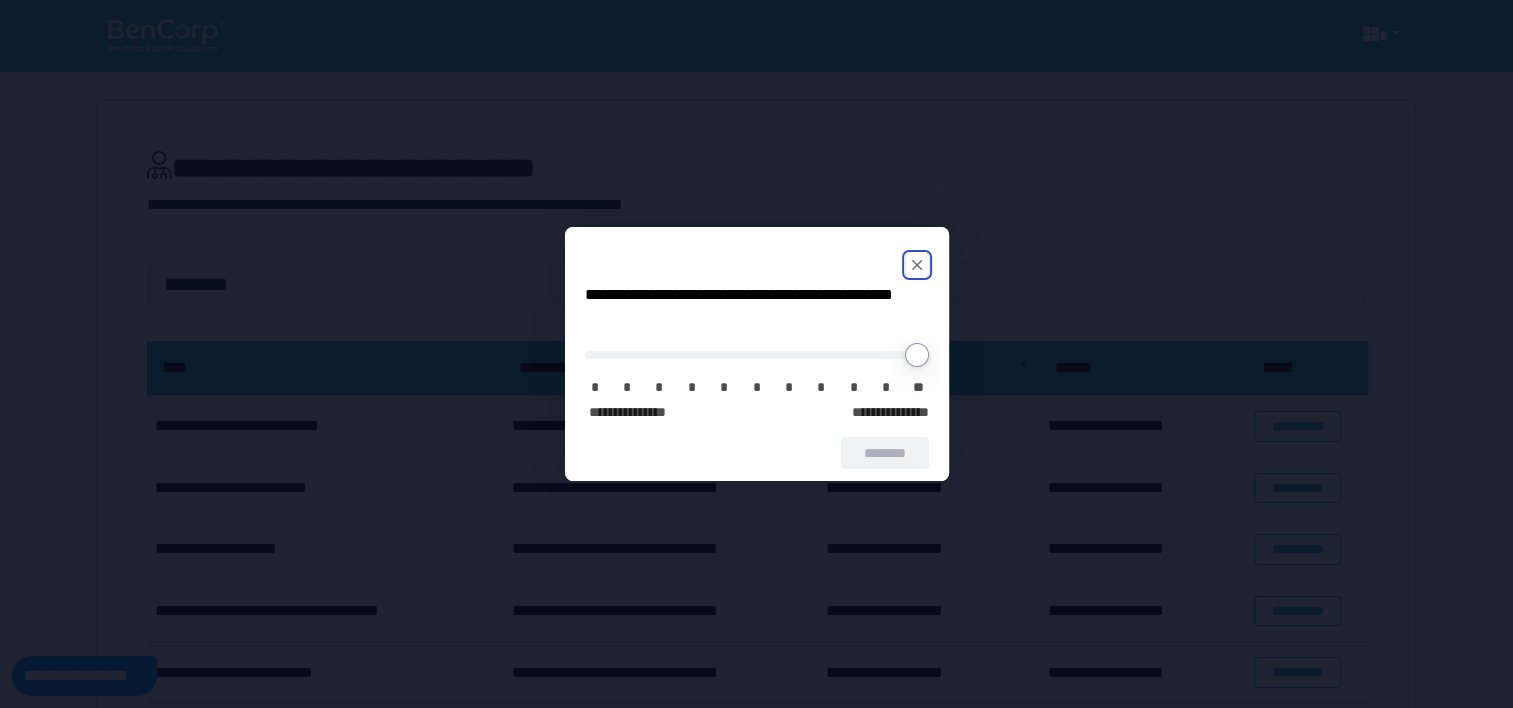 click 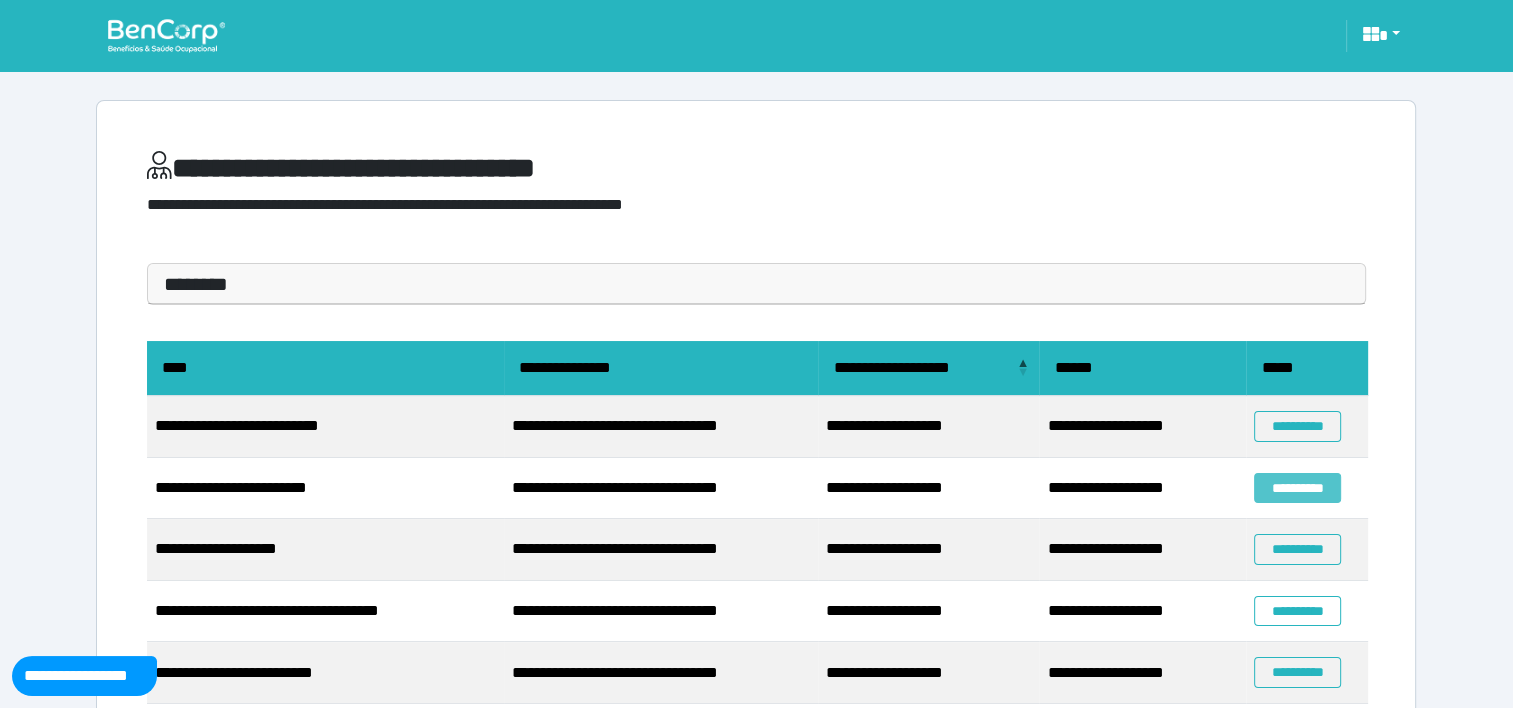 click on "**********" at bounding box center (1297, 488) 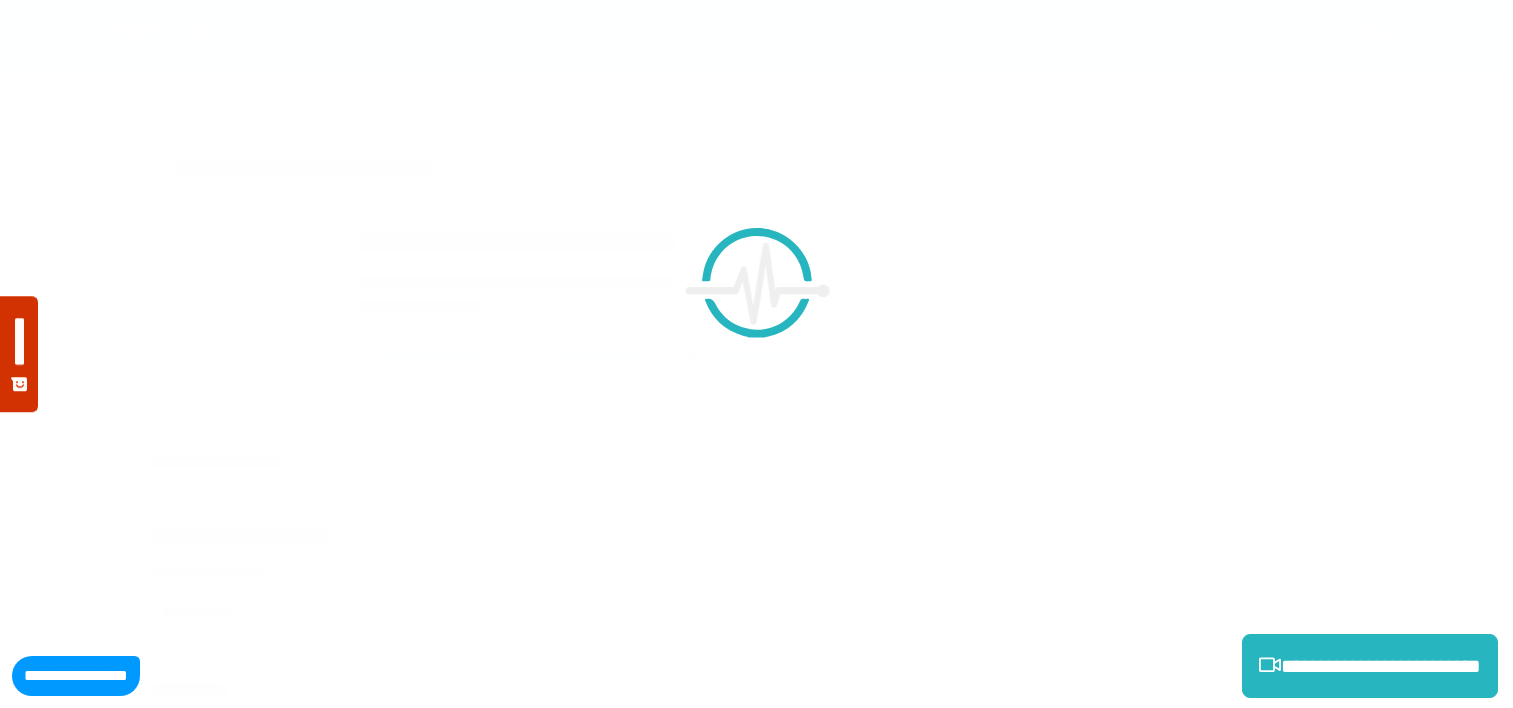 scroll, scrollTop: 0, scrollLeft: 0, axis: both 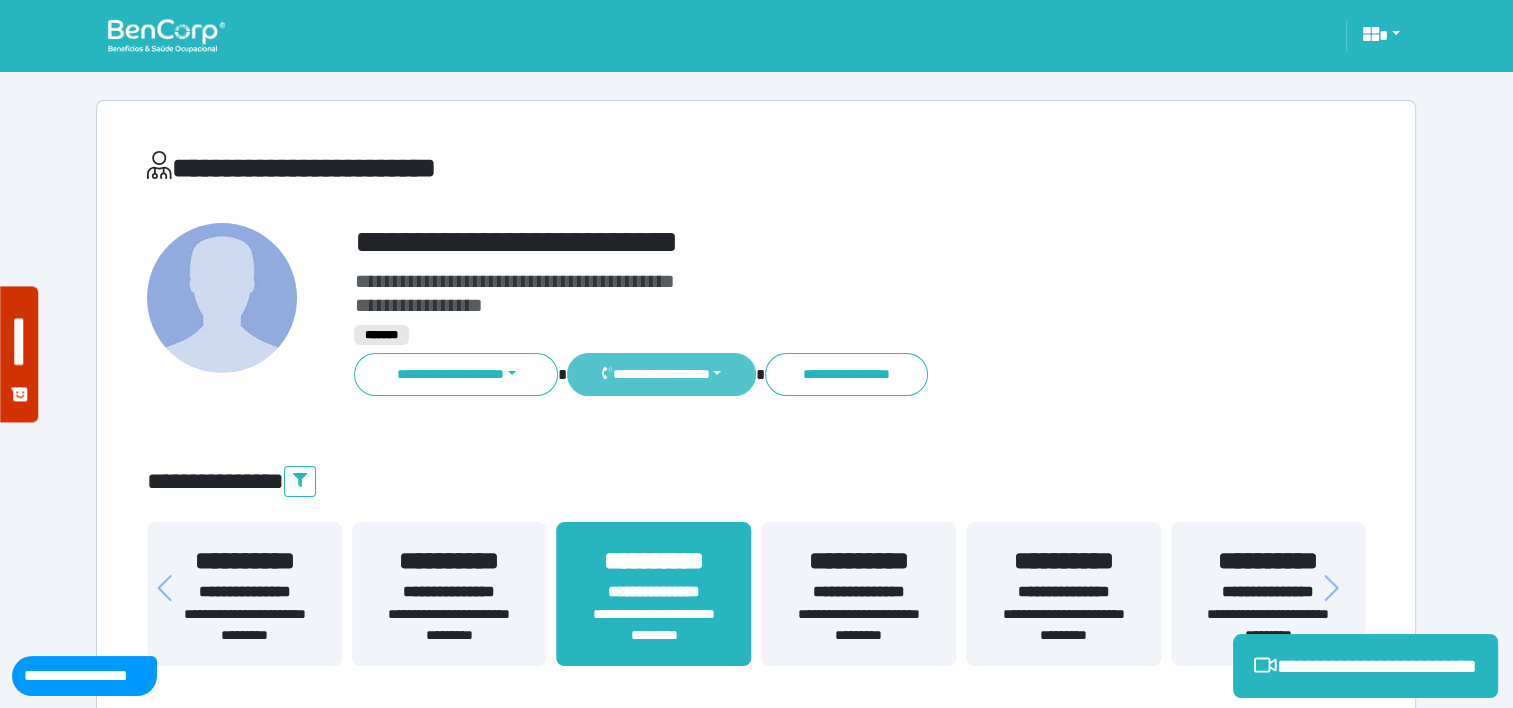 click on "**********" at bounding box center [661, 374] 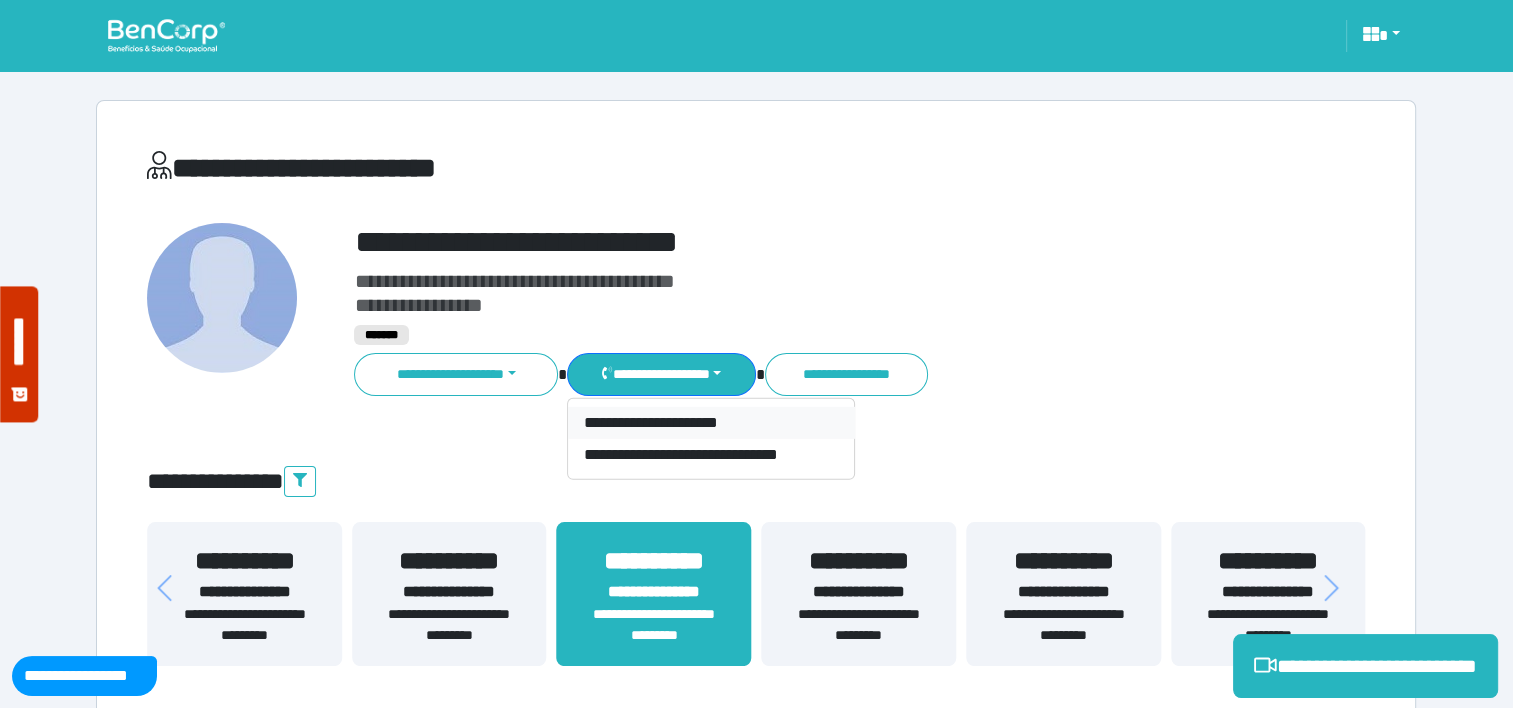 click on "**********" at bounding box center (711, 423) 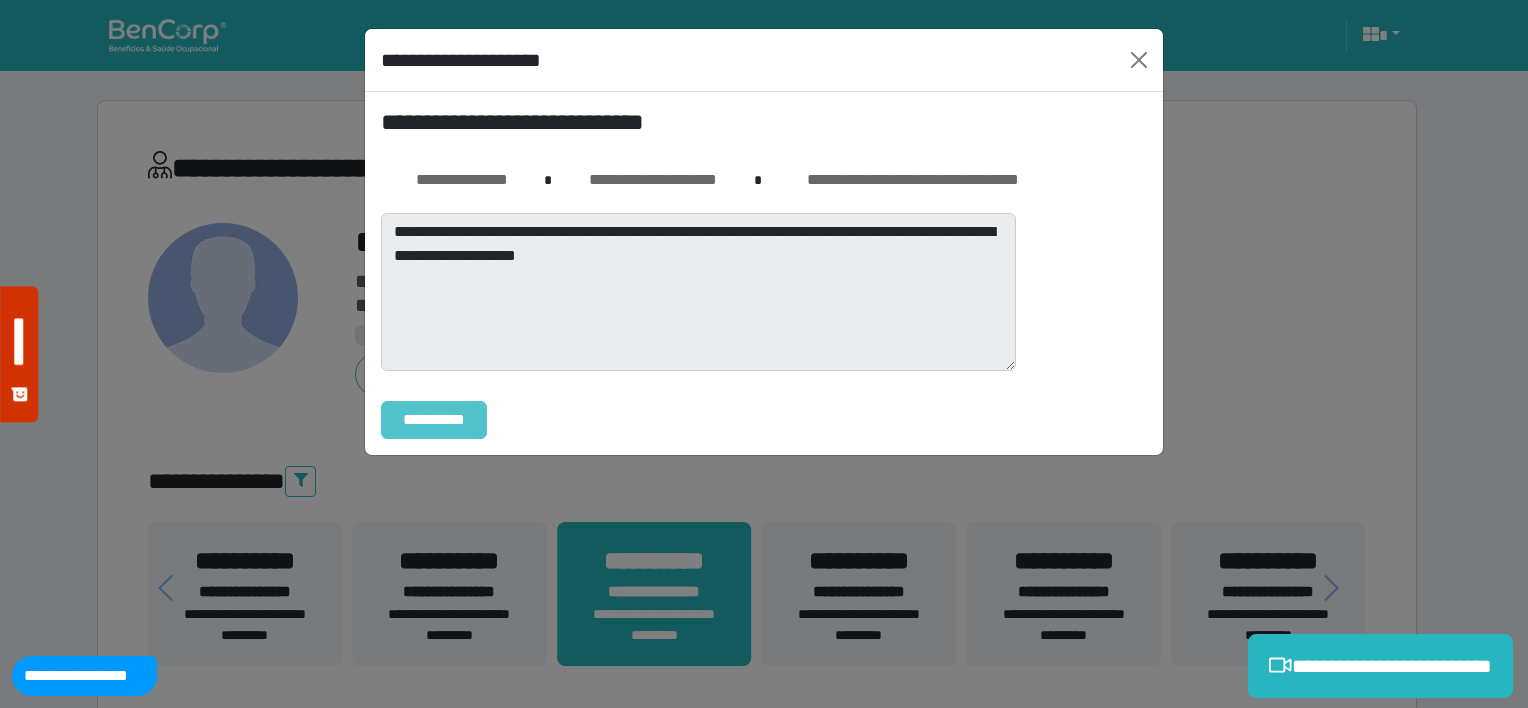 click on "**********" at bounding box center [434, 420] 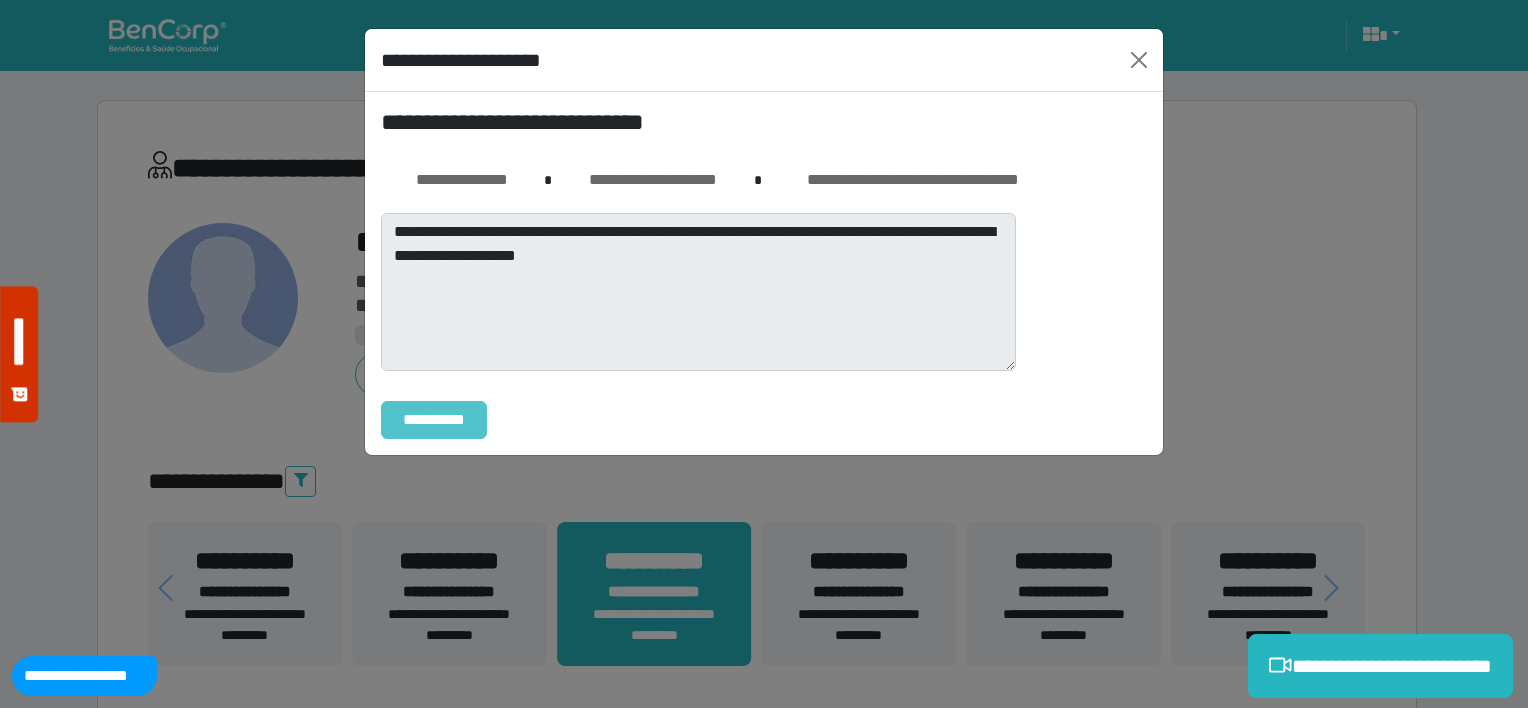 click on "**********" at bounding box center (434, 420) 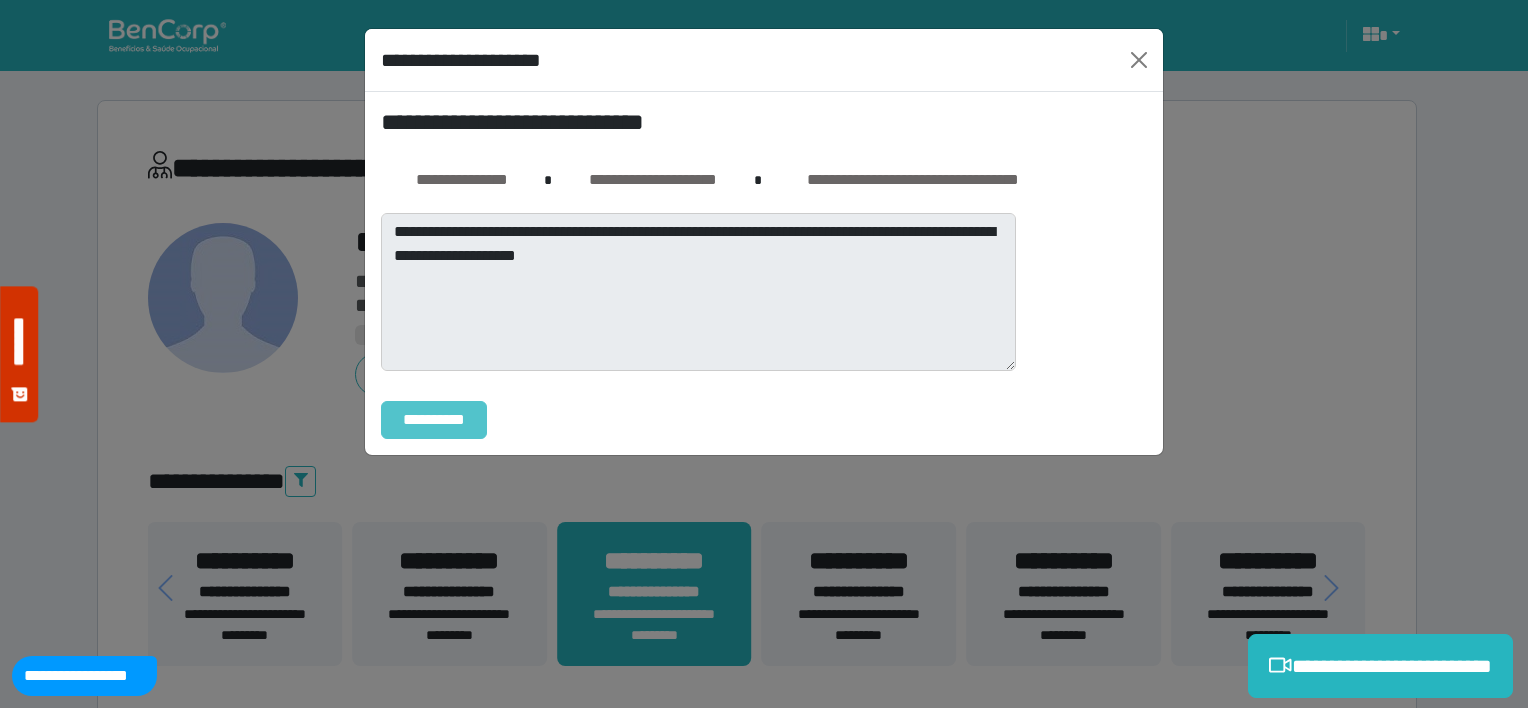 click on "**********" at bounding box center (434, 420) 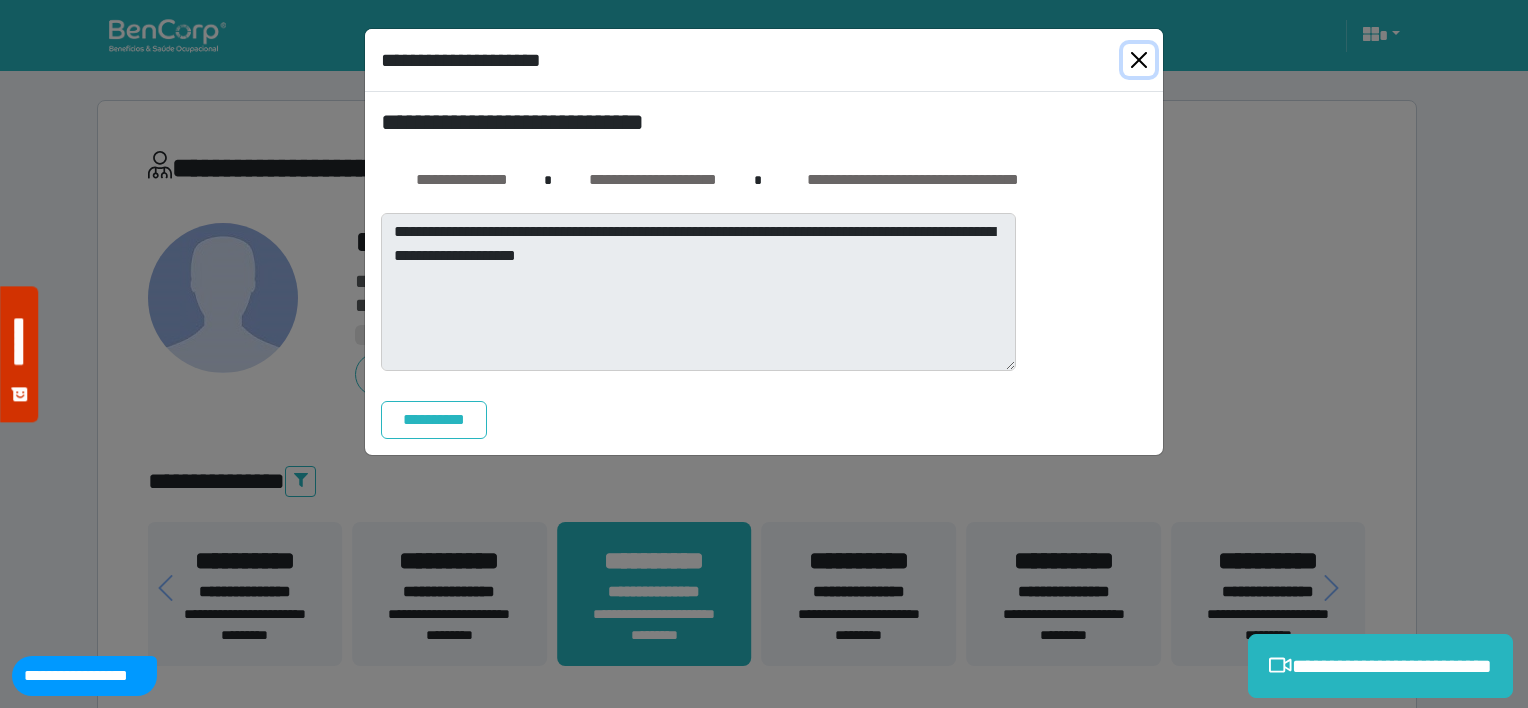 click at bounding box center (1139, 60) 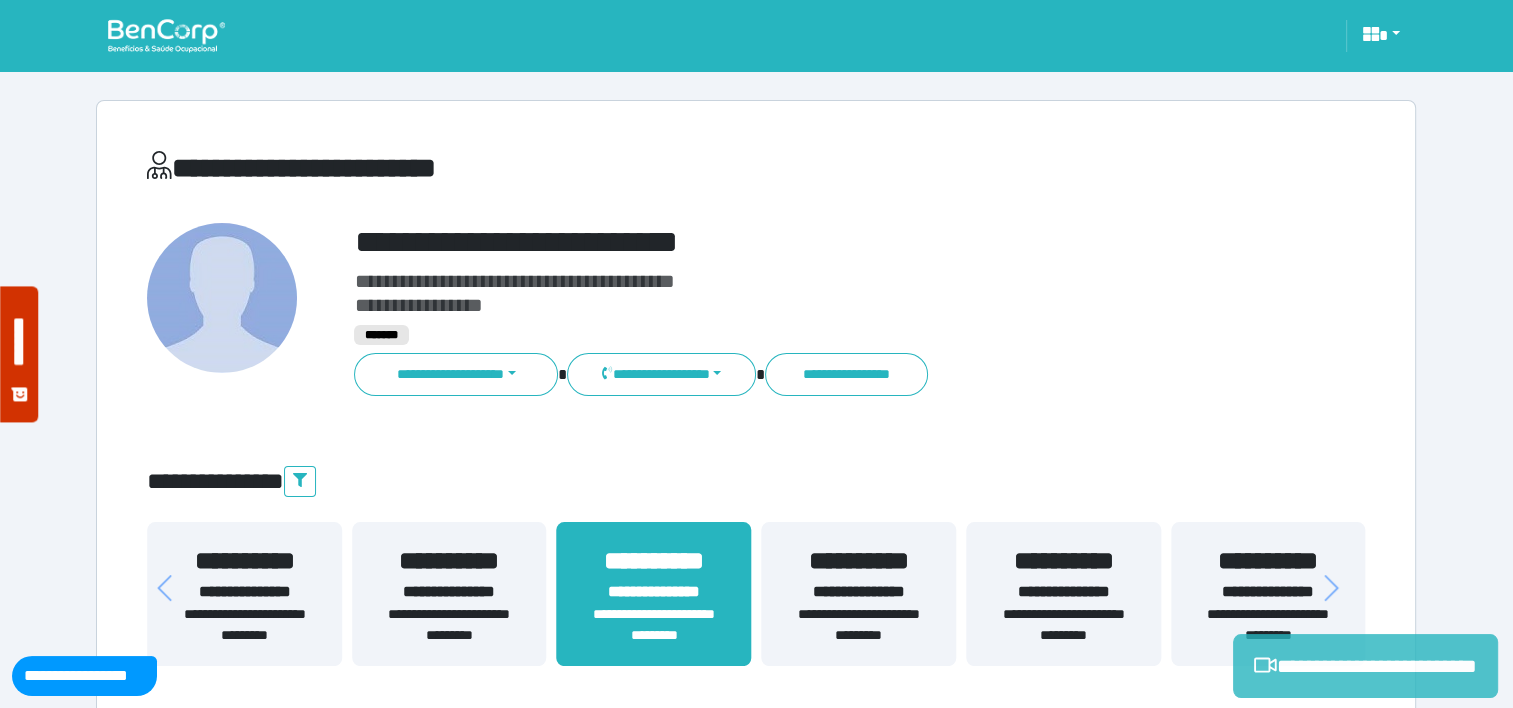 click on "**********" at bounding box center (1365, 666) 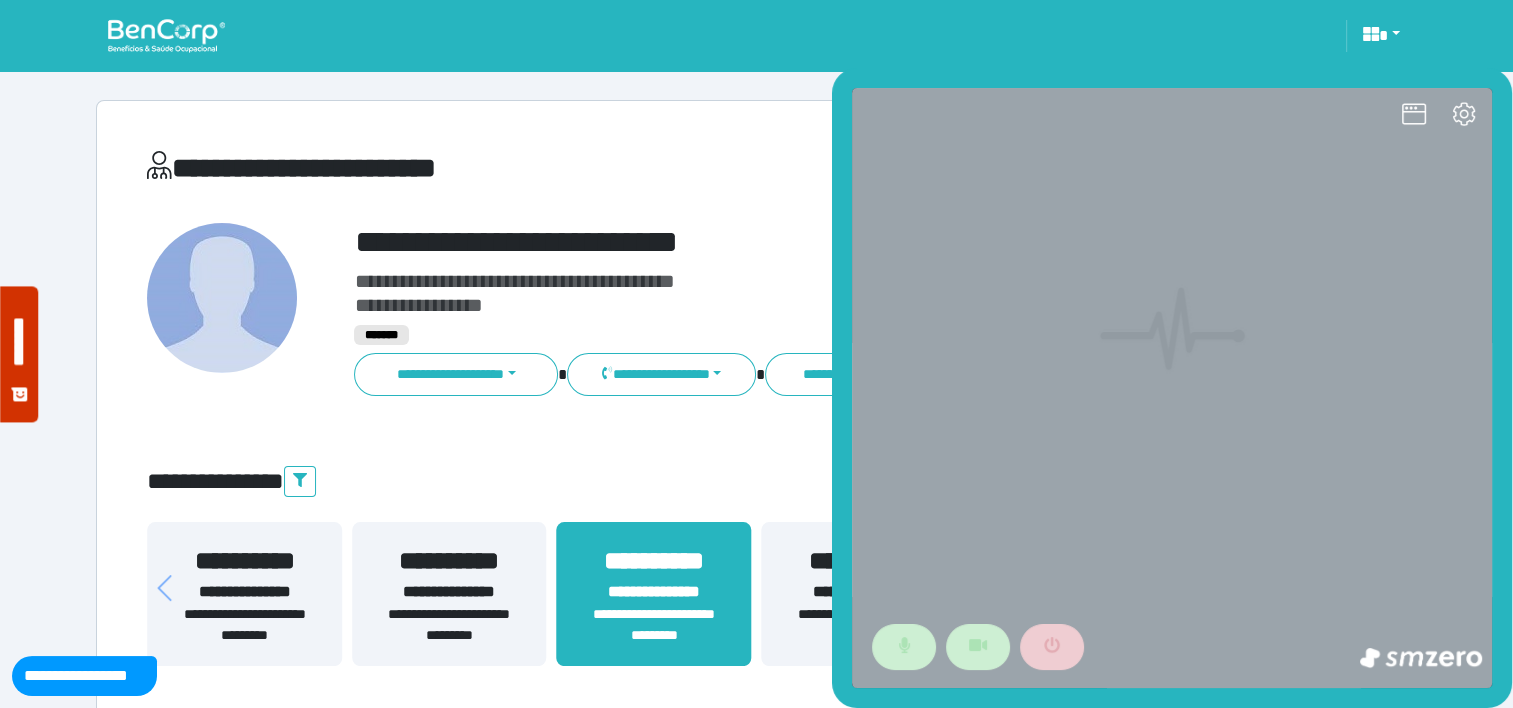 scroll, scrollTop: 0, scrollLeft: 0, axis: both 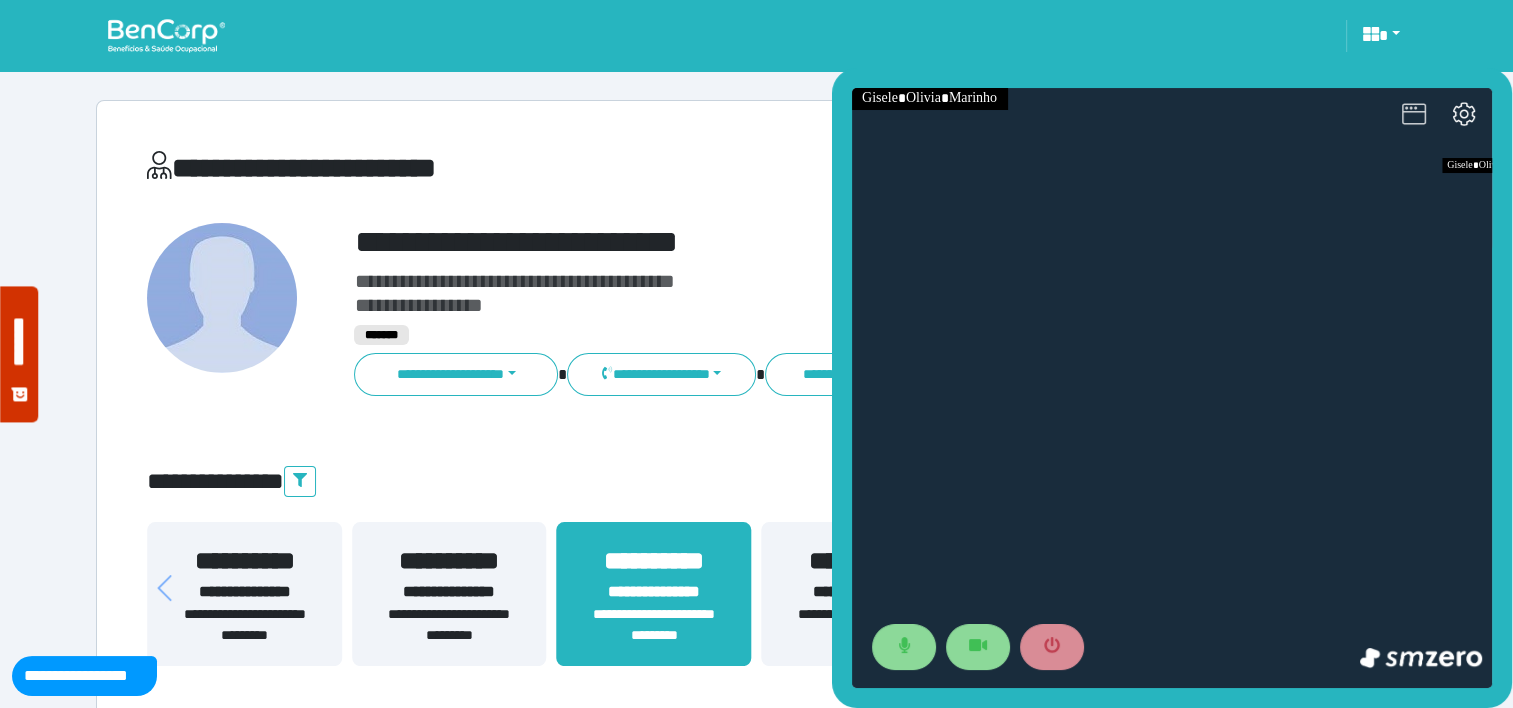 click 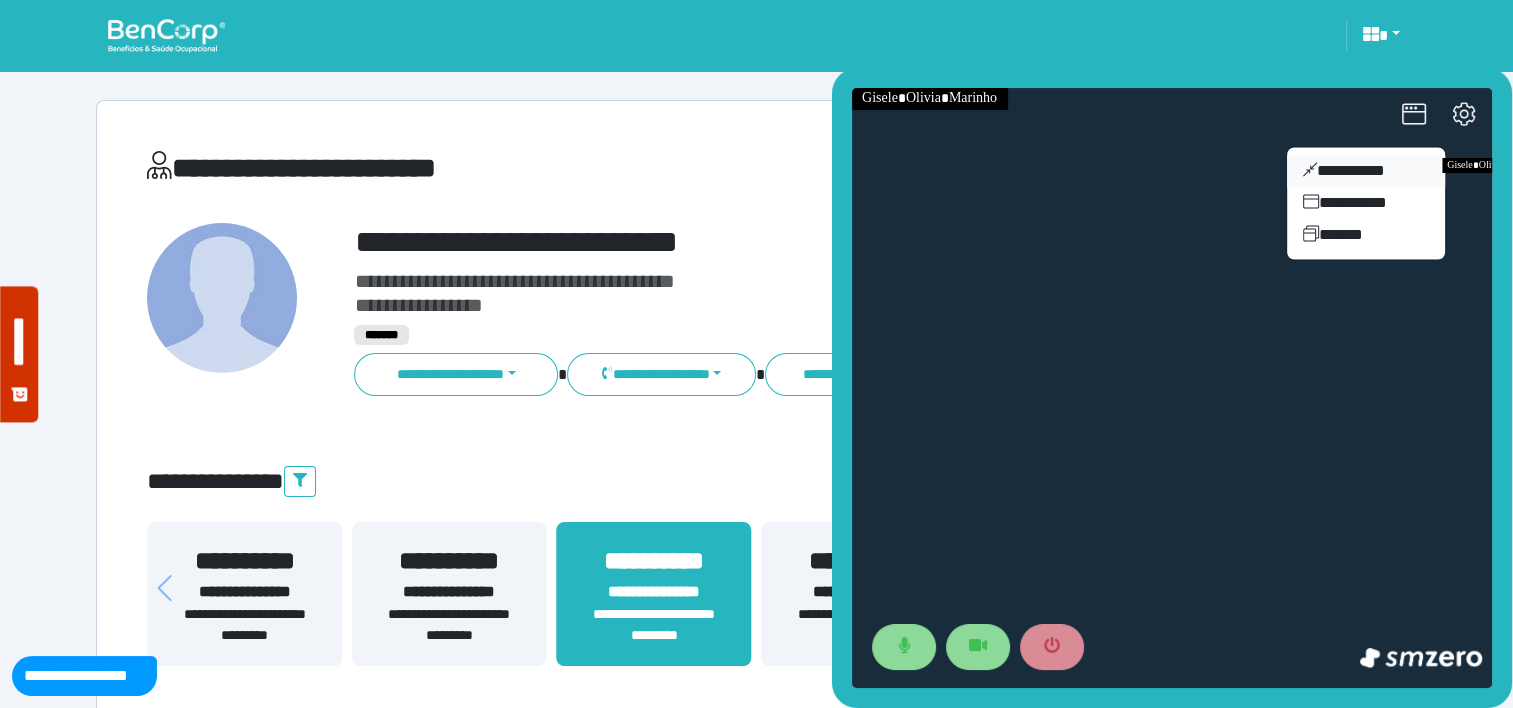 click on "**********" at bounding box center (1366, 171) 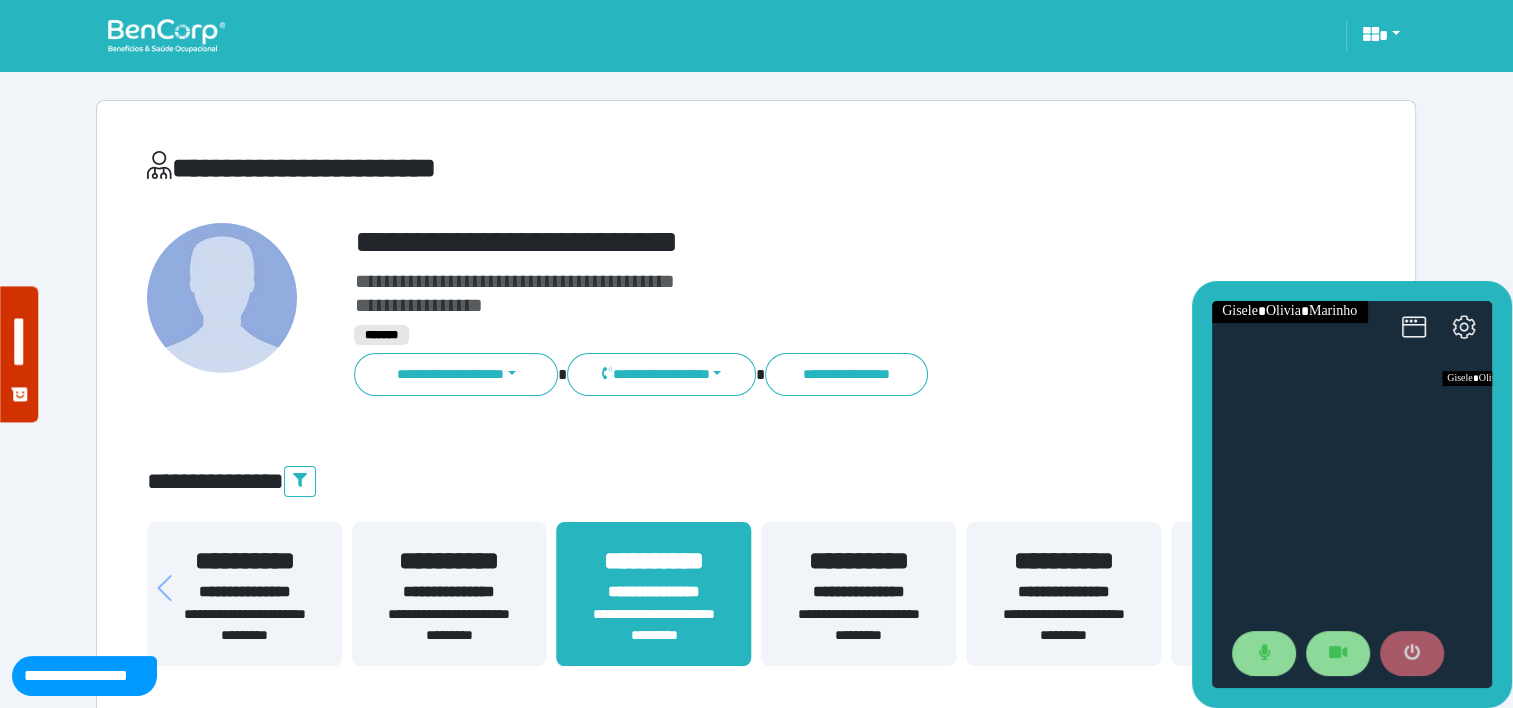 click 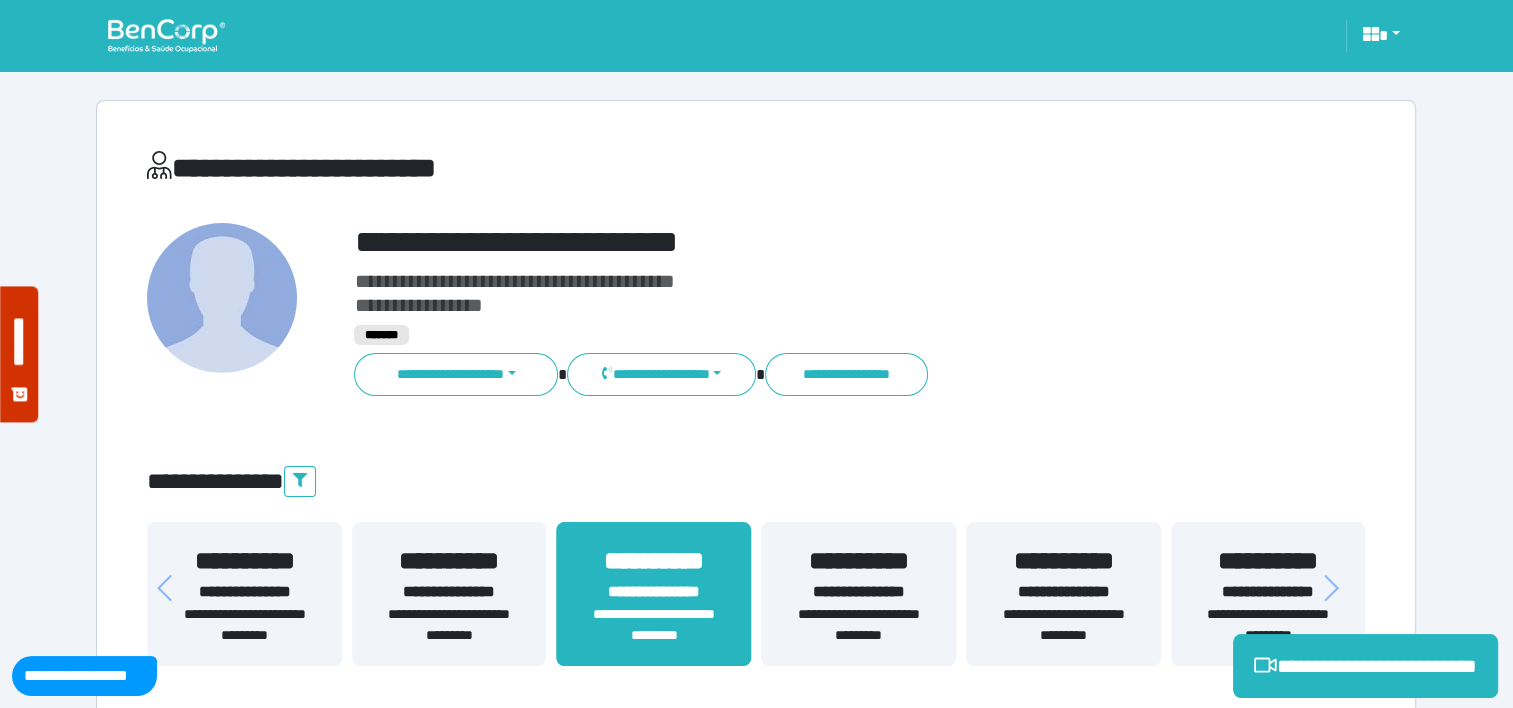 click at bounding box center (166, 35) 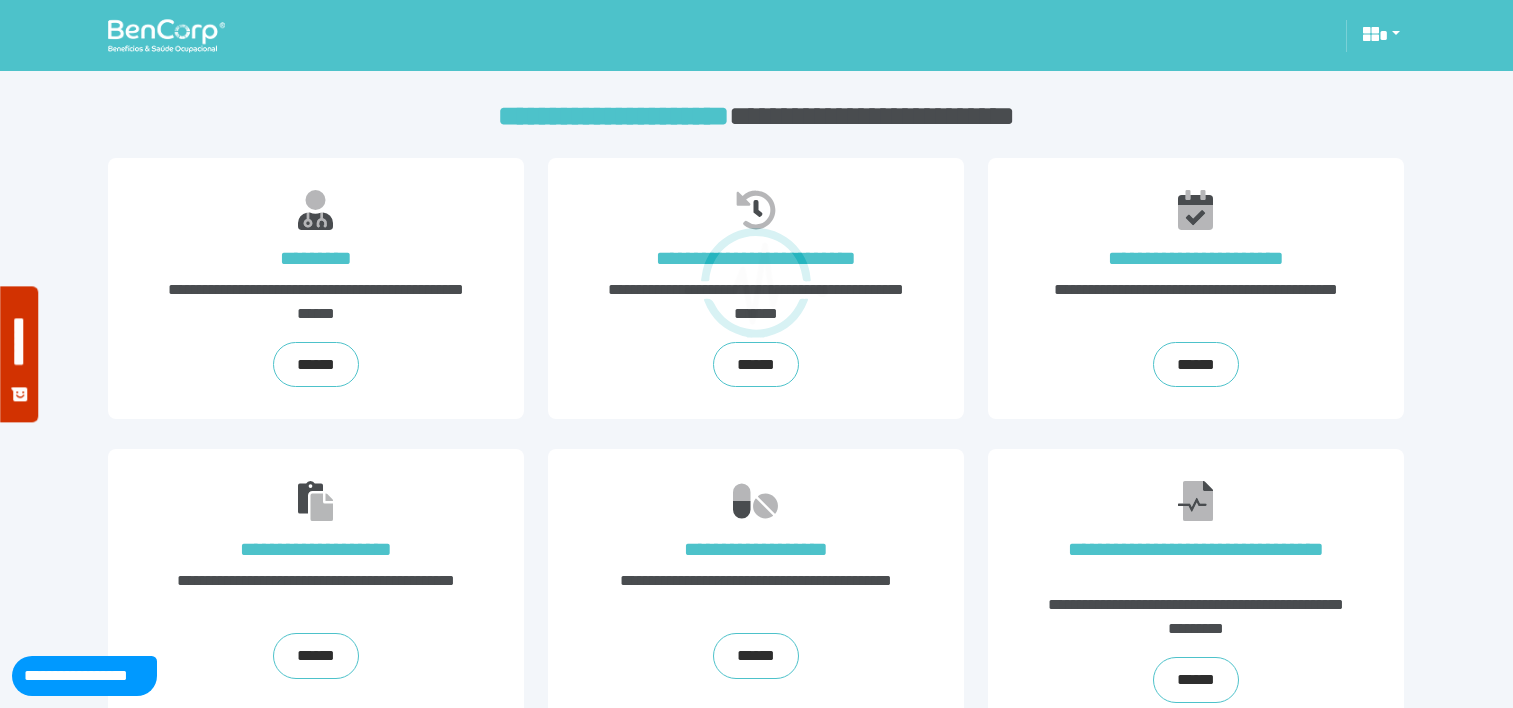 scroll, scrollTop: 0, scrollLeft: 0, axis: both 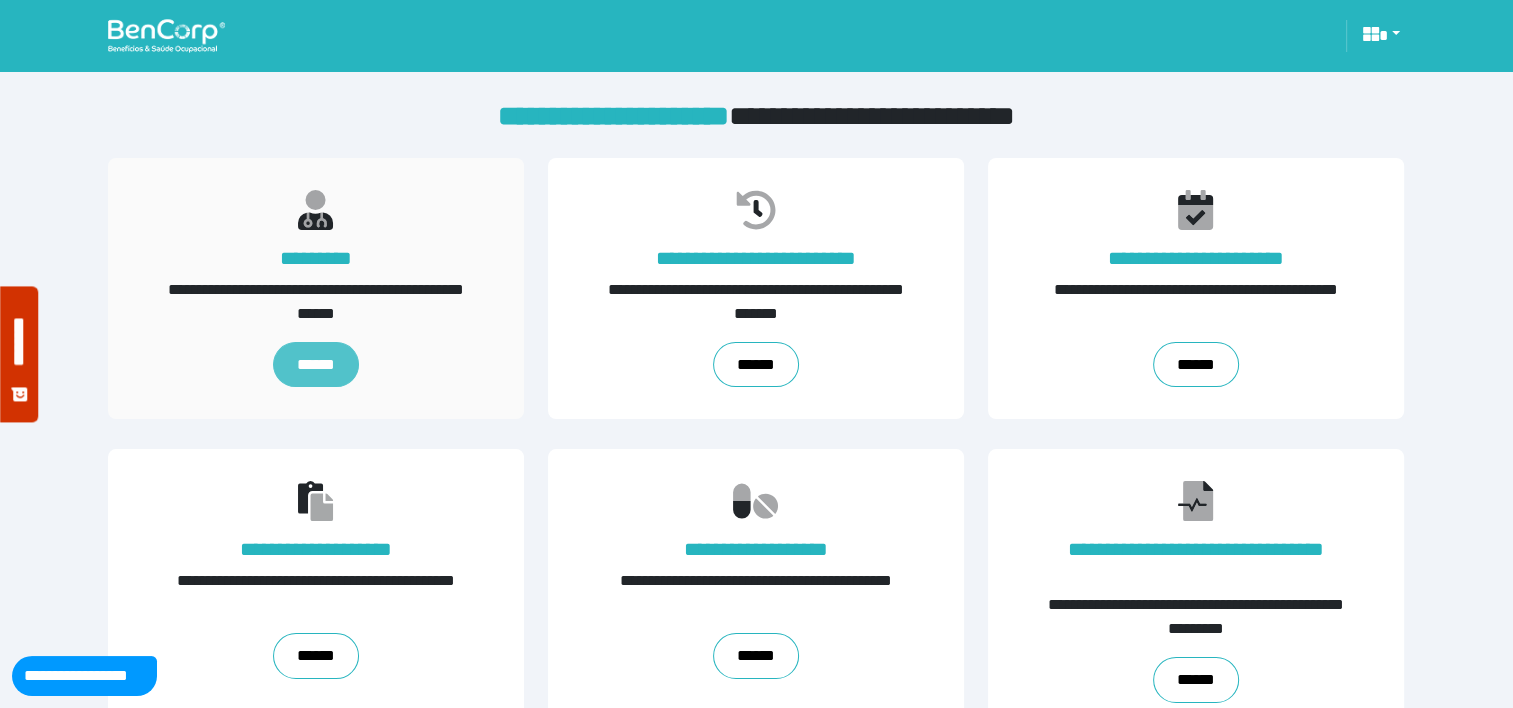 click on "******" at bounding box center [316, 365] 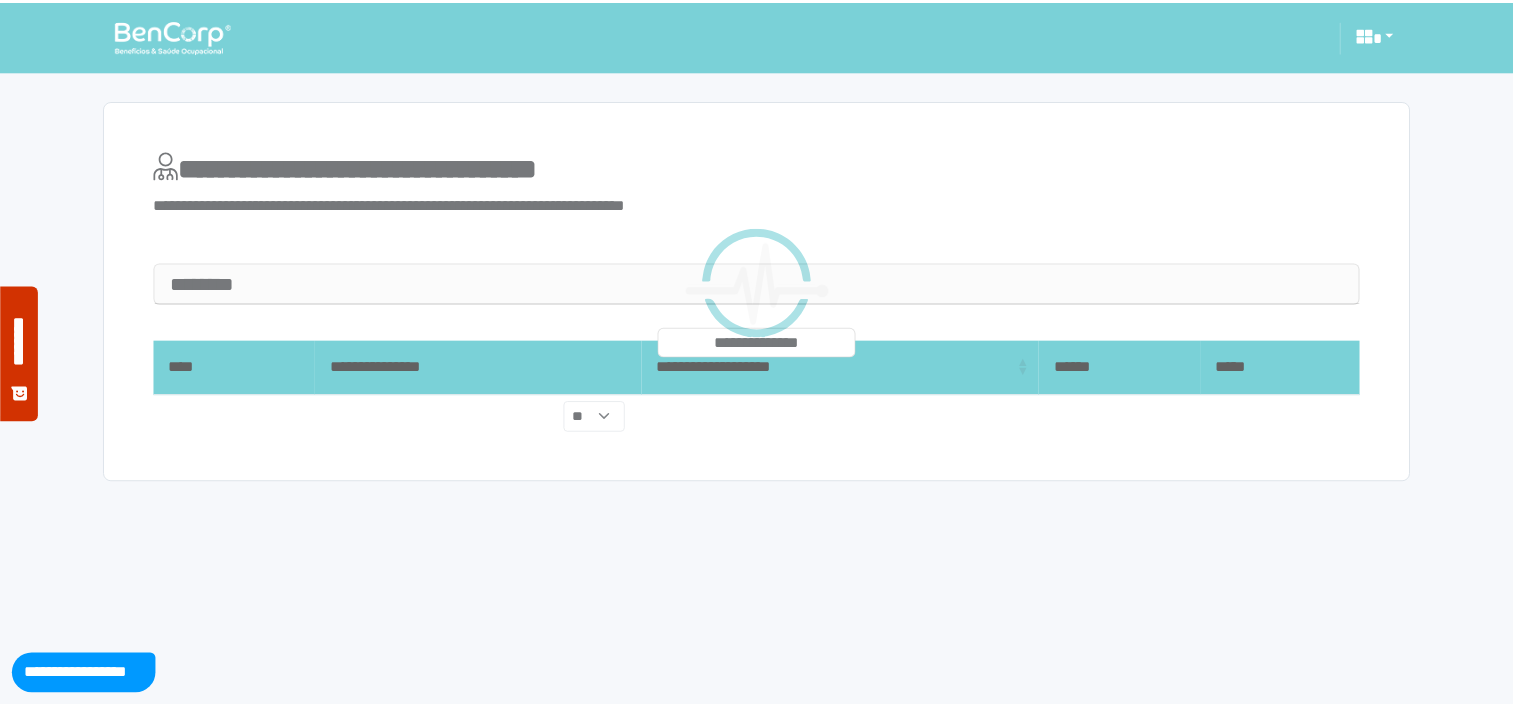 scroll, scrollTop: 0, scrollLeft: 0, axis: both 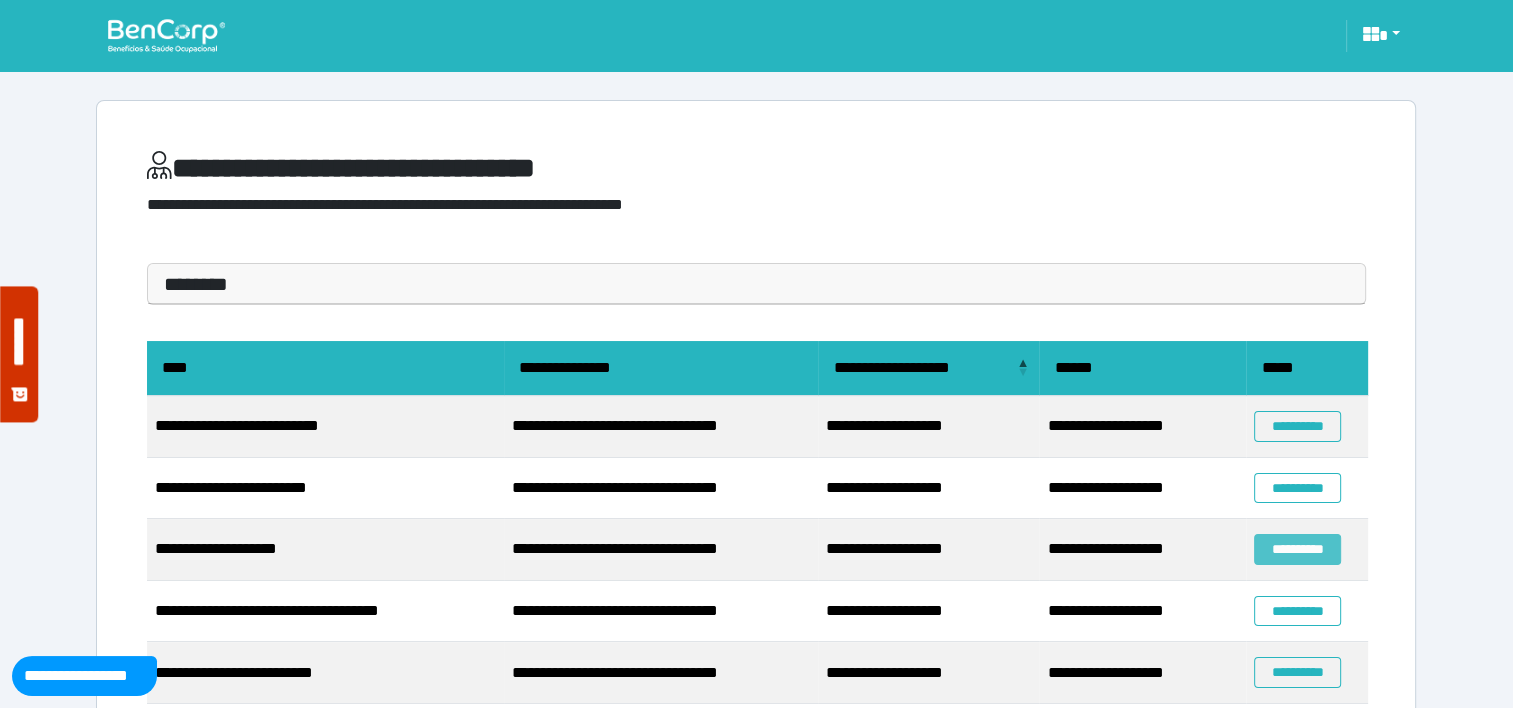 click on "**********" at bounding box center (1297, 549) 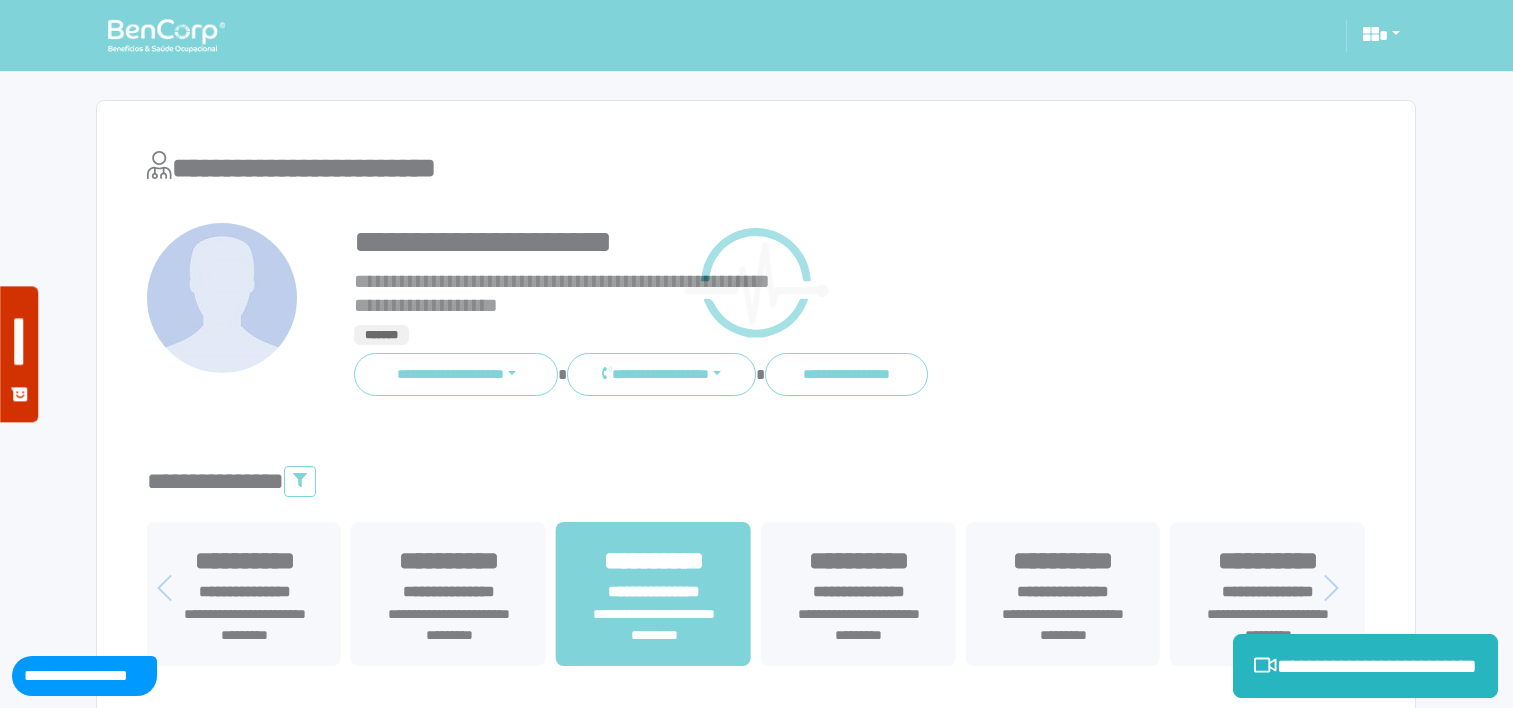 scroll, scrollTop: 0, scrollLeft: 0, axis: both 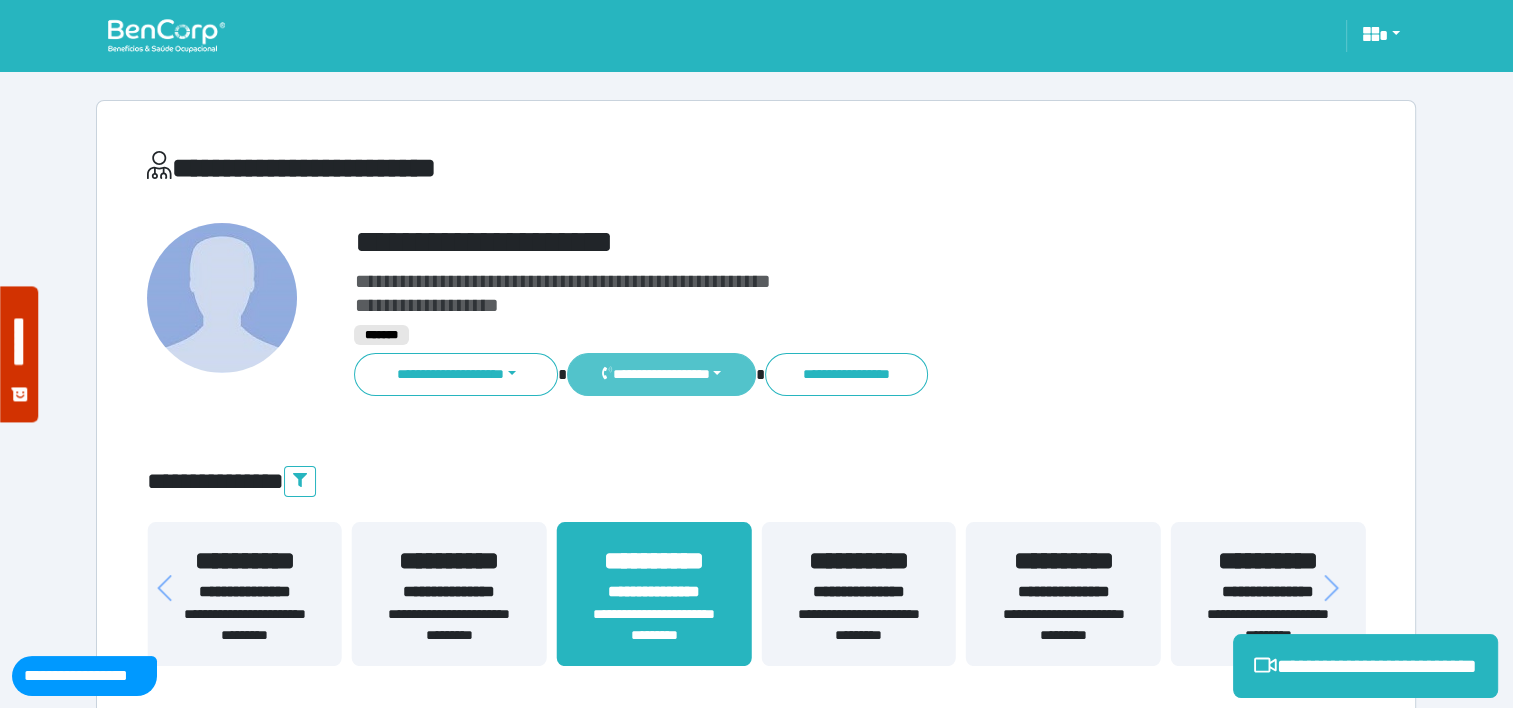 click on "**********" at bounding box center [661, 374] 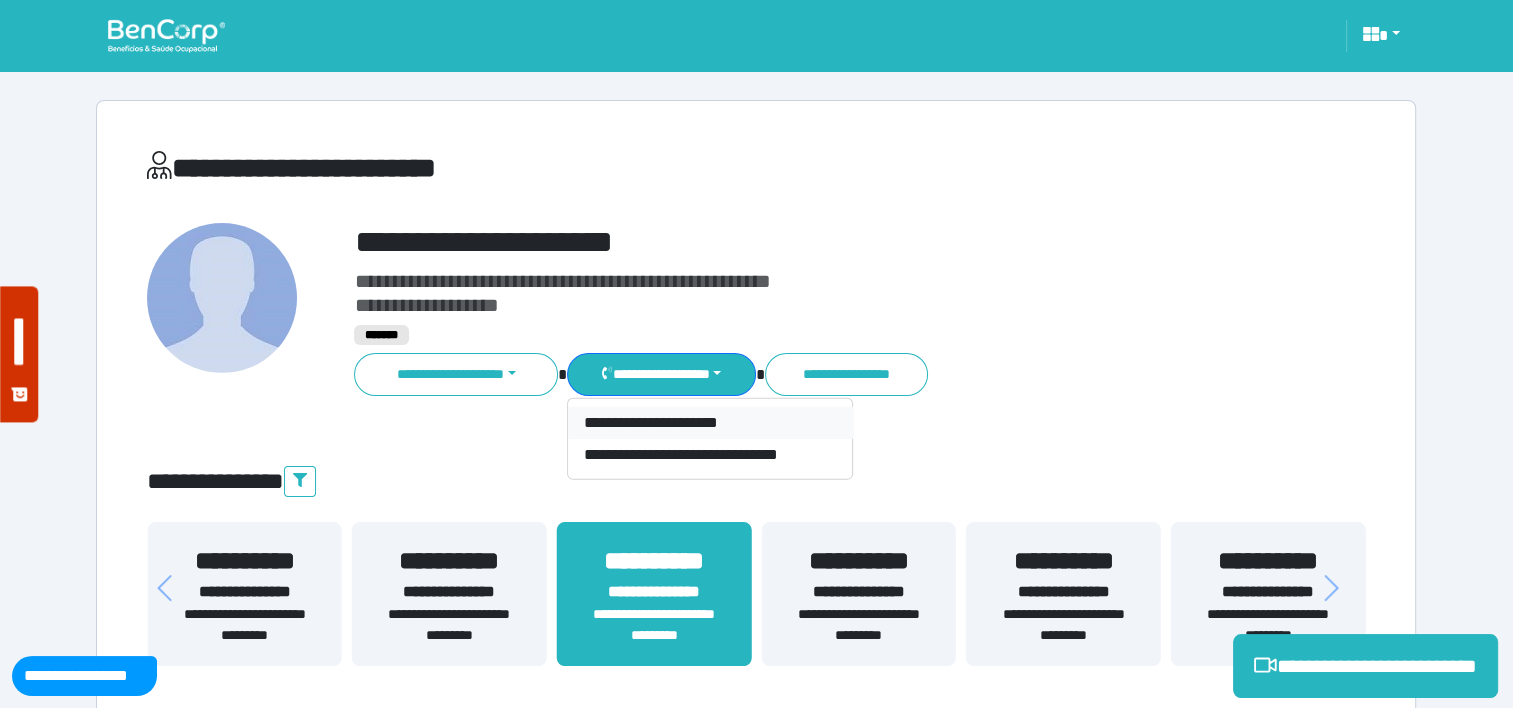 click on "**********" at bounding box center (710, 423) 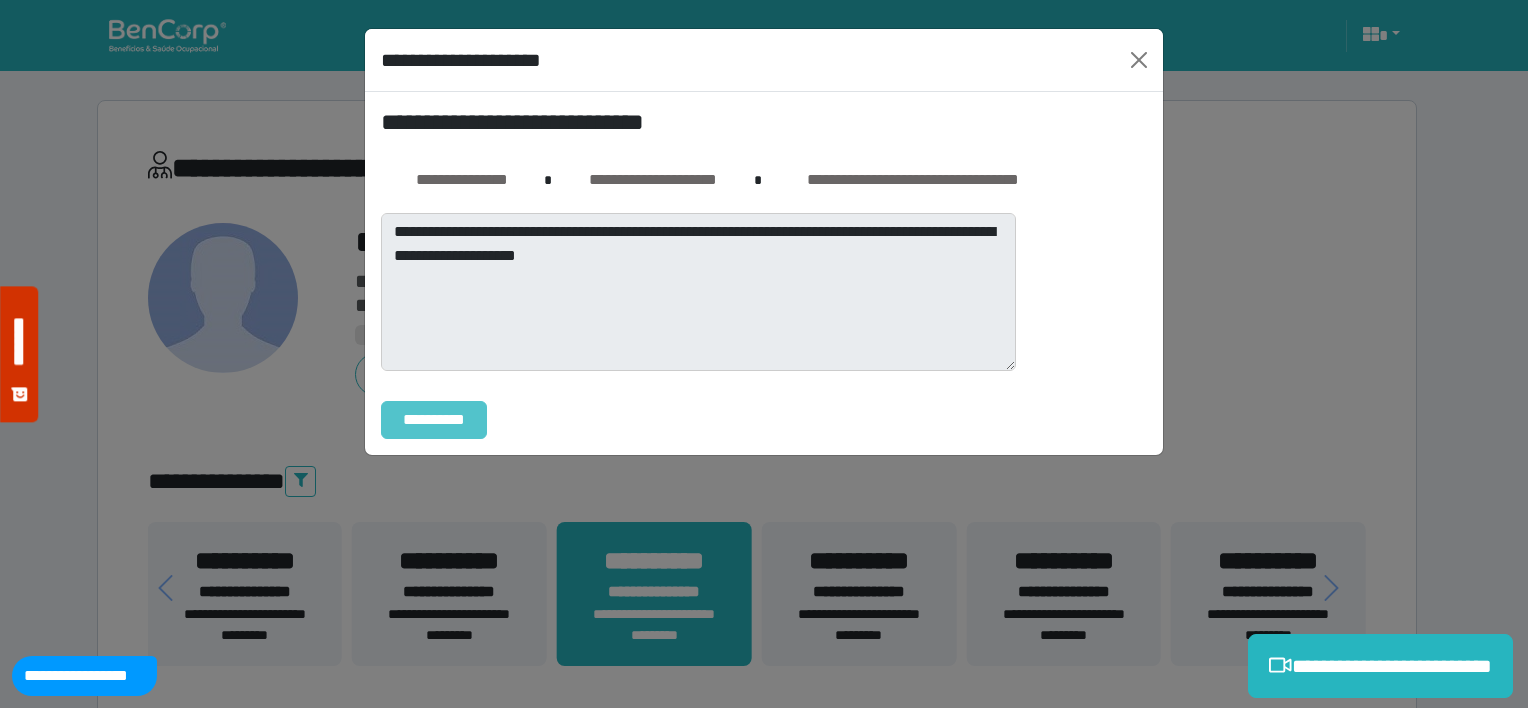 click on "**********" at bounding box center [434, 420] 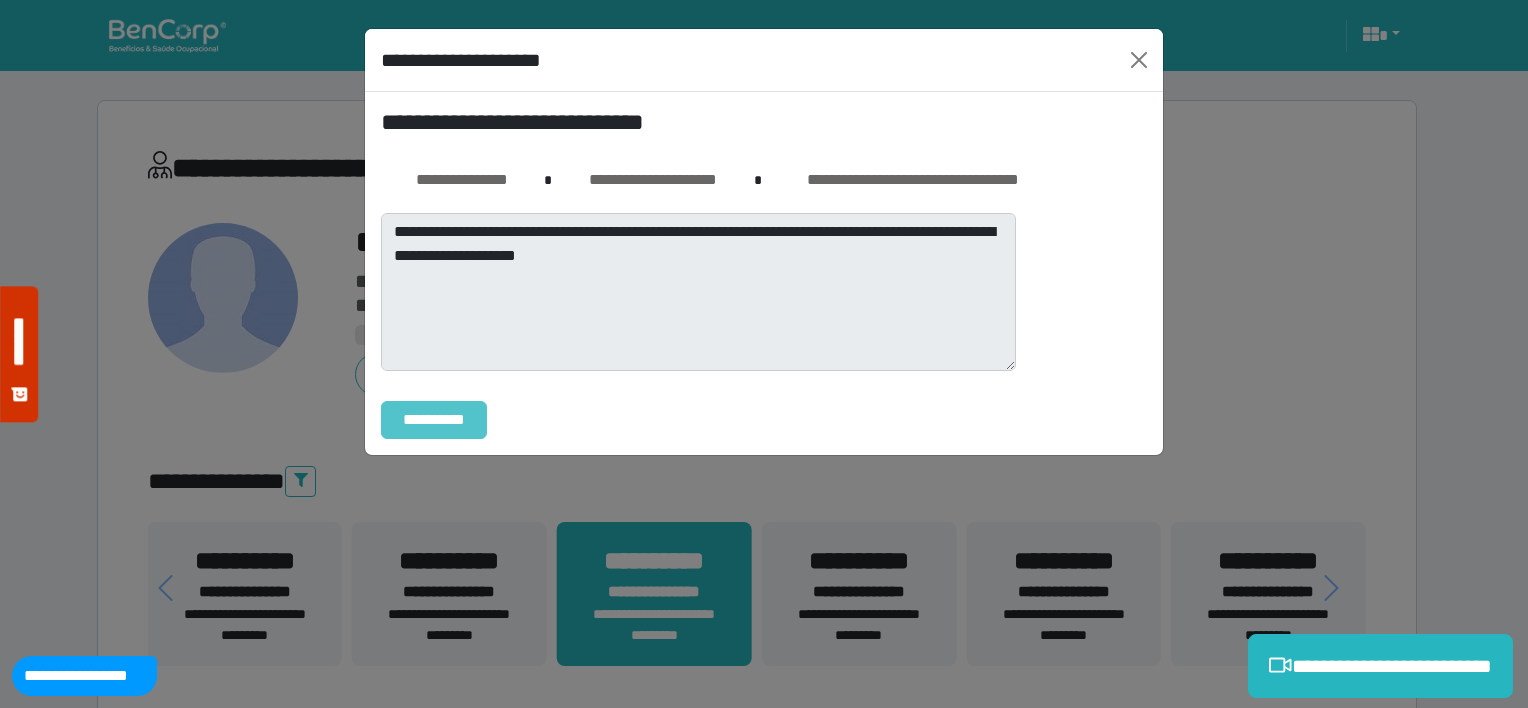click on "**********" at bounding box center [434, 420] 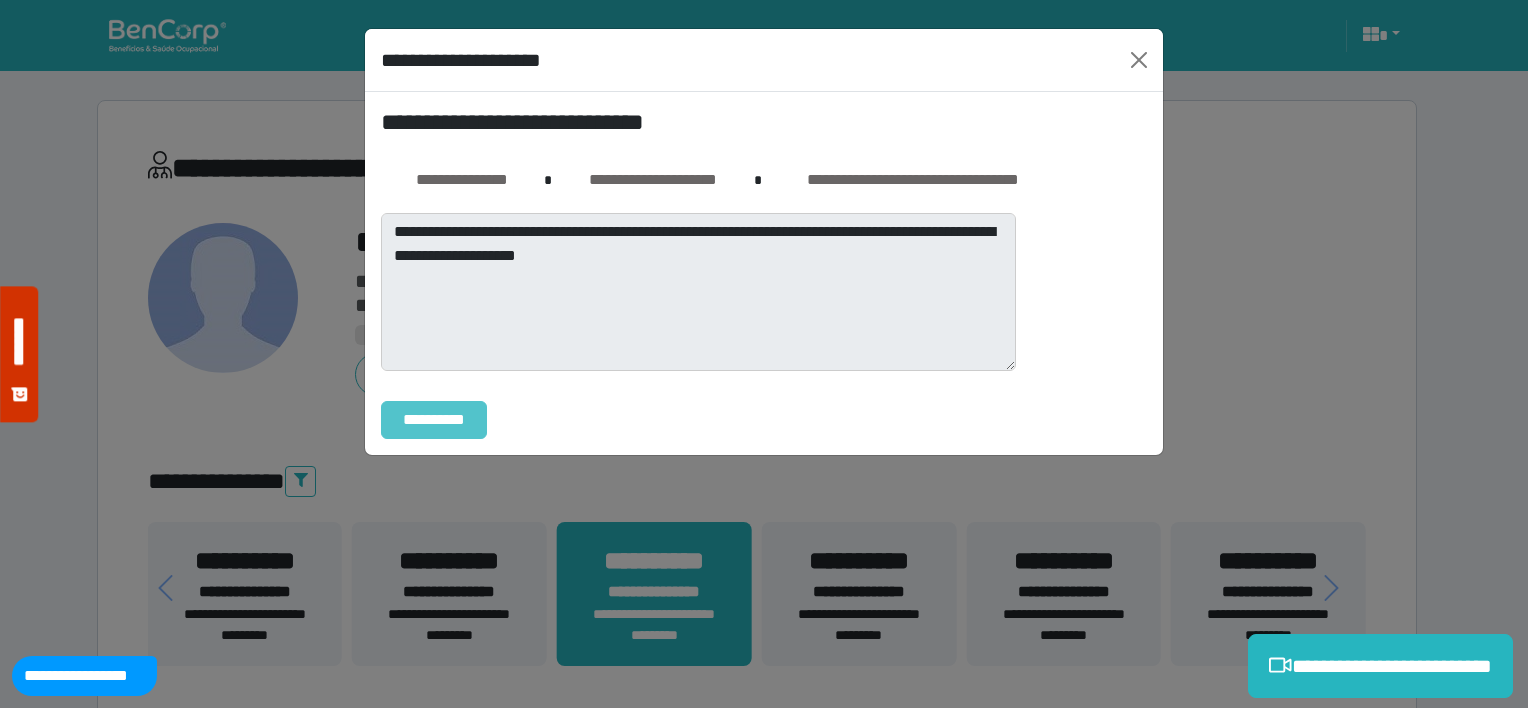 click on "**********" at bounding box center (434, 420) 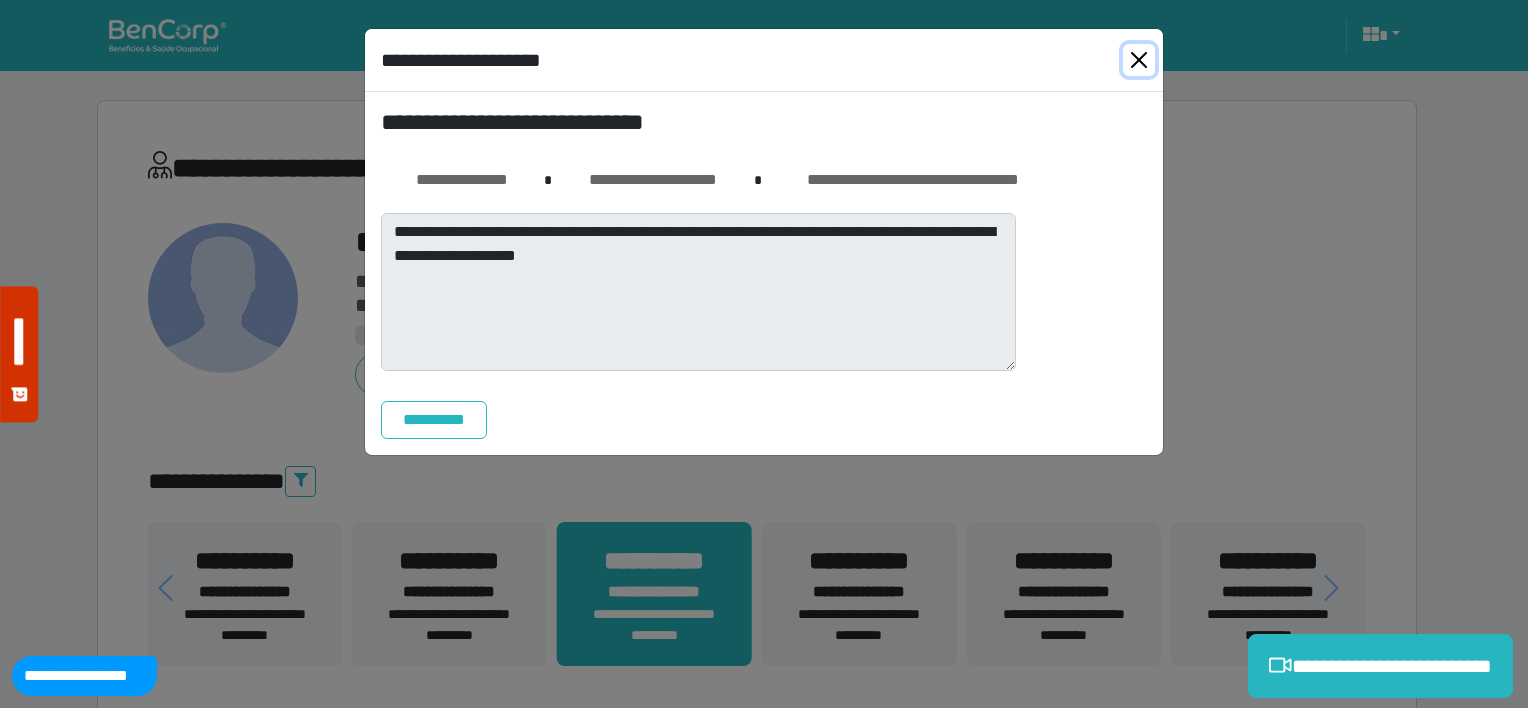 click at bounding box center (1139, 60) 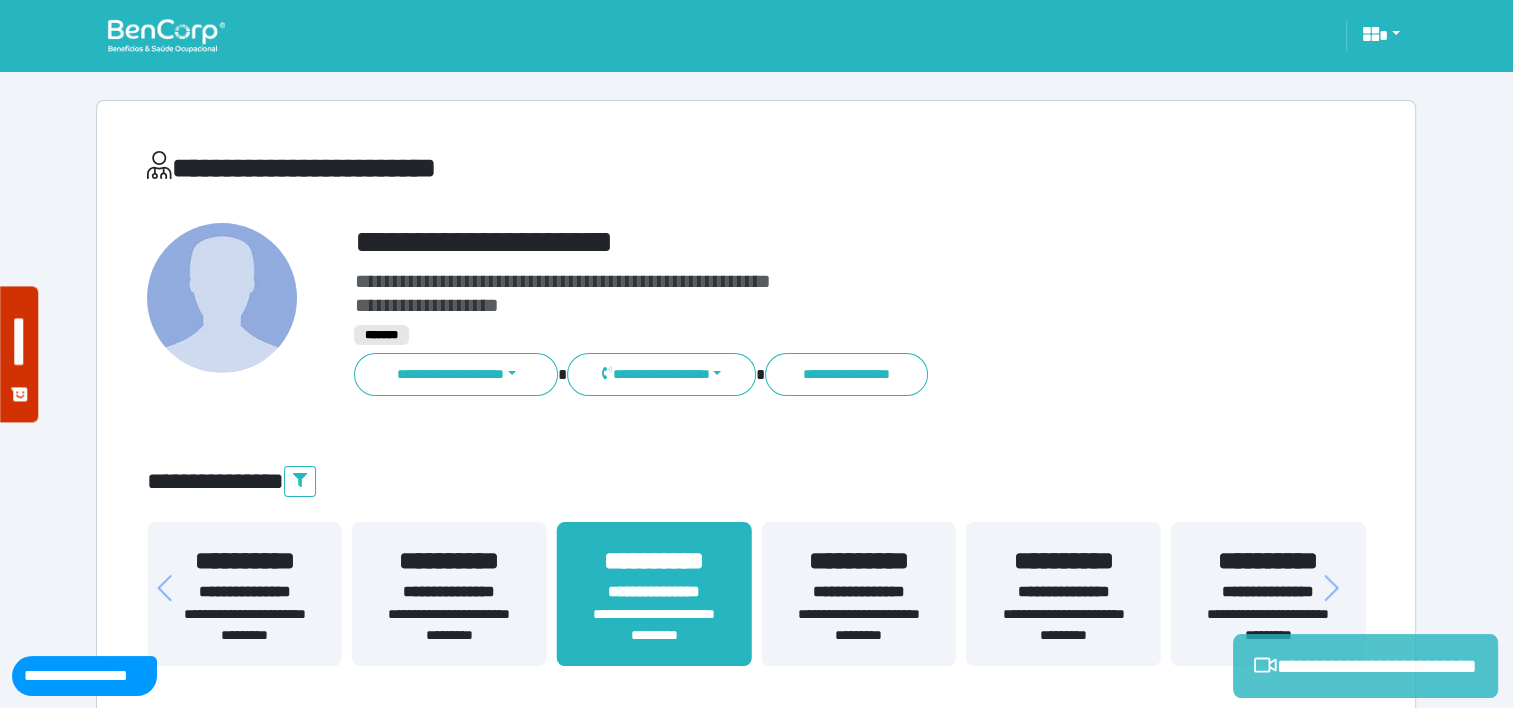 click on "**********" at bounding box center (1365, 666) 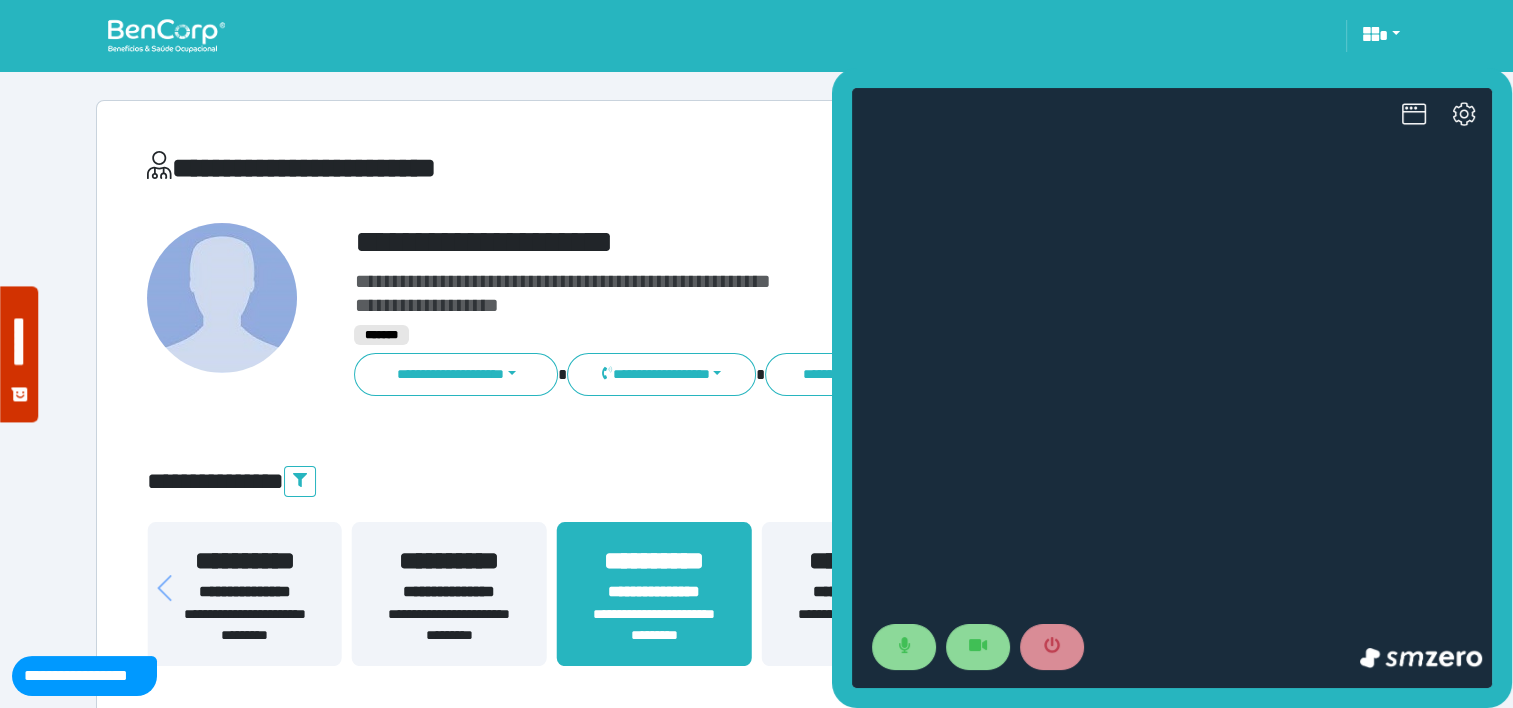 scroll, scrollTop: 0, scrollLeft: 0, axis: both 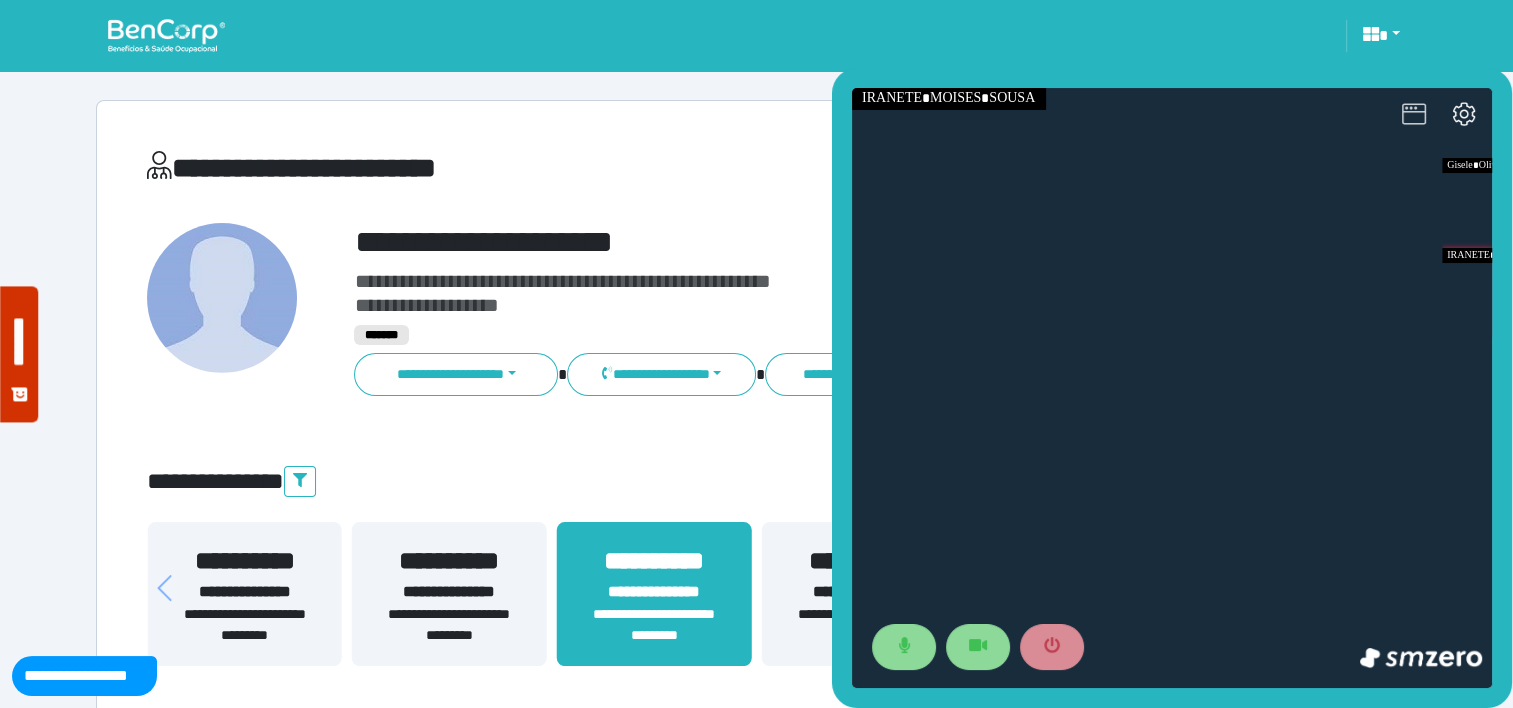 click 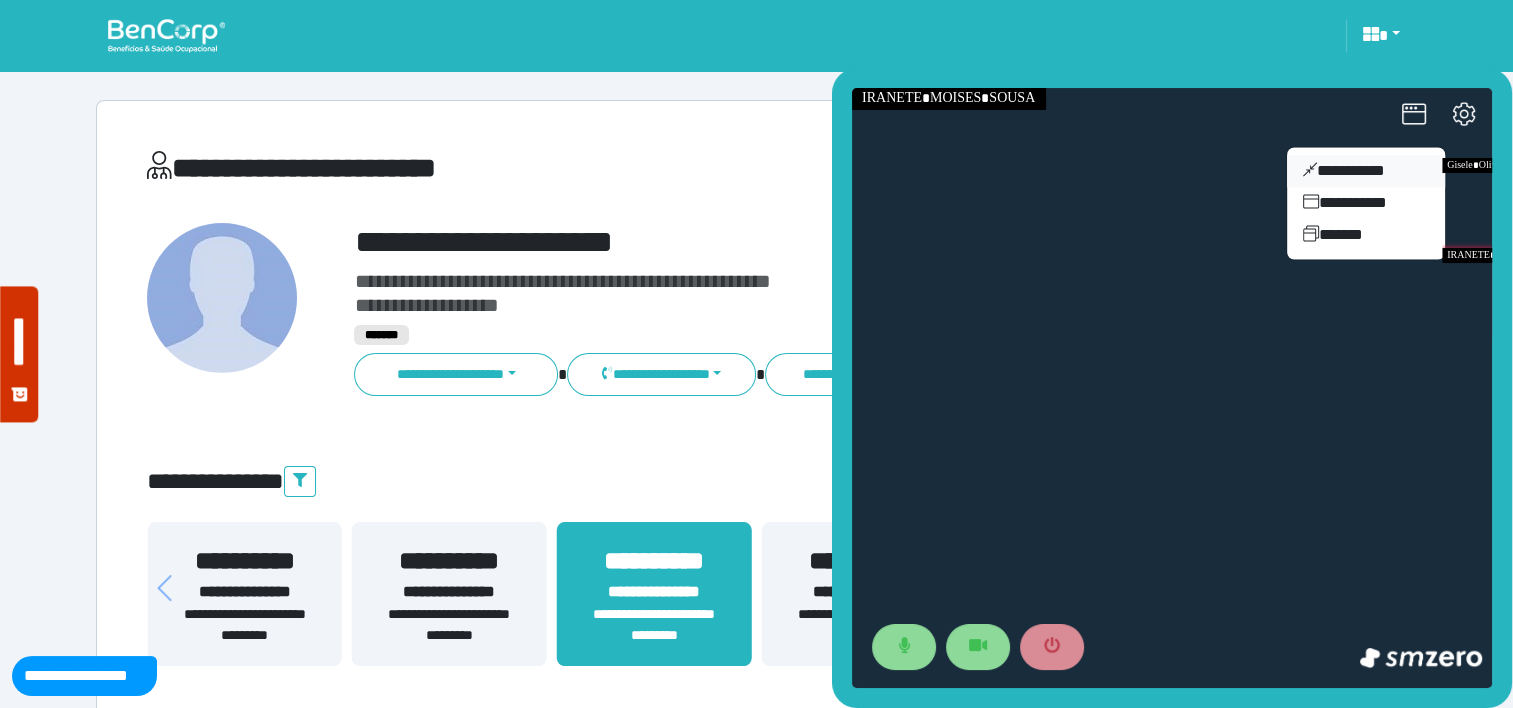 click on "**********" at bounding box center [1366, 171] 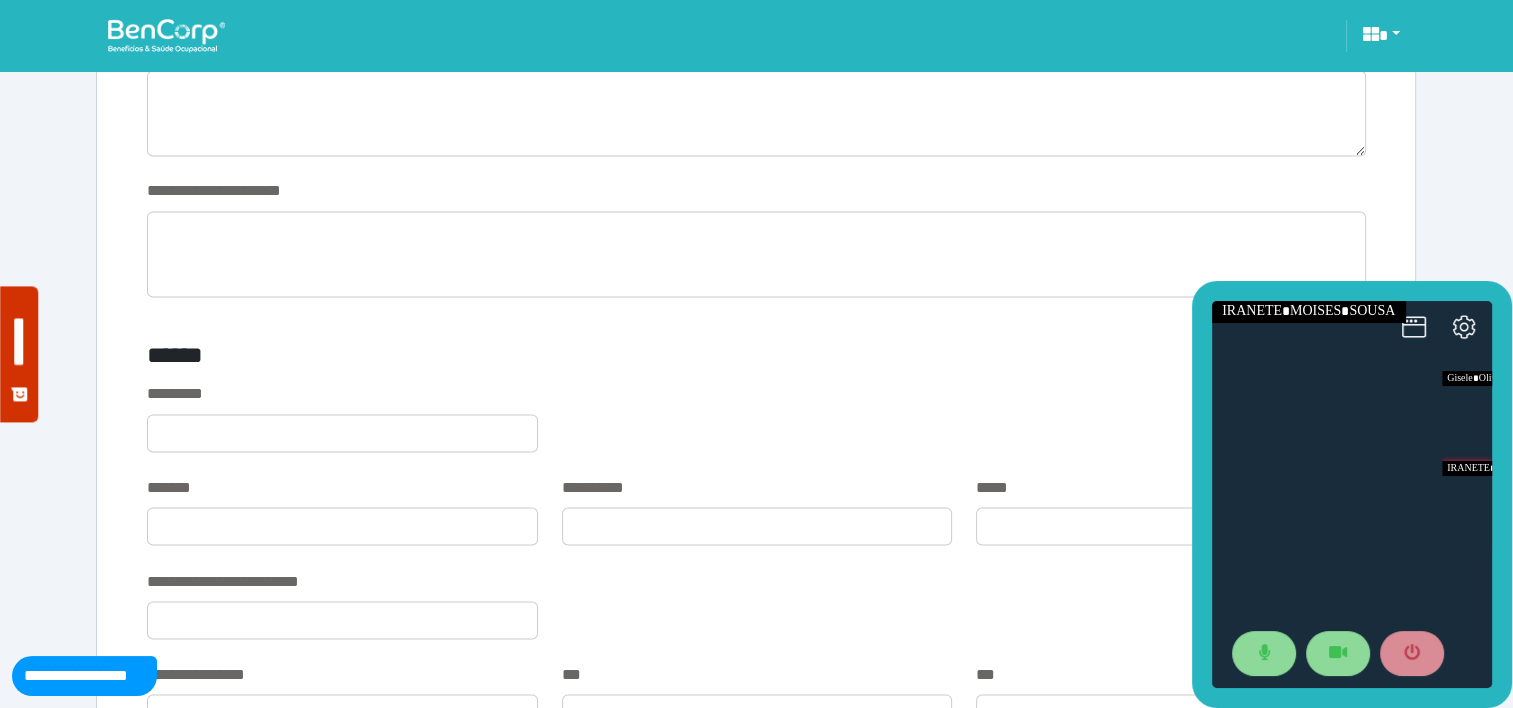 scroll, scrollTop: 3380, scrollLeft: 0, axis: vertical 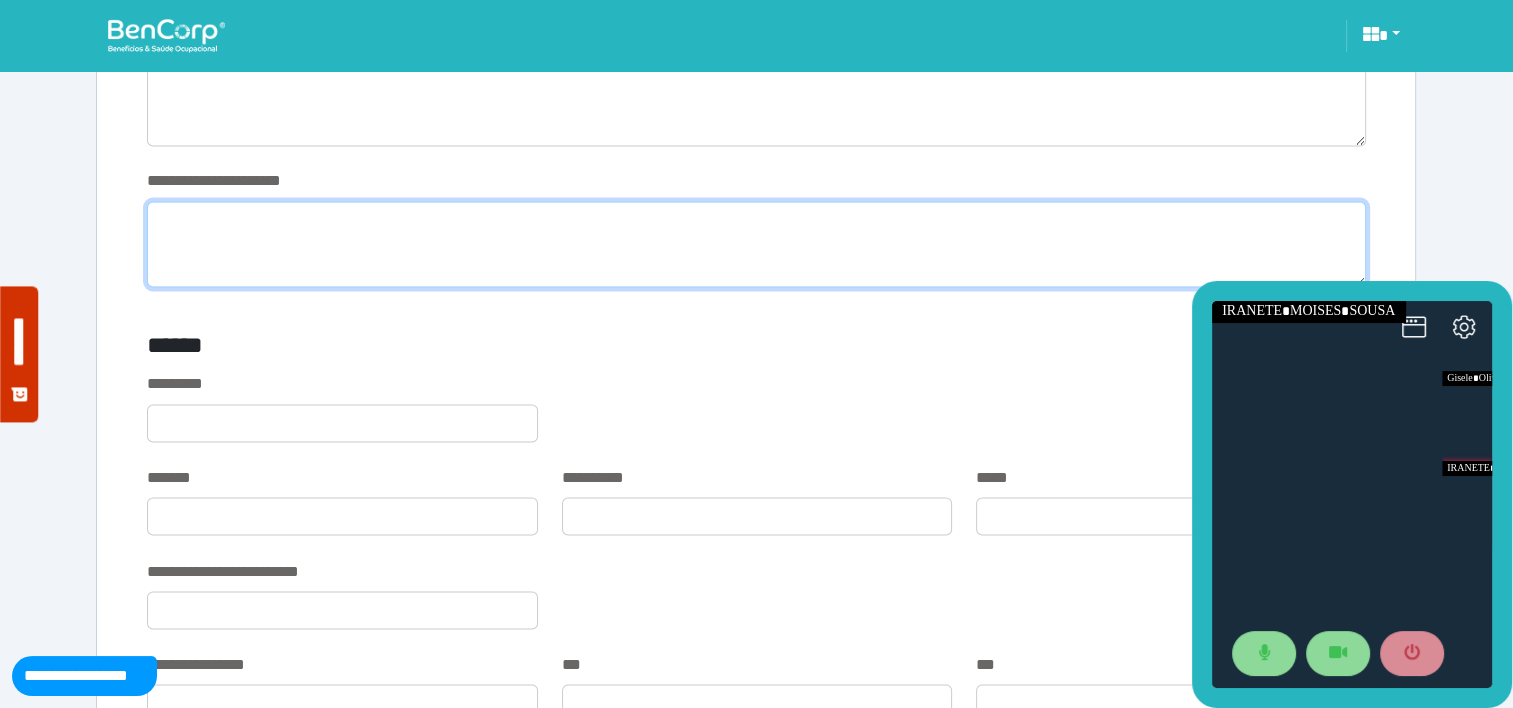 click at bounding box center (756, 244) 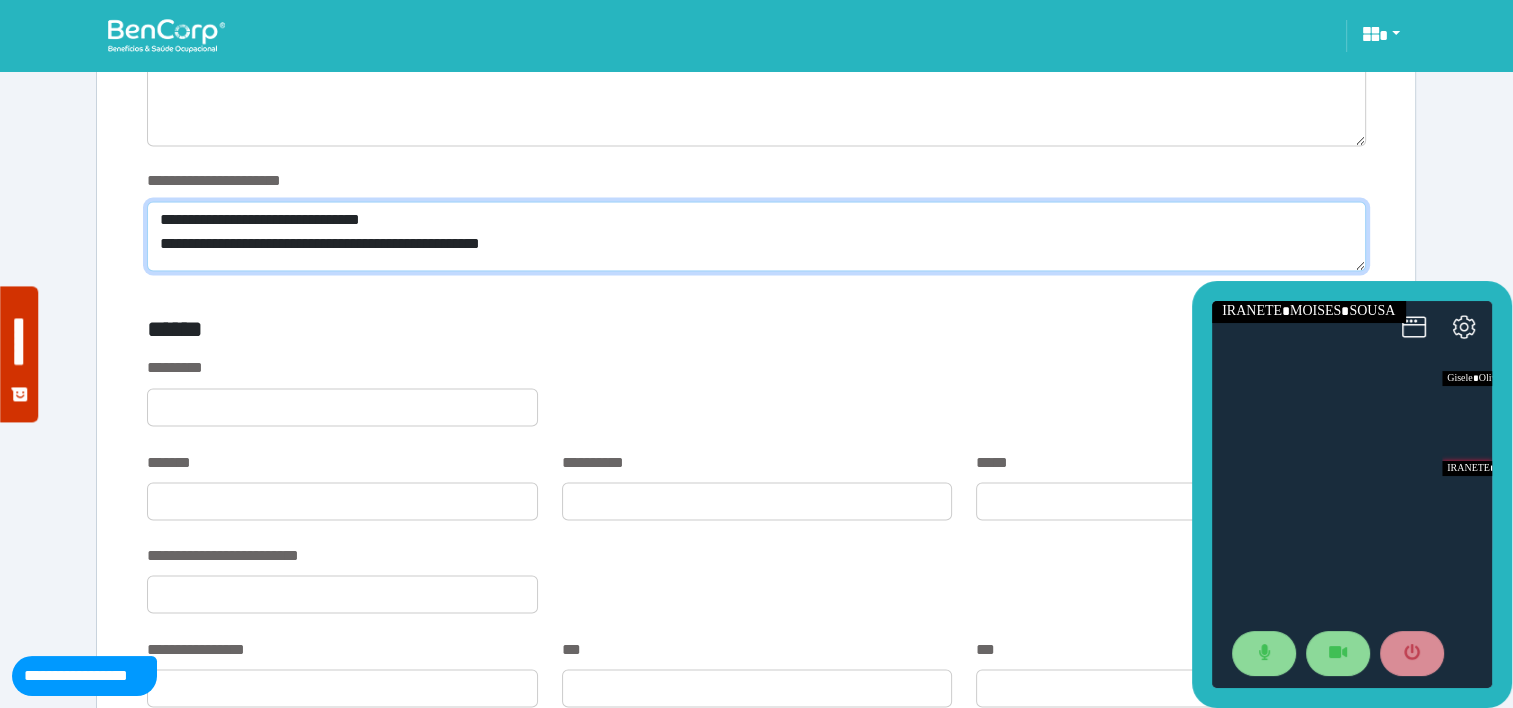 scroll, scrollTop: 0, scrollLeft: 0, axis: both 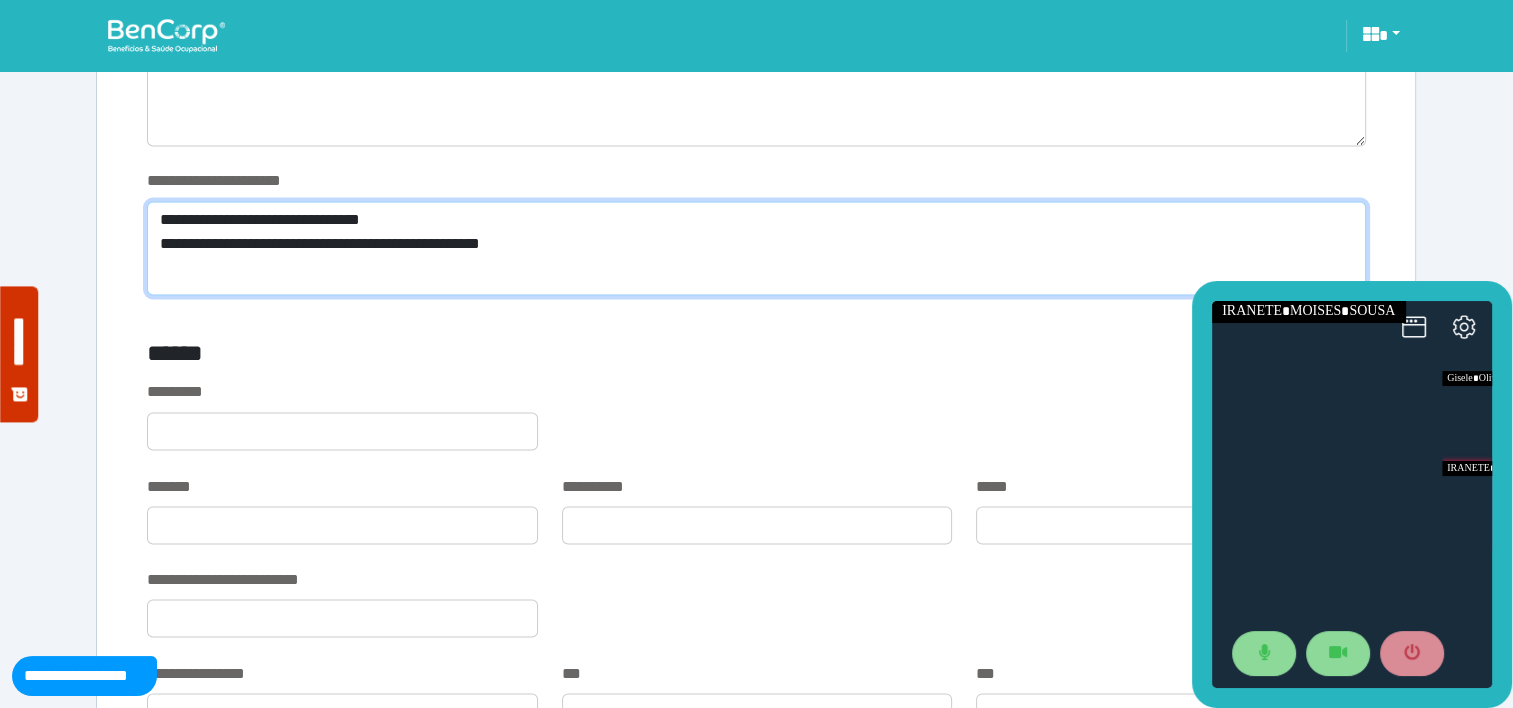 click on "**********" at bounding box center (756, 248) 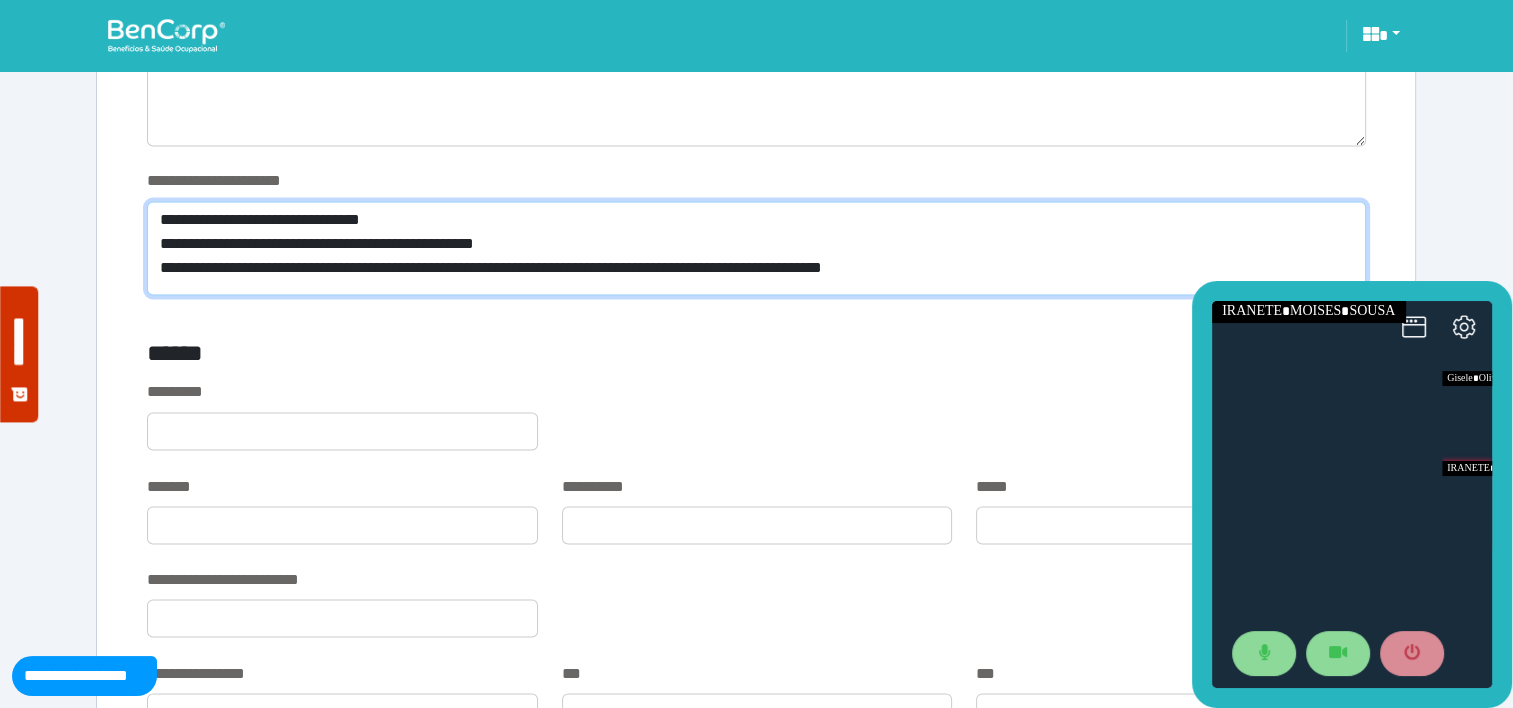 scroll, scrollTop: 0, scrollLeft: 0, axis: both 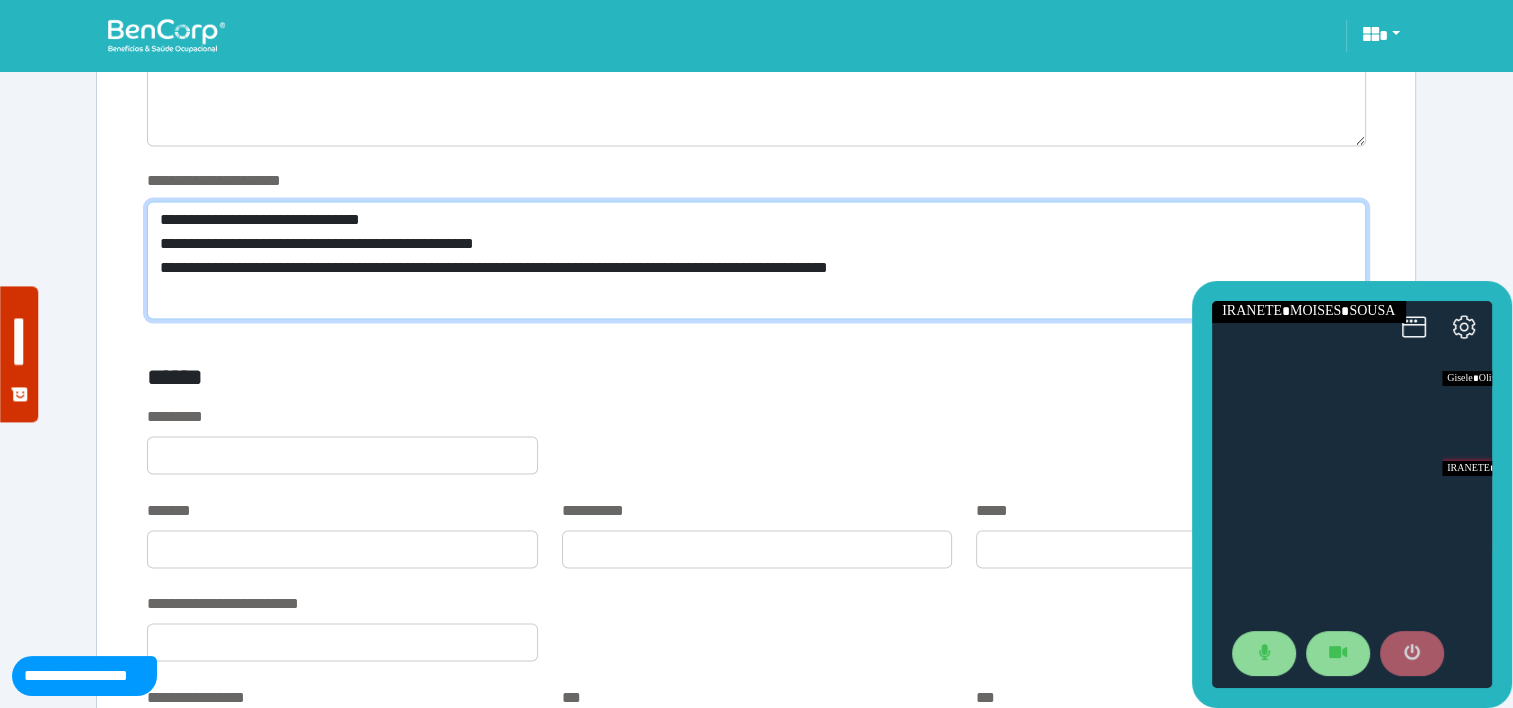type on "**********" 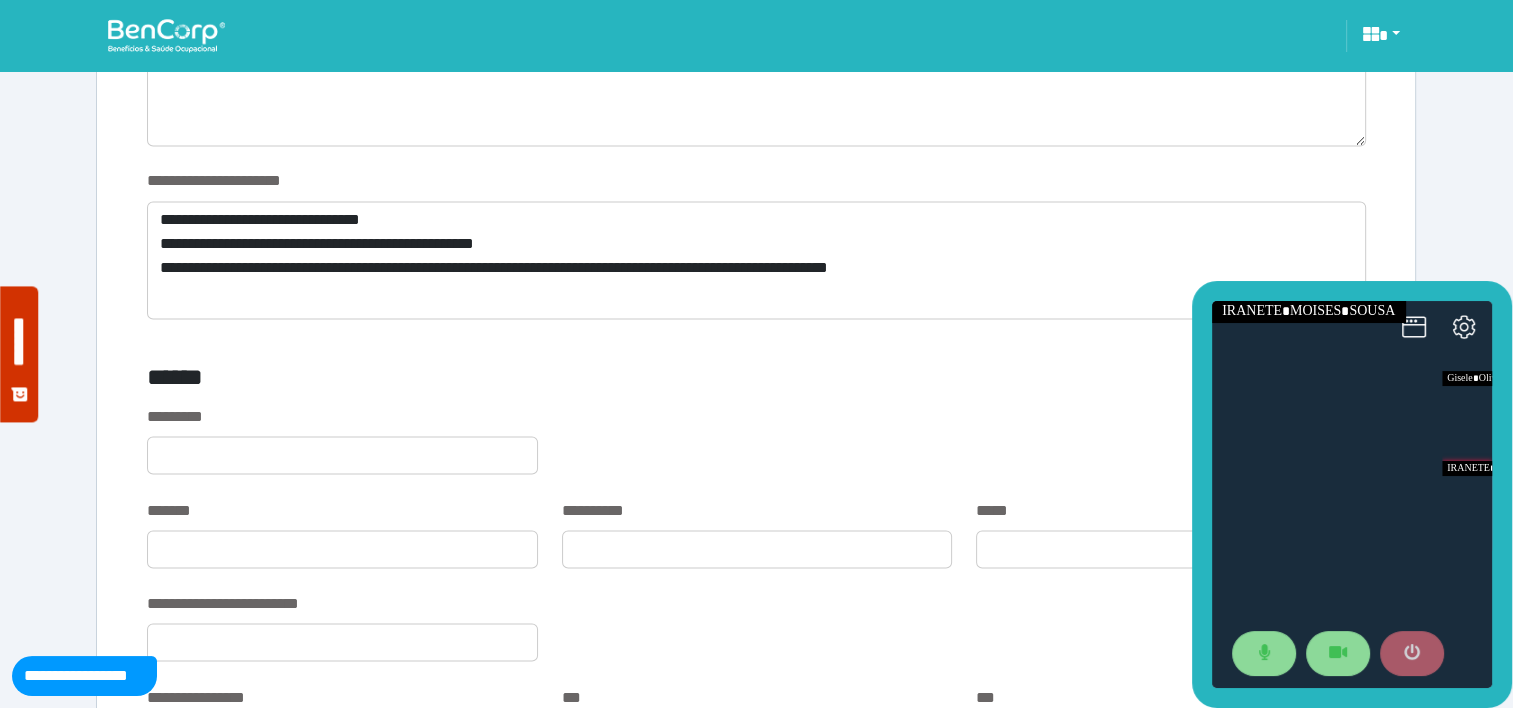 click 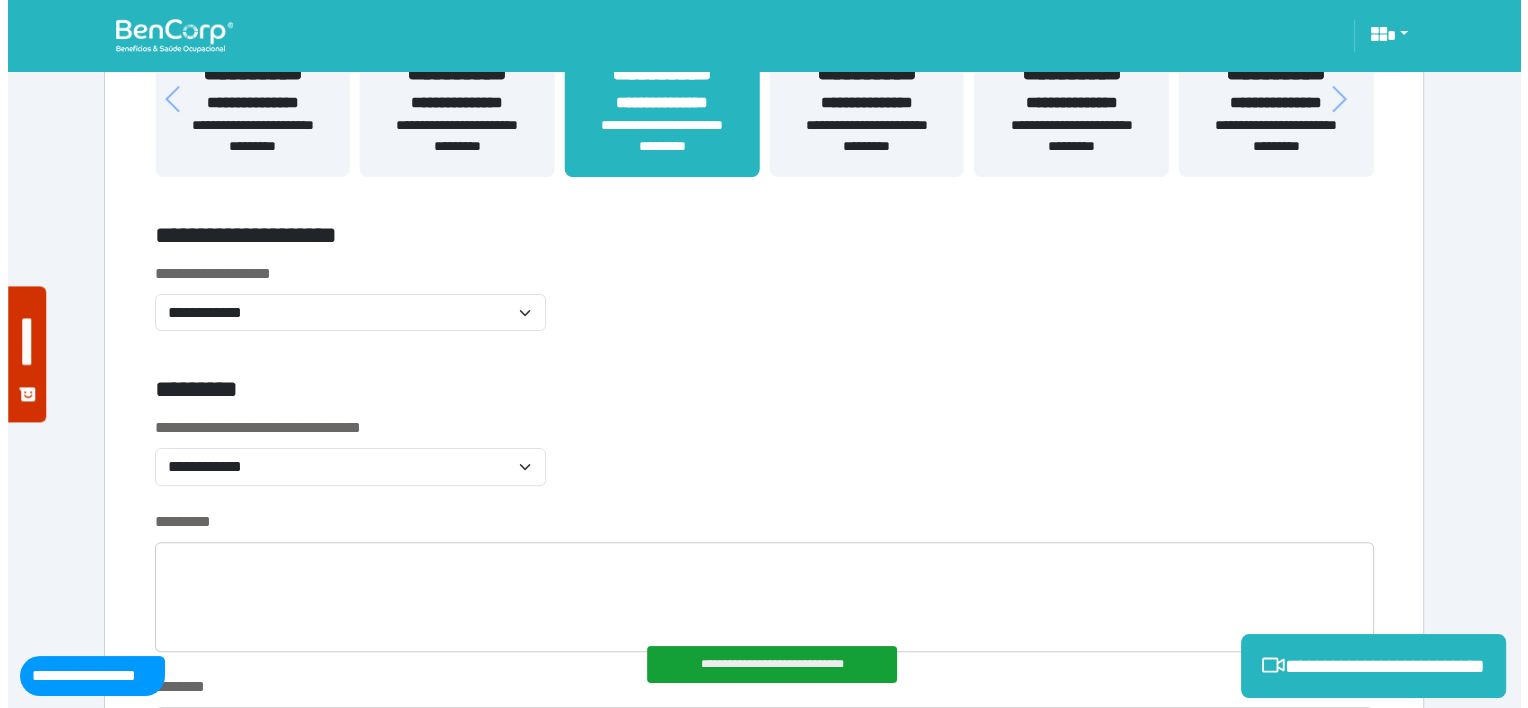 scroll, scrollTop: 0, scrollLeft: 0, axis: both 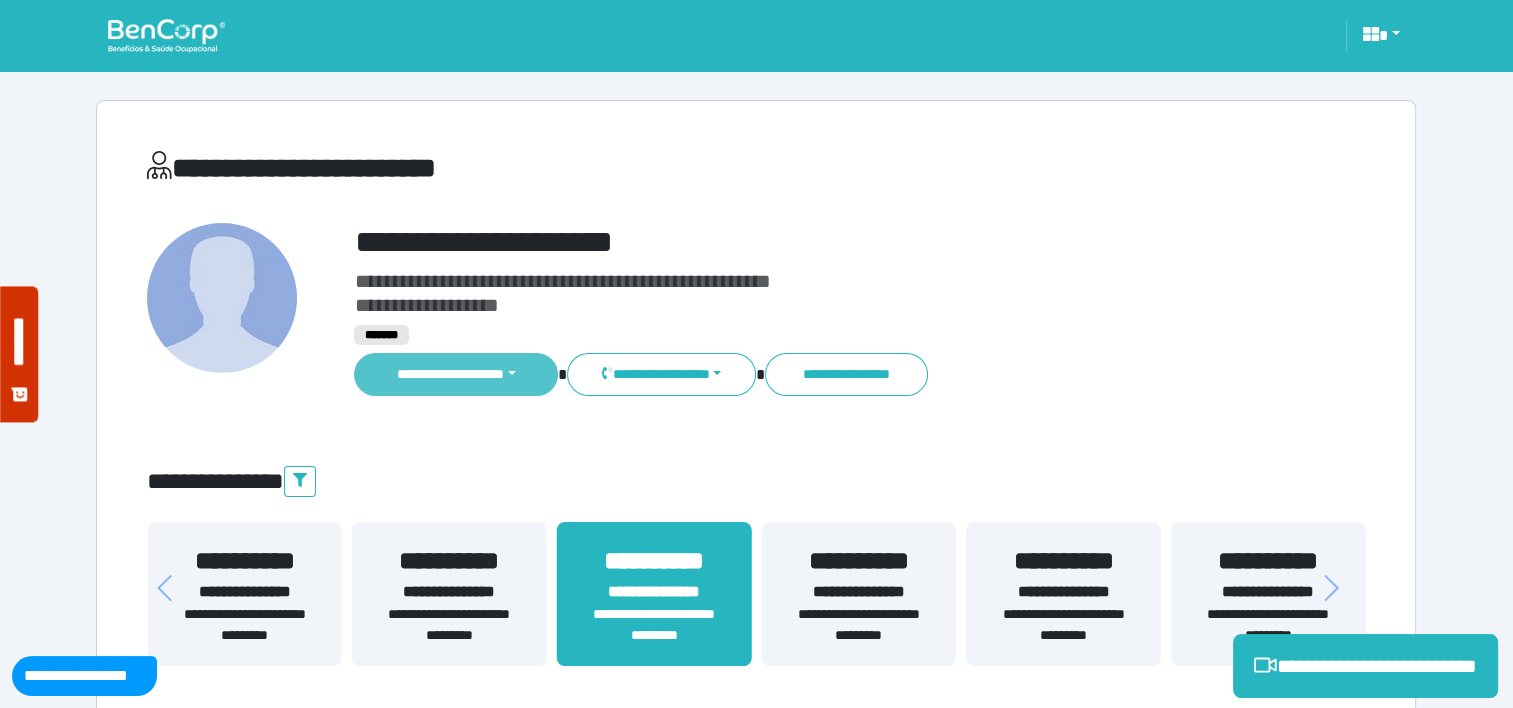 click on "**********" at bounding box center [456, 374] 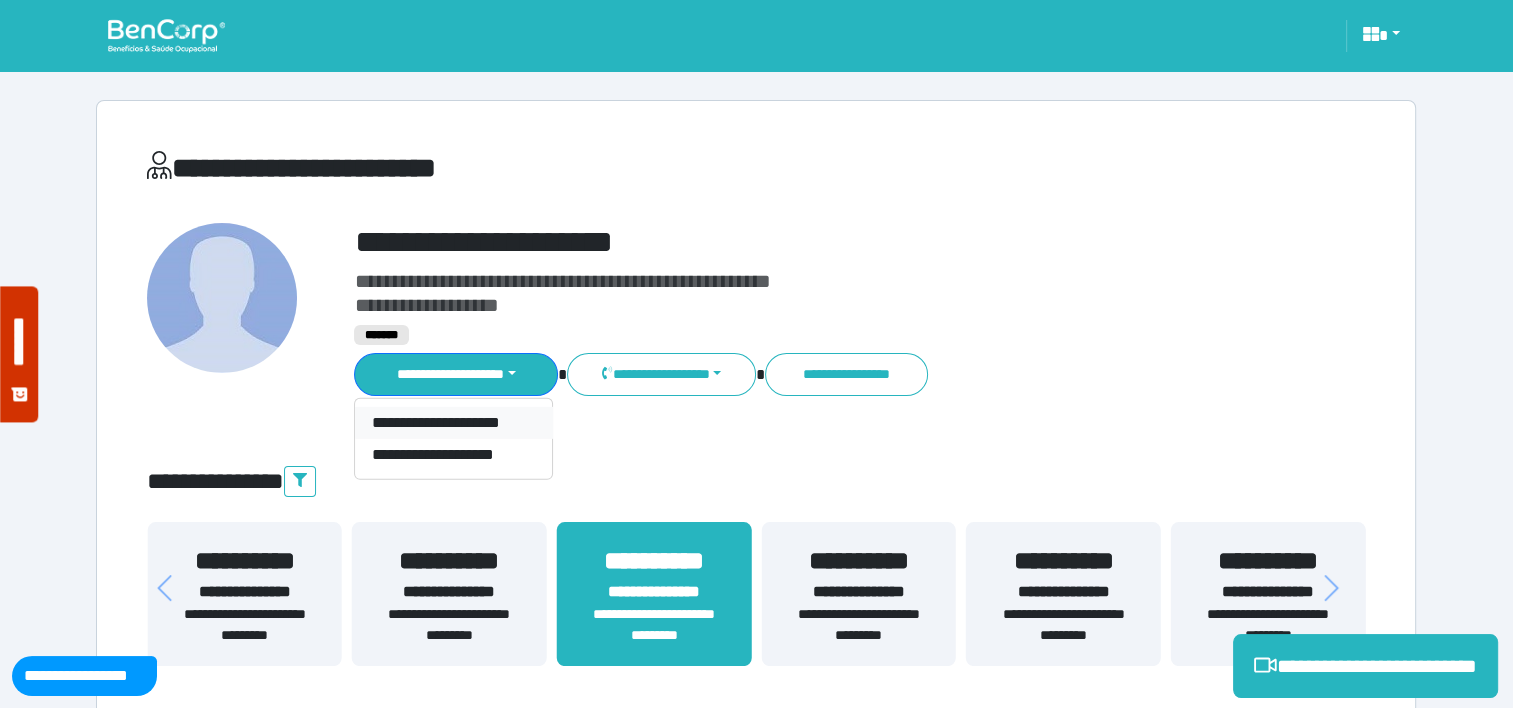 click on "**********" at bounding box center [453, 423] 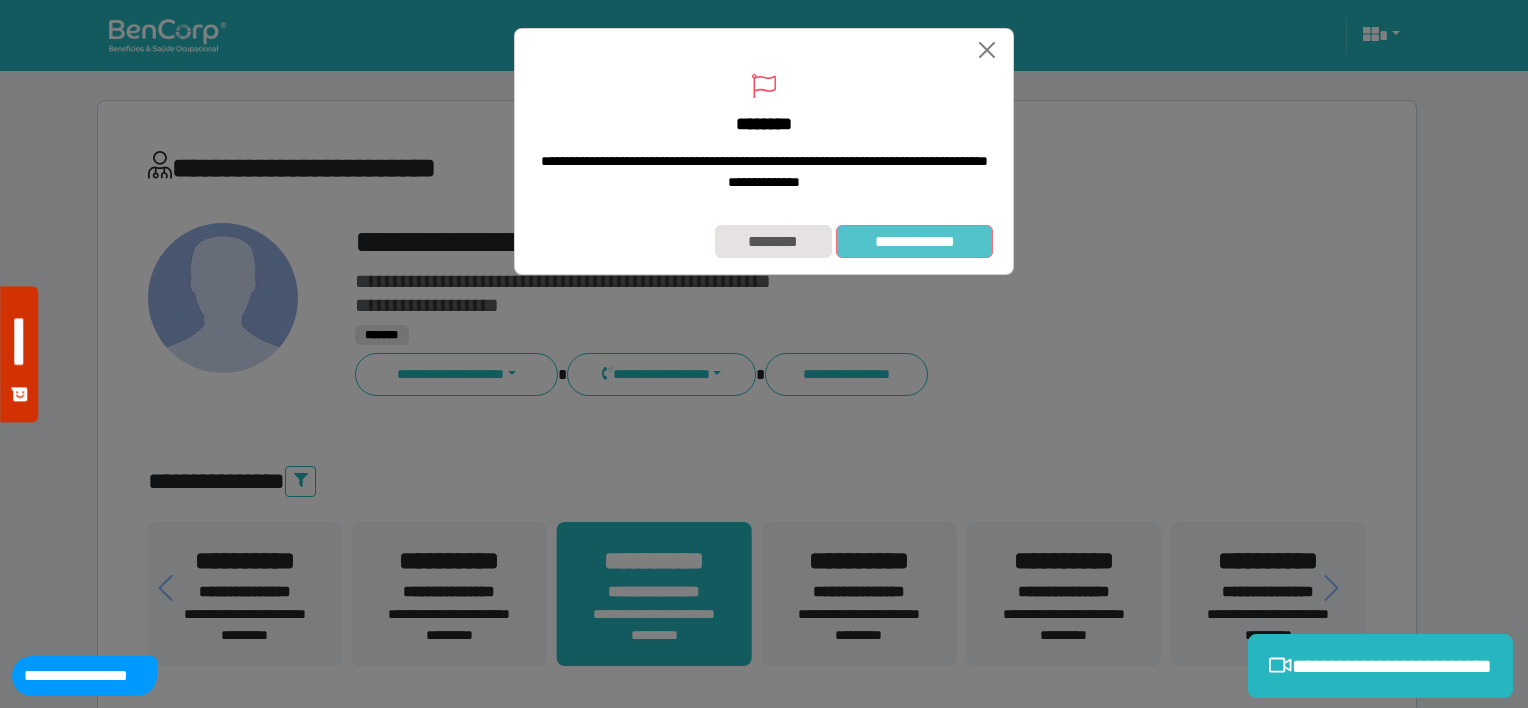 click on "**********" at bounding box center [914, 242] 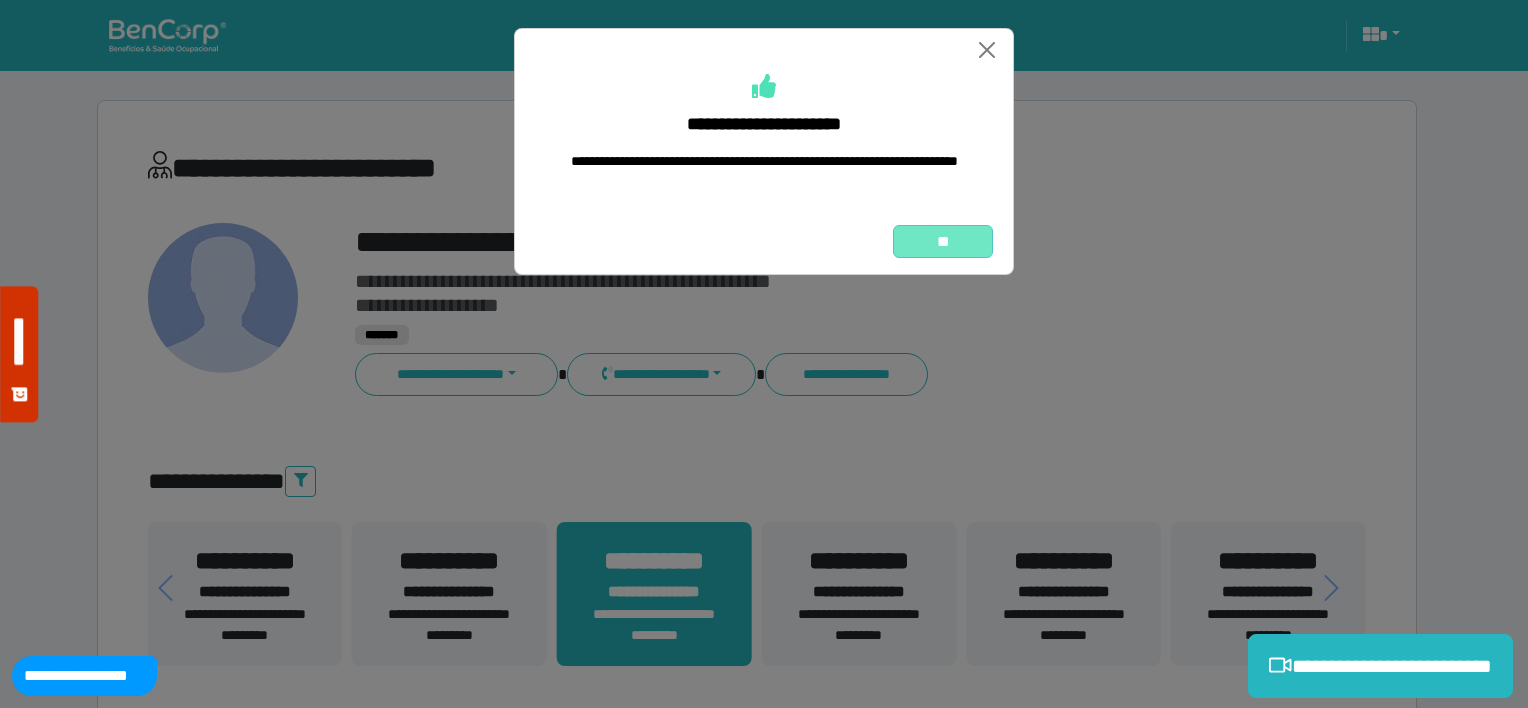 click on "**" at bounding box center (943, 242) 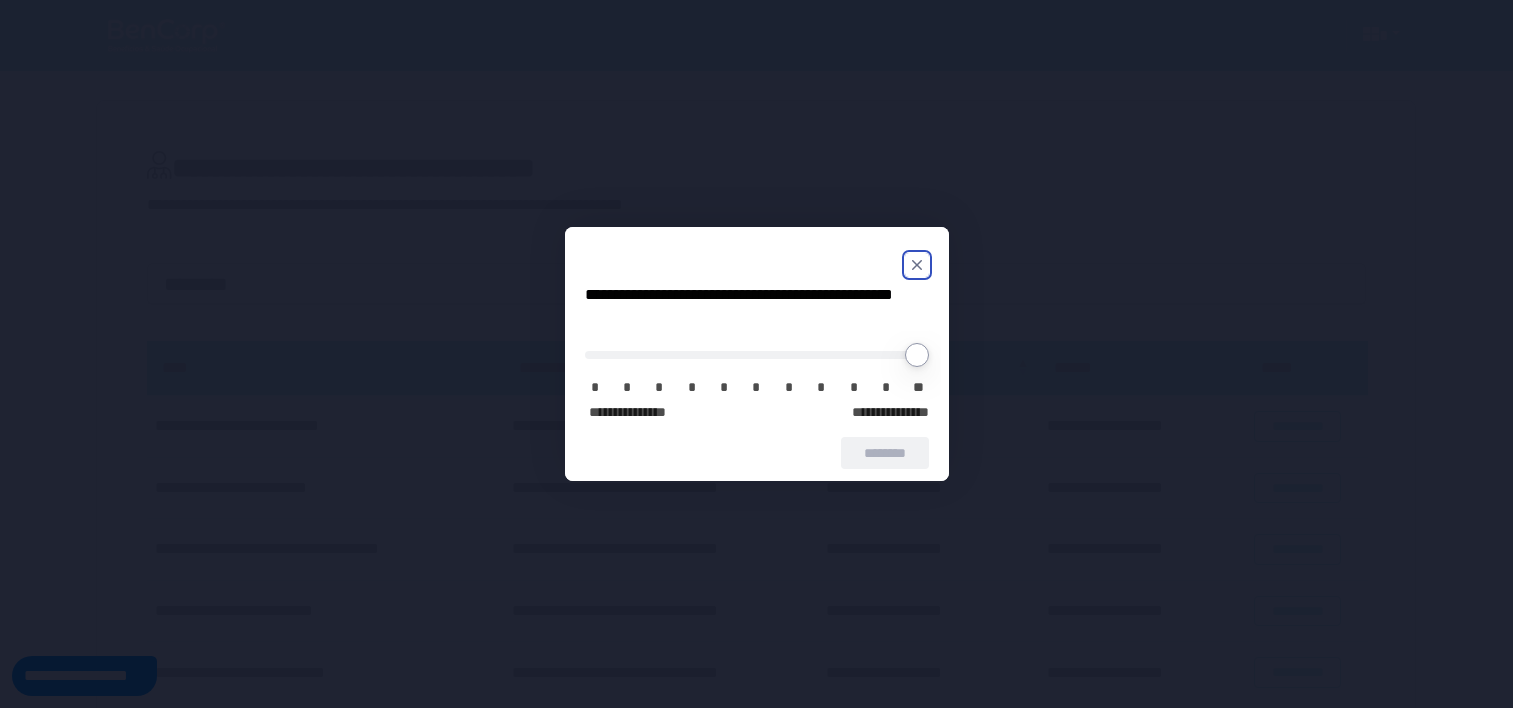 scroll, scrollTop: 0, scrollLeft: 0, axis: both 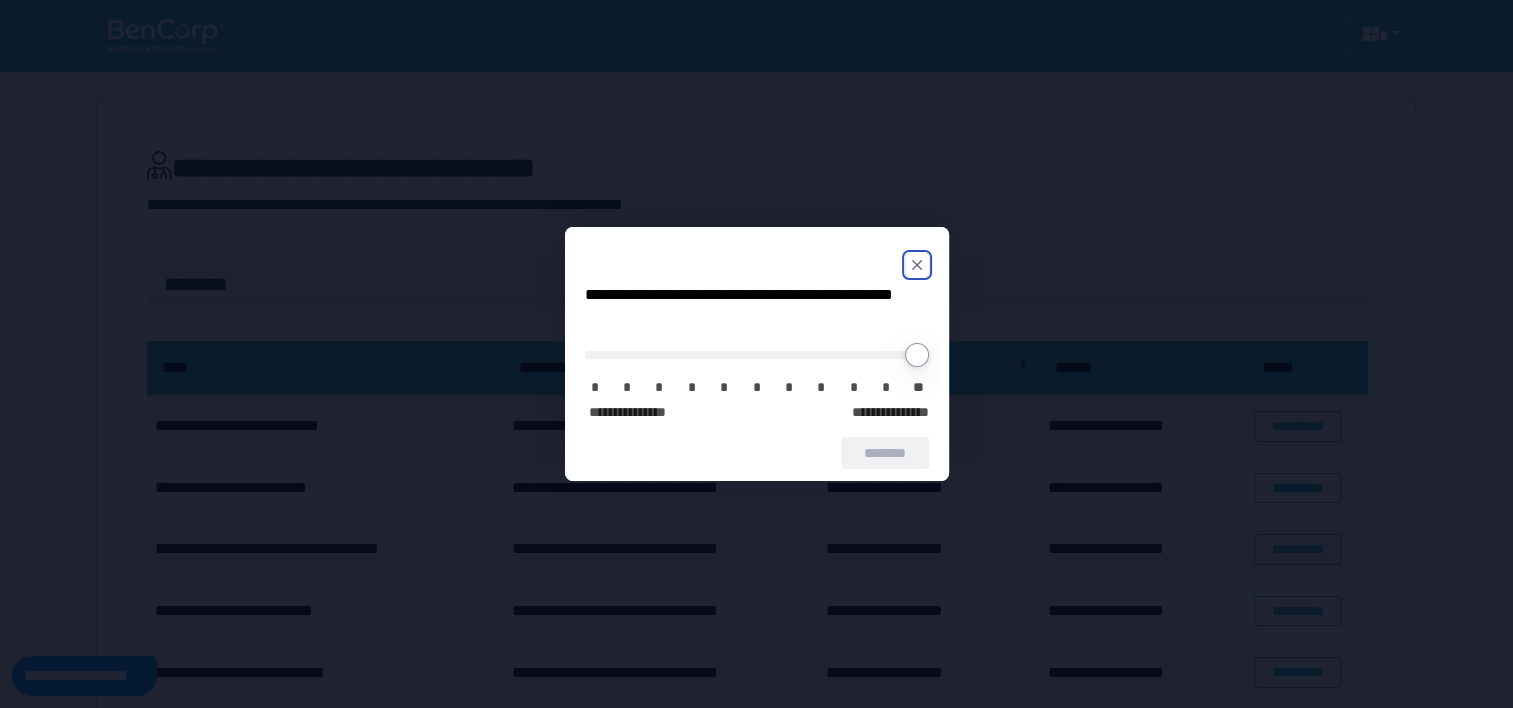 click 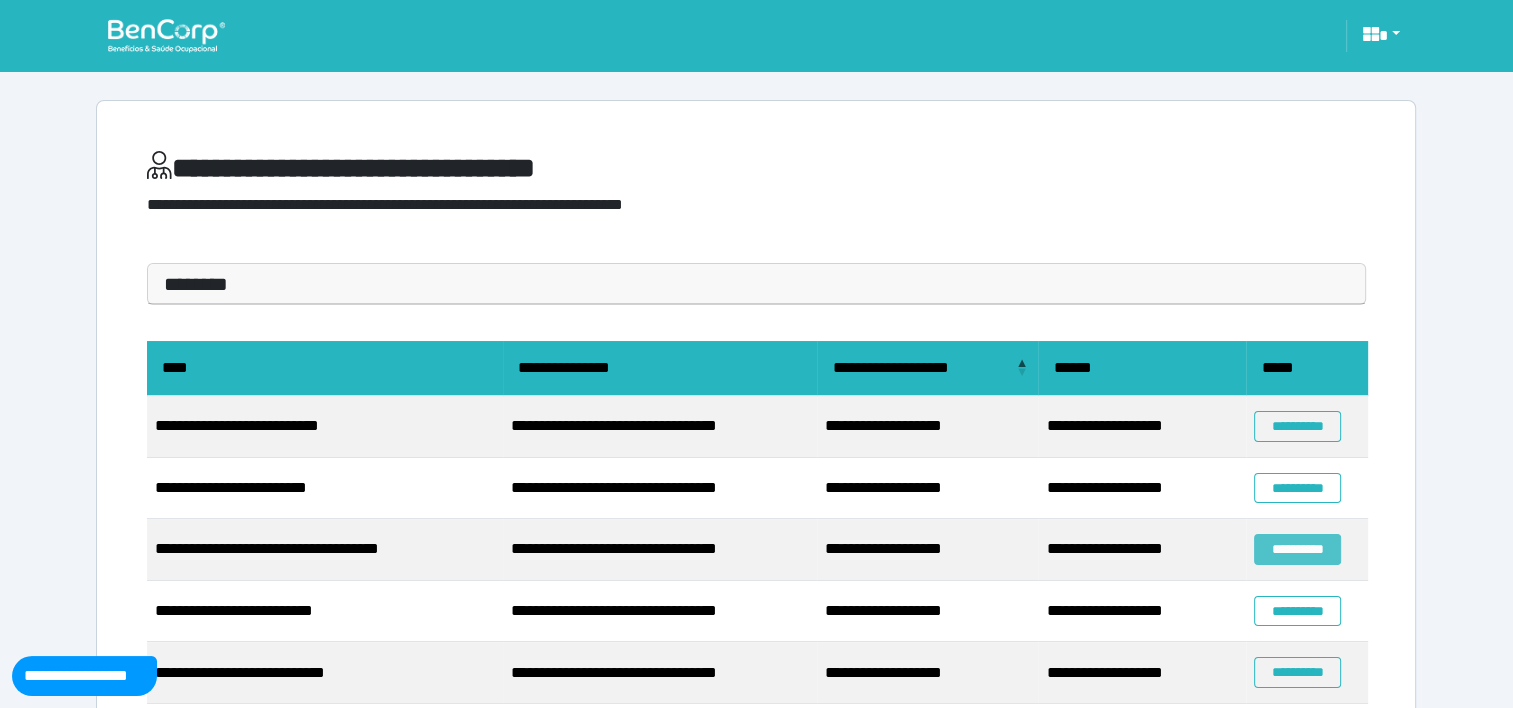 click on "**********" at bounding box center [1297, 549] 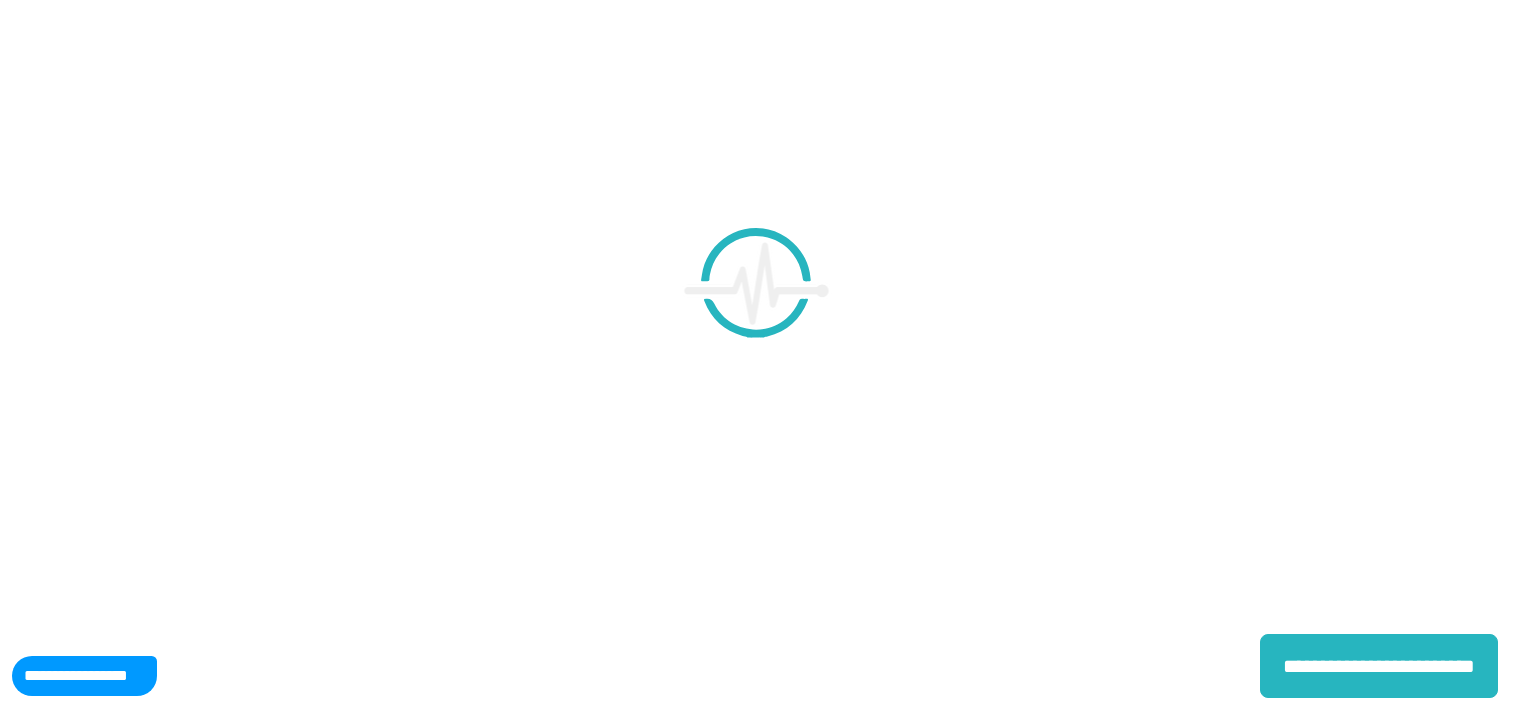 scroll, scrollTop: 0, scrollLeft: 0, axis: both 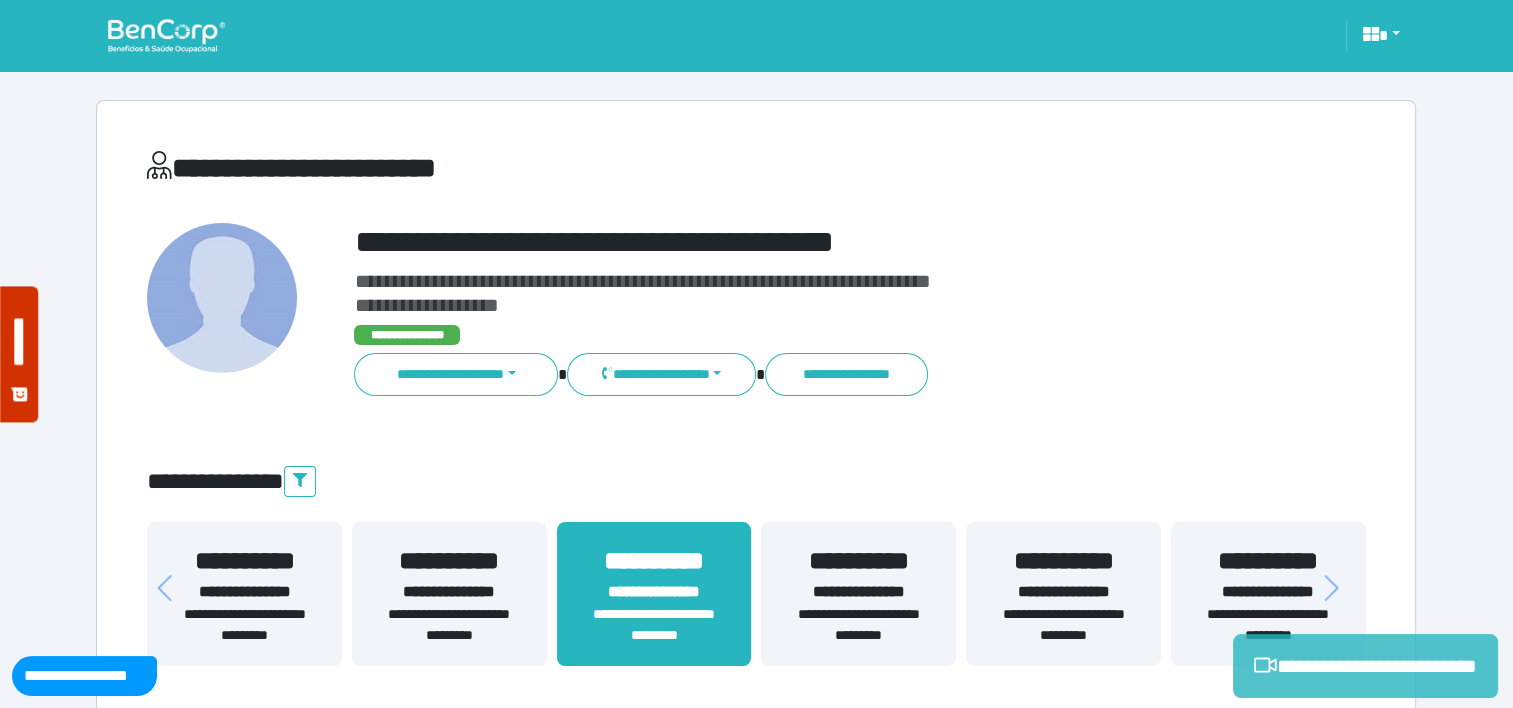 click on "**********" at bounding box center (1365, 666) 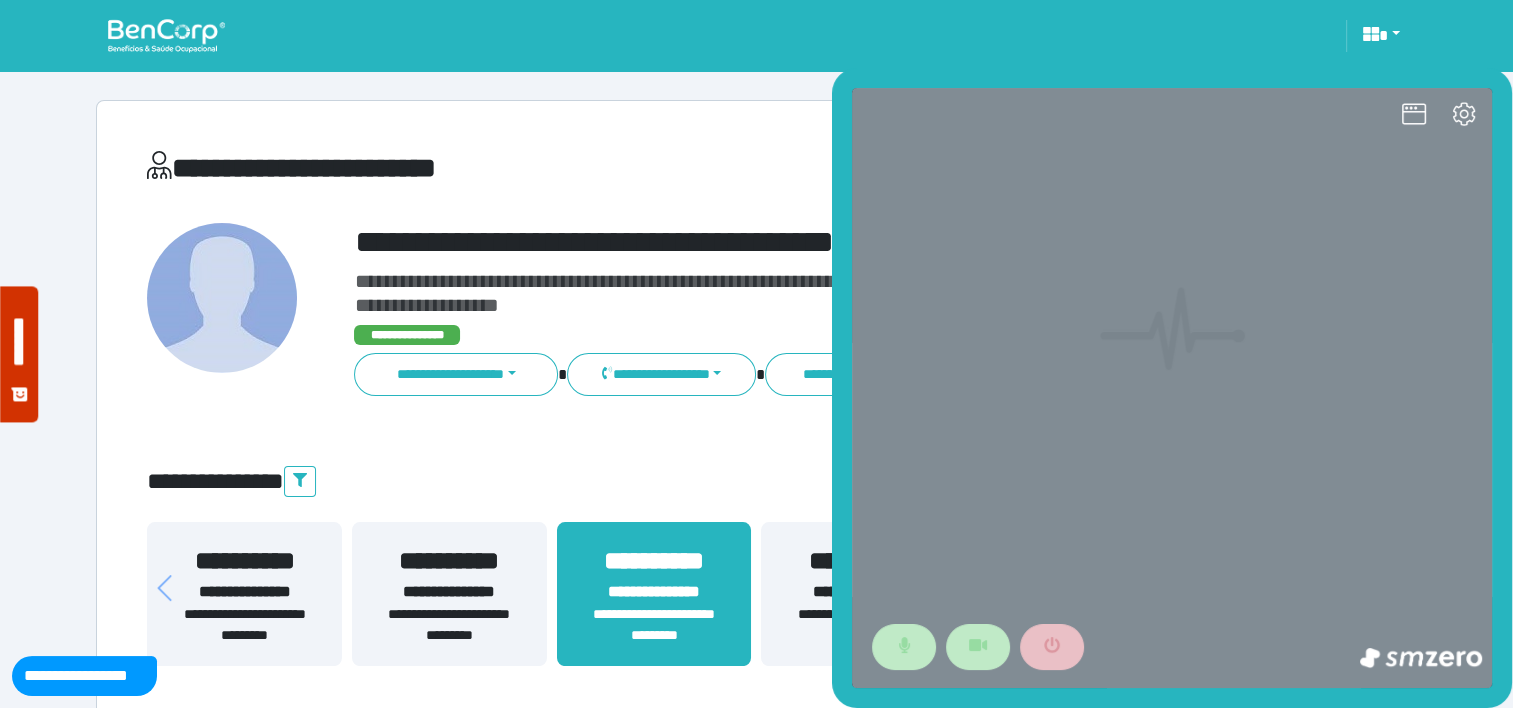 scroll, scrollTop: 0, scrollLeft: 0, axis: both 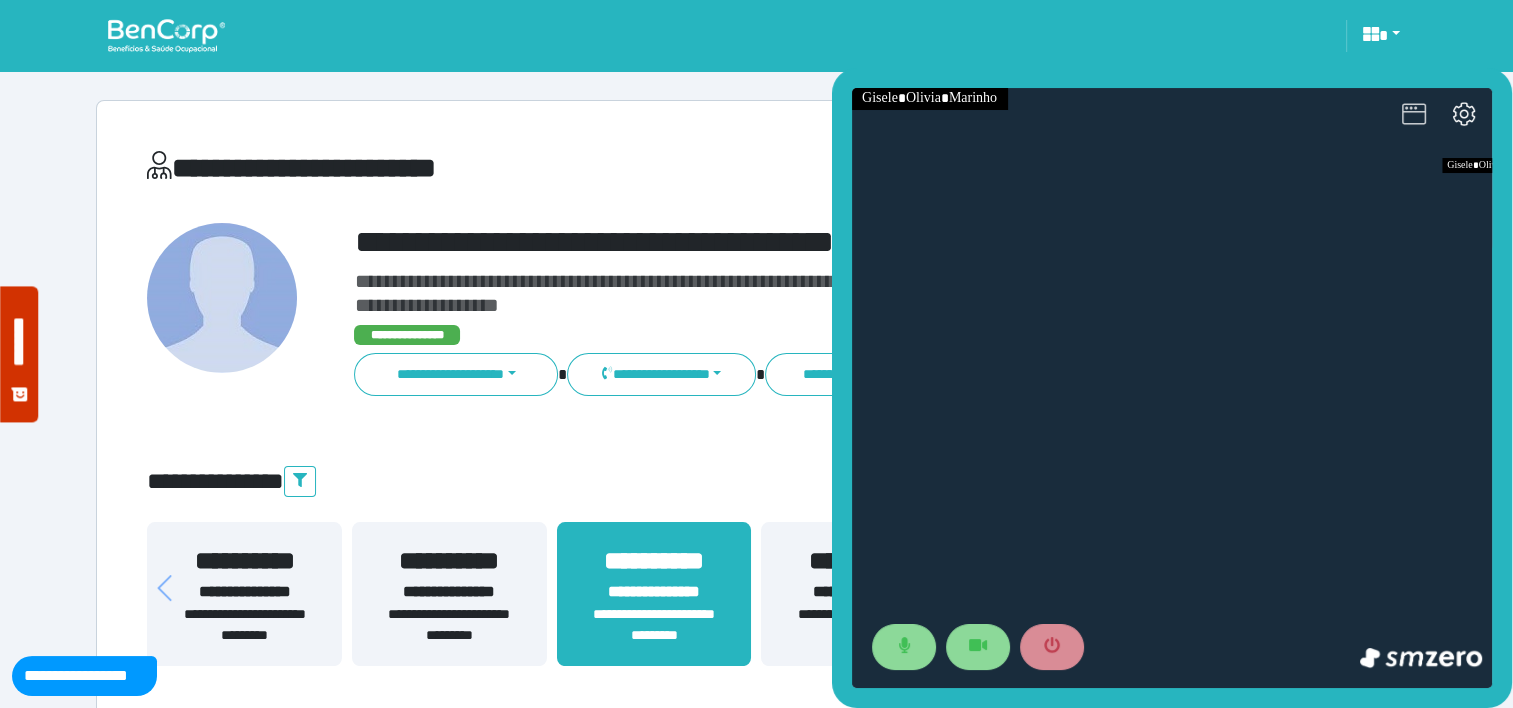 click 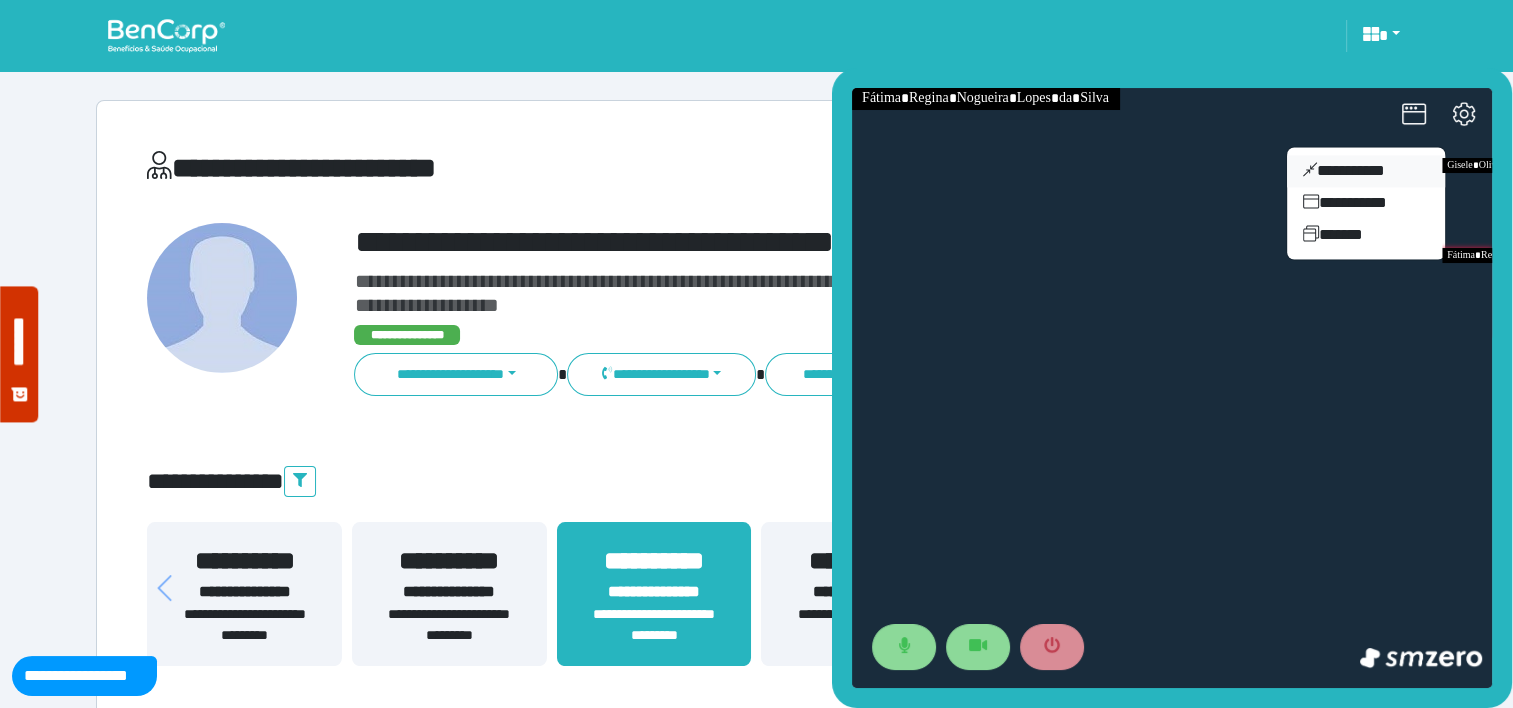 click on "**********" at bounding box center (1366, 171) 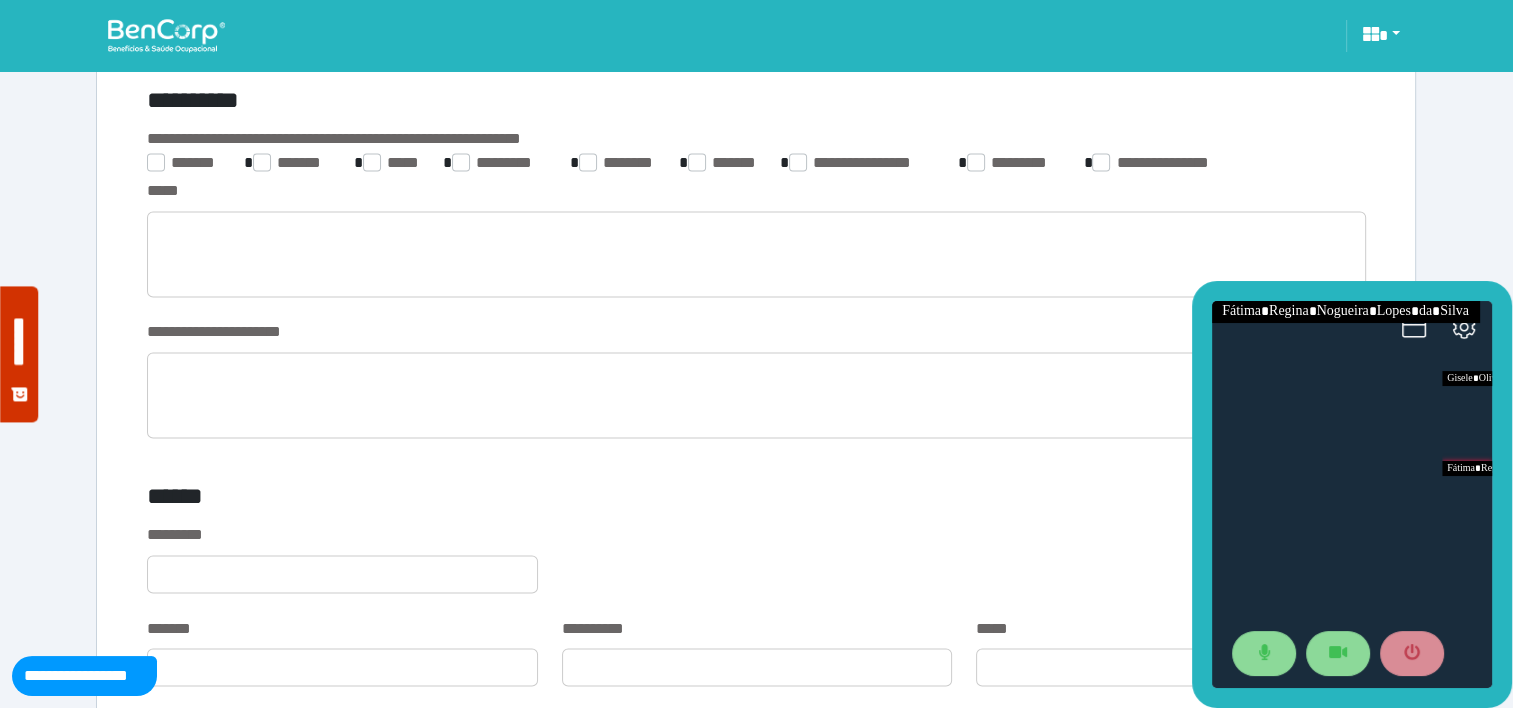 scroll, scrollTop: 3219, scrollLeft: 0, axis: vertical 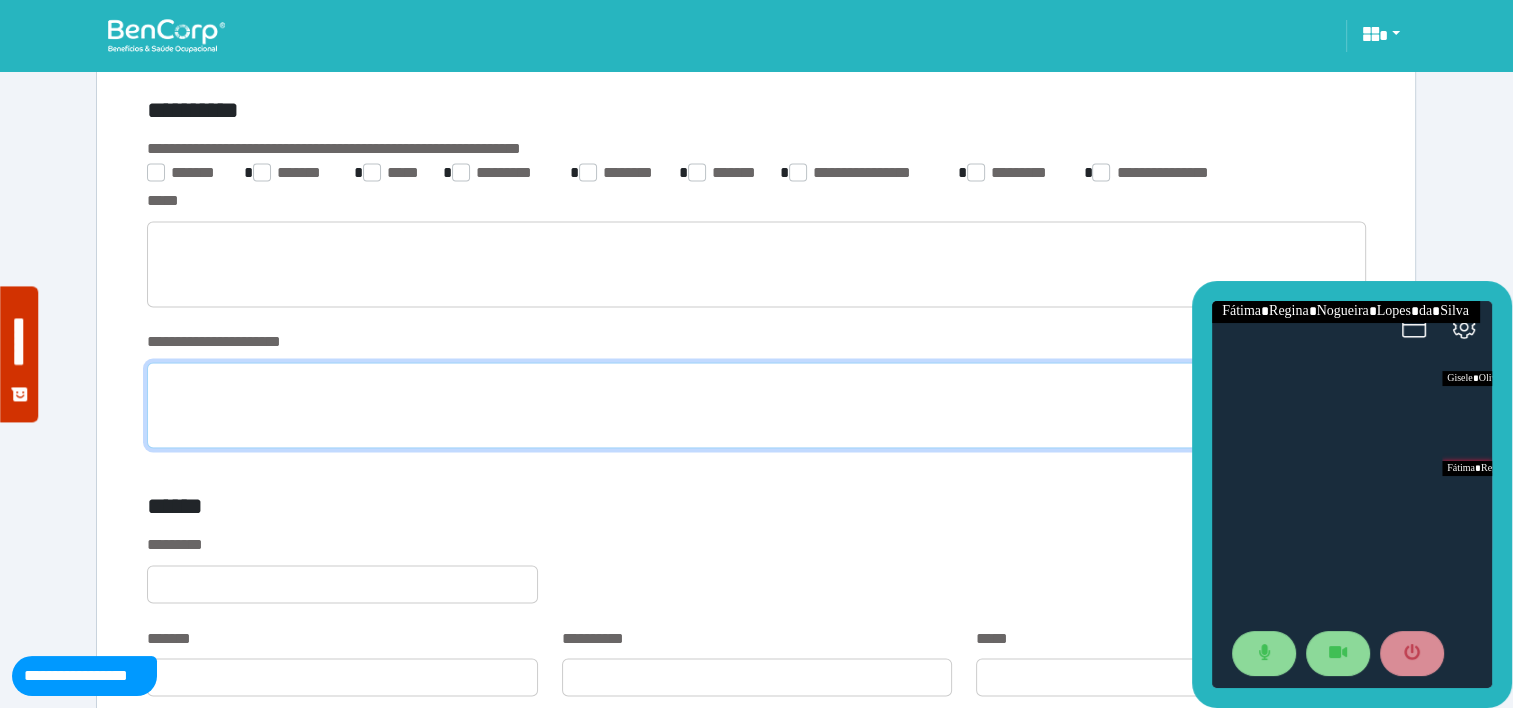 click at bounding box center [756, 405] 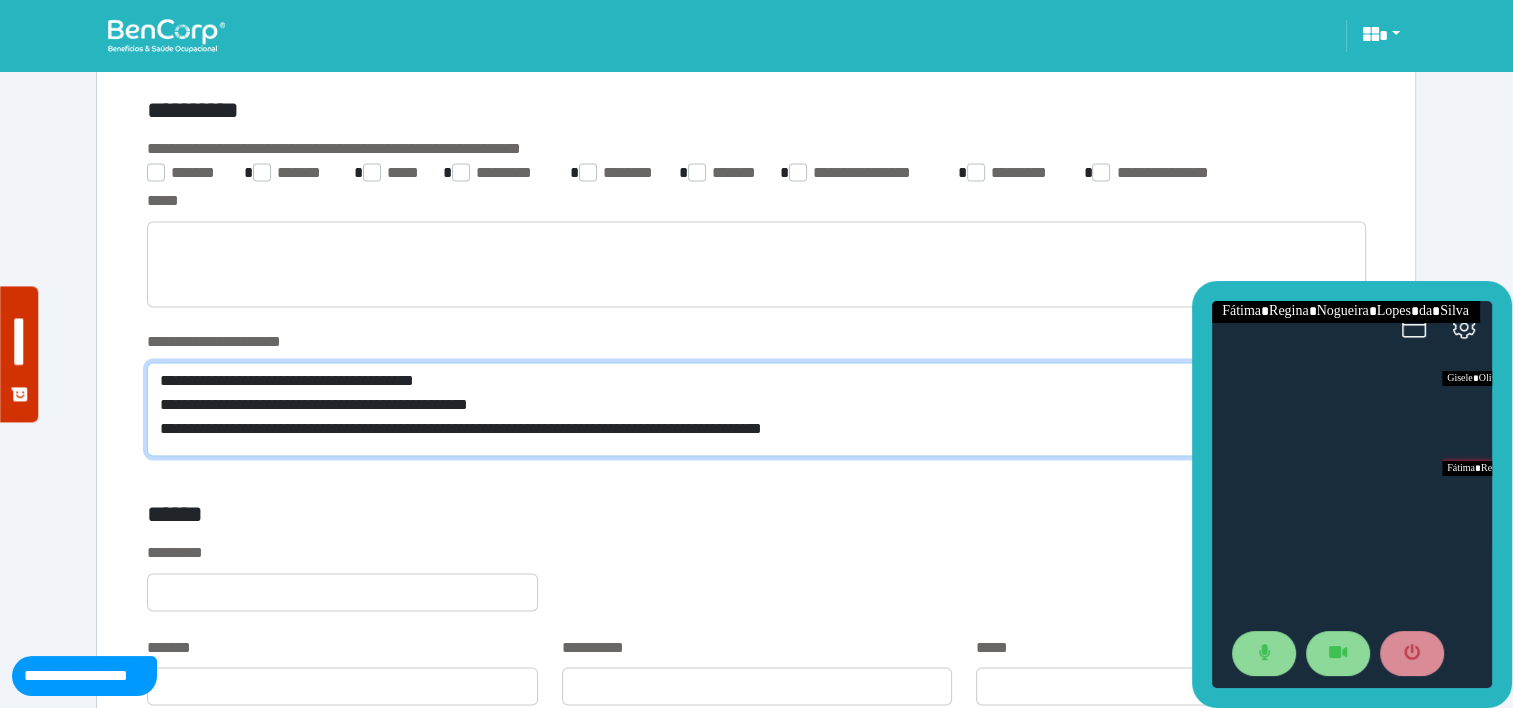 scroll, scrollTop: 0, scrollLeft: 0, axis: both 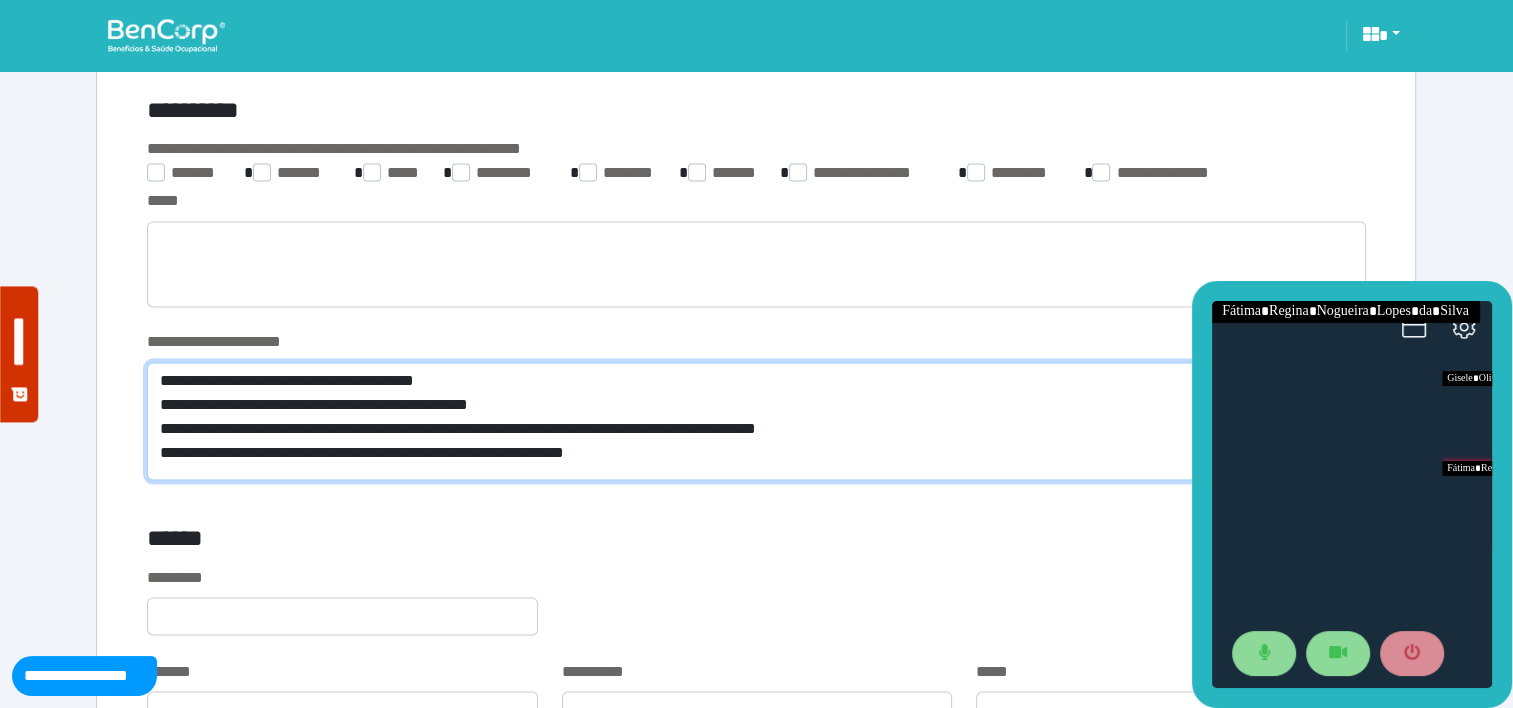 click on "**********" at bounding box center [756, 421] 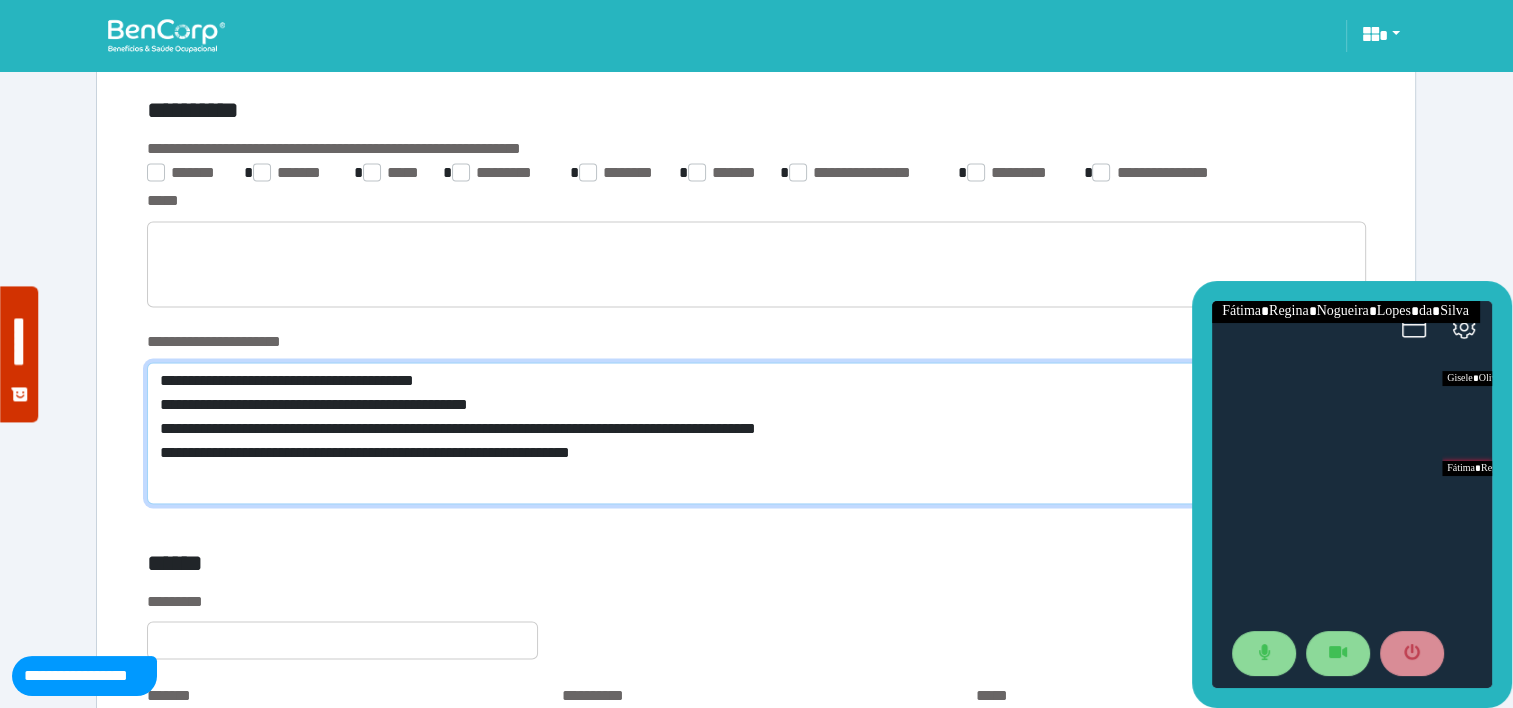 scroll, scrollTop: 0, scrollLeft: 0, axis: both 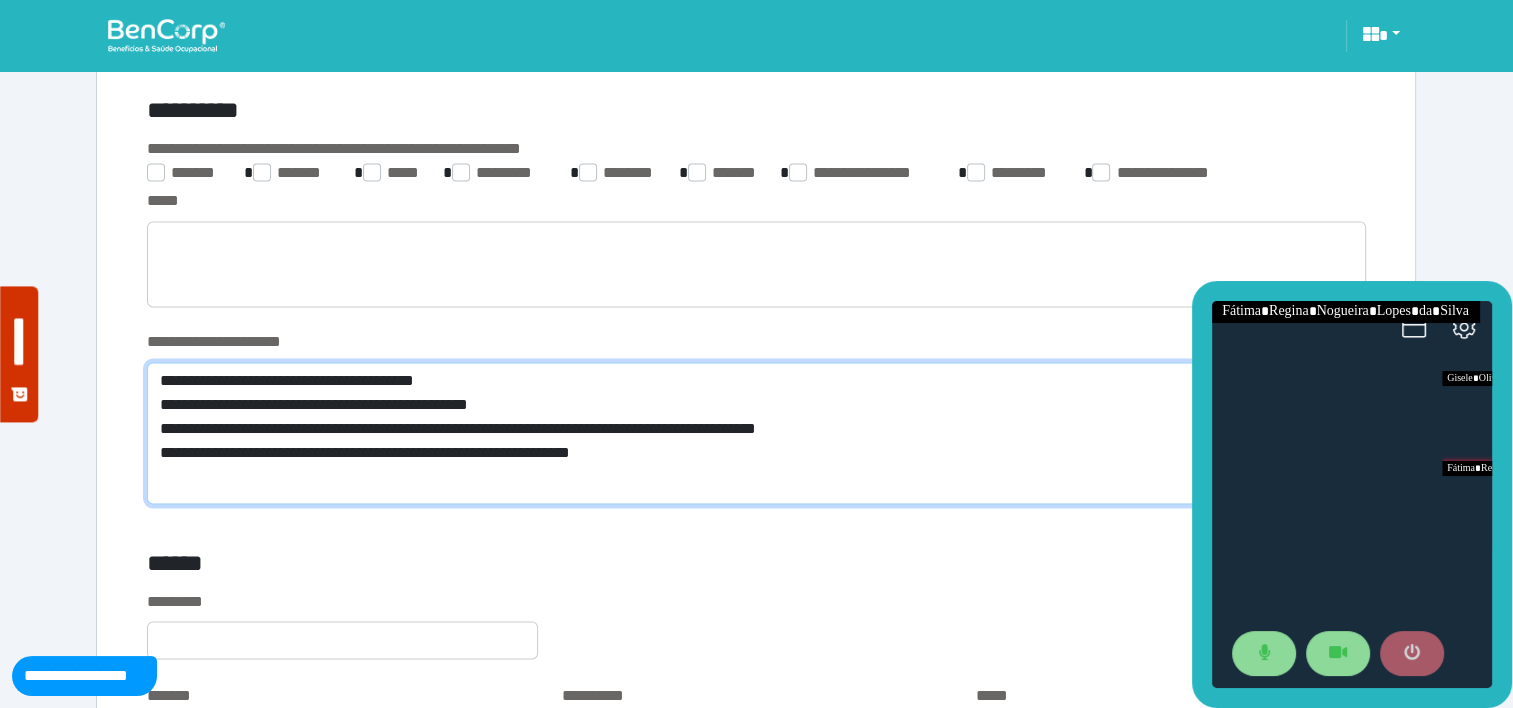 type on "**********" 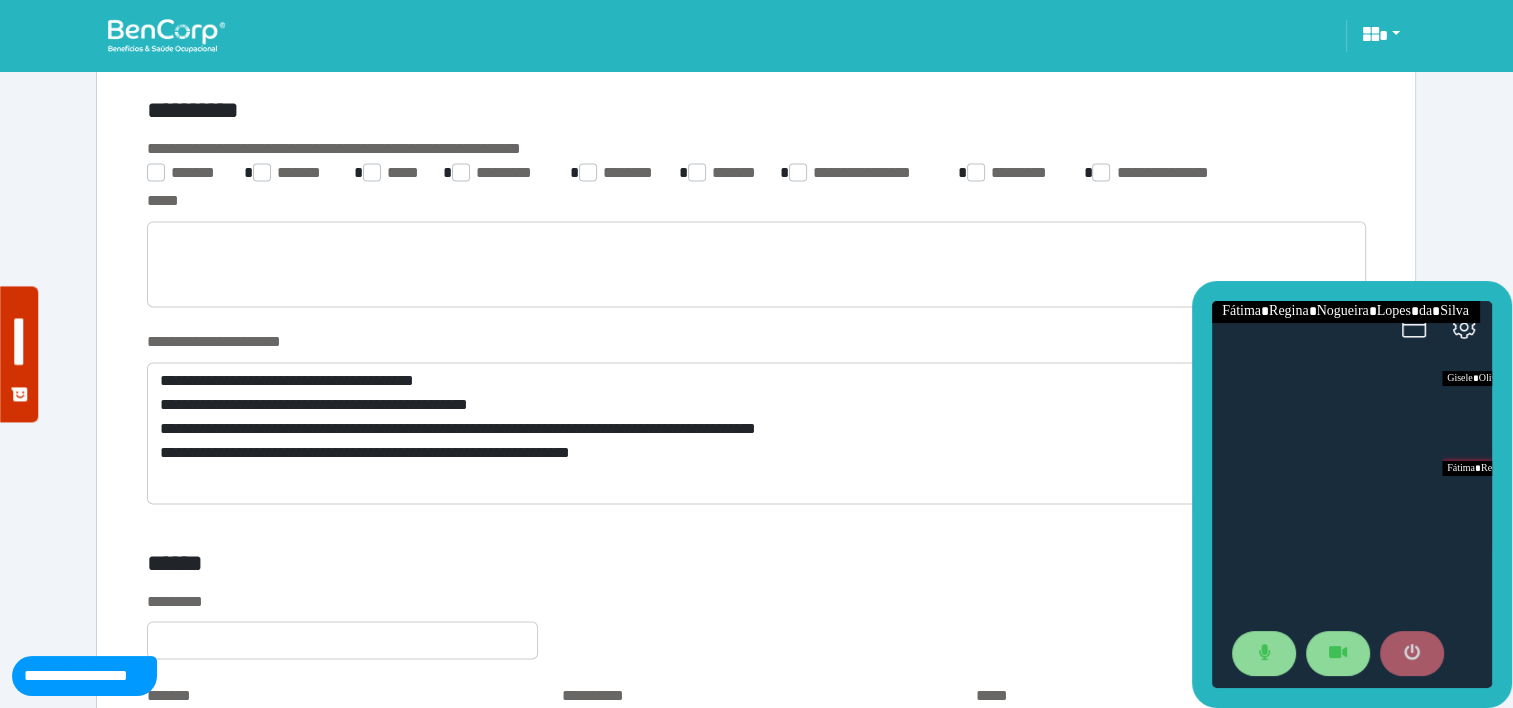 click 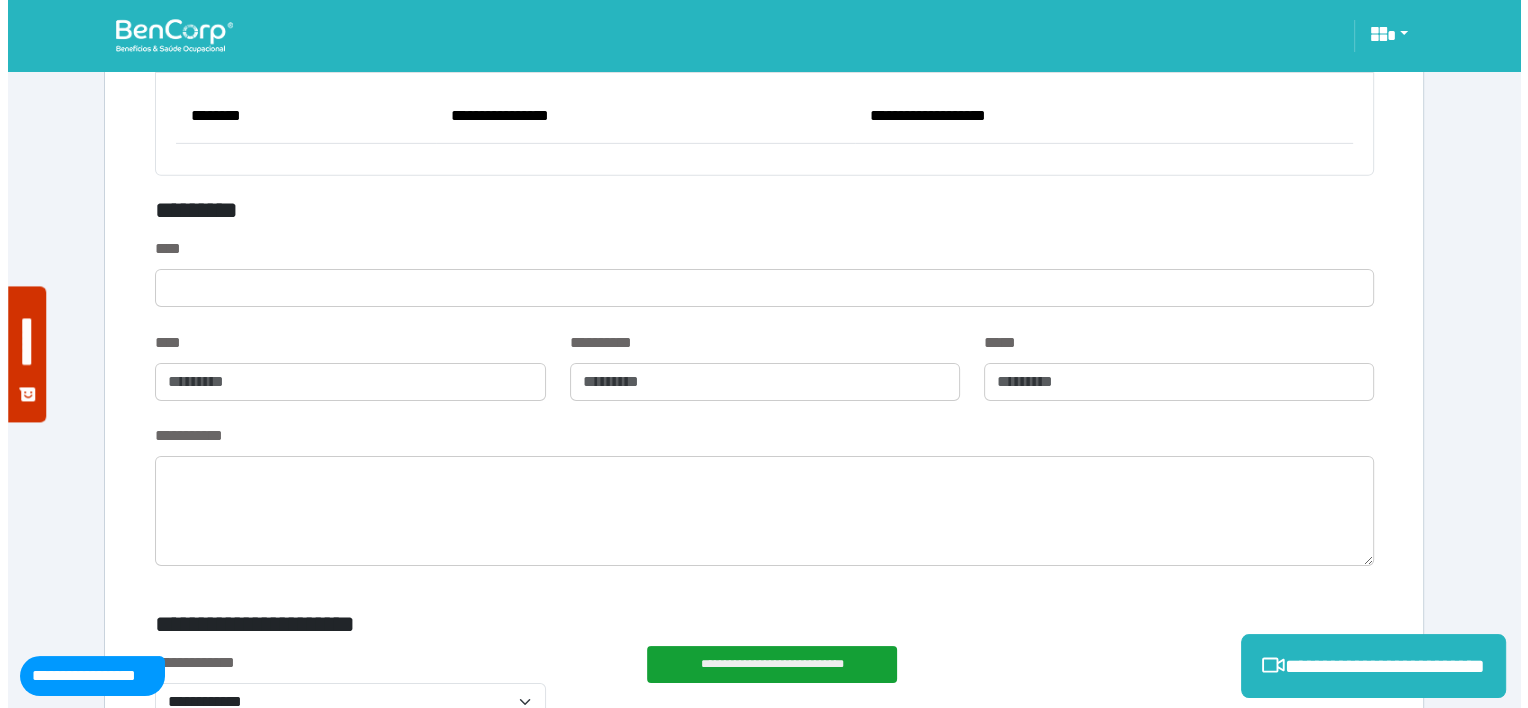 scroll, scrollTop: 7876, scrollLeft: 0, axis: vertical 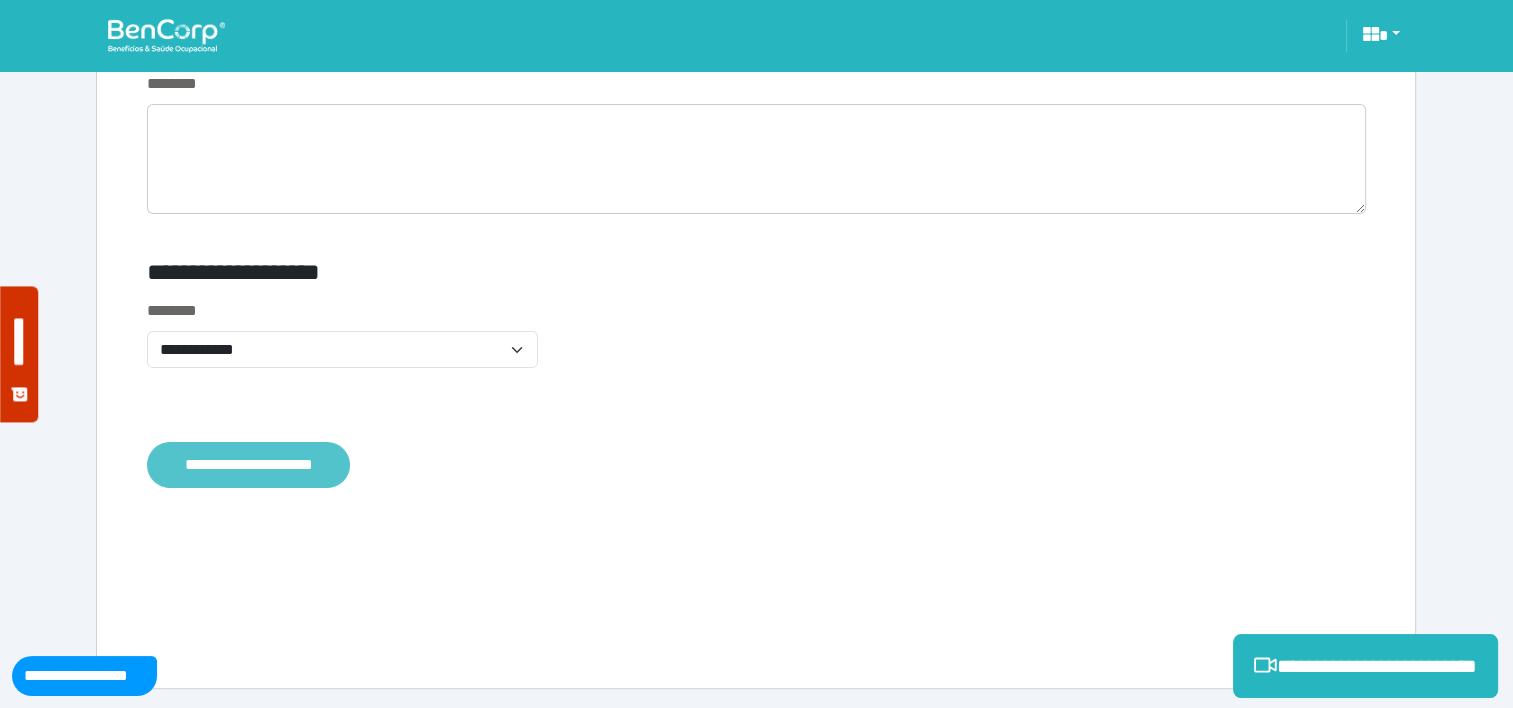 click on "**********" at bounding box center [248, 465] 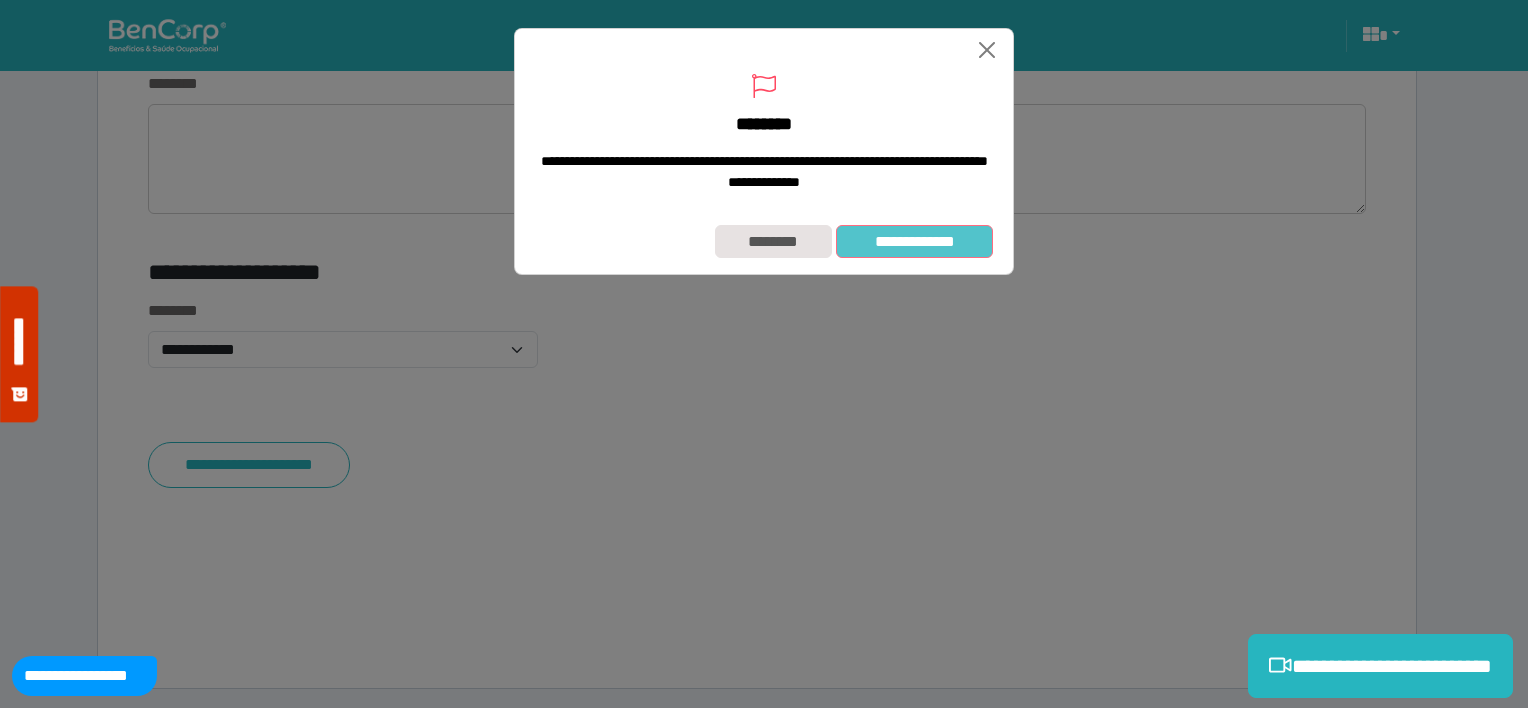 click on "**********" at bounding box center (914, 242) 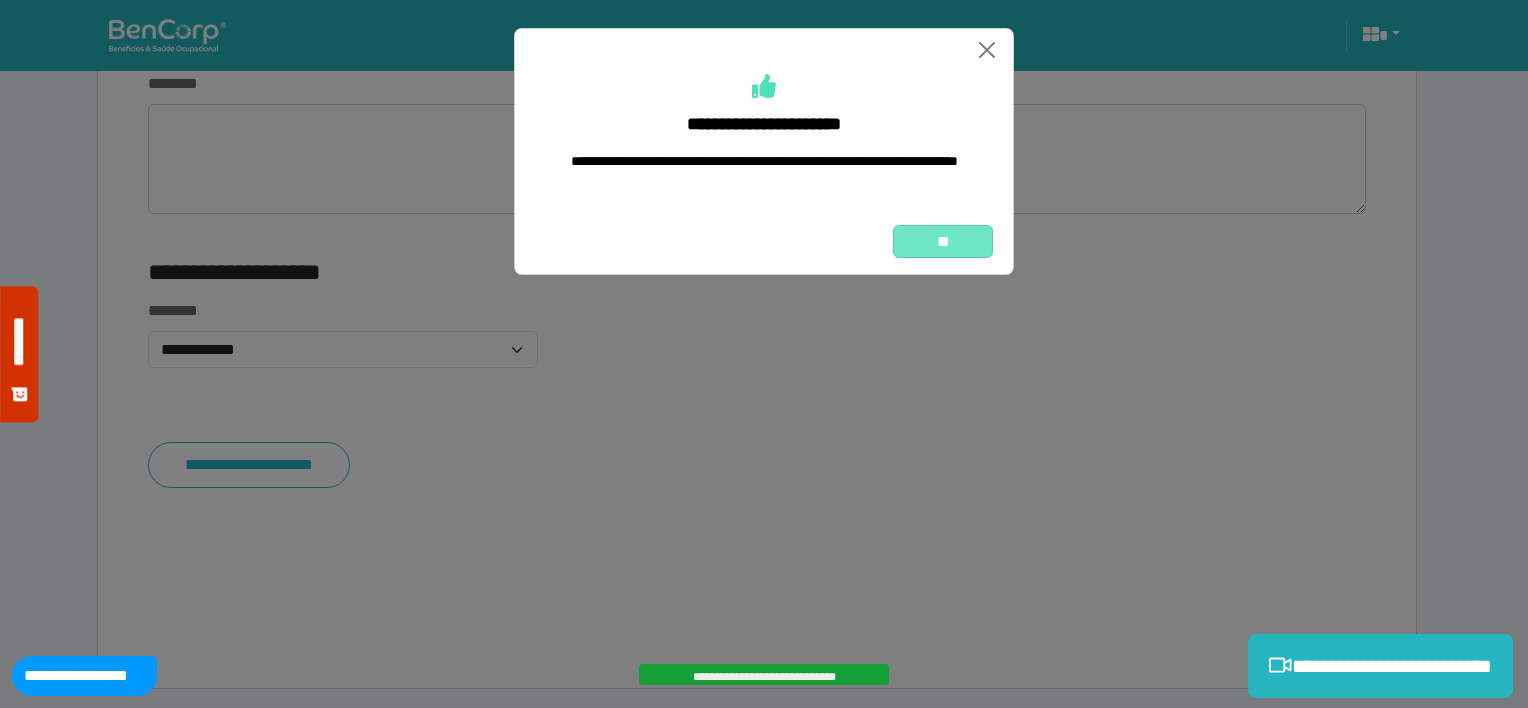 click on "**" at bounding box center [943, 242] 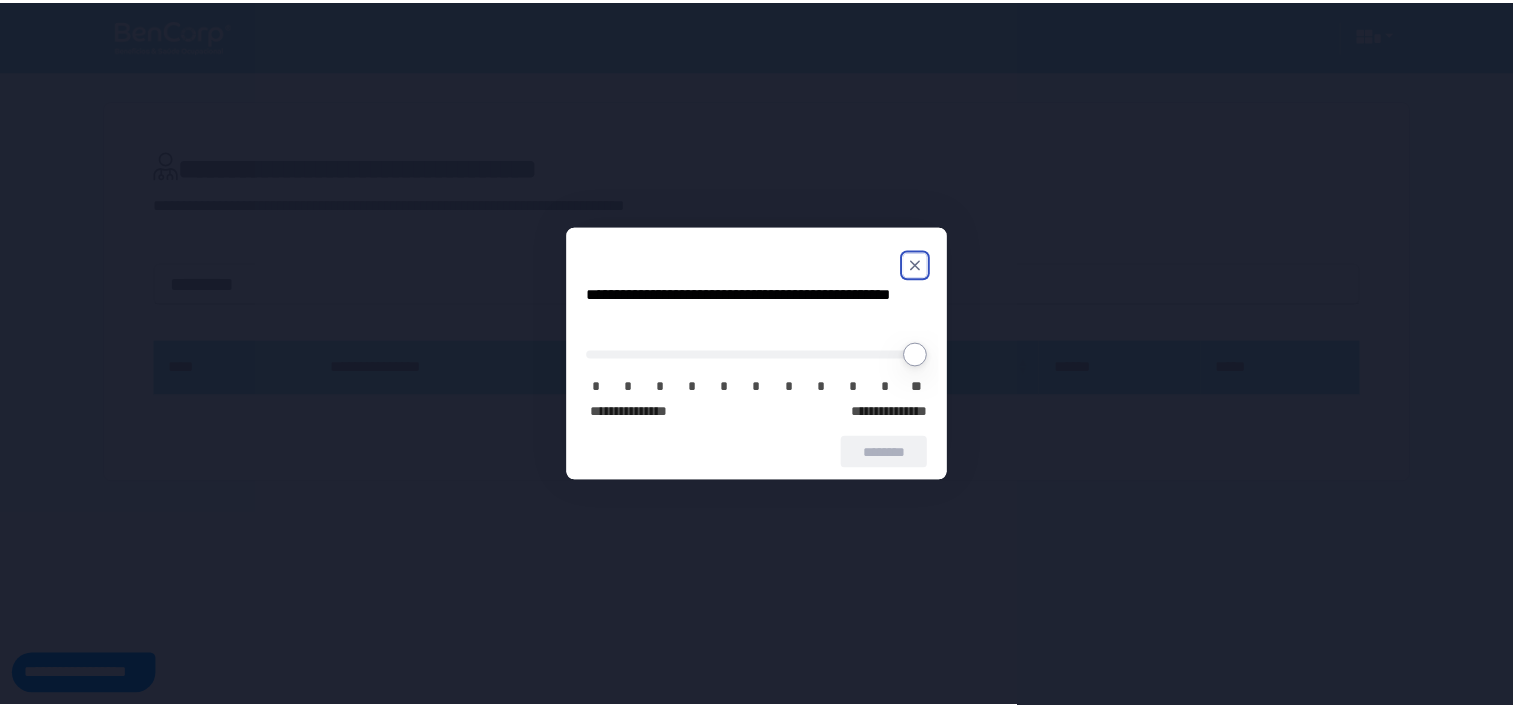scroll, scrollTop: 0, scrollLeft: 0, axis: both 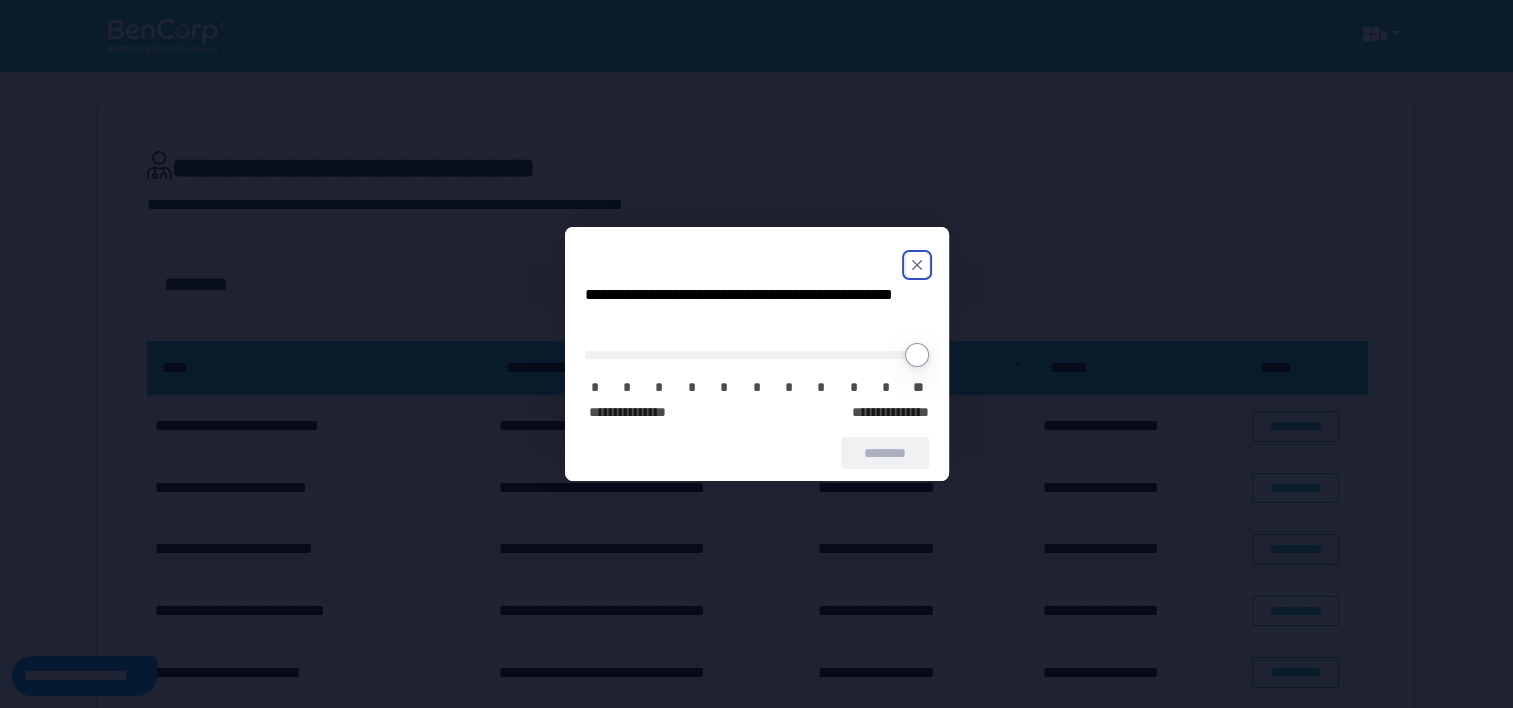 click at bounding box center (757, 265) 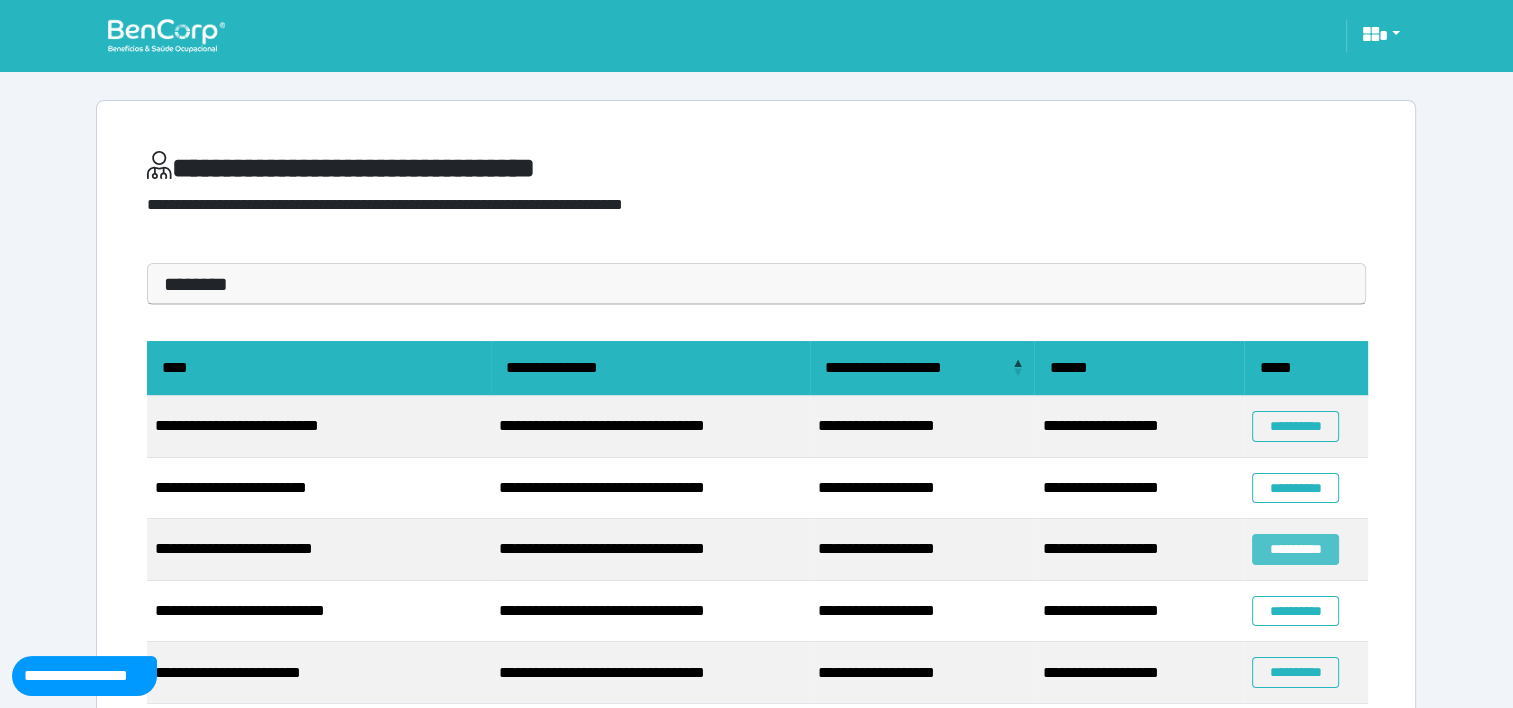 click on "**********" at bounding box center [1295, 549] 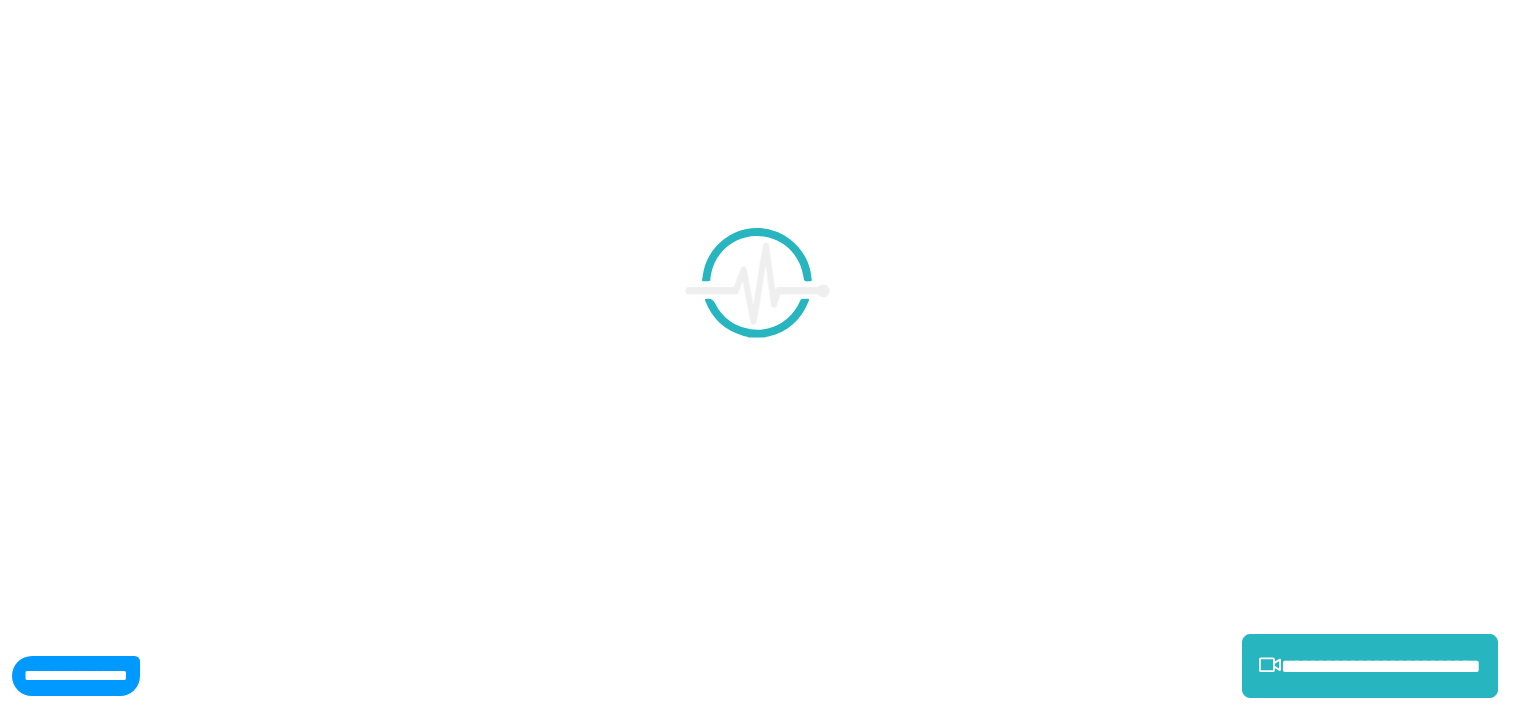 scroll, scrollTop: 0, scrollLeft: 0, axis: both 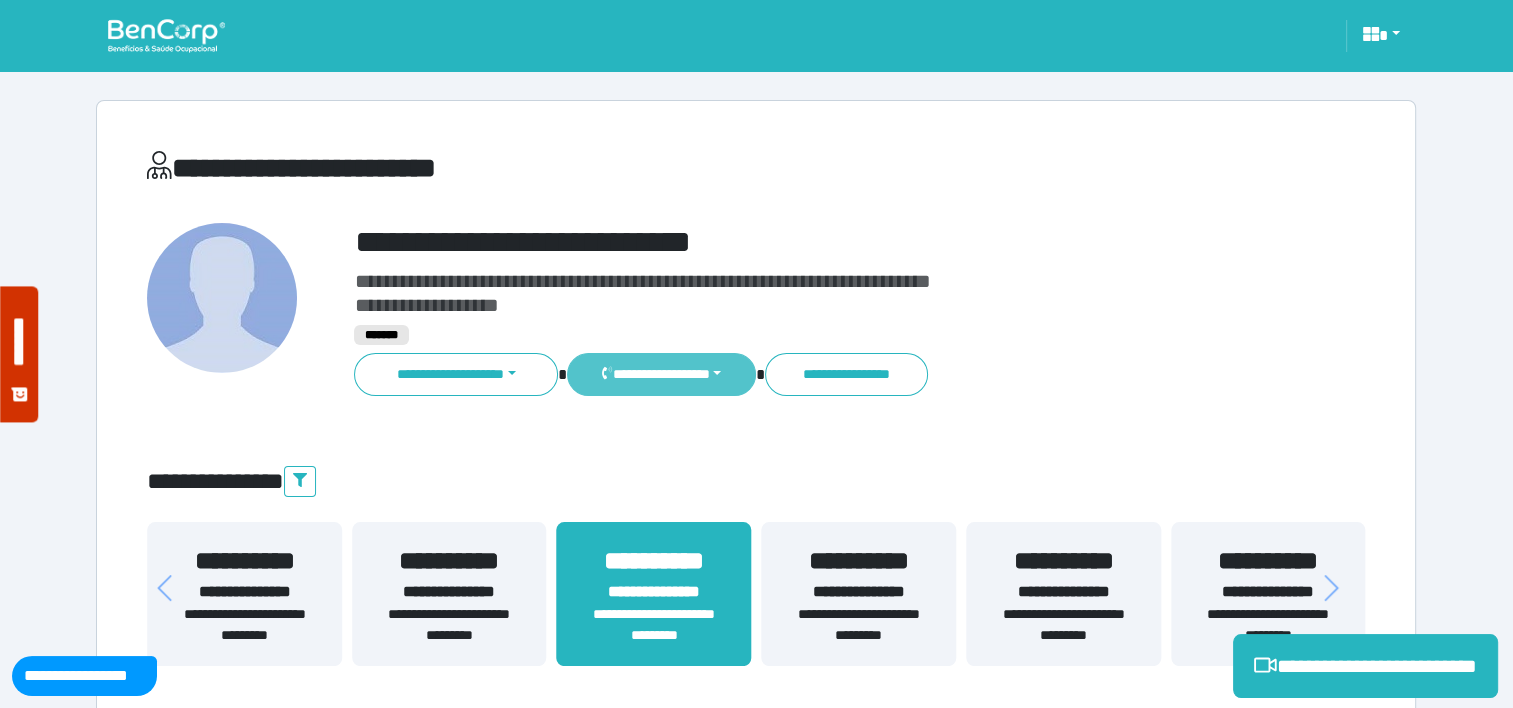 click on "**********" at bounding box center [661, 374] 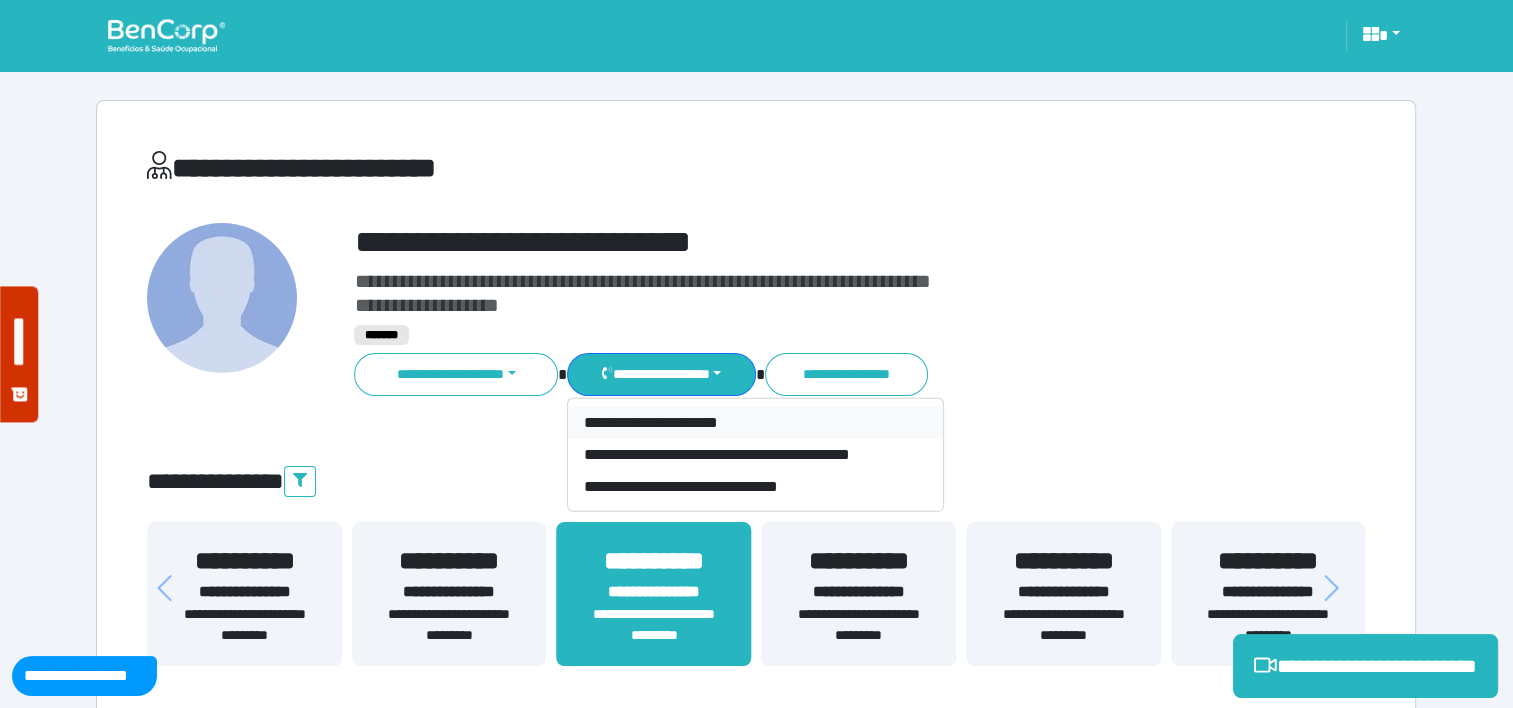 click on "**********" at bounding box center [755, 423] 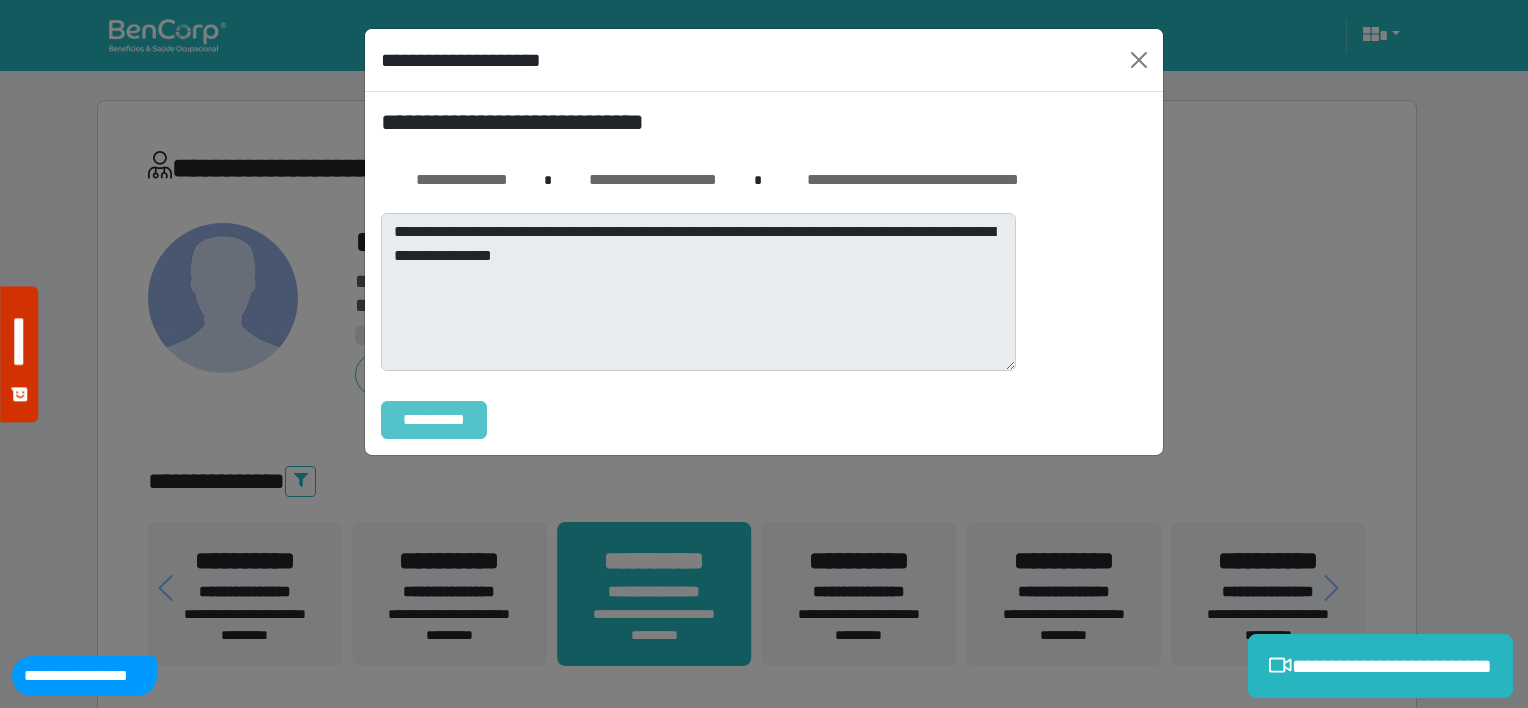 click on "**********" at bounding box center (434, 420) 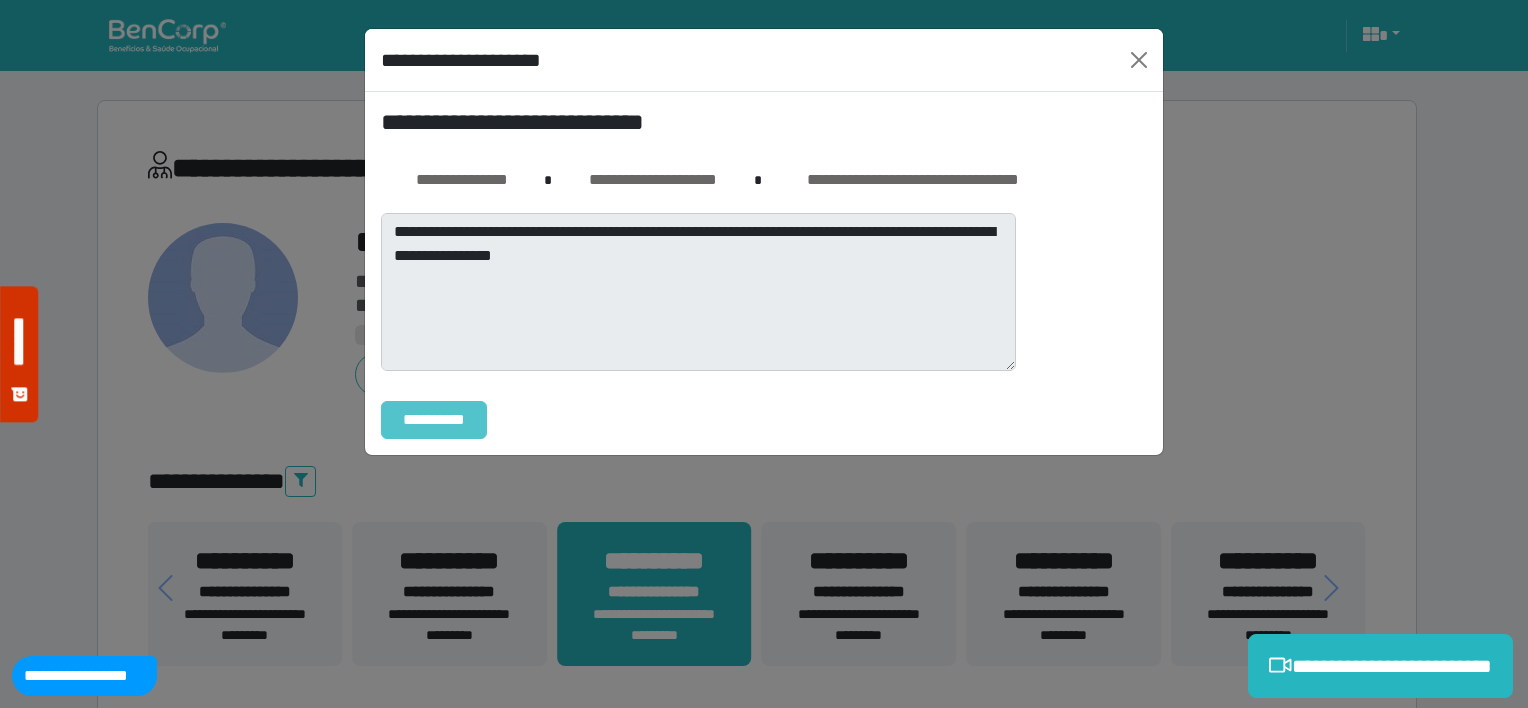 click on "**********" at bounding box center (434, 420) 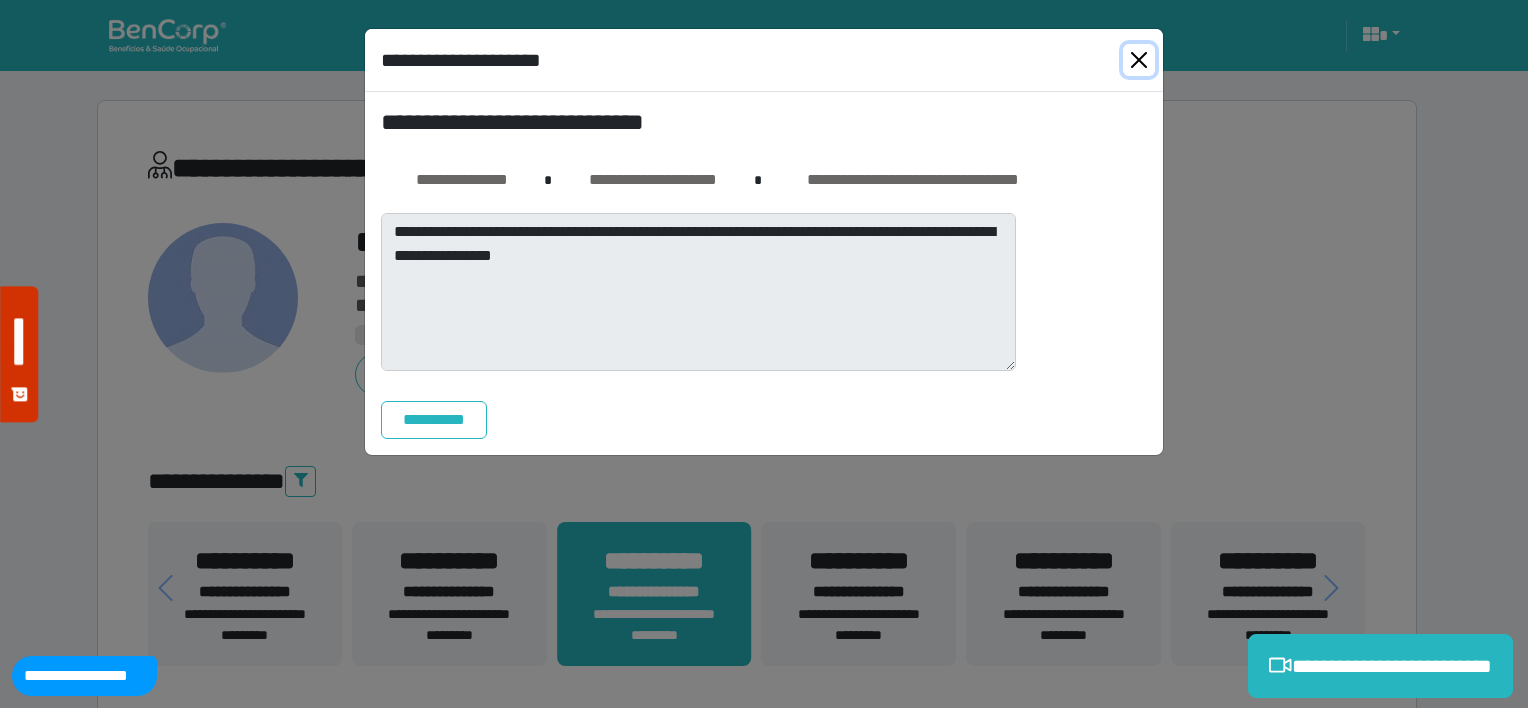 click at bounding box center (1139, 60) 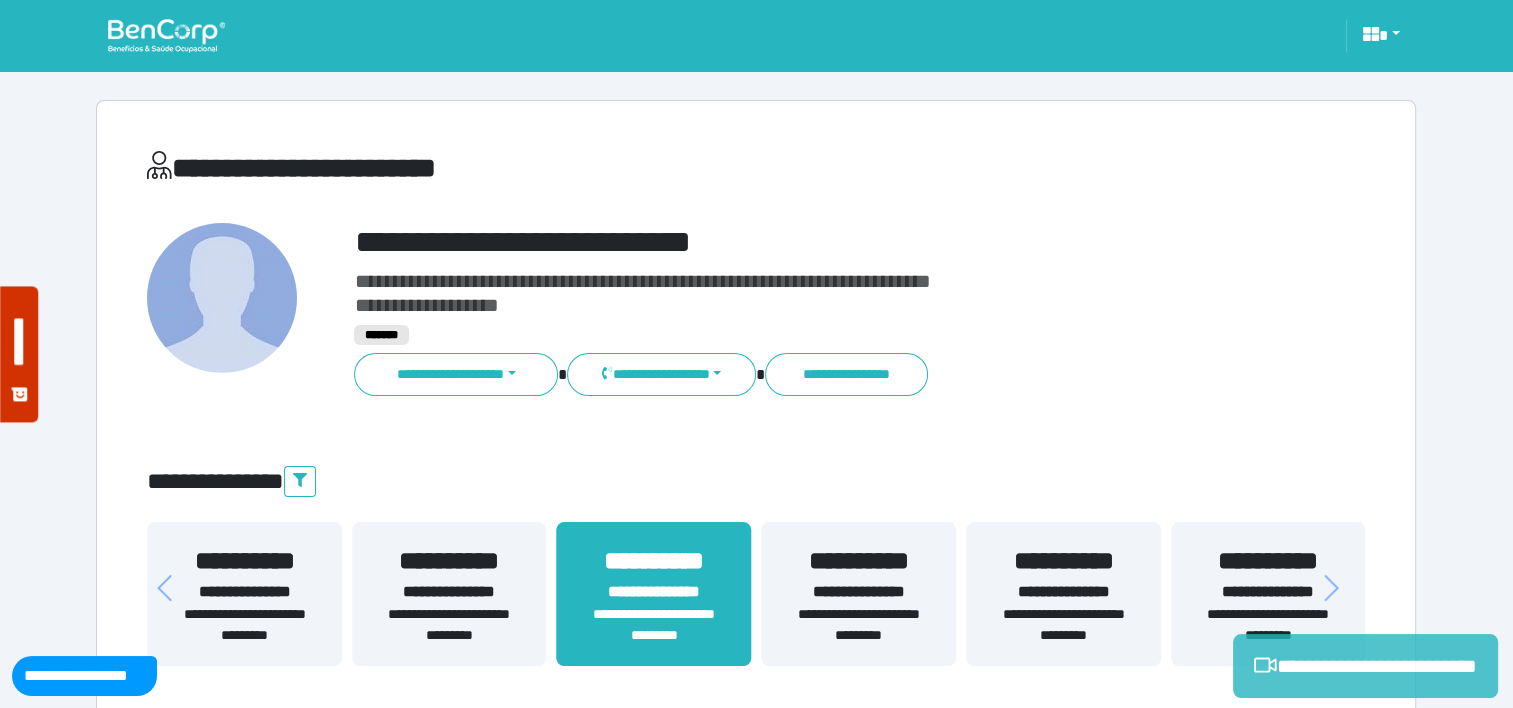 click on "**********" at bounding box center [1365, 666] 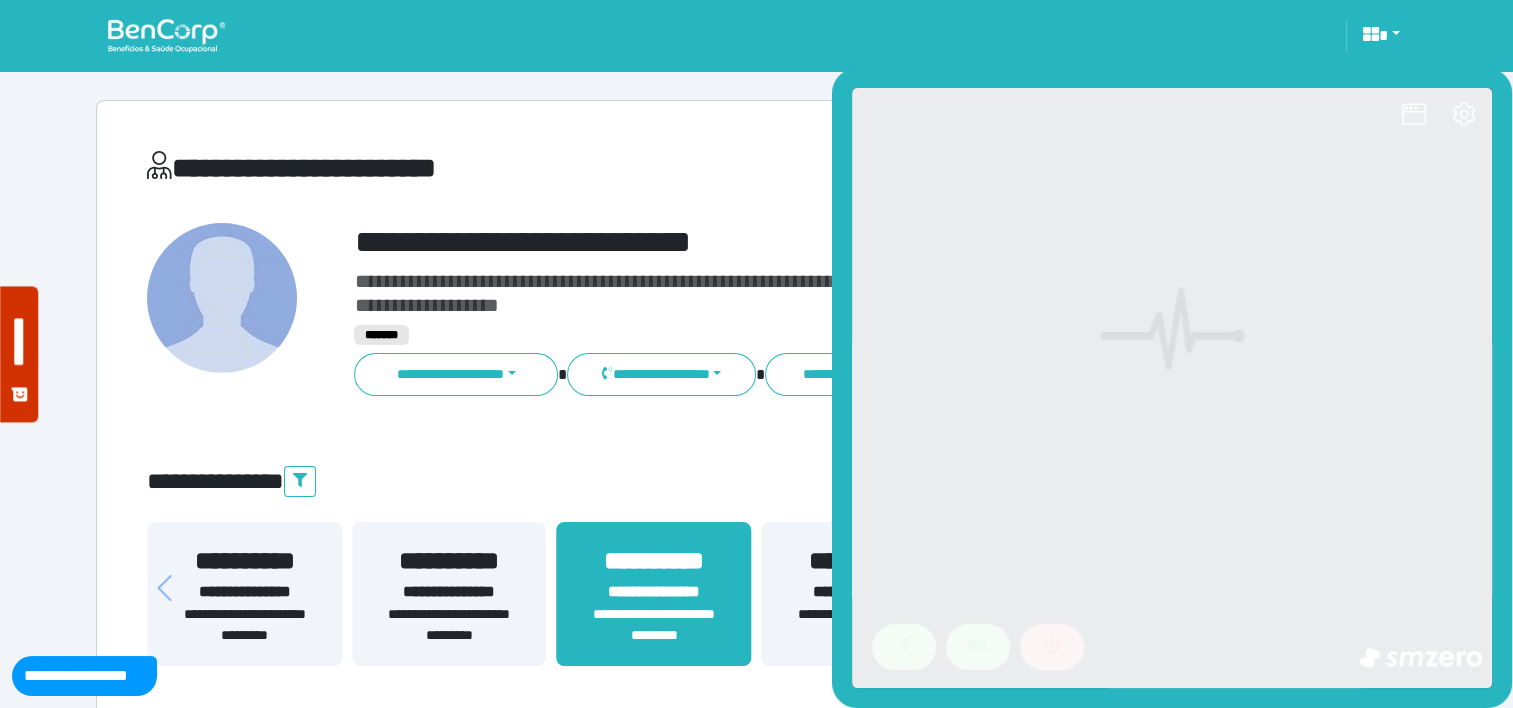 scroll, scrollTop: 0, scrollLeft: 0, axis: both 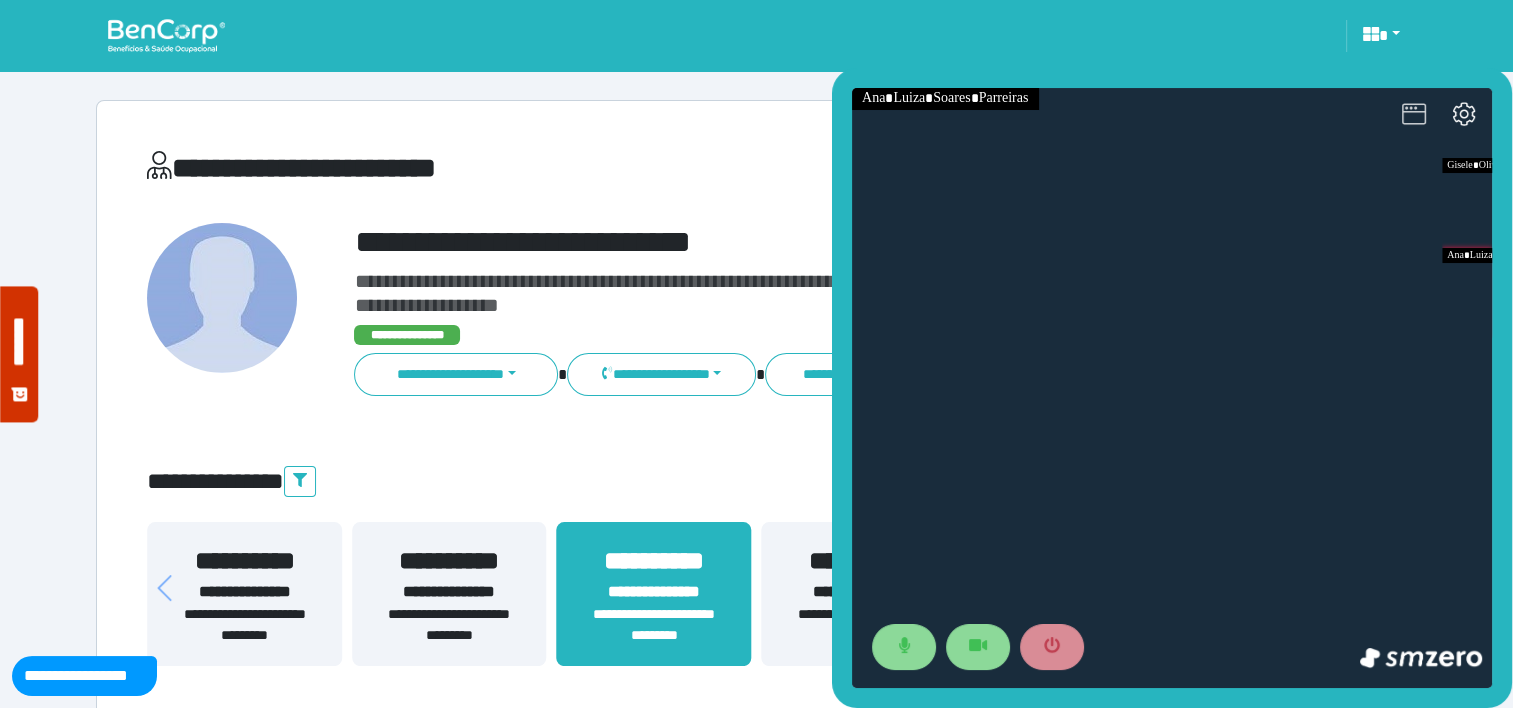 click 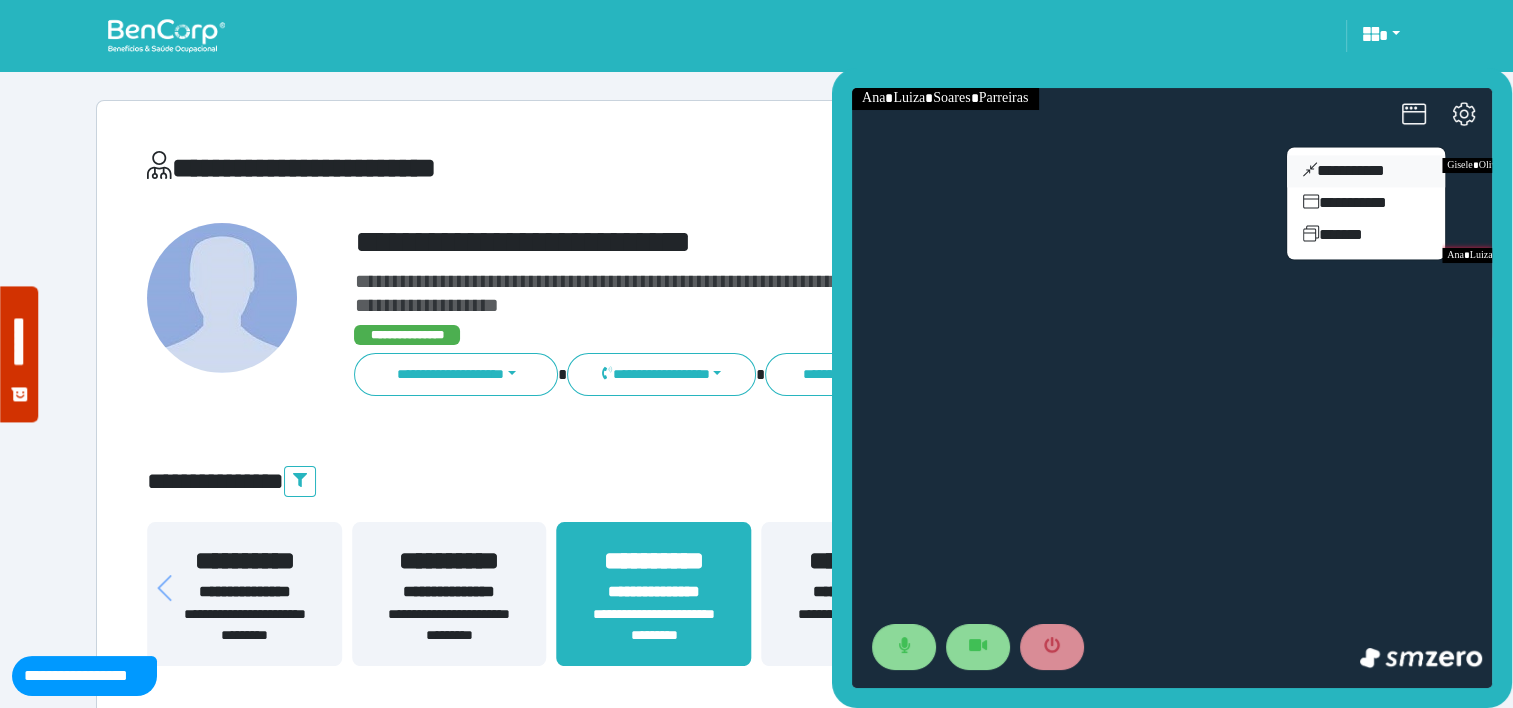 click on "**********" at bounding box center [1366, 171] 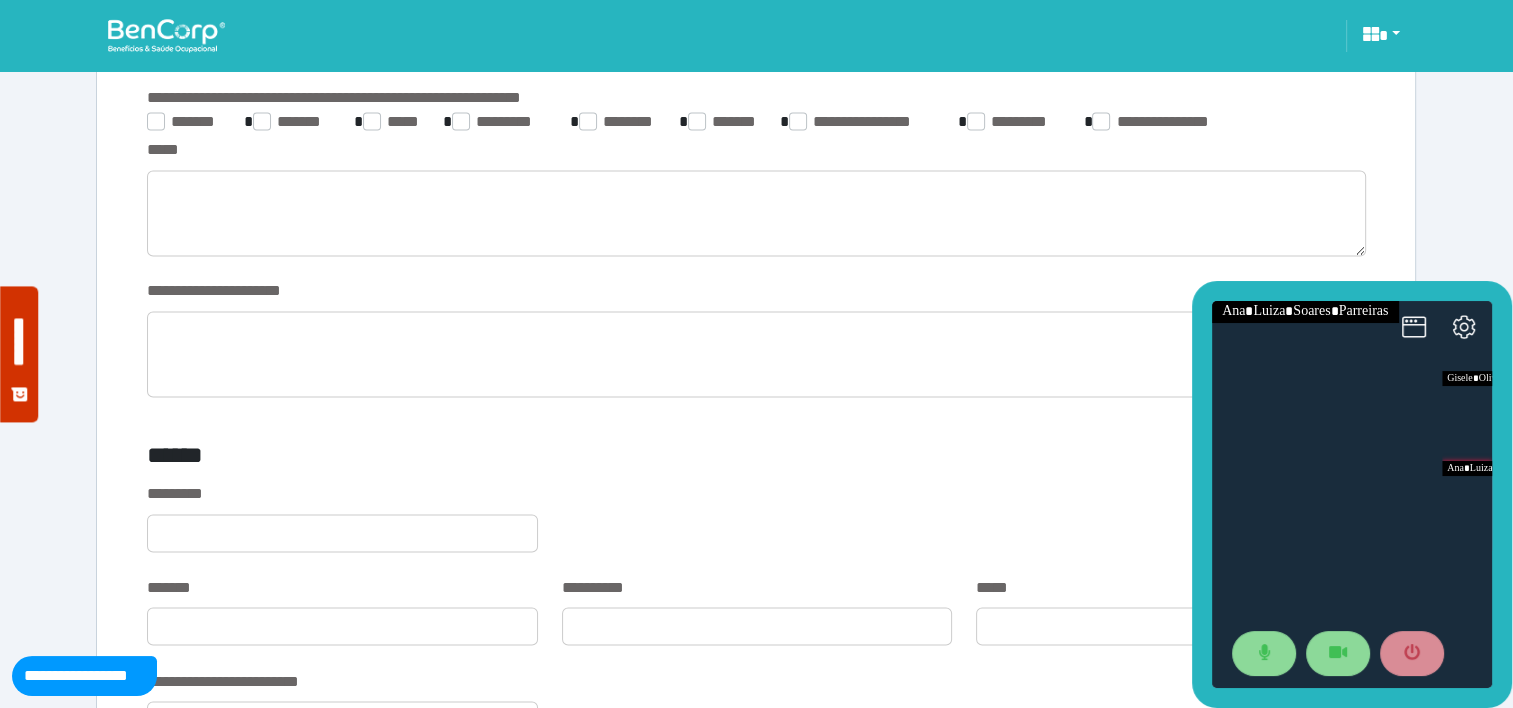 scroll, scrollTop: 3280, scrollLeft: 0, axis: vertical 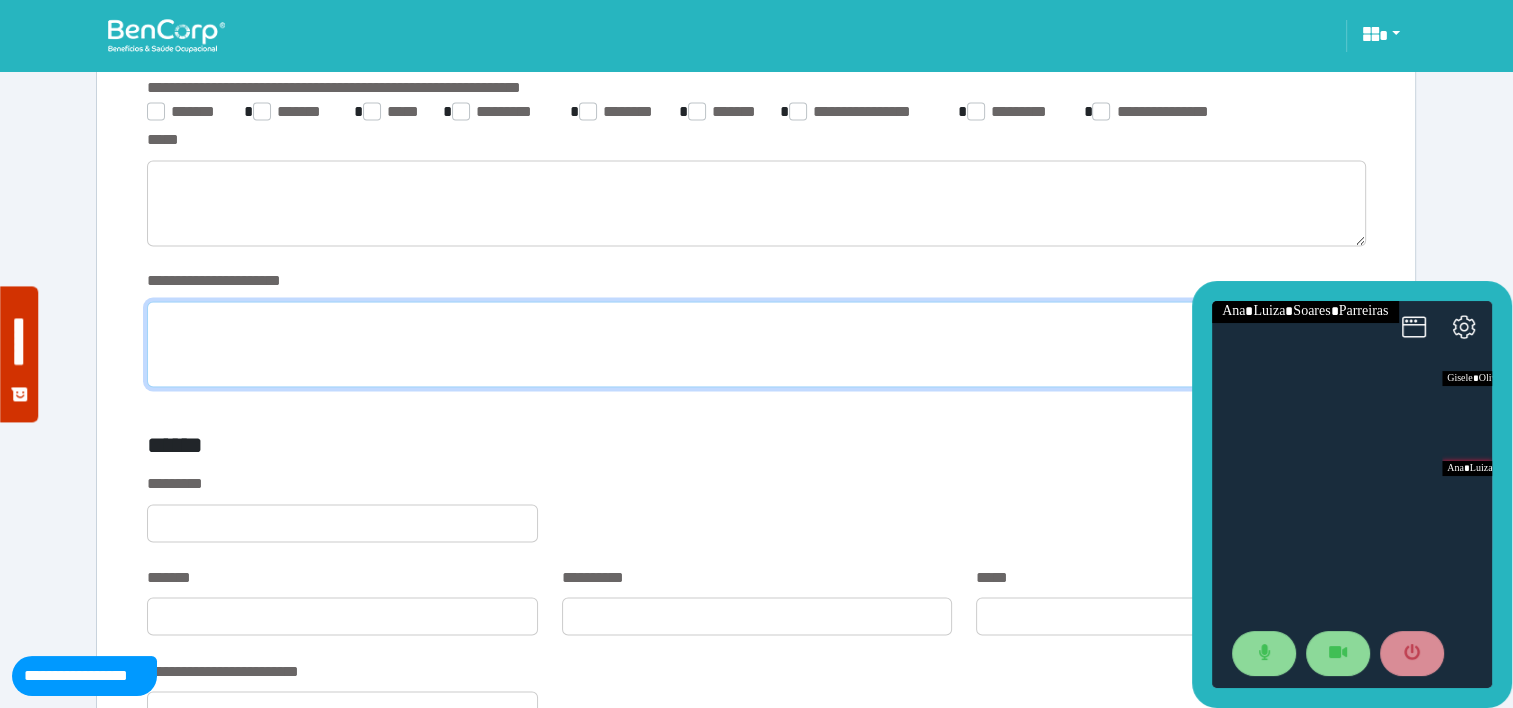 click at bounding box center (756, 344) 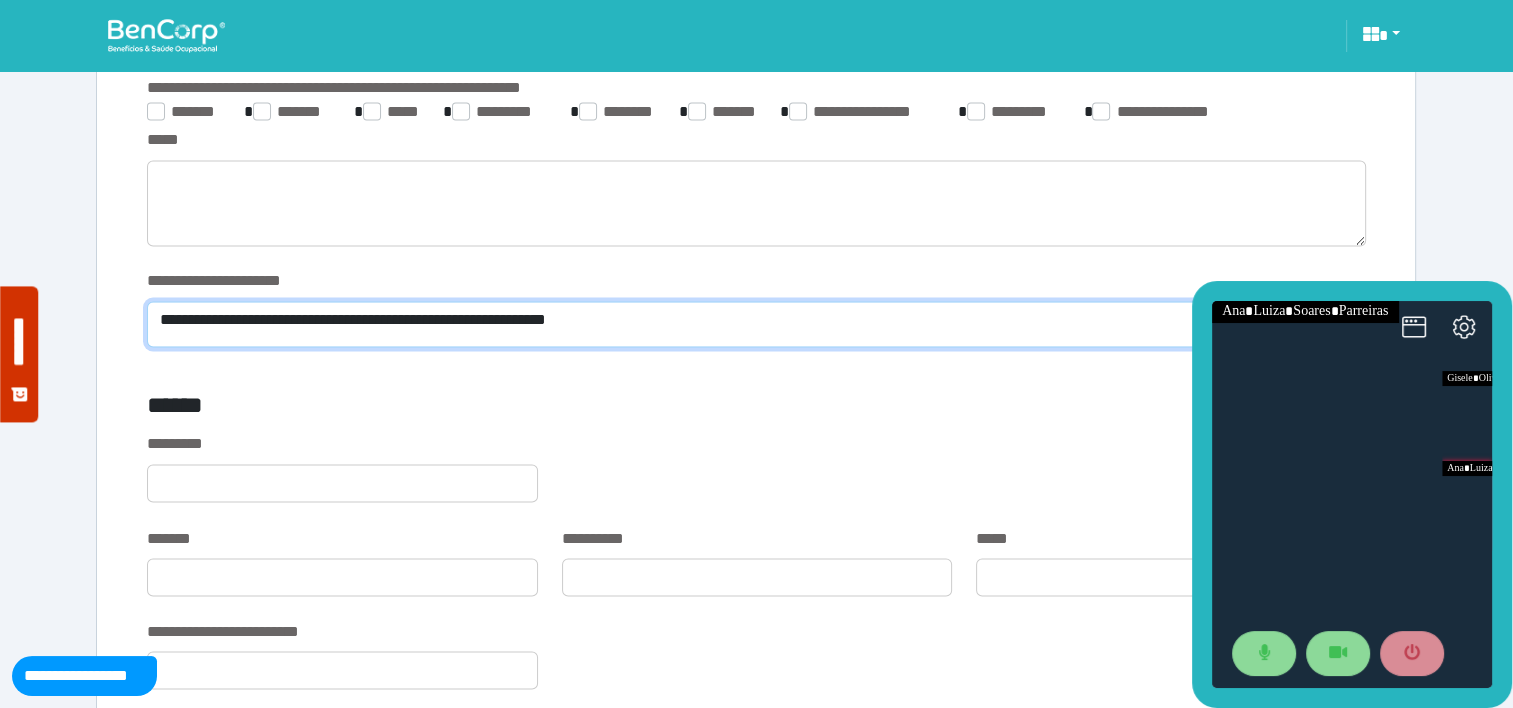 click on "**********" at bounding box center (756, 324) 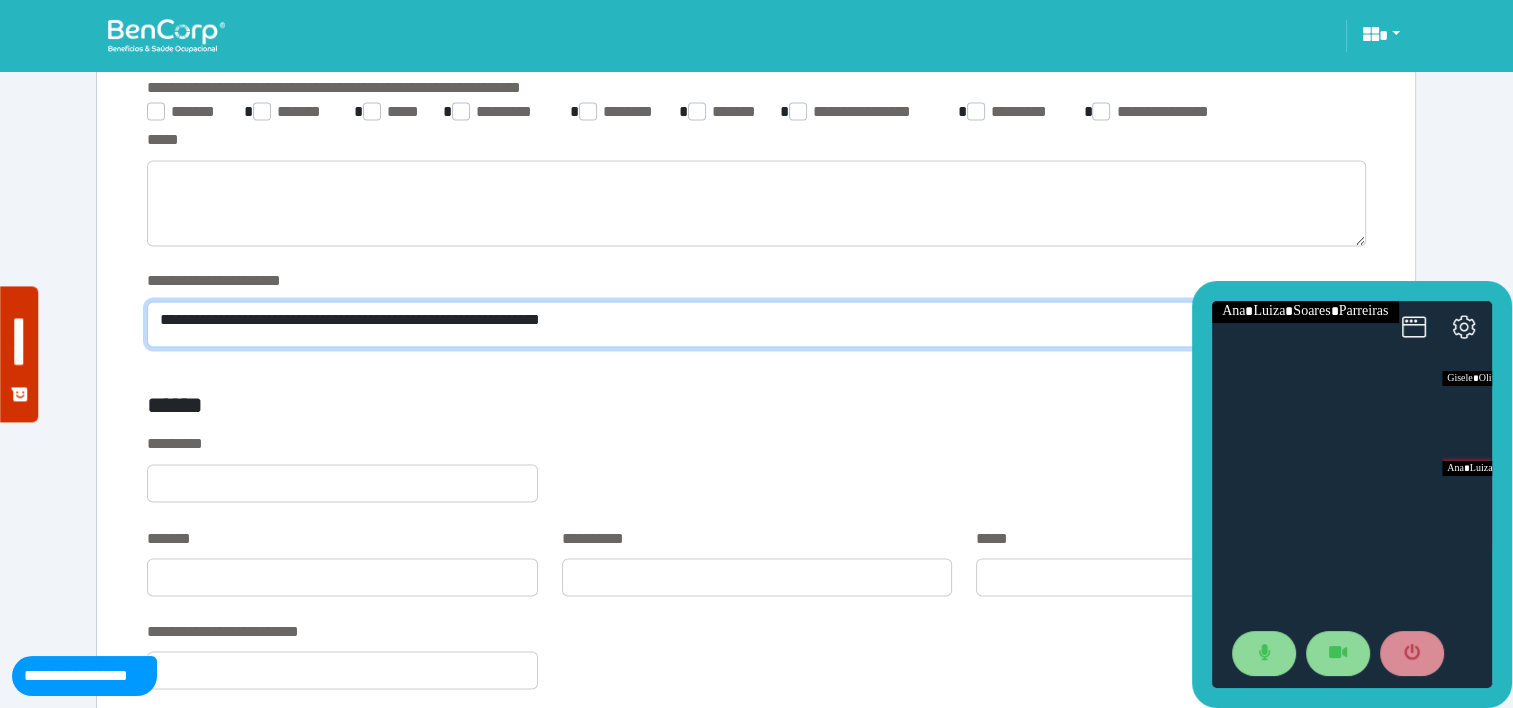click on "**********" at bounding box center (756, 324) 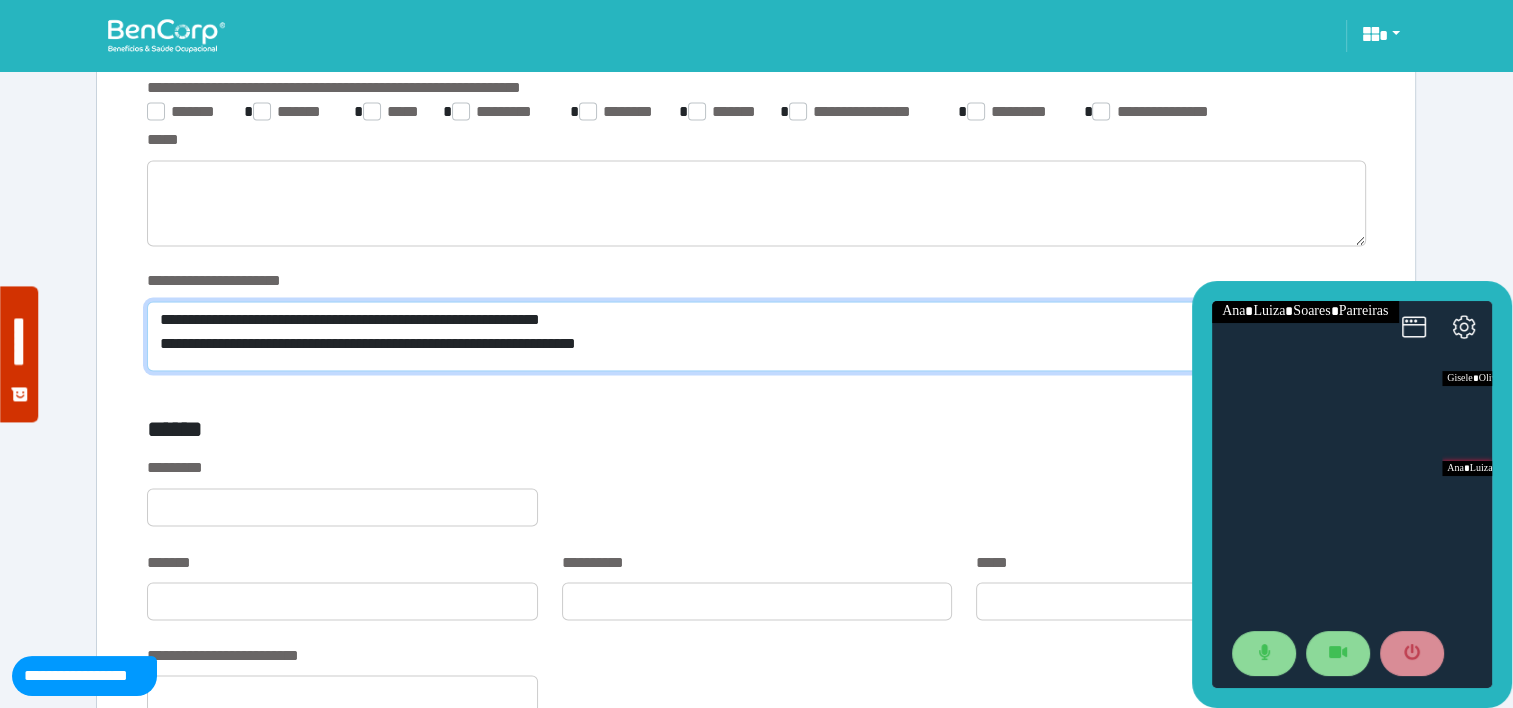 scroll, scrollTop: 0, scrollLeft: 0, axis: both 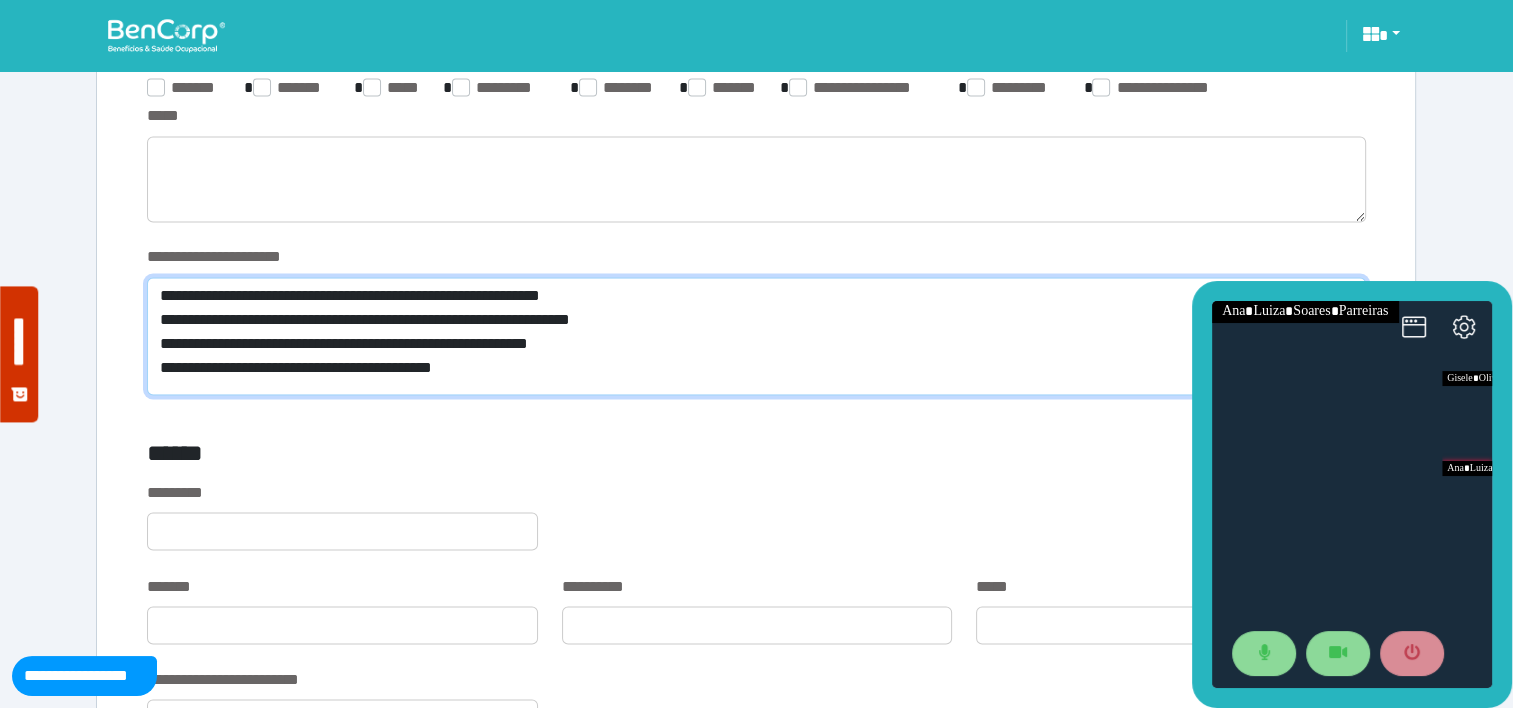 click on "**********" at bounding box center [756, 336] 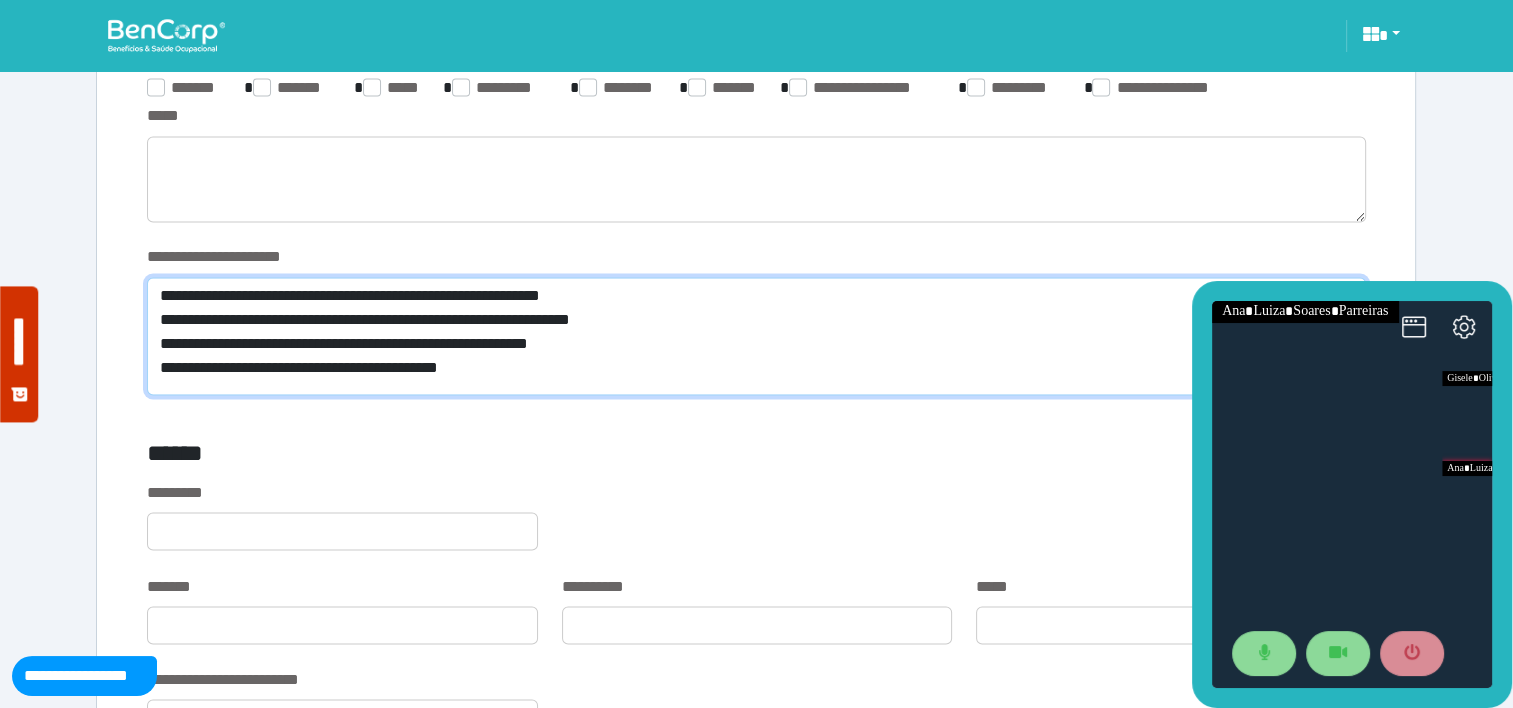 type on "**********" 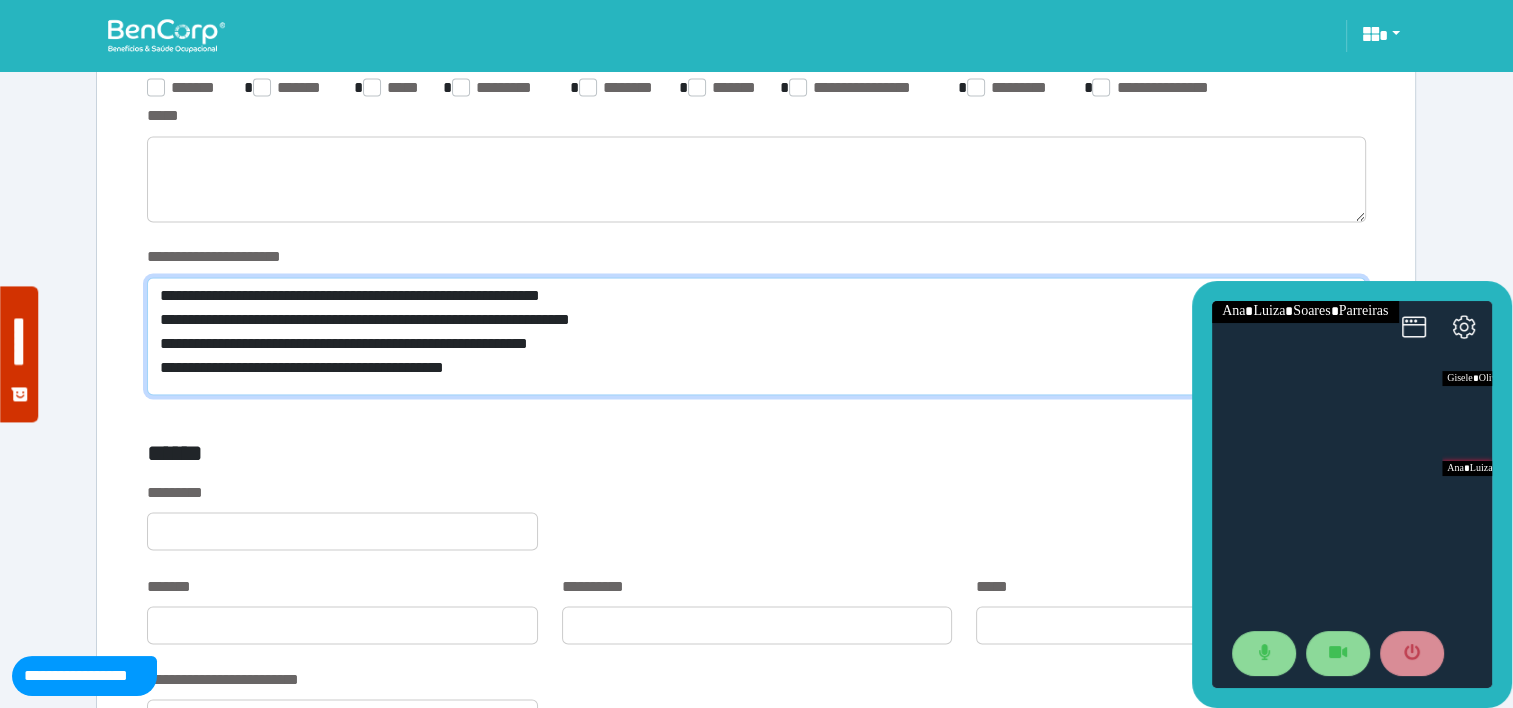scroll, scrollTop: 0, scrollLeft: 0, axis: both 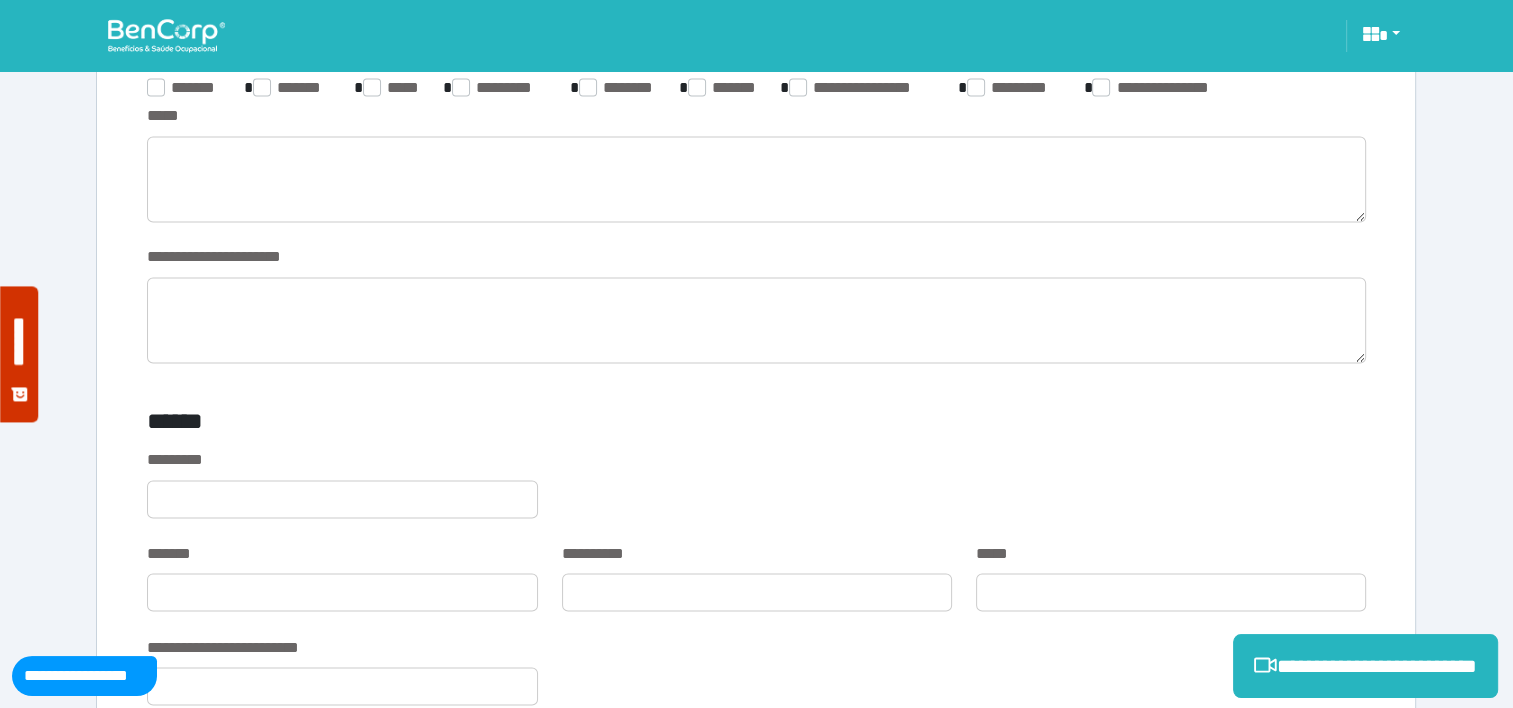 click at bounding box center (166, 35) 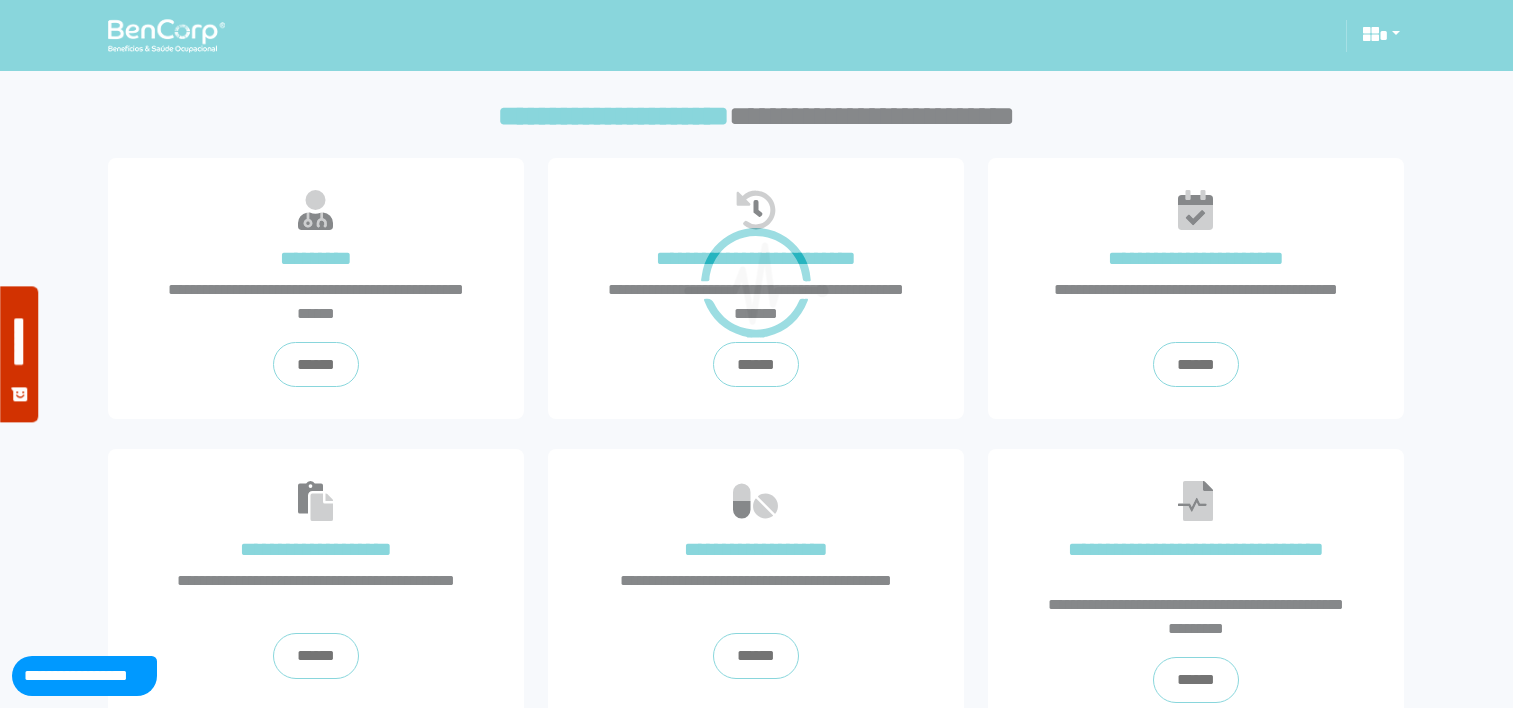scroll, scrollTop: 0, scrollLeft: 0, axis: both 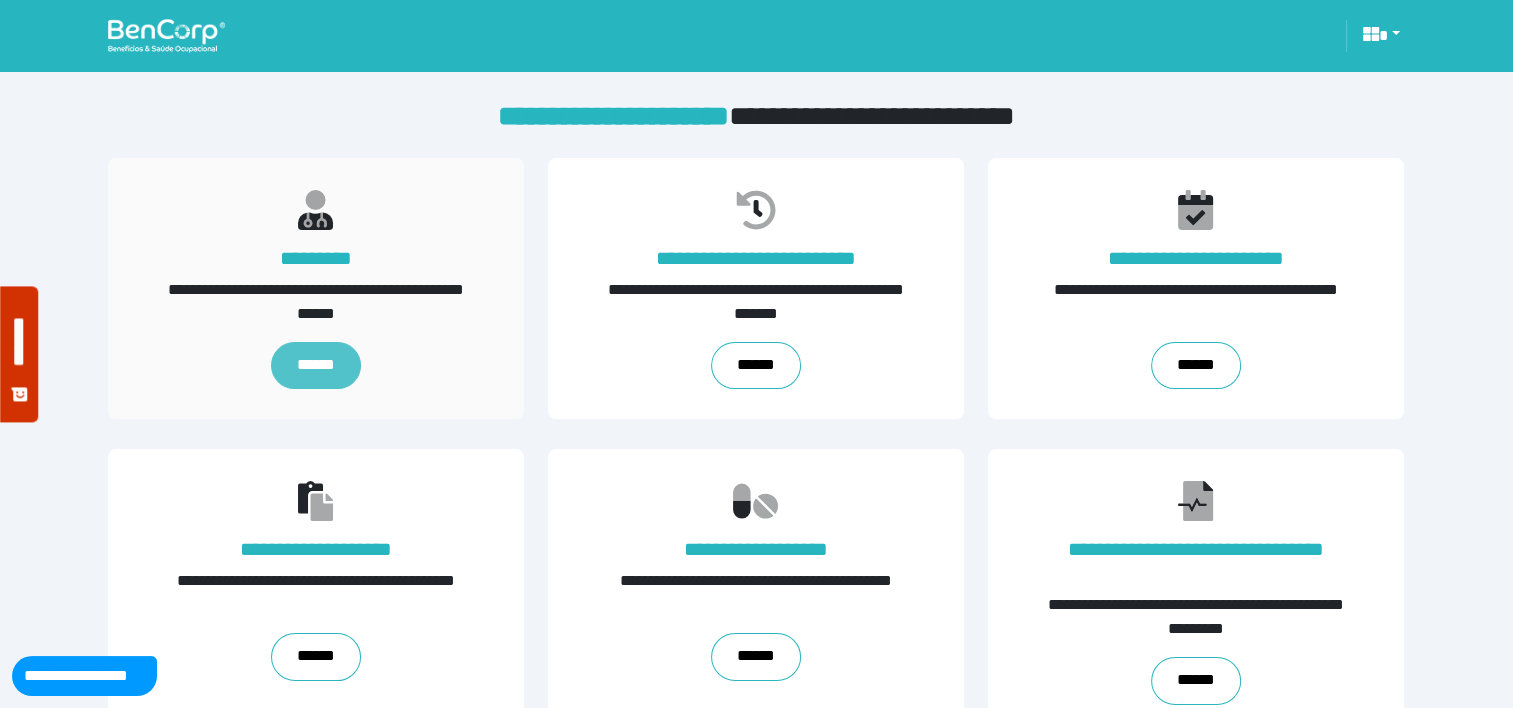 click on "******" at bounding box center [316, 366] 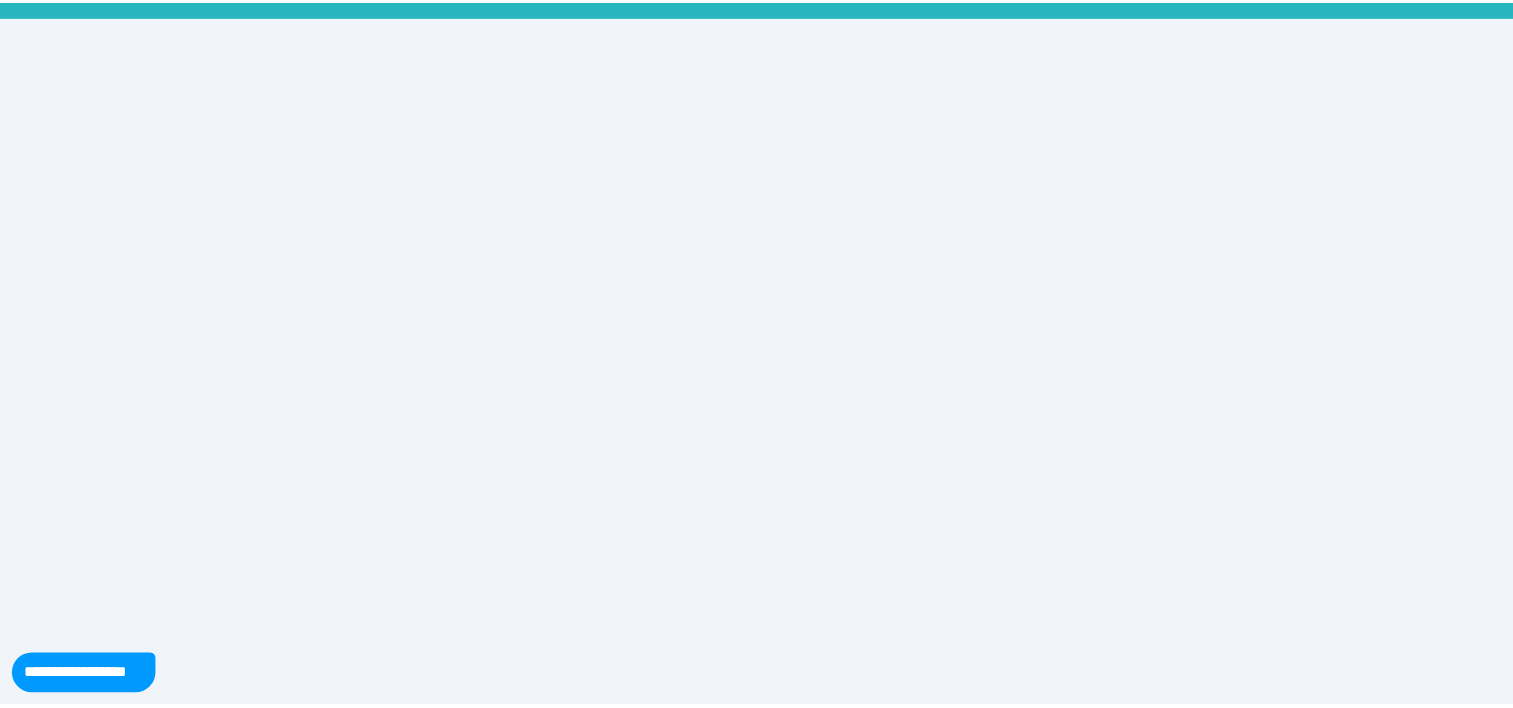 scroll, scrollTop: 0, scrollLeft: 0, axis: both 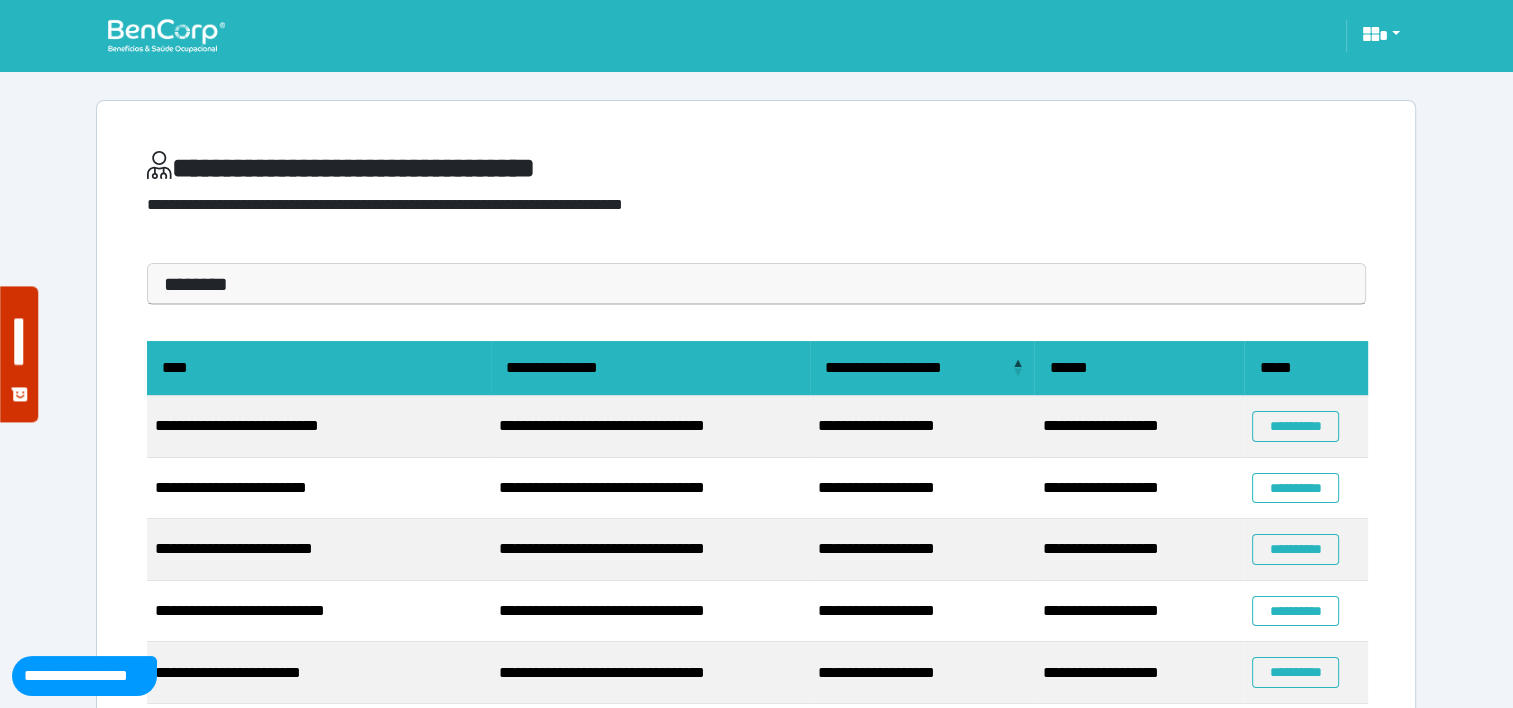 click on "****" at bounding box center (319, 368) 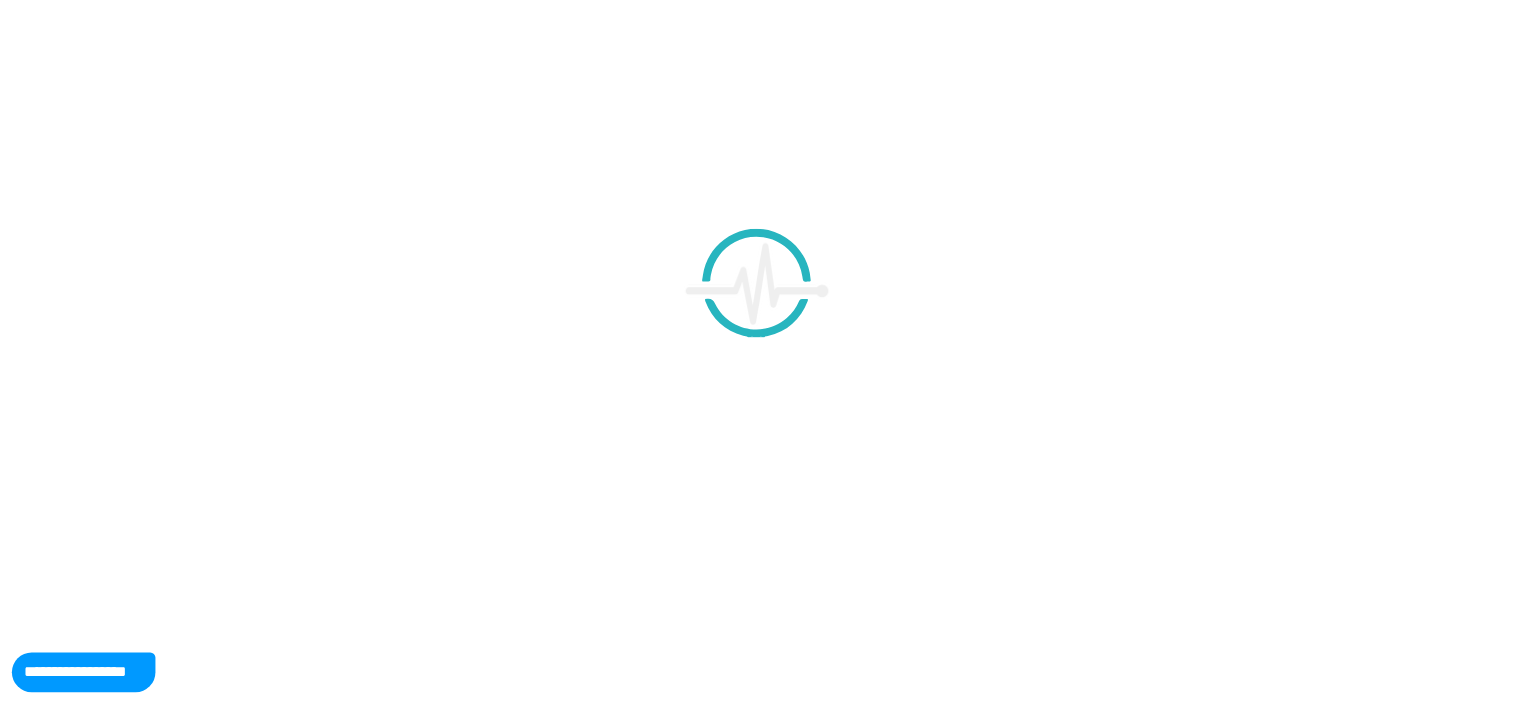 scroll, scrollTop: 0, scrollLeft: 0, axis: both 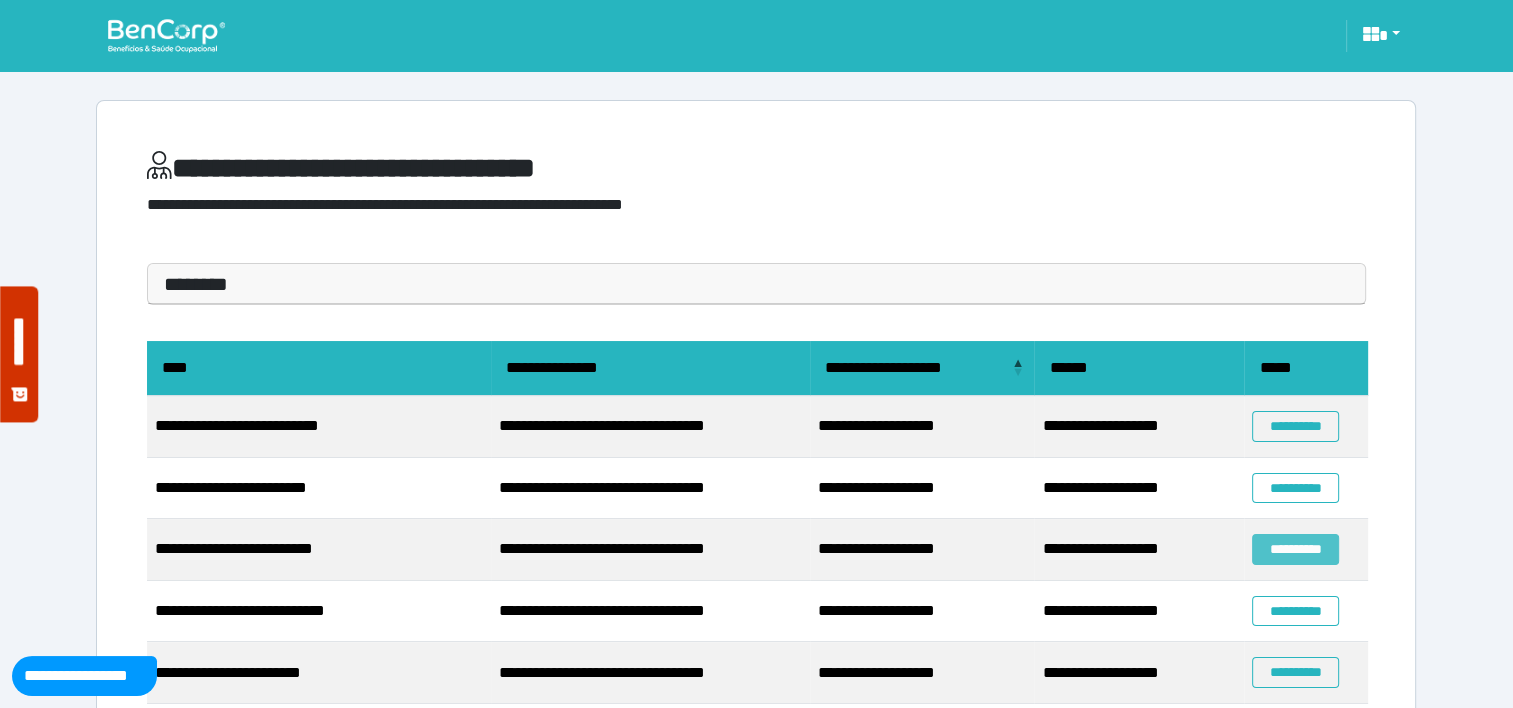 click on "**********" at bounding box center (1295, 549) 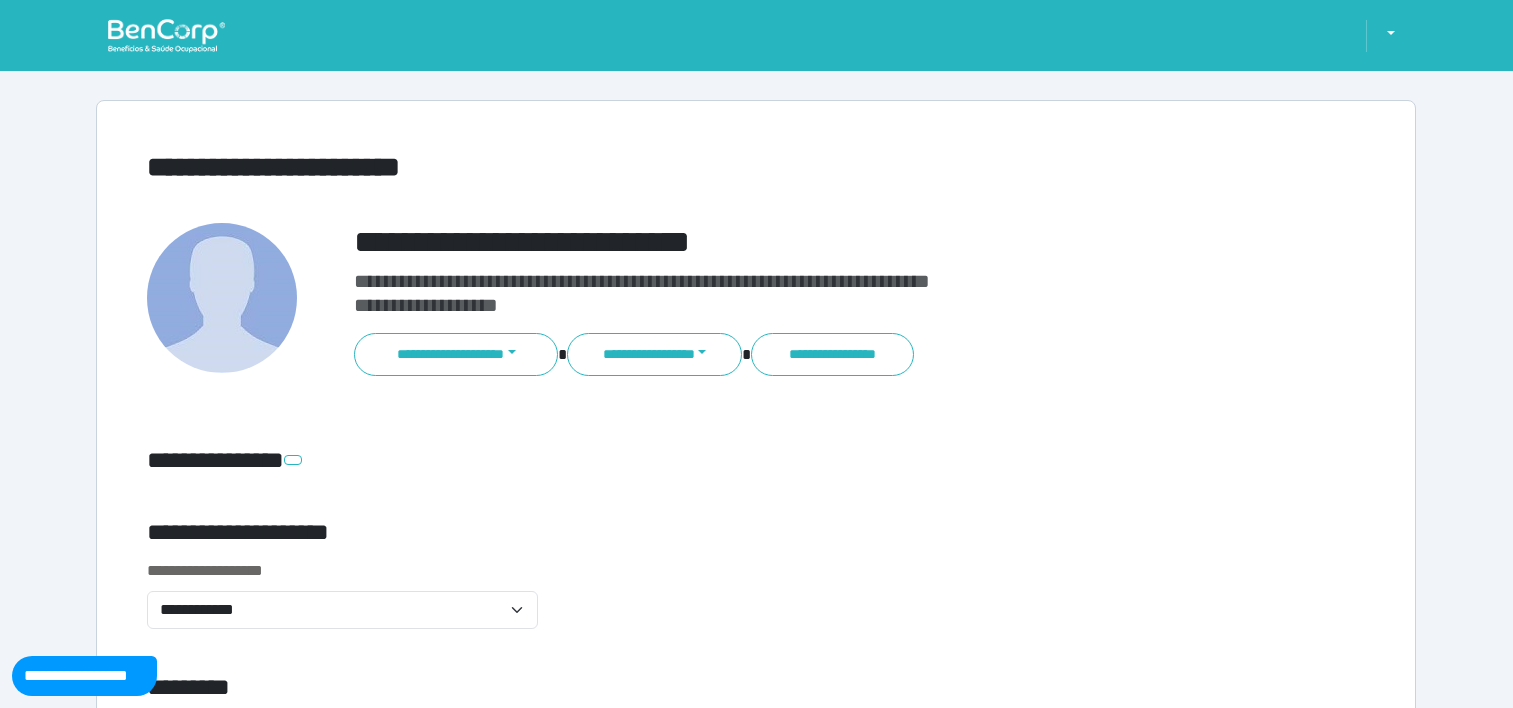 scroll, scrollTop: 0, scrollLeft: 0, axis: both 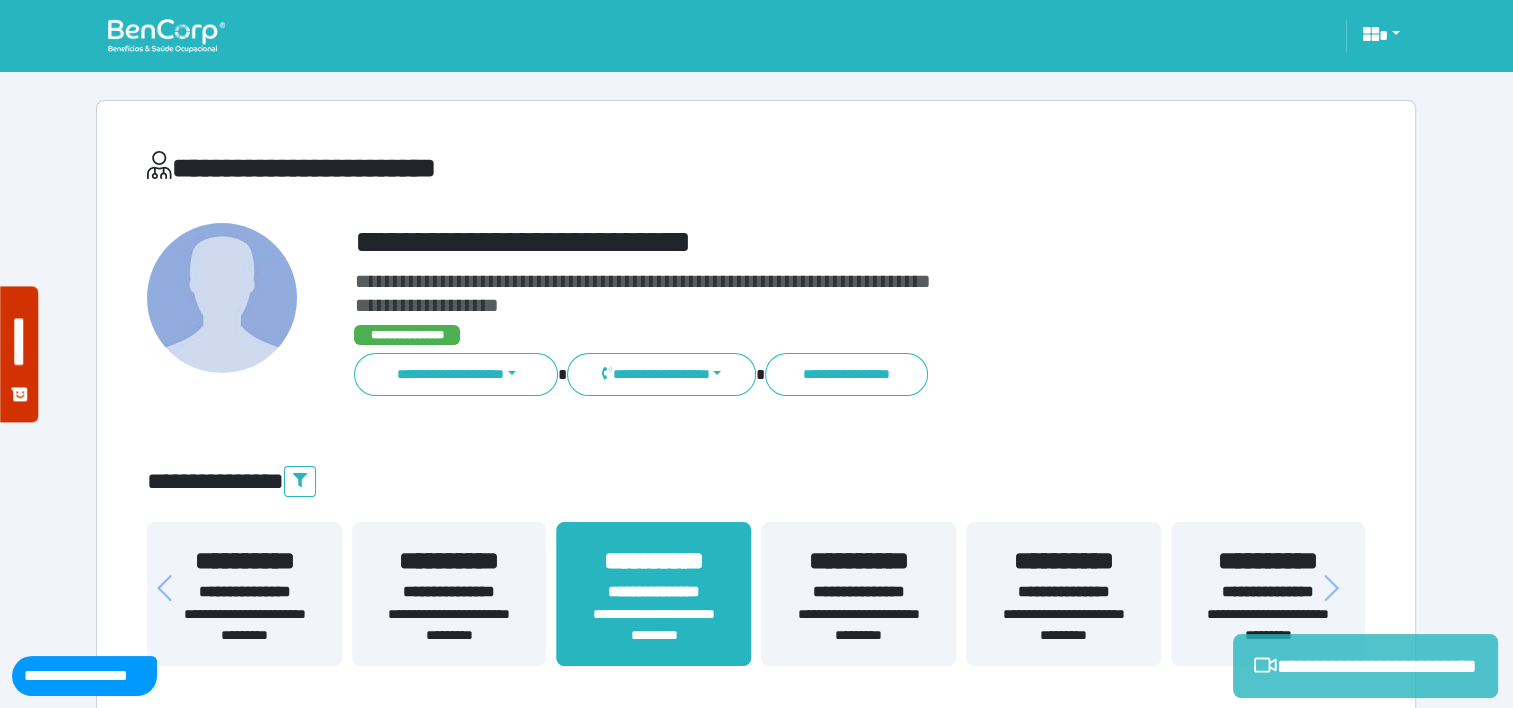 click on "**********" at bounding box center [1365, 666] 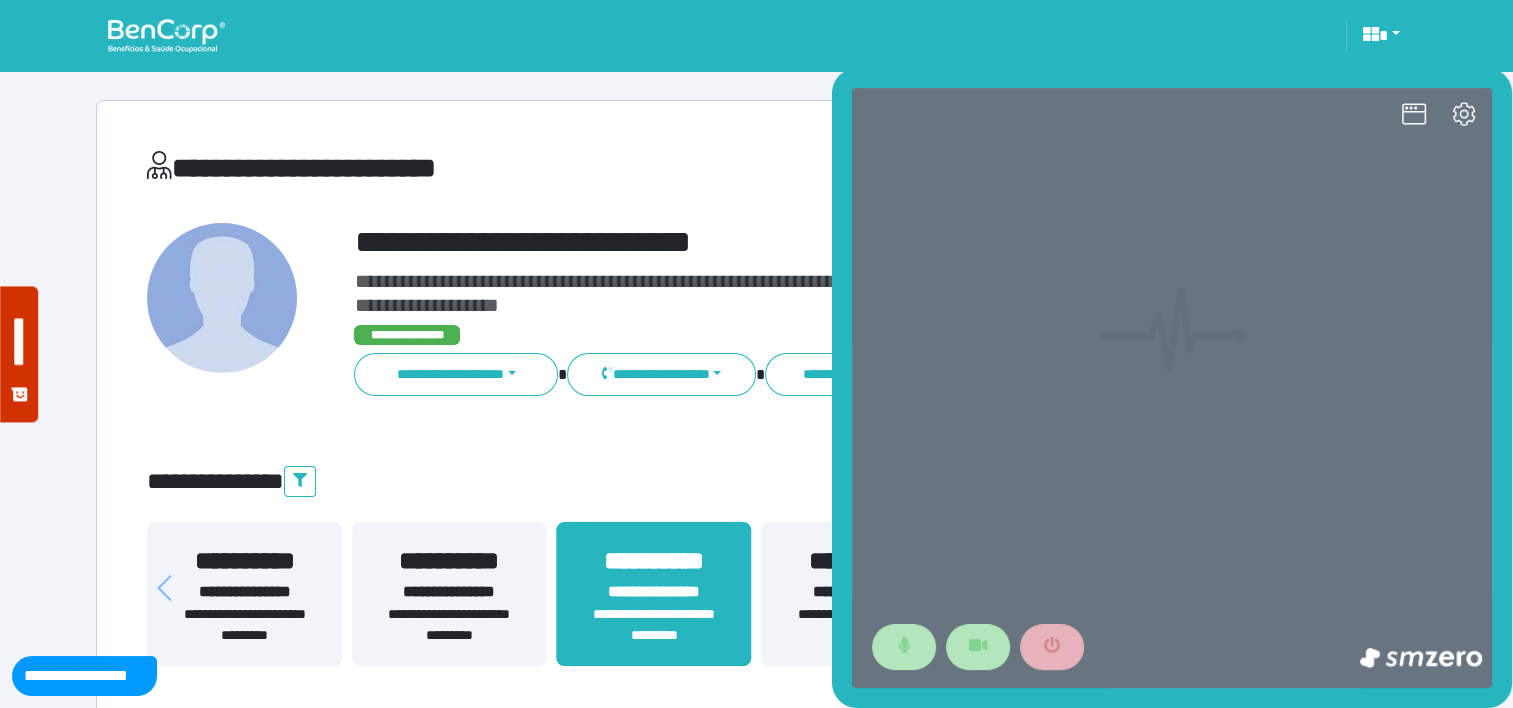 scroll, scrollTop: 0, scrollLeft: 0, axis: both 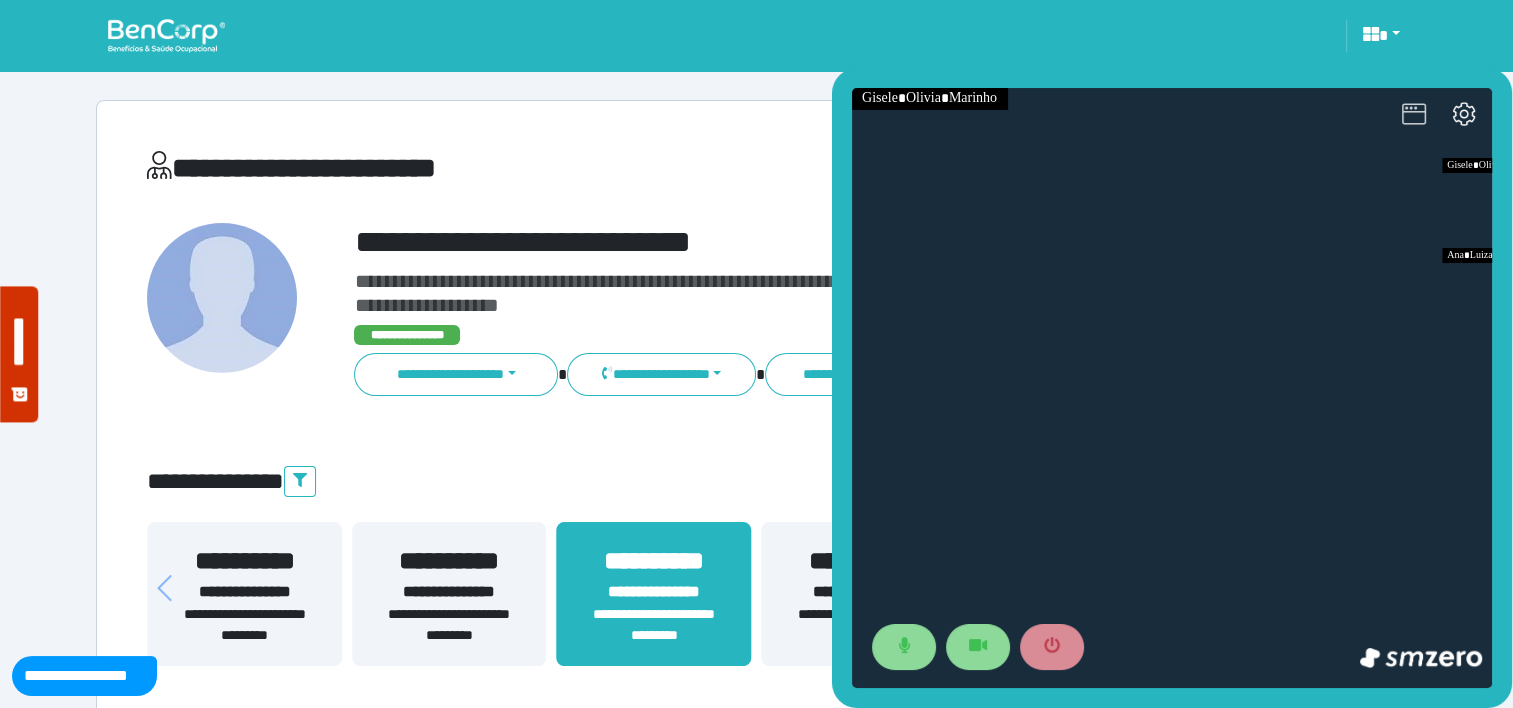 click 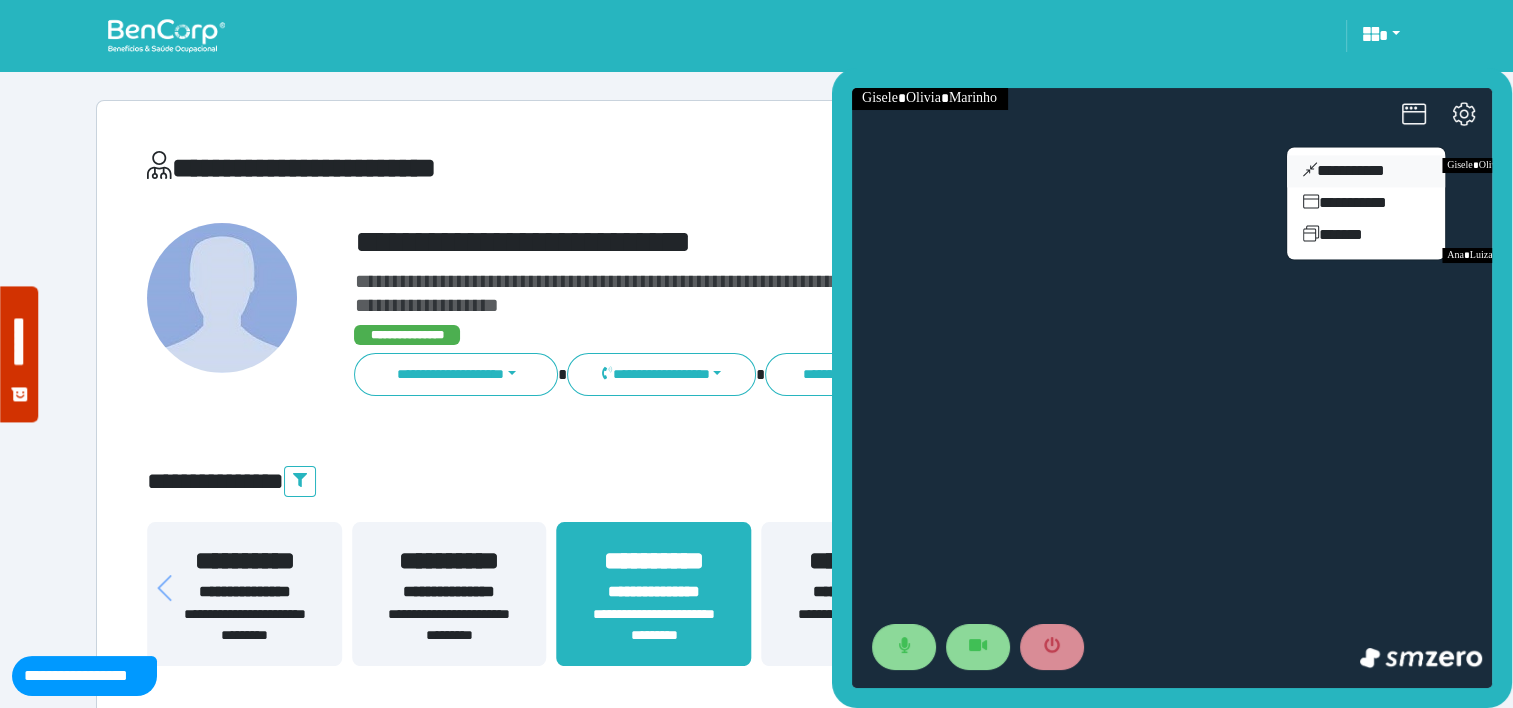 click on "**********" at bounding box center [1366, 171] 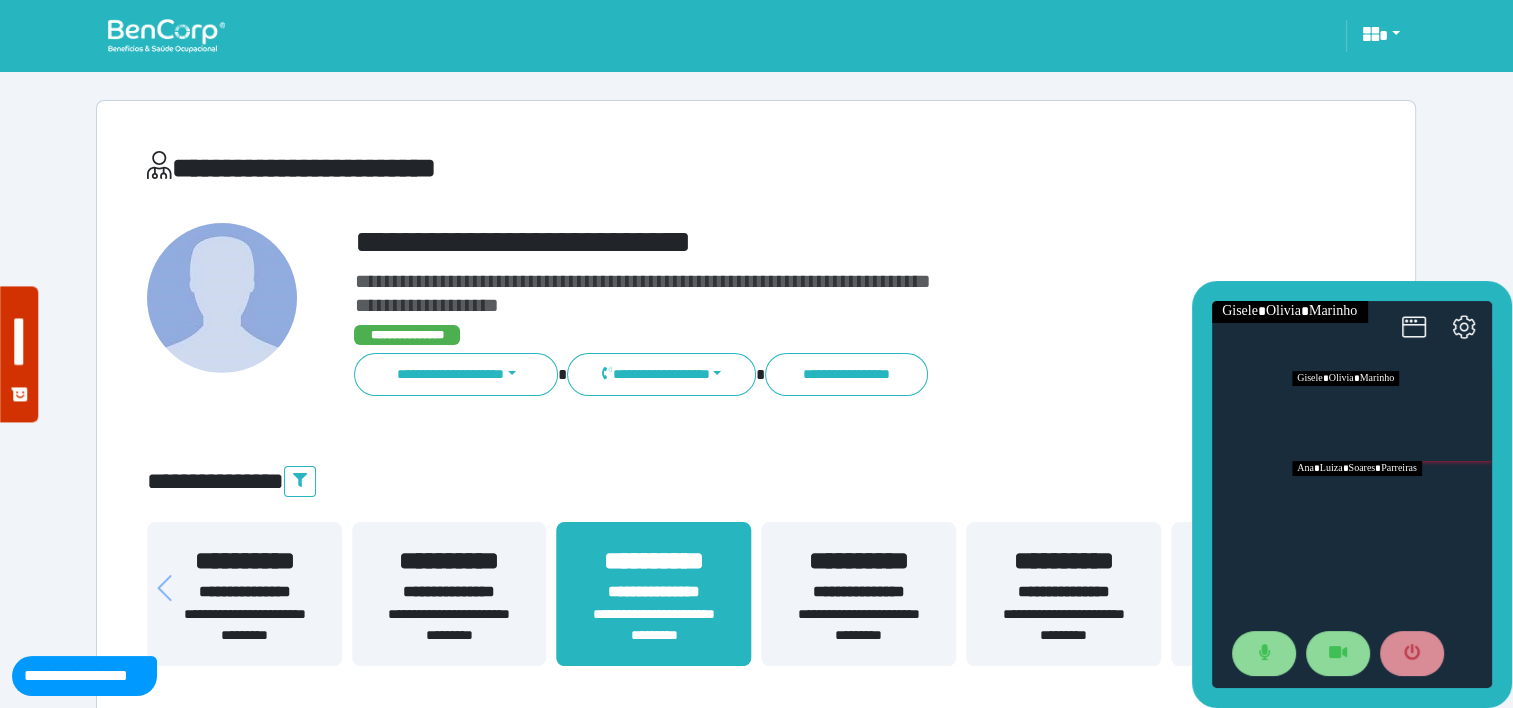 click at bounding box center [1392, 506] 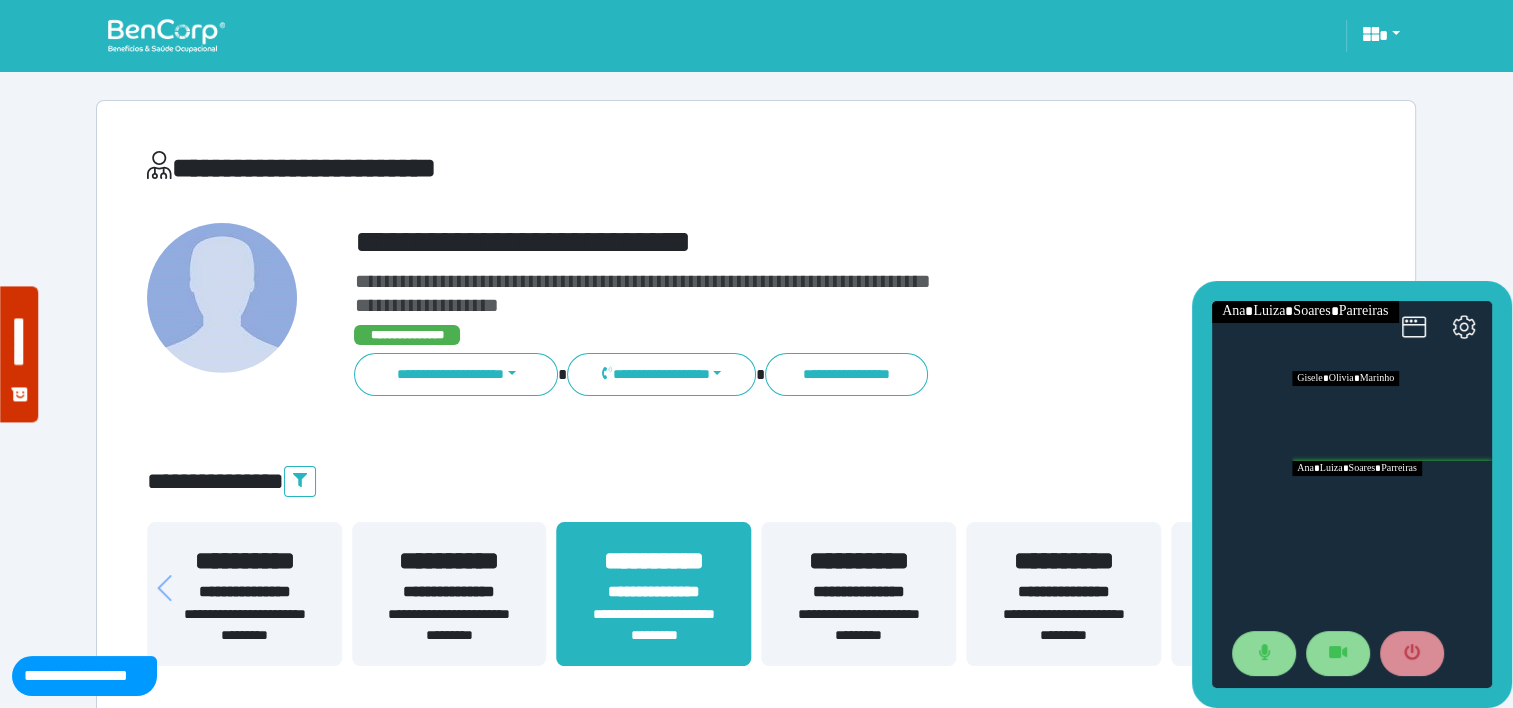 click at bounding box center [1392, 506] 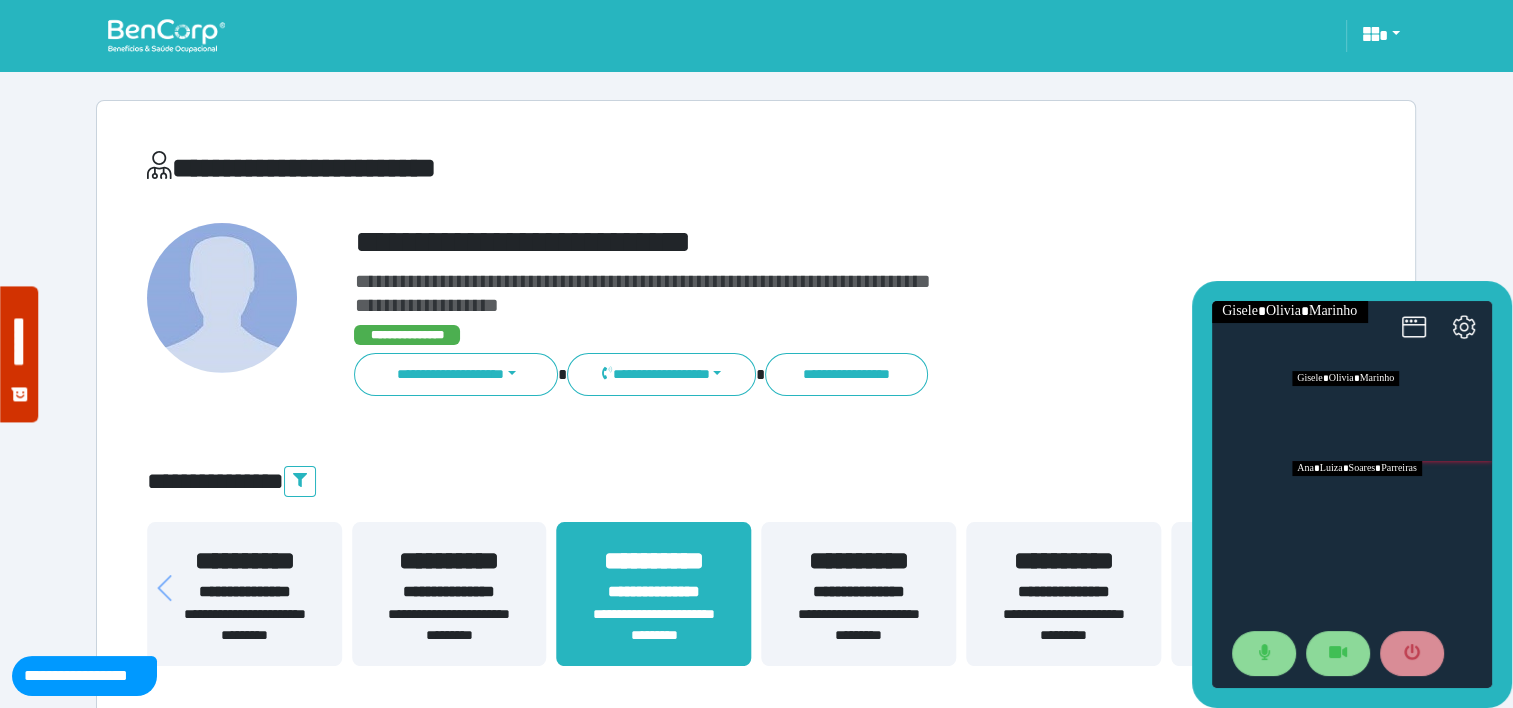 click at bounding box center [1392, 506] 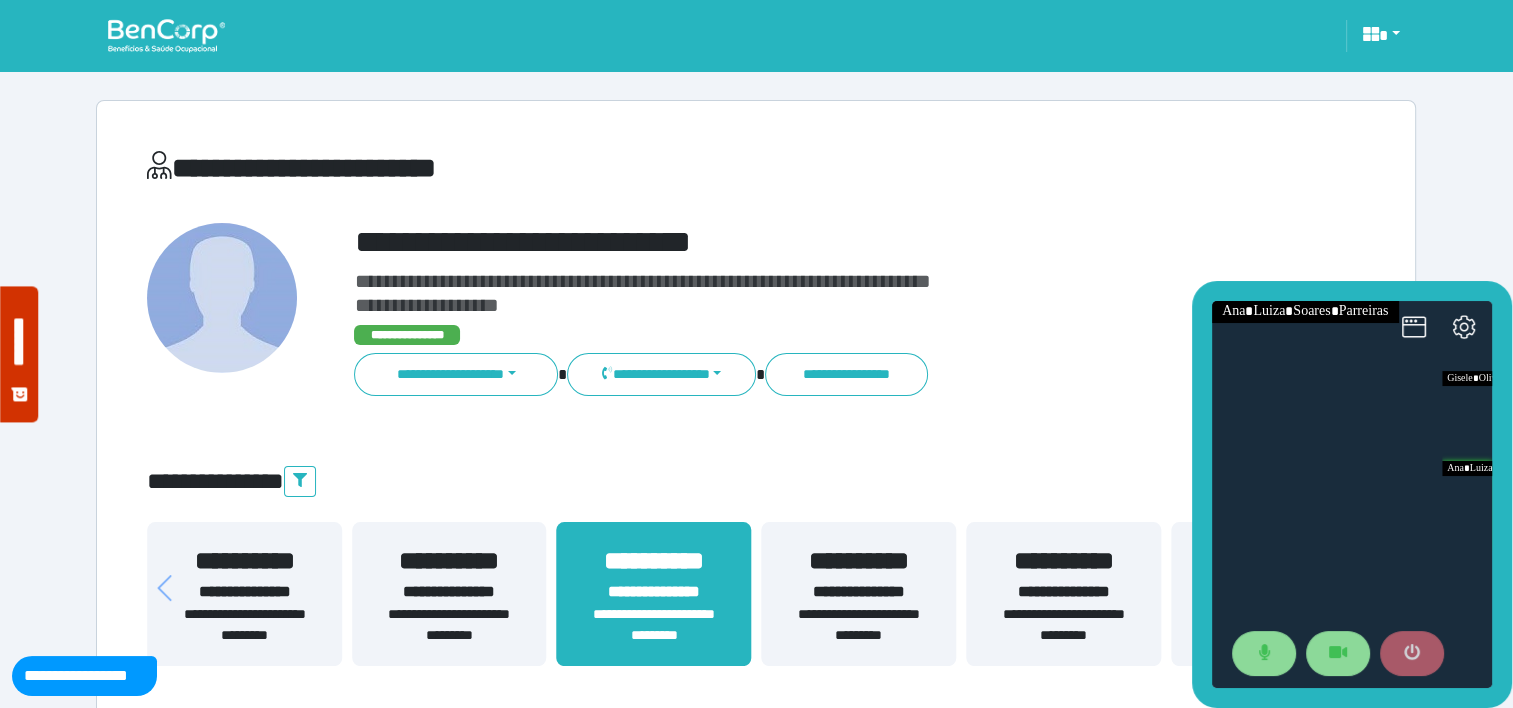 click 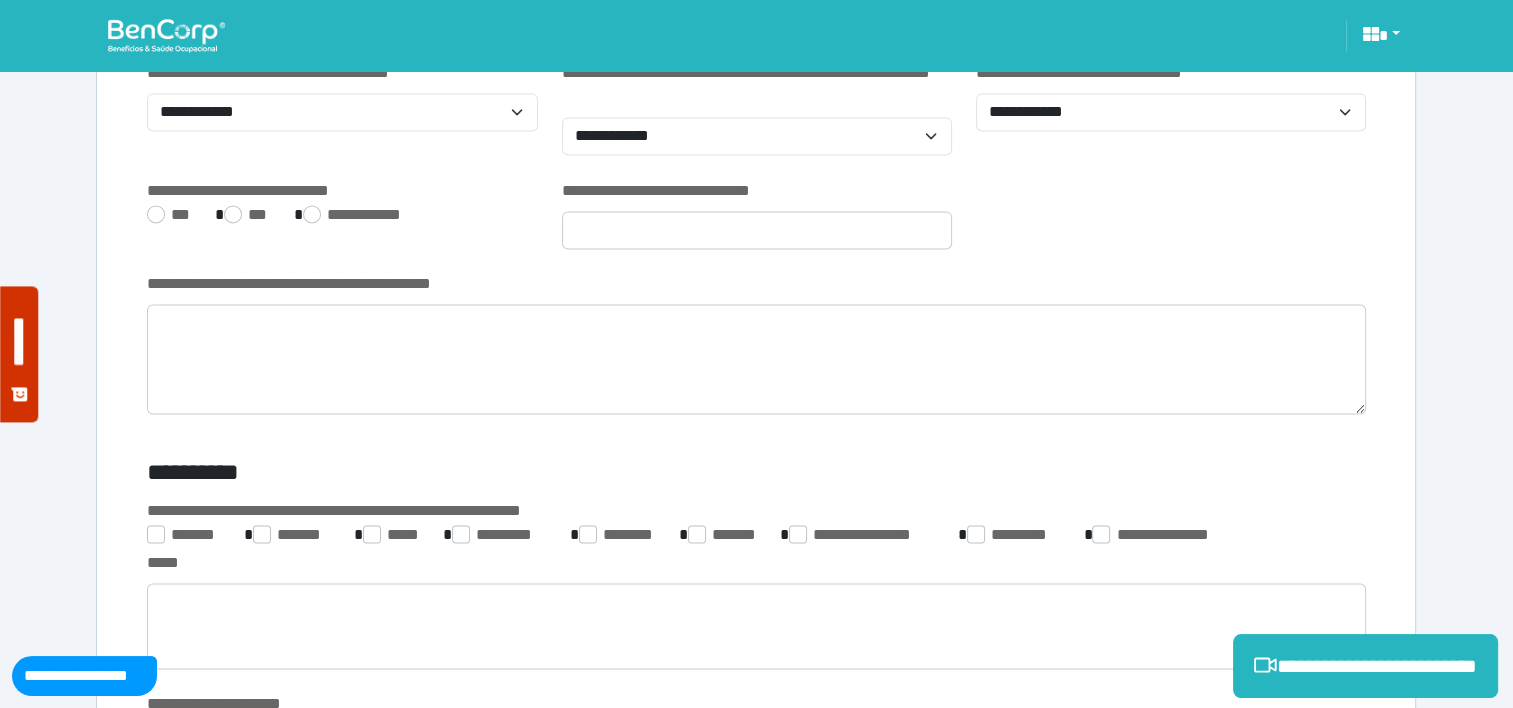 scroll, scrollTop: 2827, scrollLeft: 0, axis: vertical 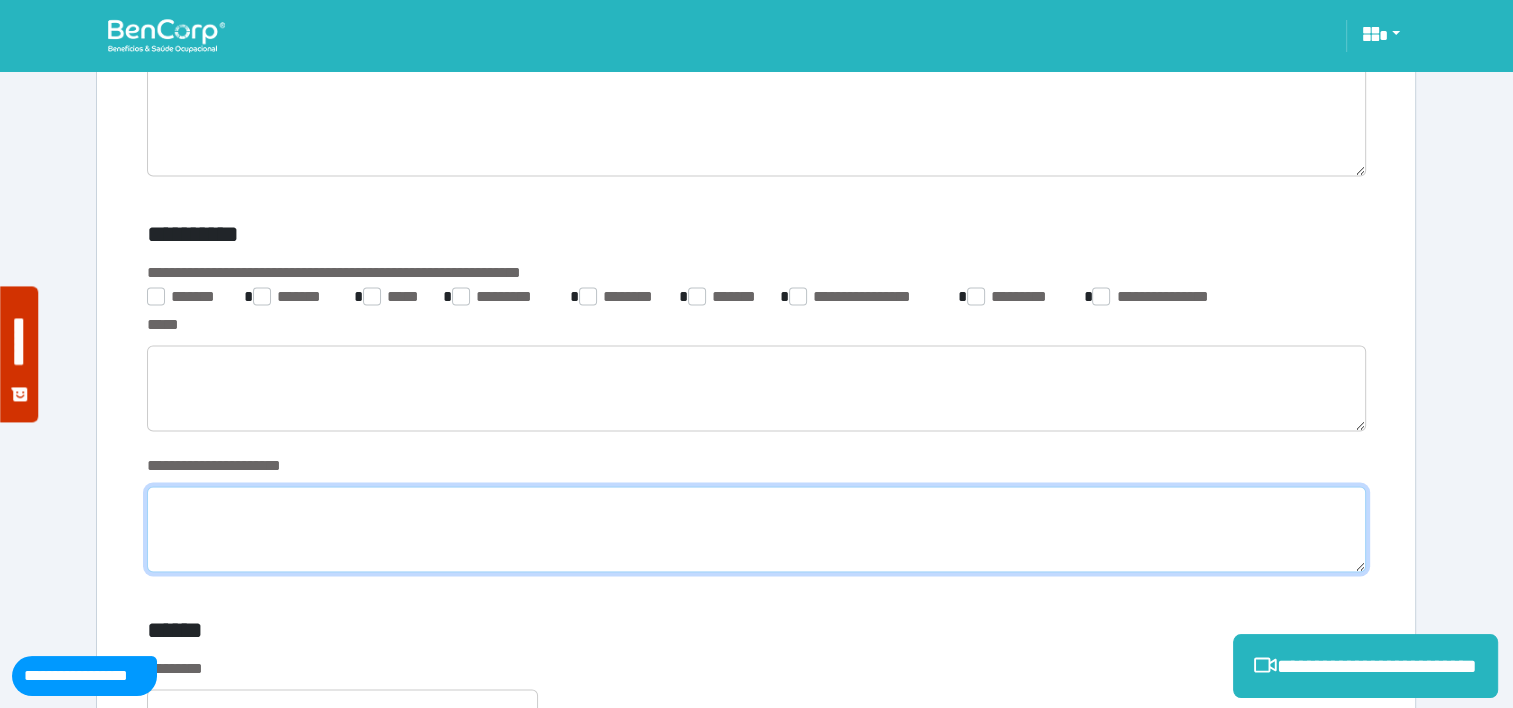 click at bounding box center [756, 529] 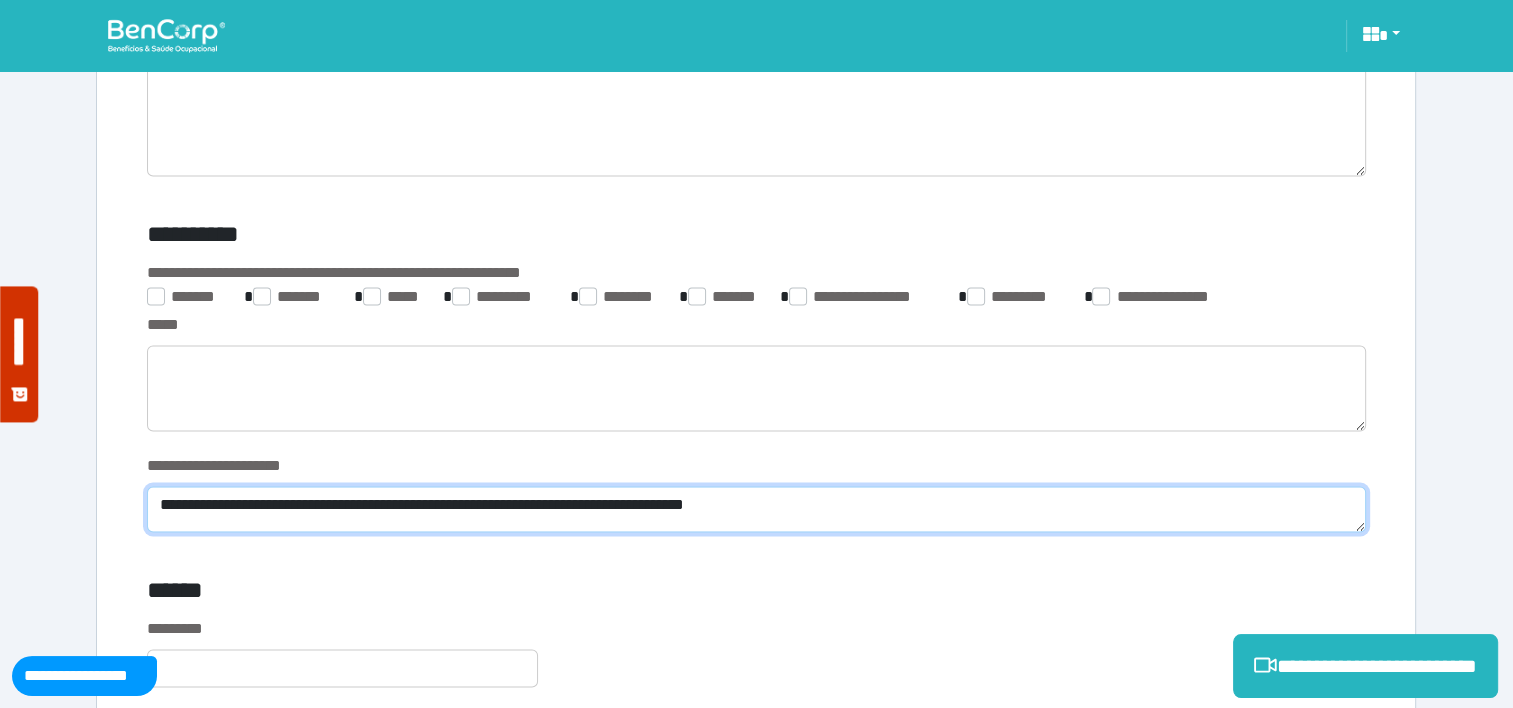 scroll, scrollTop: 0, scrollLeft: 0, axis: both 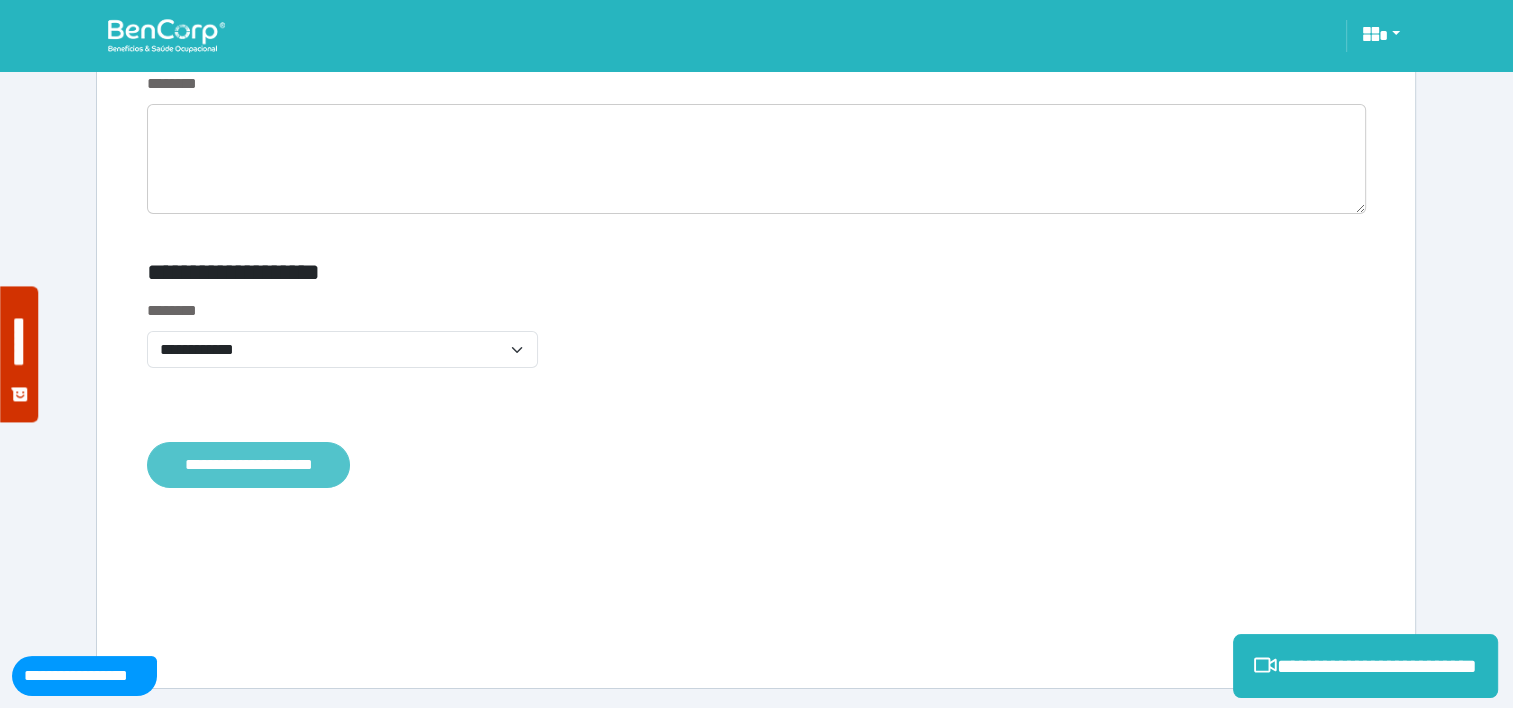 type on "**********" 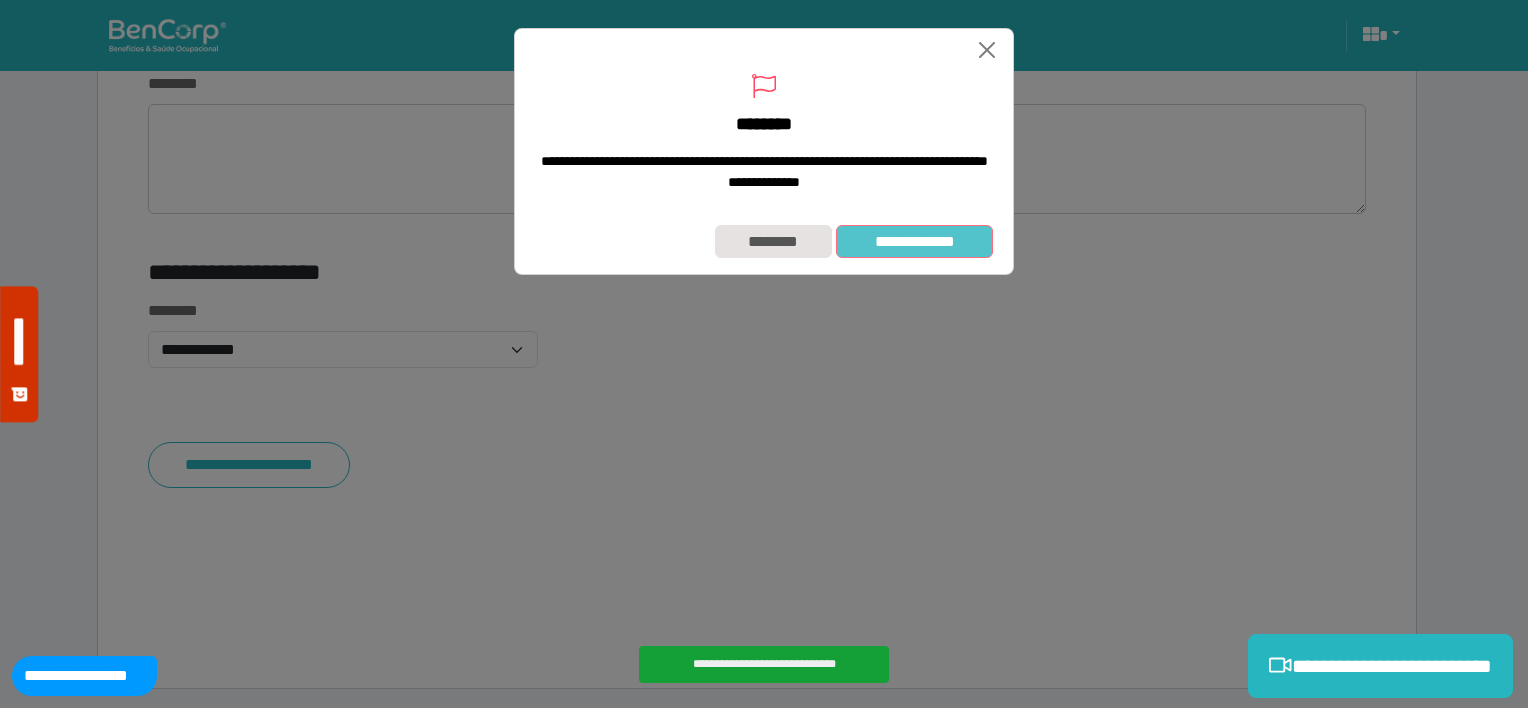 click on "**********" at bounding box center [914, 242] 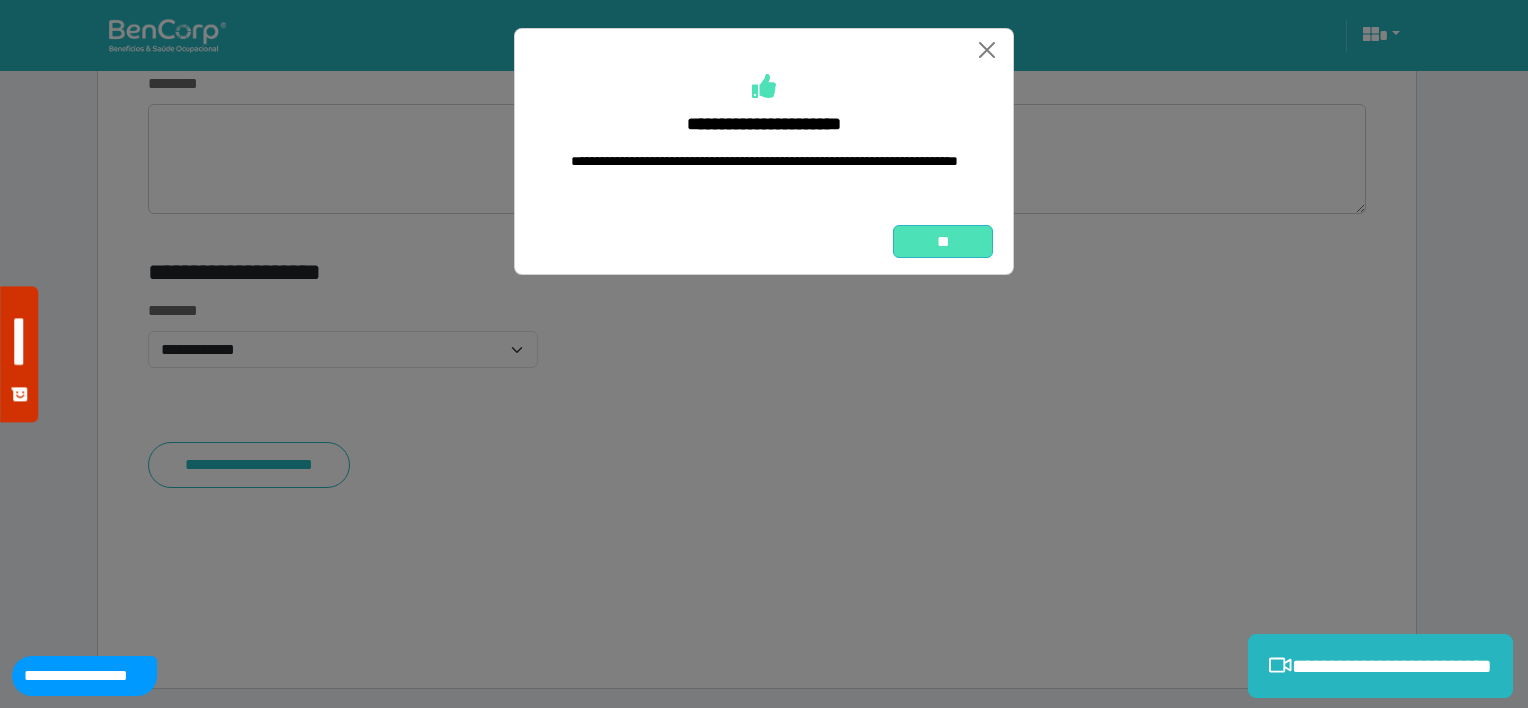 click on "**" at bounding box center [943, 242] 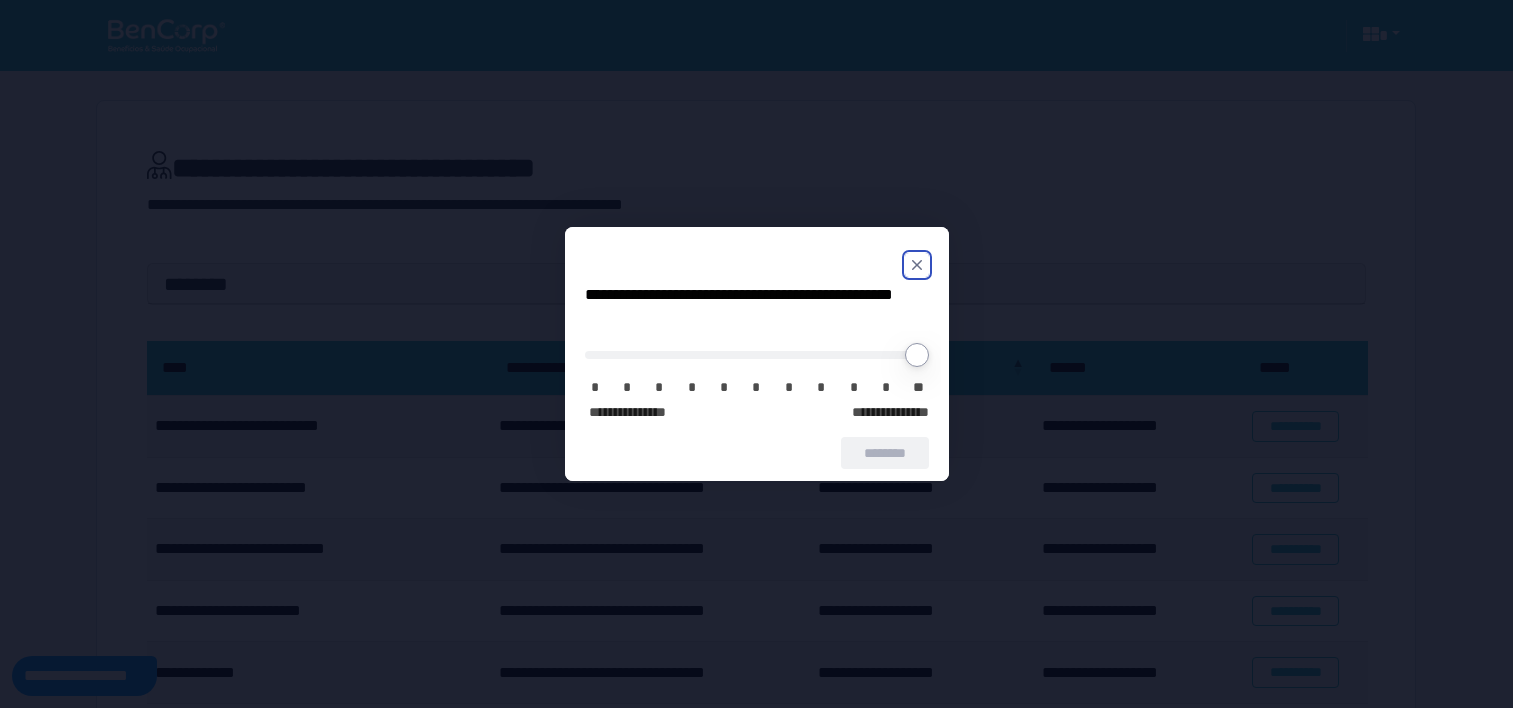 scroll, scrollTop: 0, scrollLeft: 0, axis: both 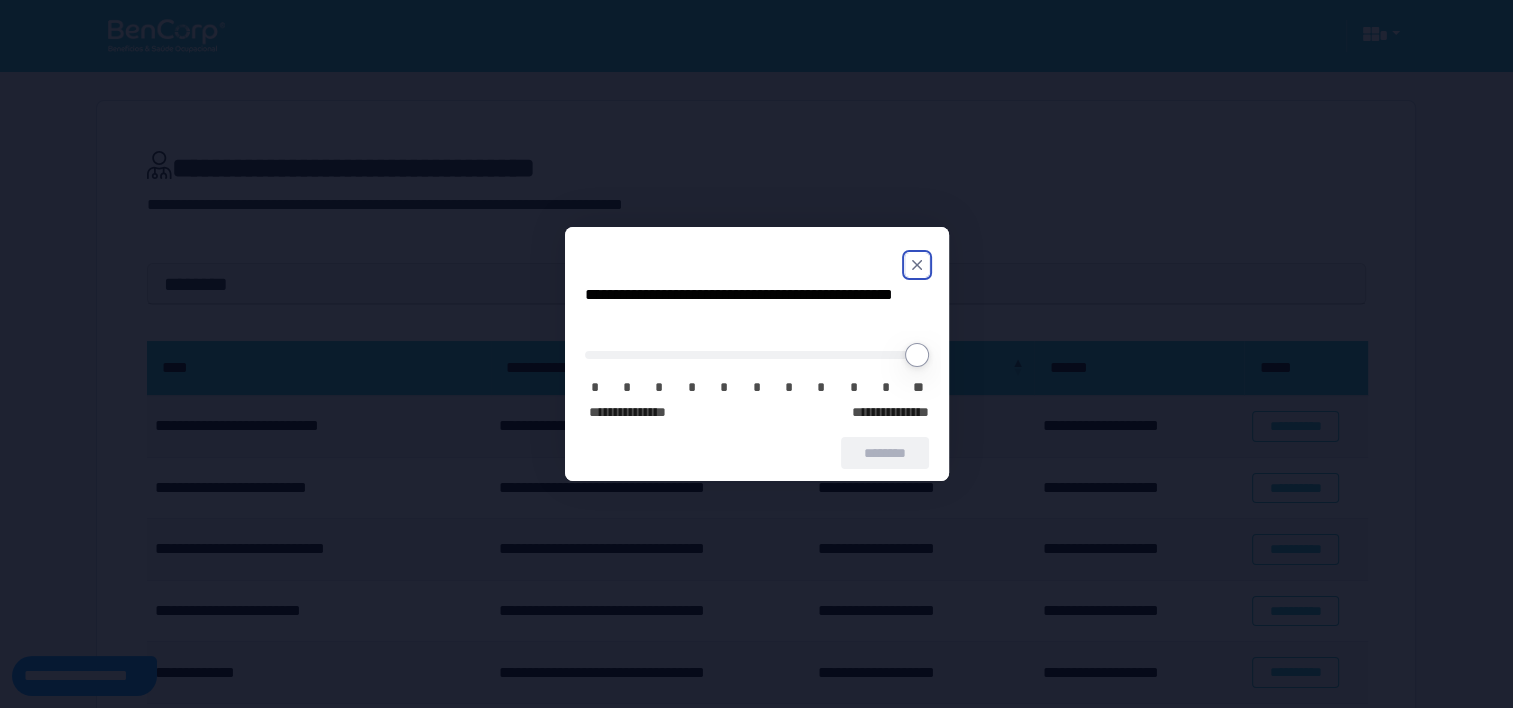 click 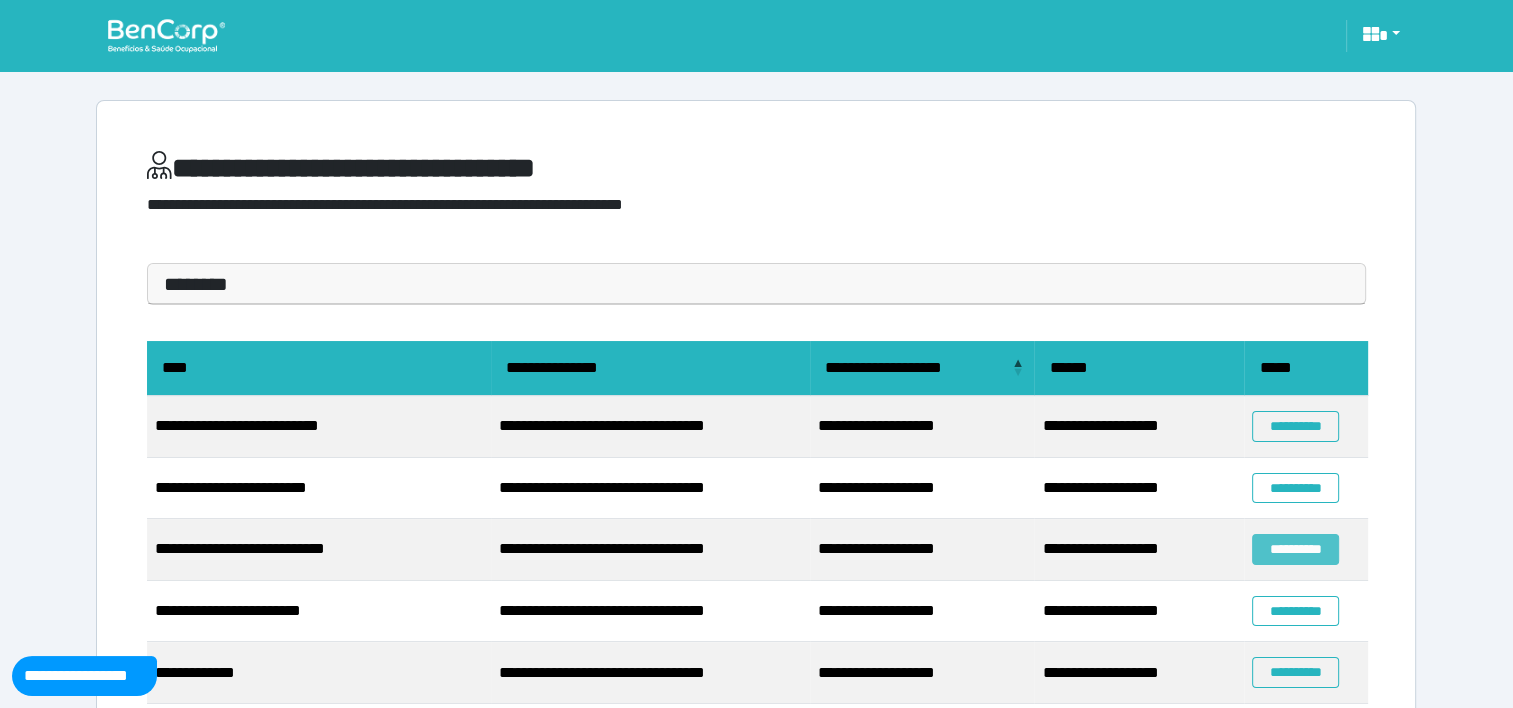 click on "**********" at bounding box center [1295, 549] 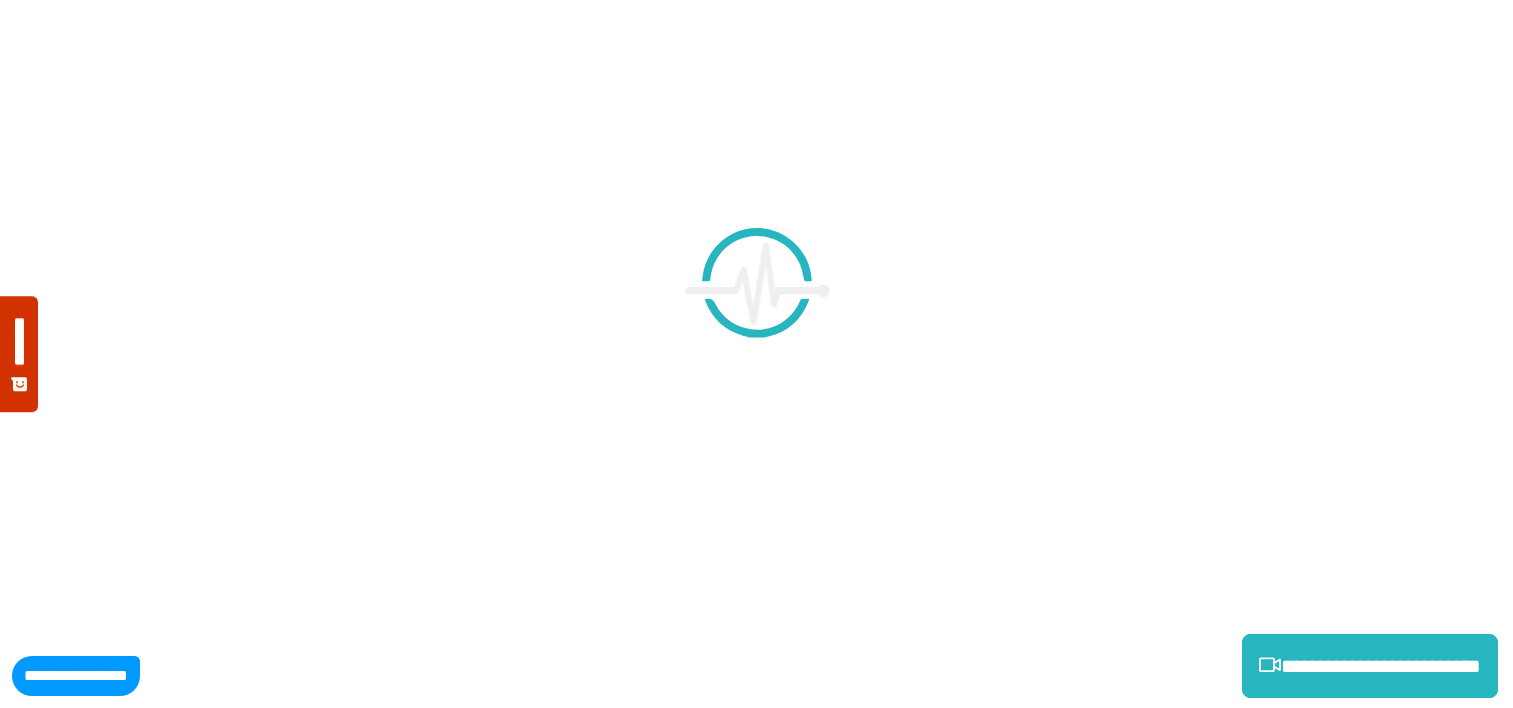 scroll, scrollTop: 0, scrollLeft: 0, axis: both 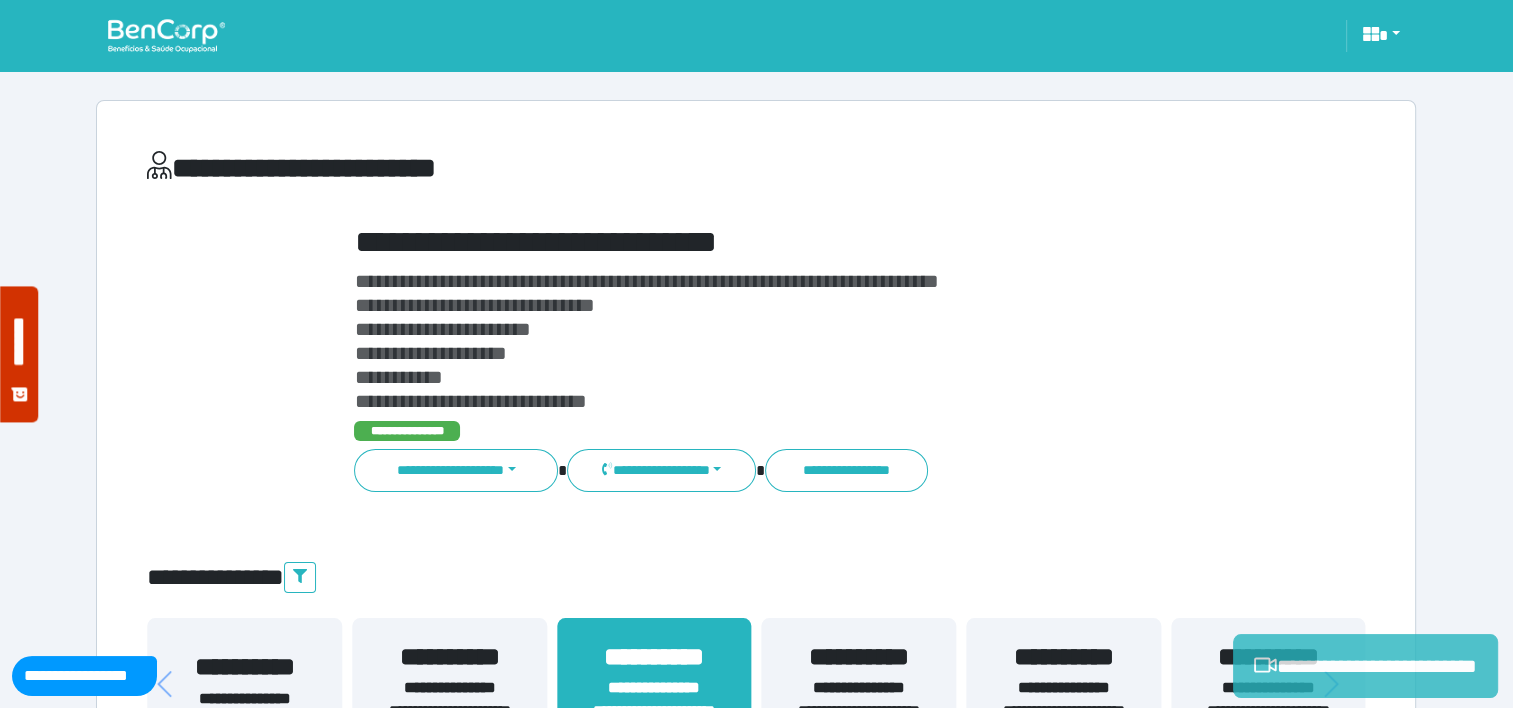 click on "**********" at bounding box center (1365, 666) 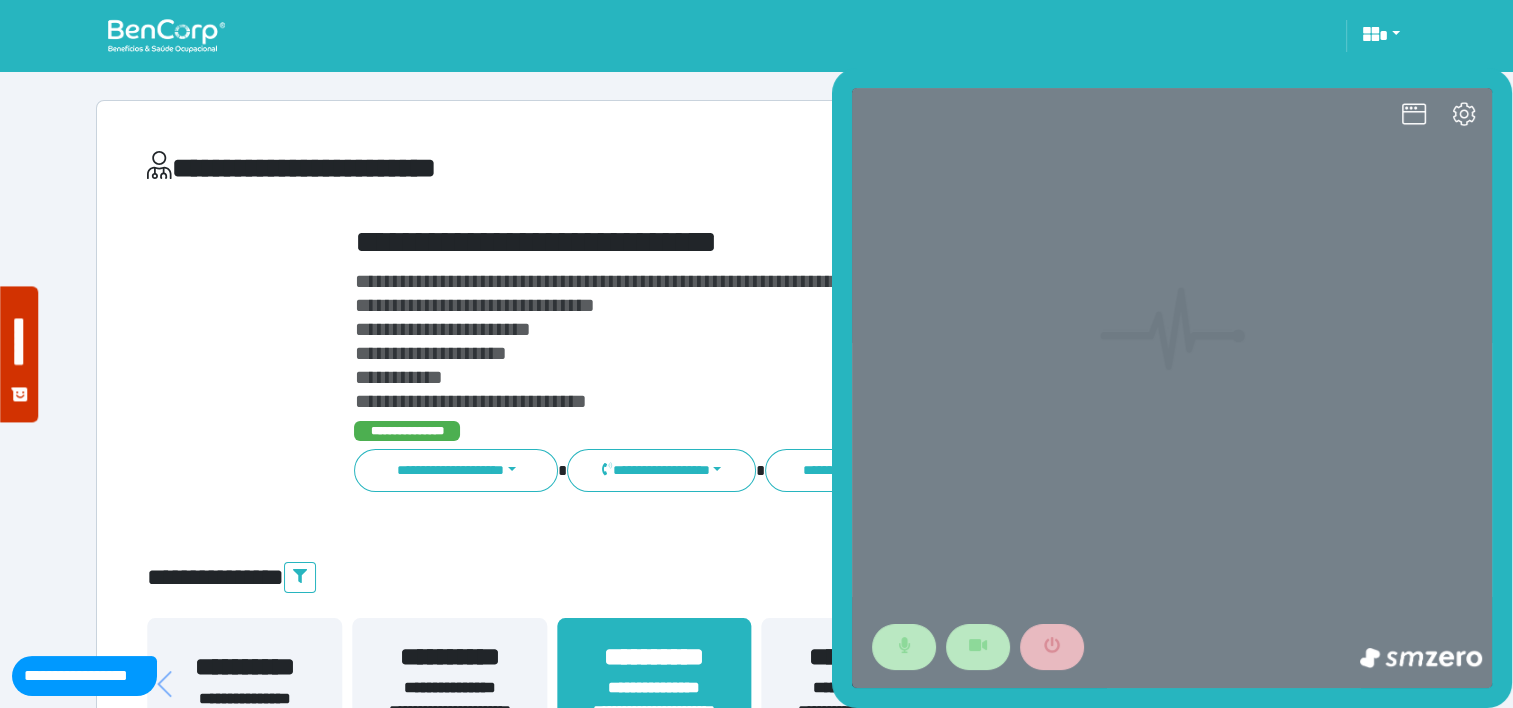 scroll, scrollTop: 0, scrollLeft: 0, axis: both 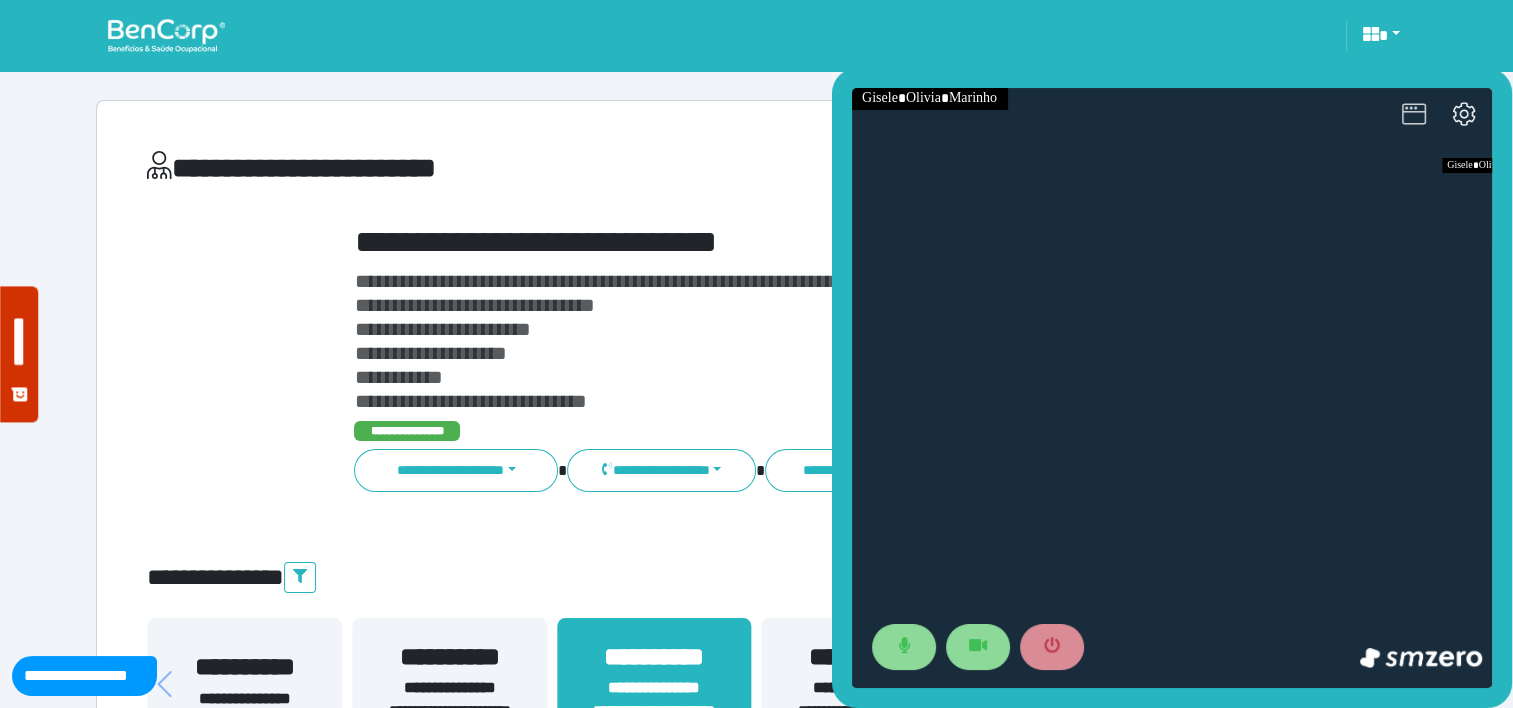 click 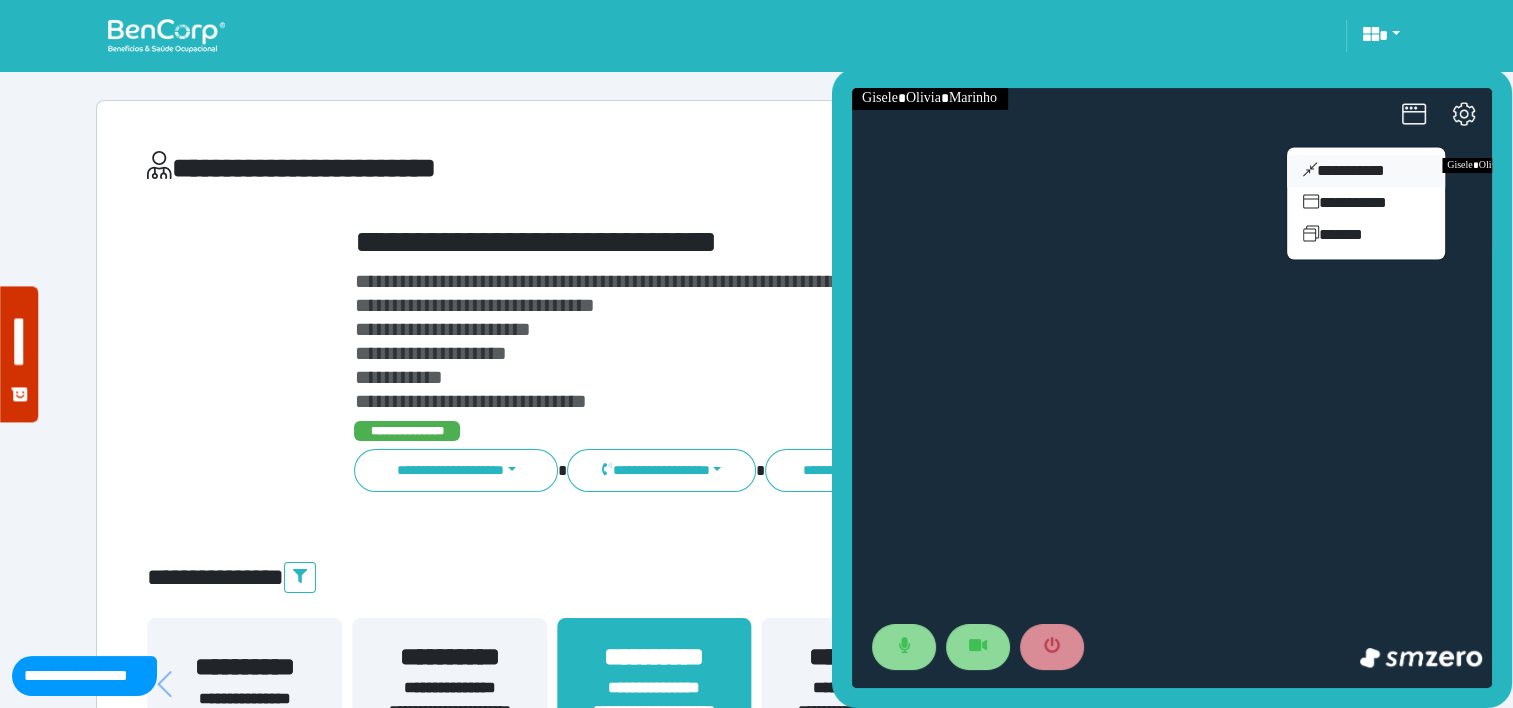 click on "**********" at bounding box center (1366, 171) 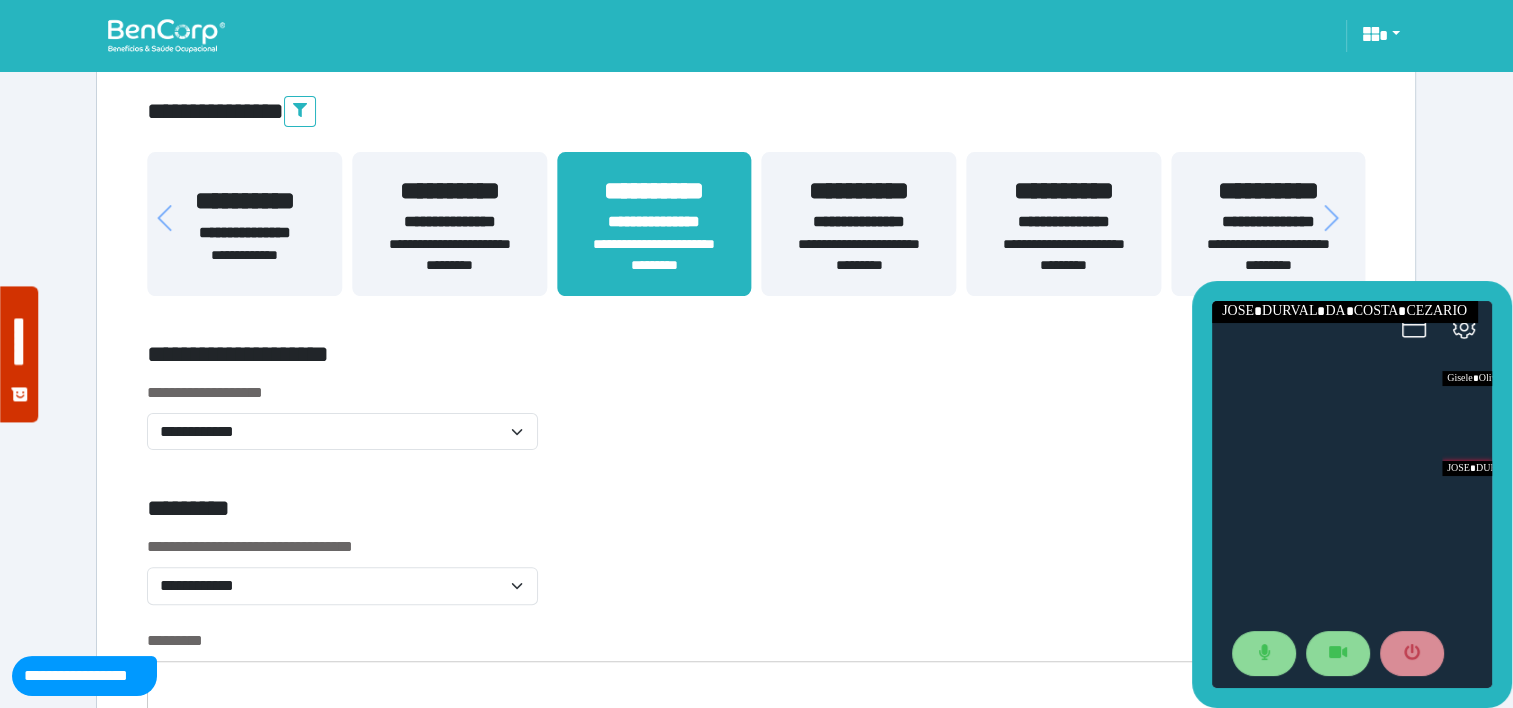 scroll, scrollTop: 496, scrollLeft: 0, axis: vertical 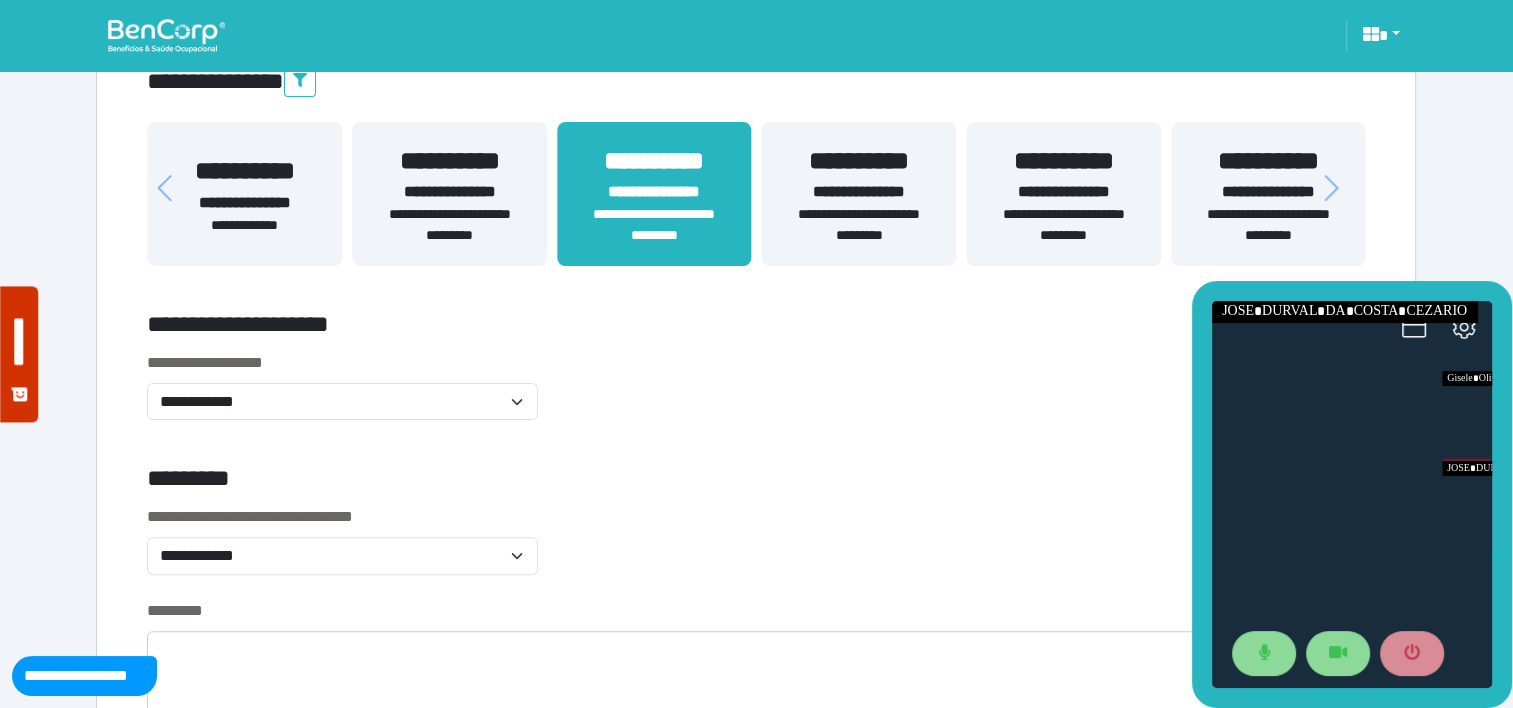 click on "**********" at bounding box center (449, 225) 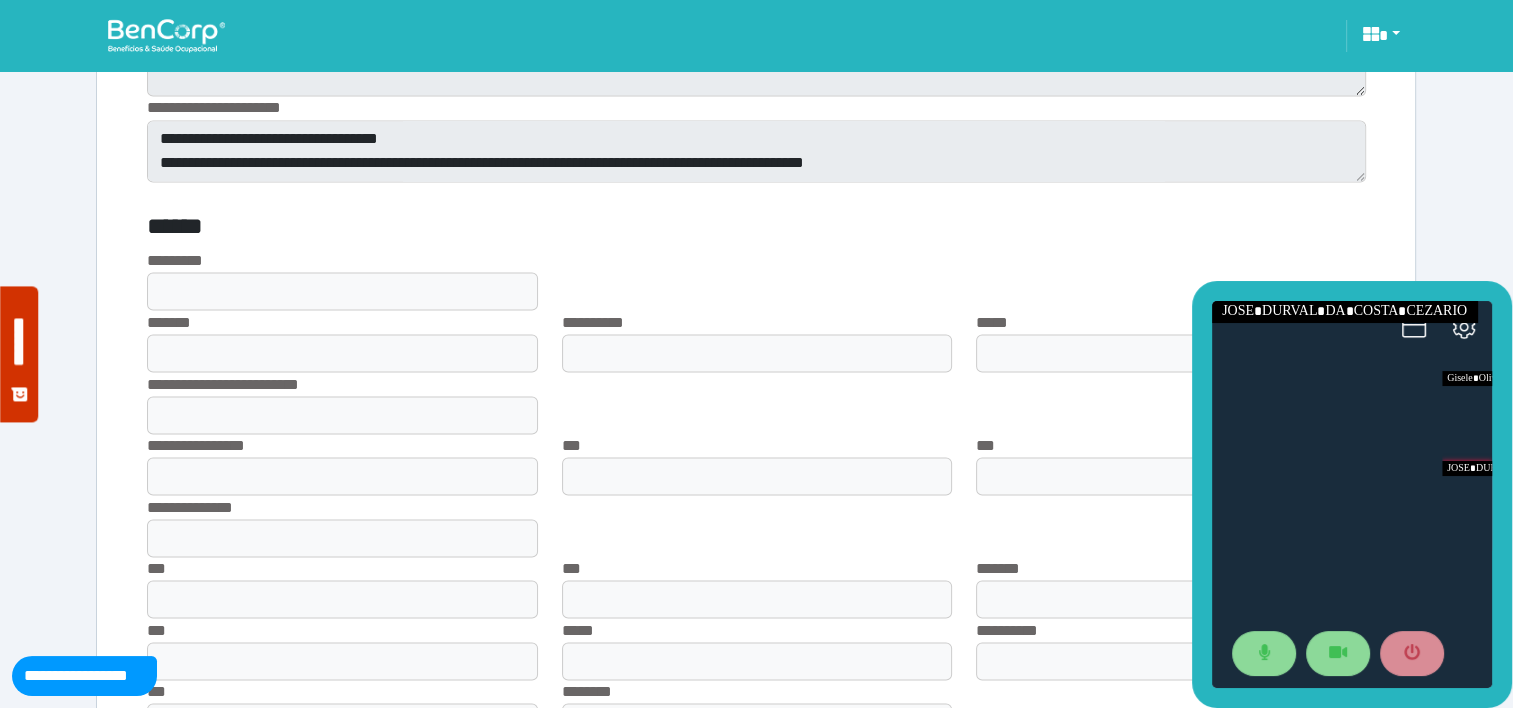 scroll, scrollTop: 3556, scrollLeft: 0, axis: vertical 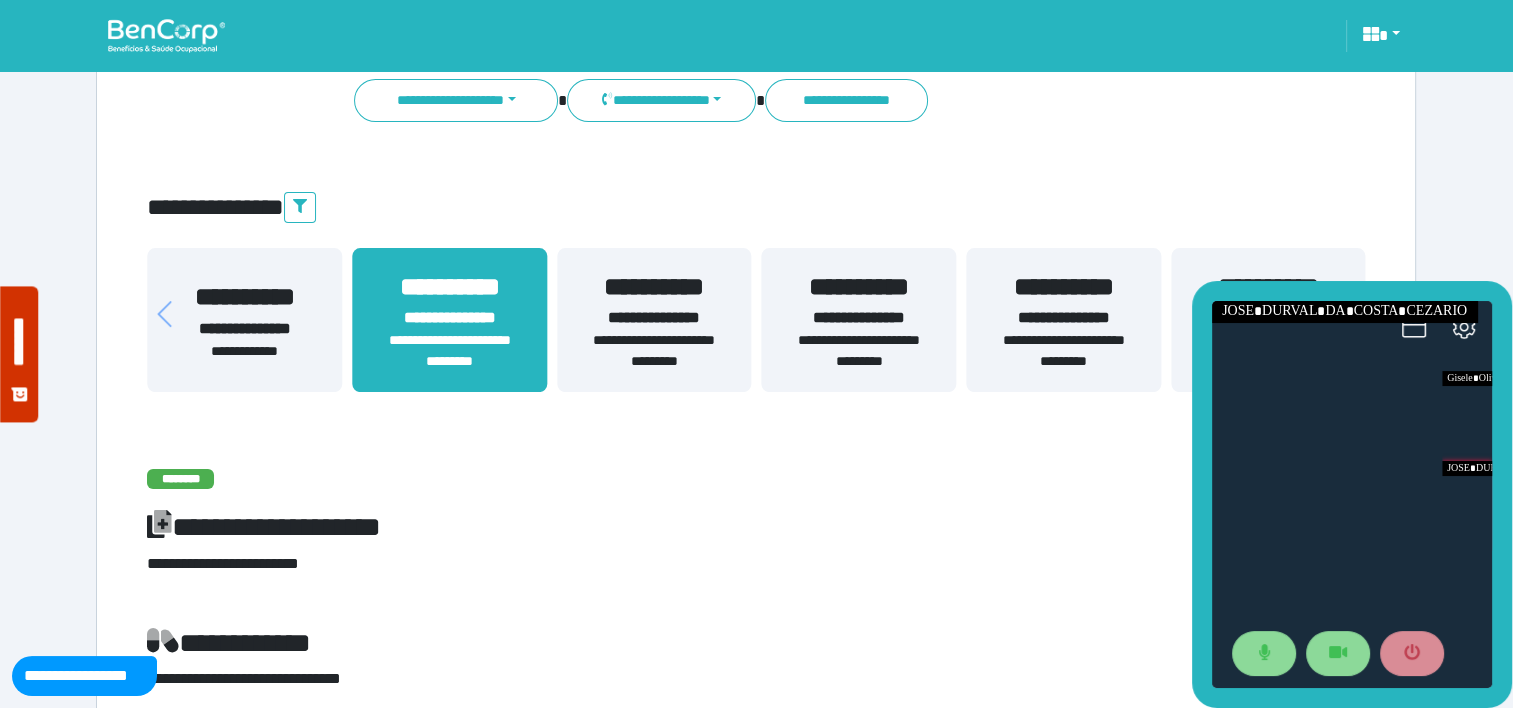 click on "**********" at bounding box center (654, 318) 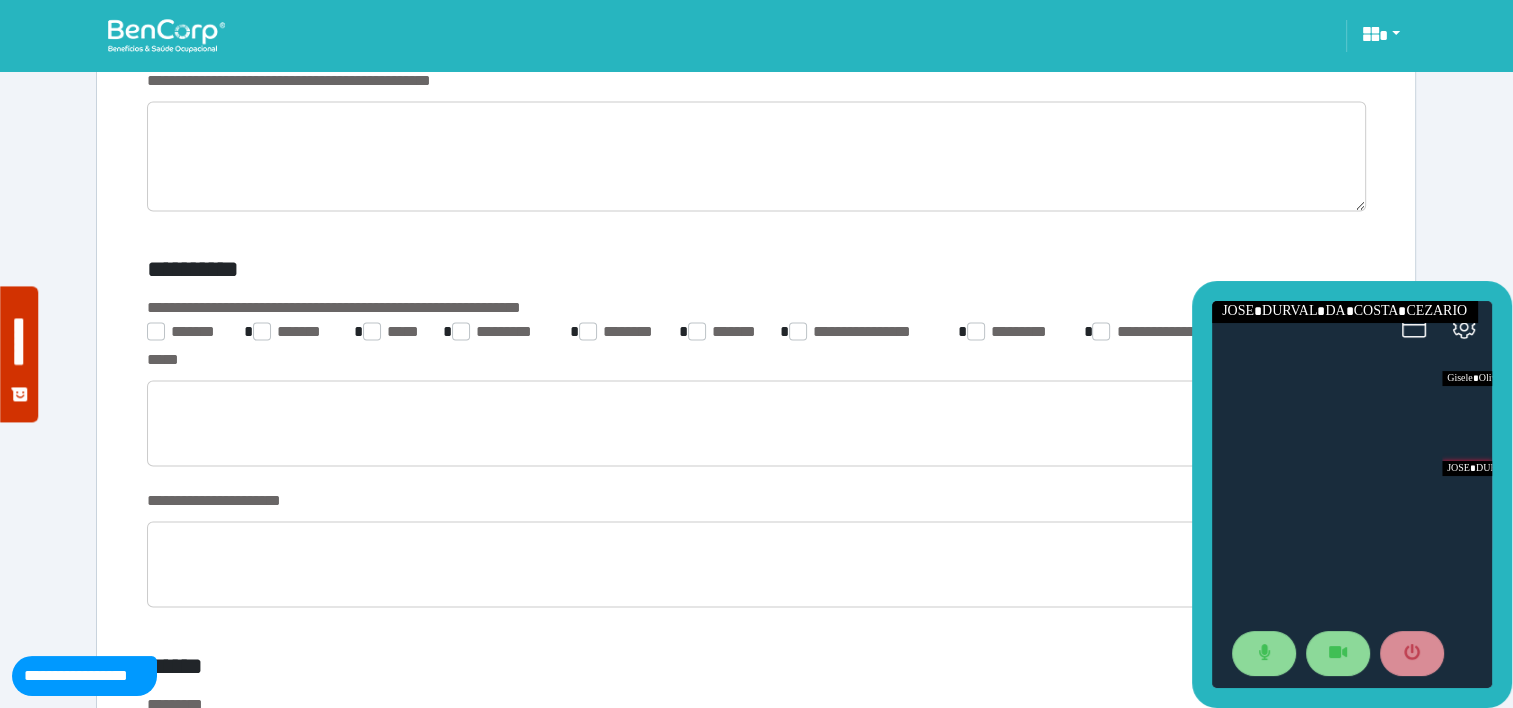 scroll, scrollTop: 3188, scrollLeft: 0, axis: vertical 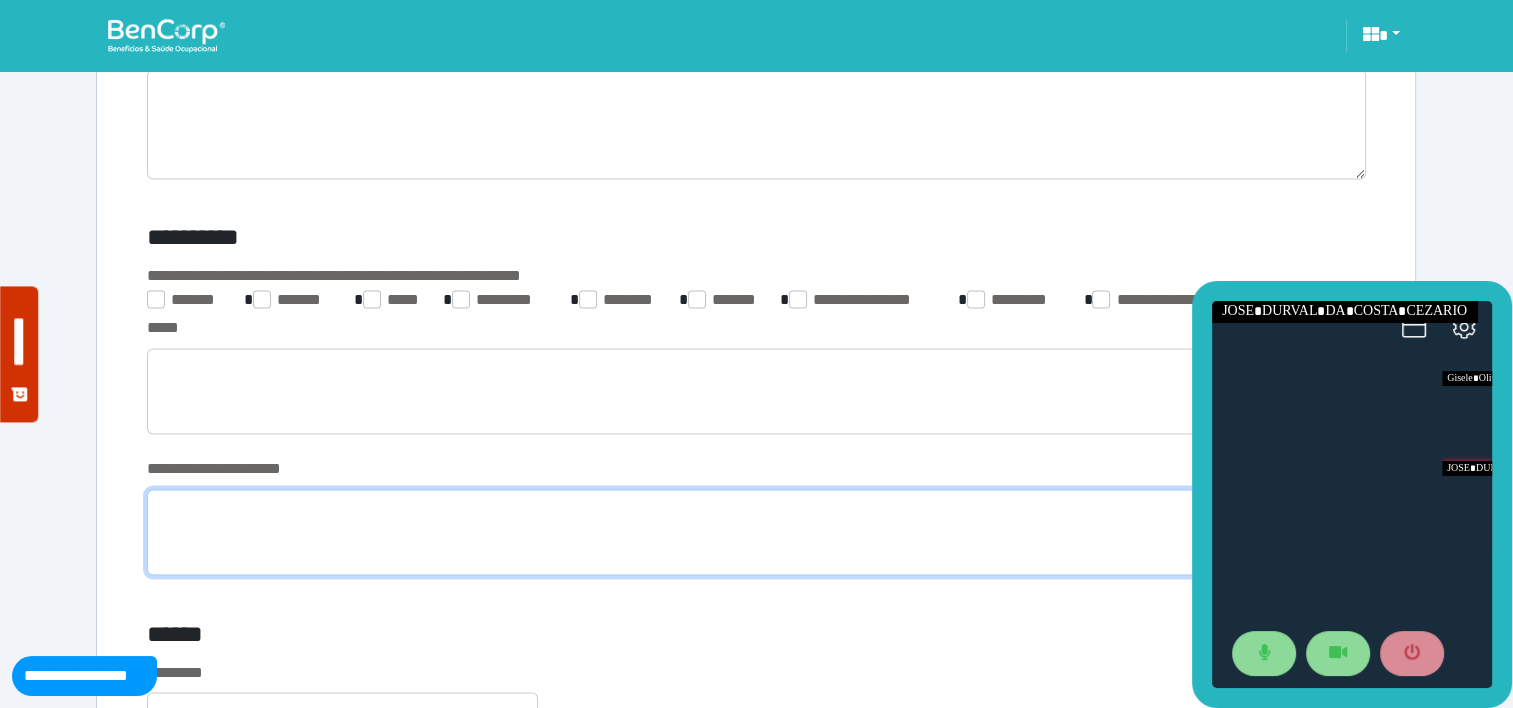 click at bounding box center [756, 532] 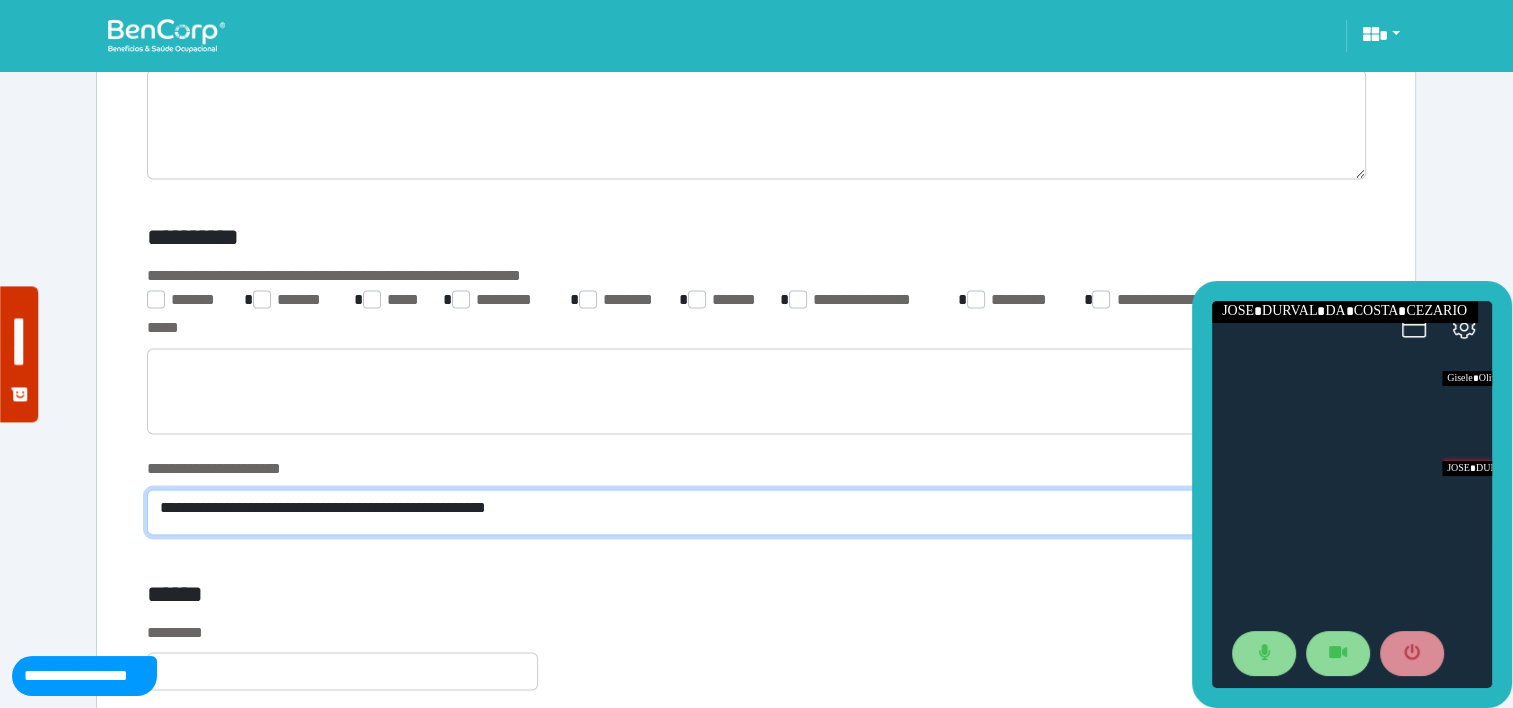 scroll, scrollTop: 0, scrollLeft: 0, axis: both 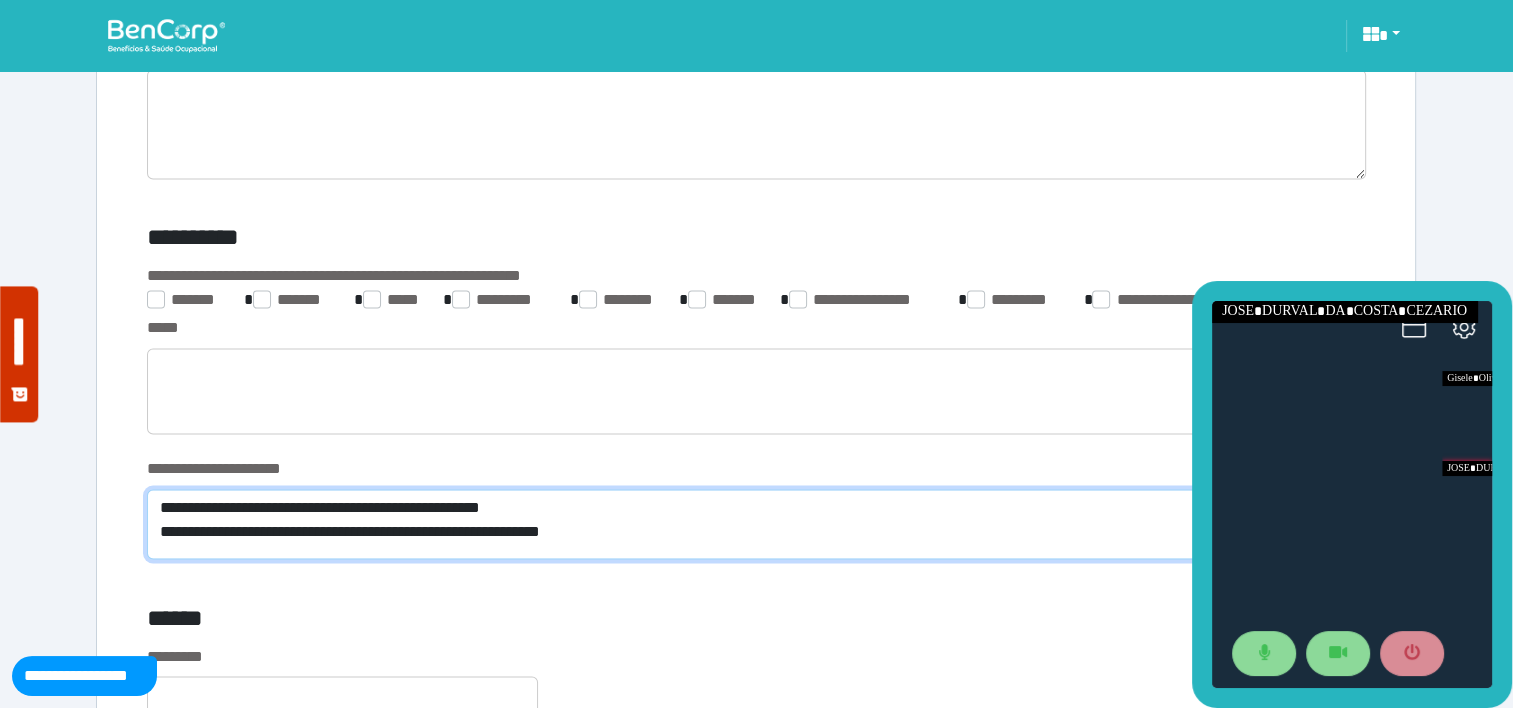 click on "**********" at bounding box center [756, 524] 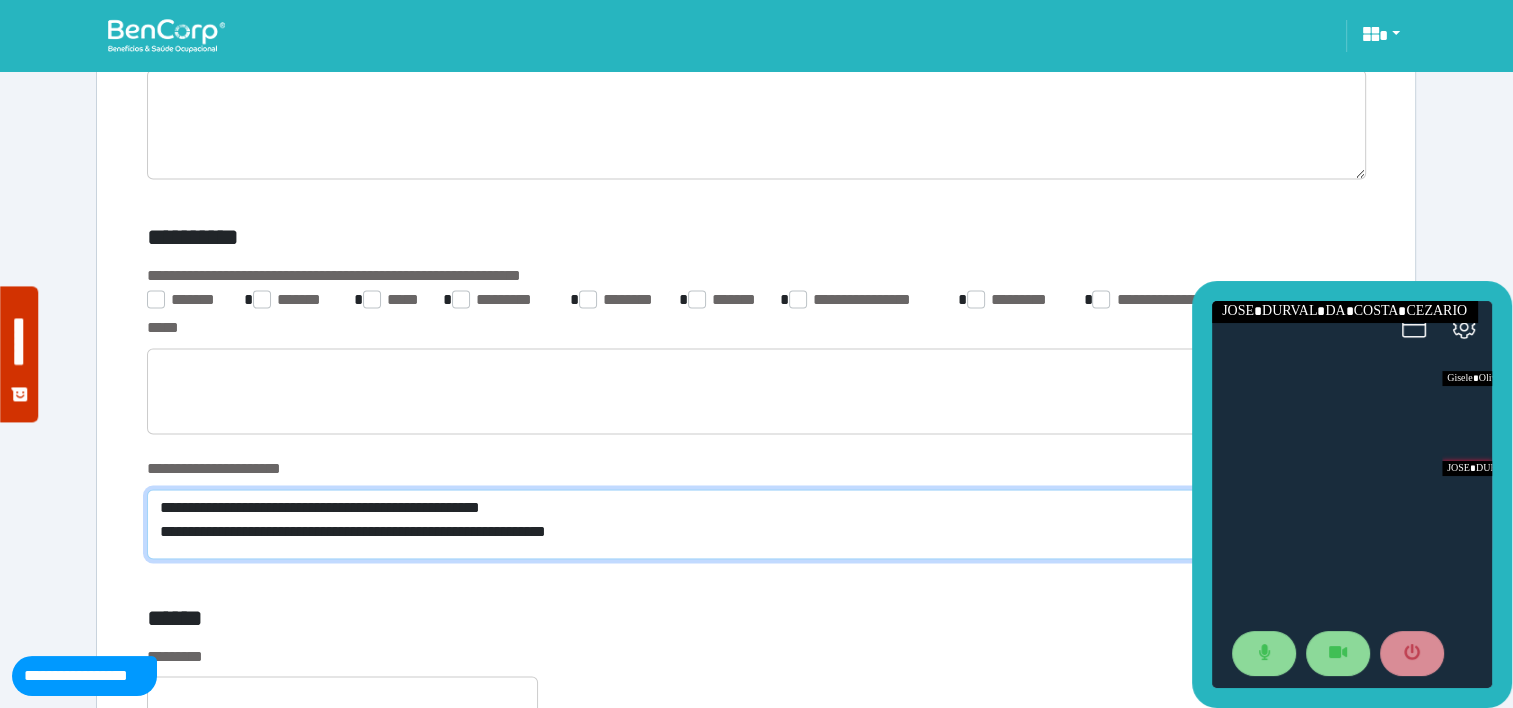 click on "**********" at bounding box center [756, 524] 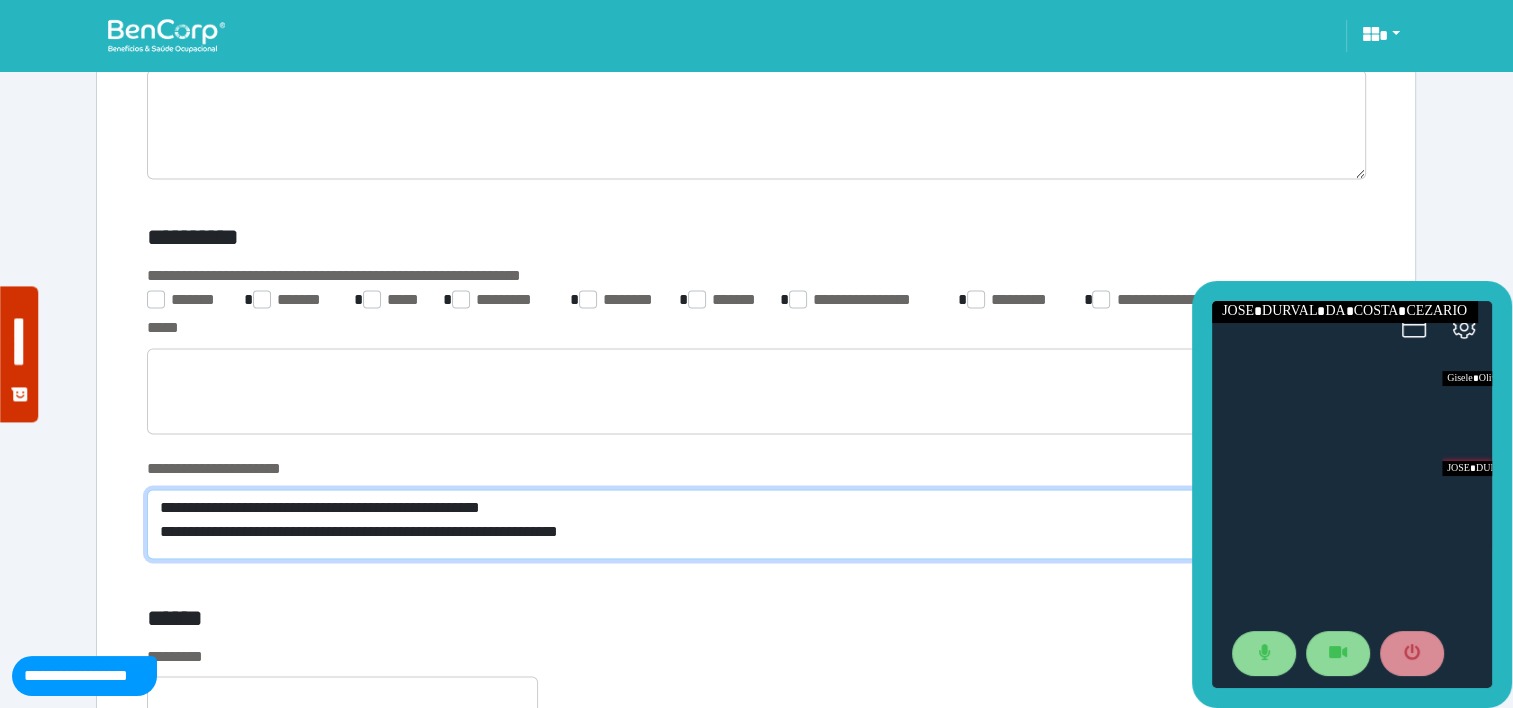 scroll, scrollTop: 0, scrollLeft: 0, axis: both 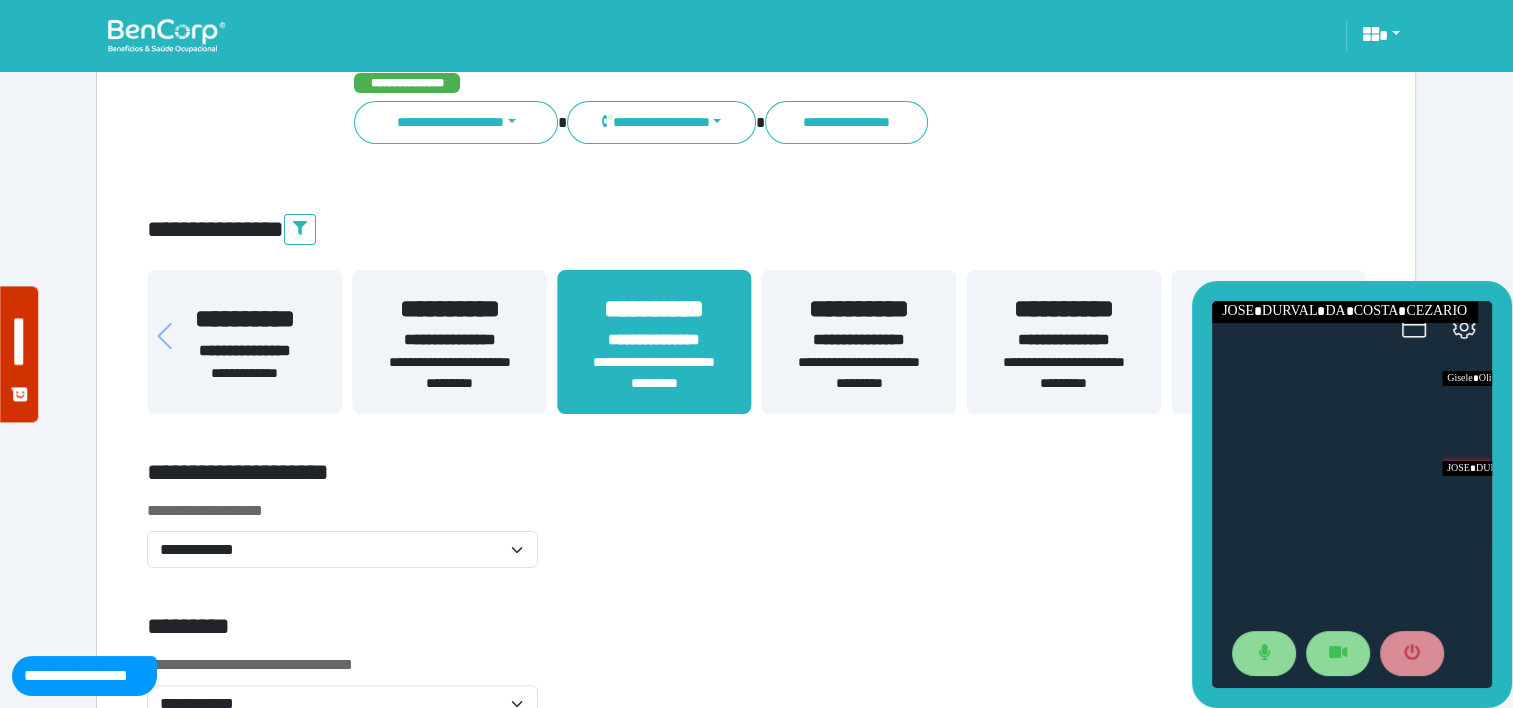 click on "**********" at bounding box center [449, 340] 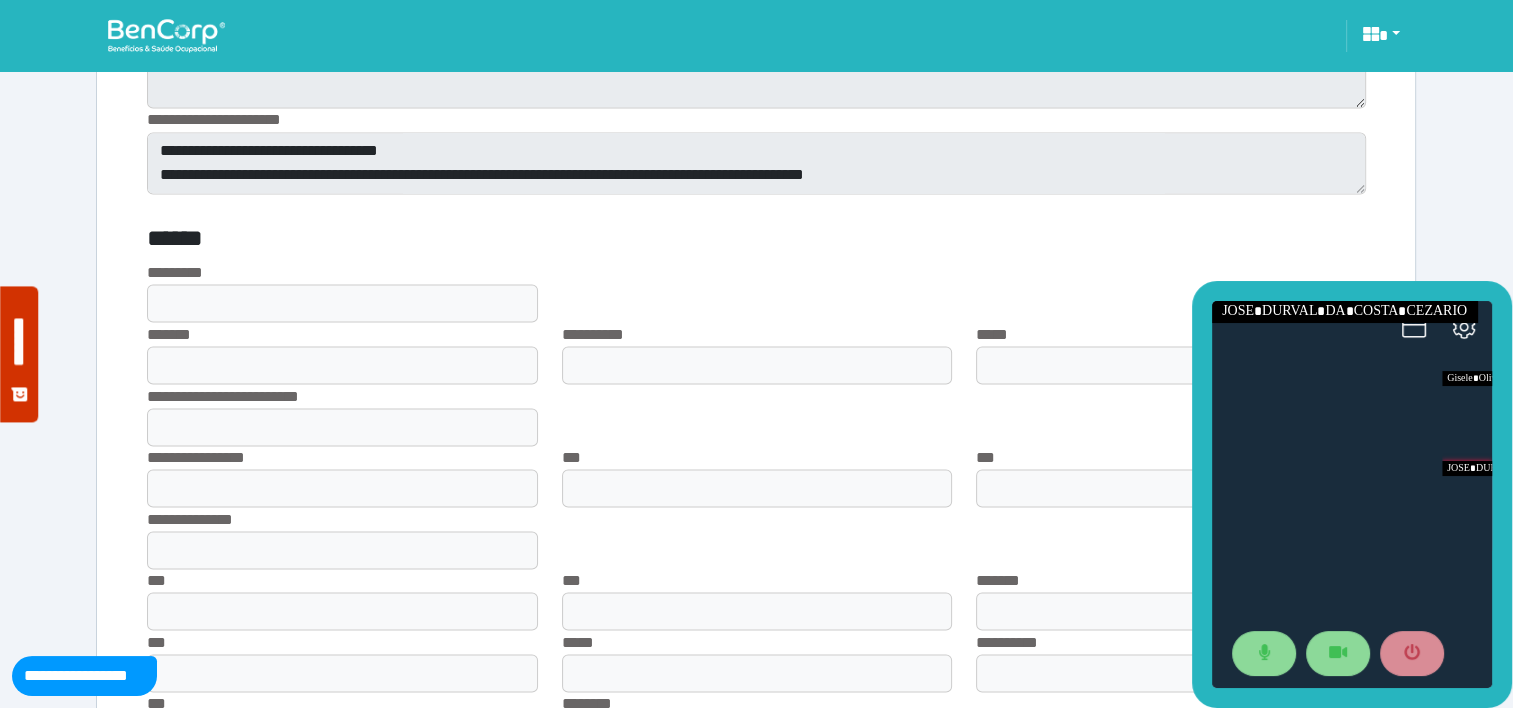 scroll, scrollTop: 3522, scrollLeft: 0, axis: vertical 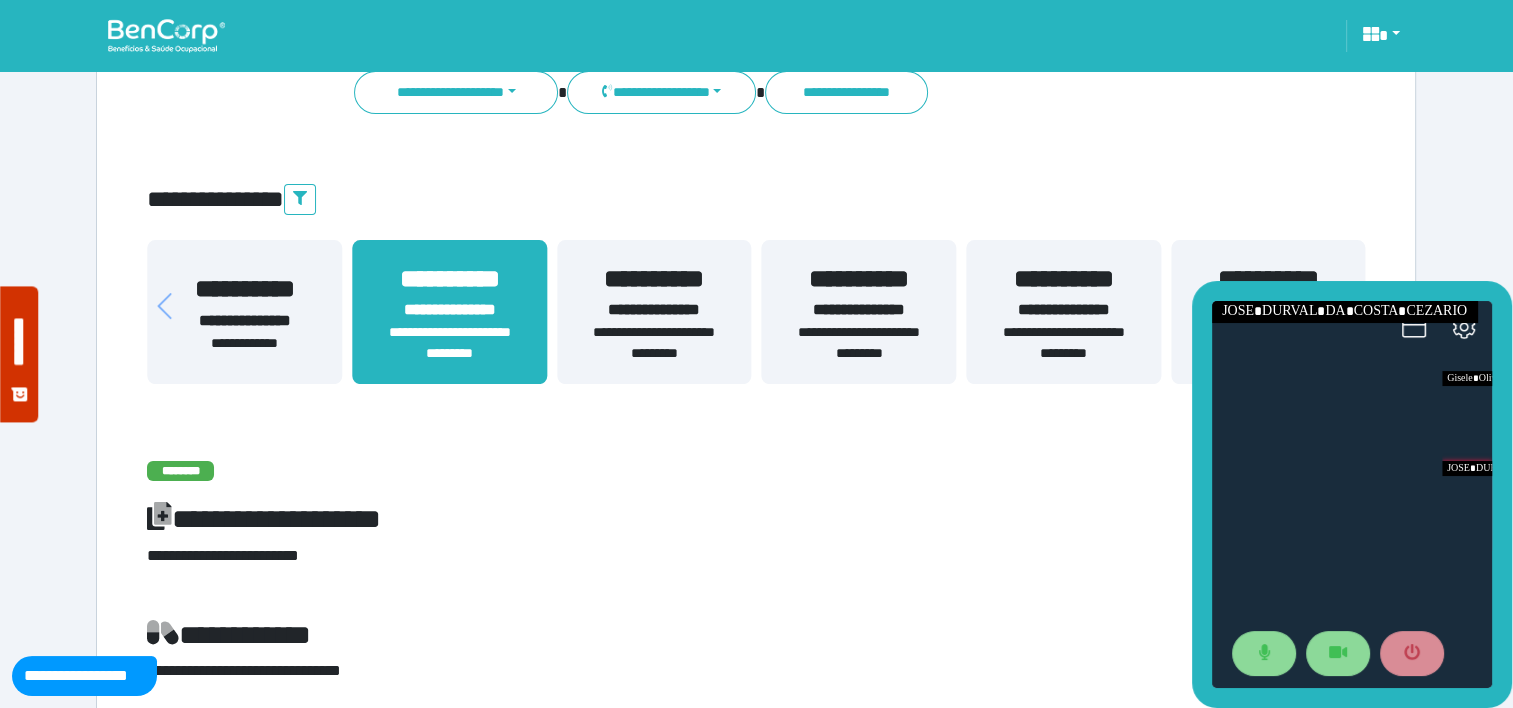 click on "**********" at bounding box center [654, 310] 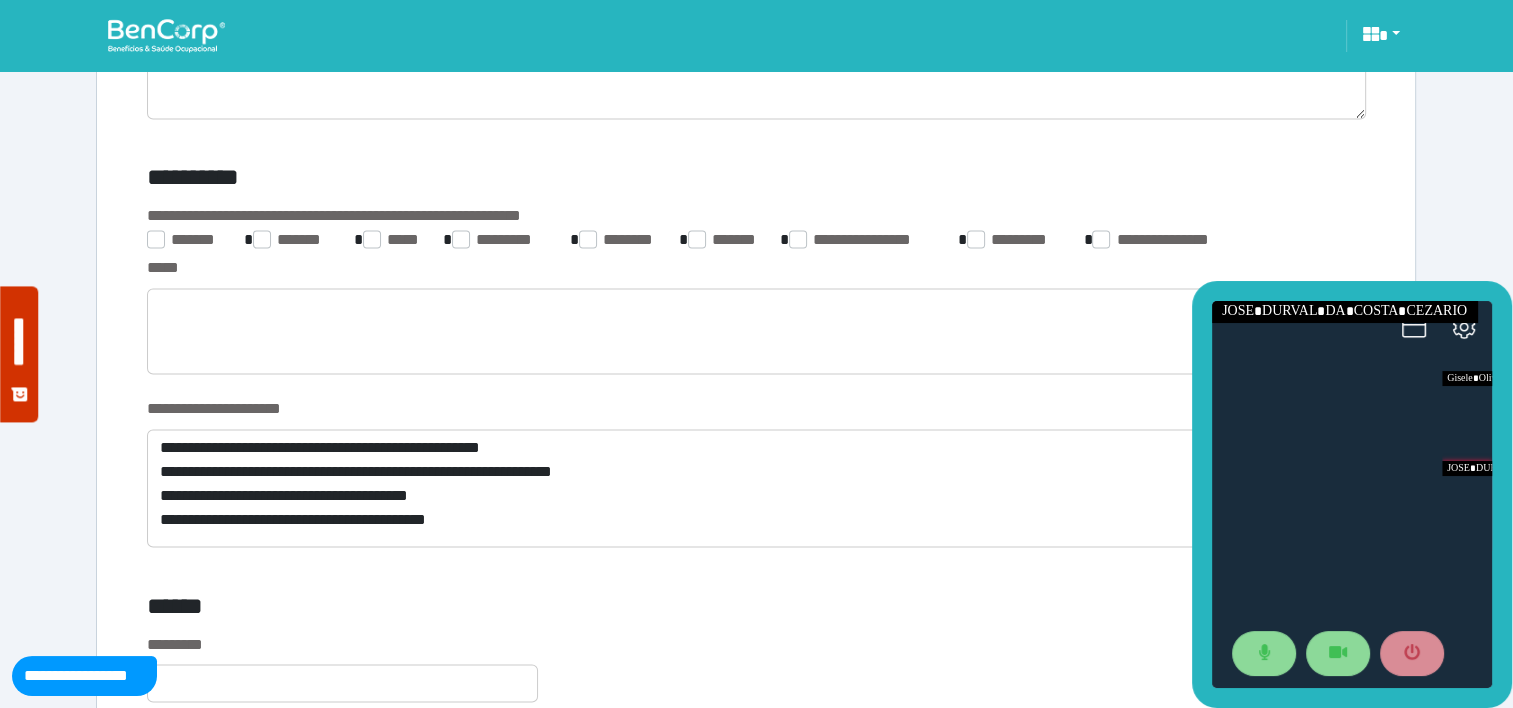 scroll, scrollTop: 3269, scrollLeft: 0, axis: vertical 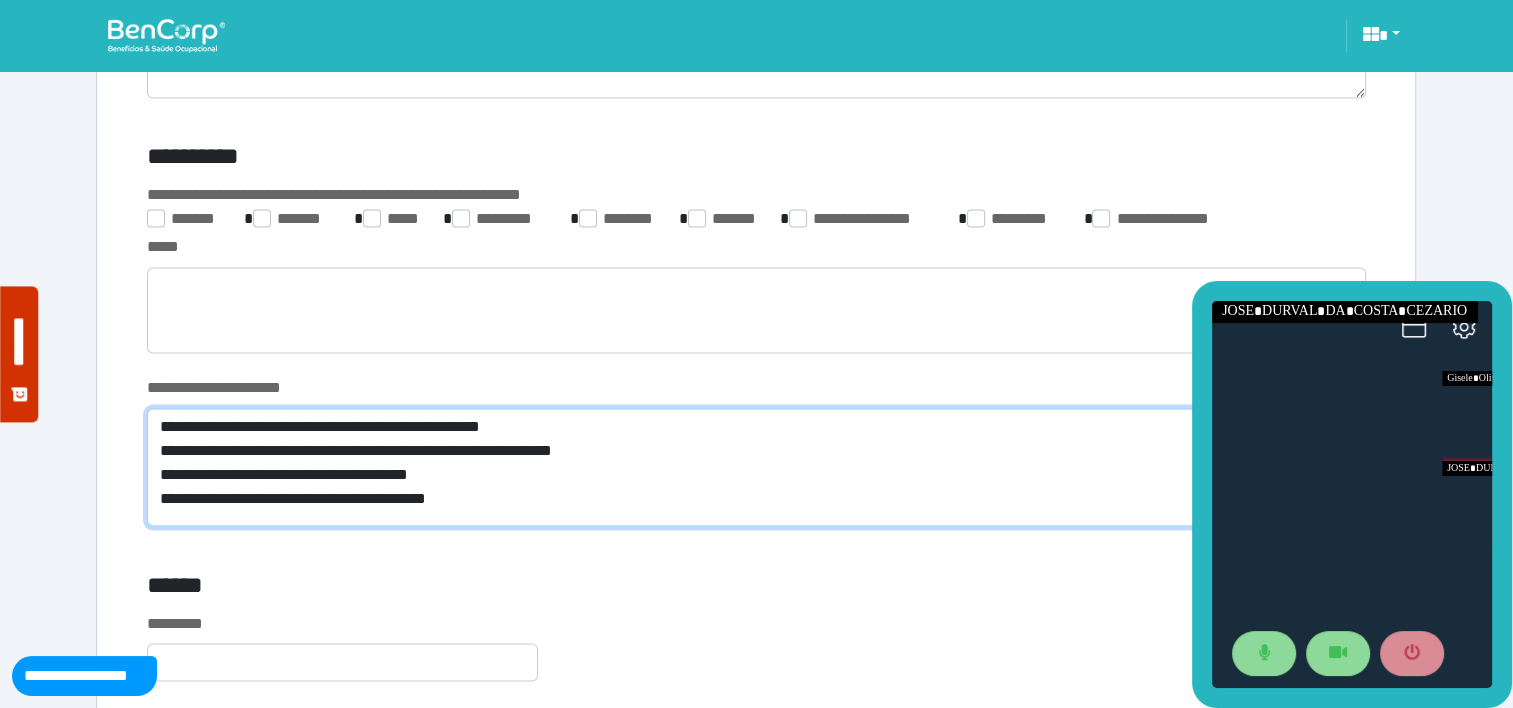 click on "**********" at bounding box center (756, 467) 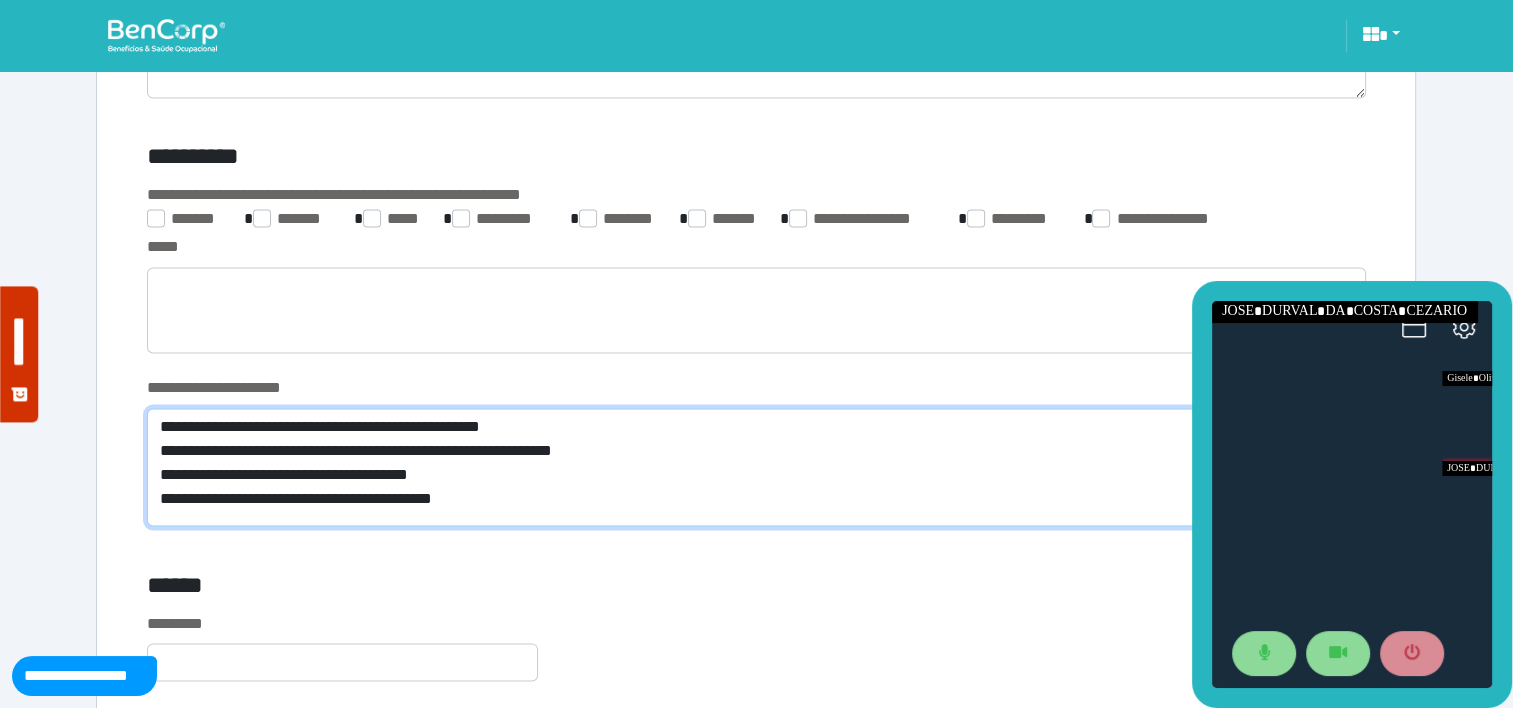 scroll, scrollTop: 0, scrollLeft: 0, axis: both 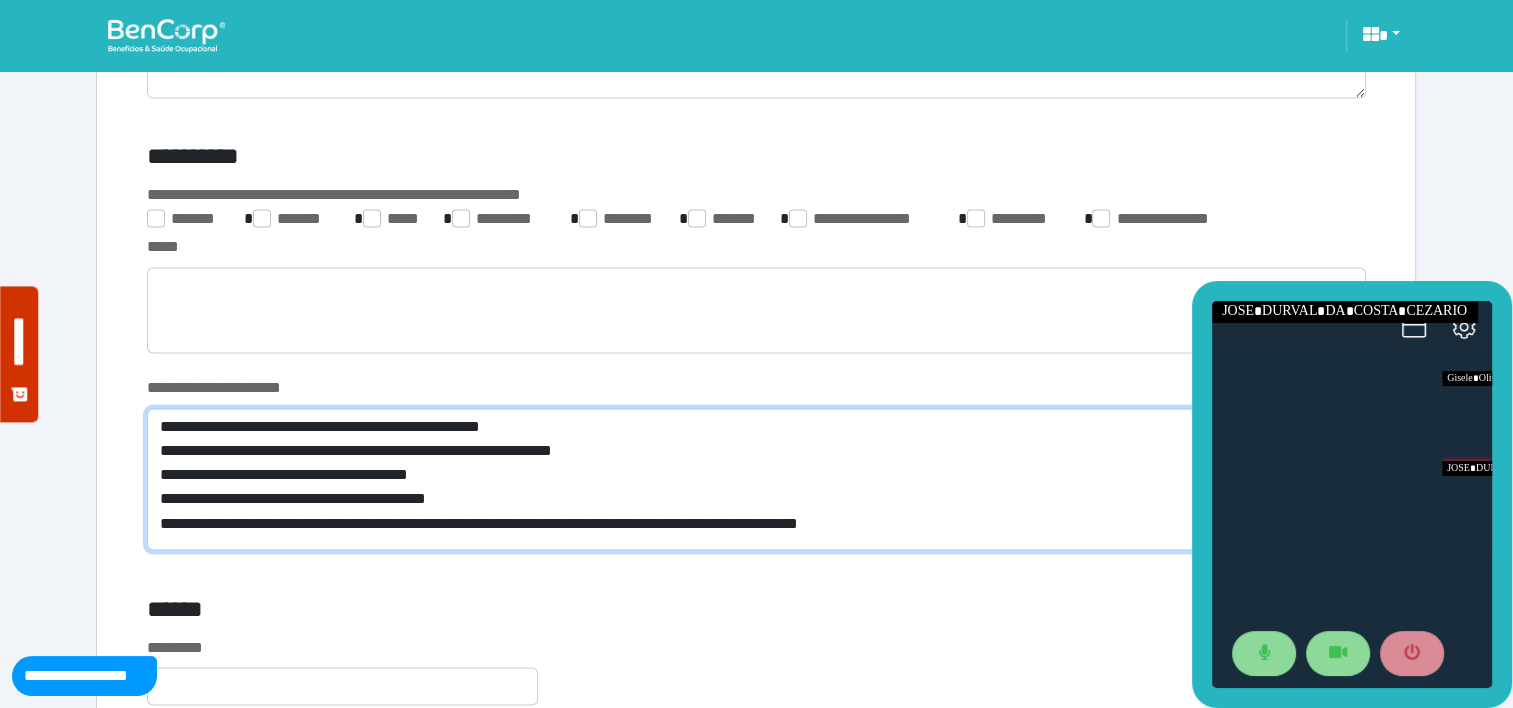click on "**********" at bounding box center [756, 479] 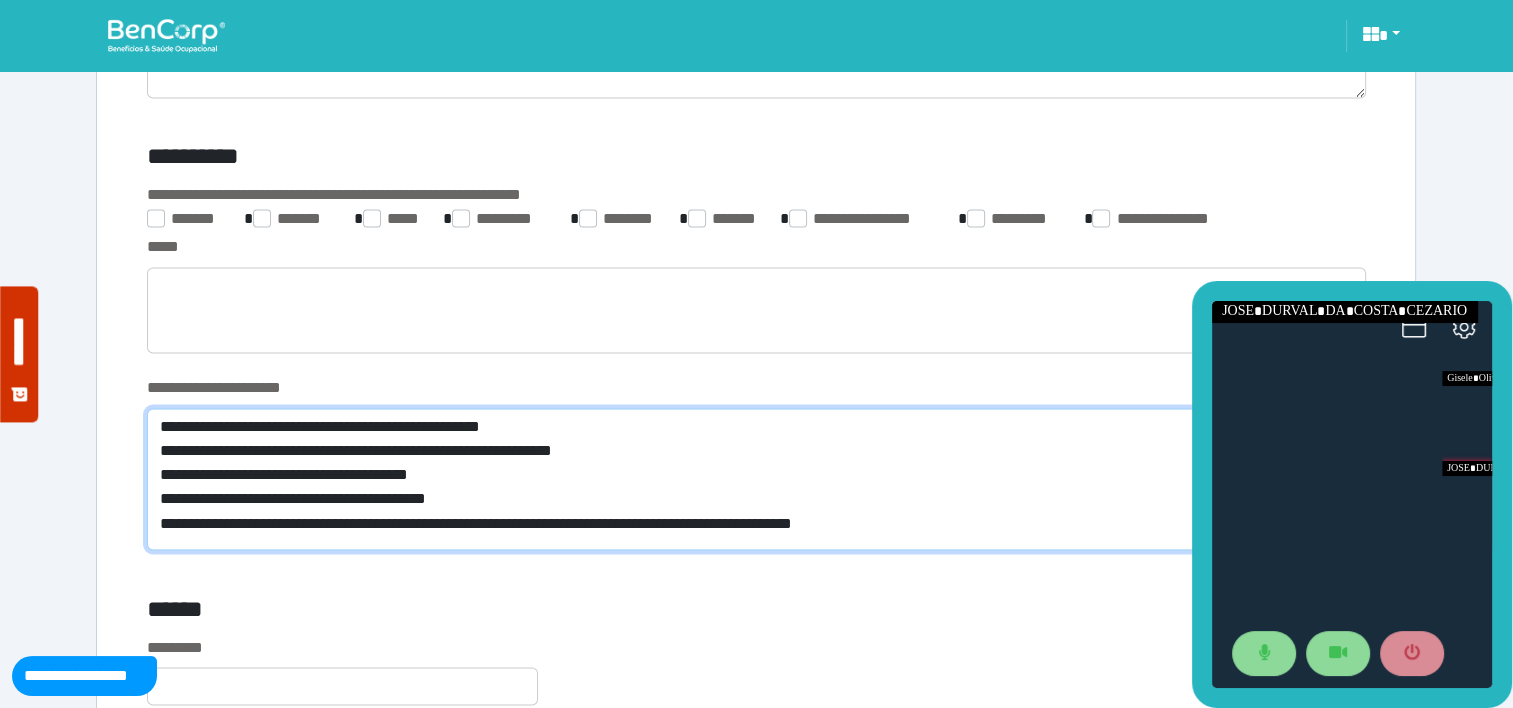 click on "**********" at bounding box center [756, 479] 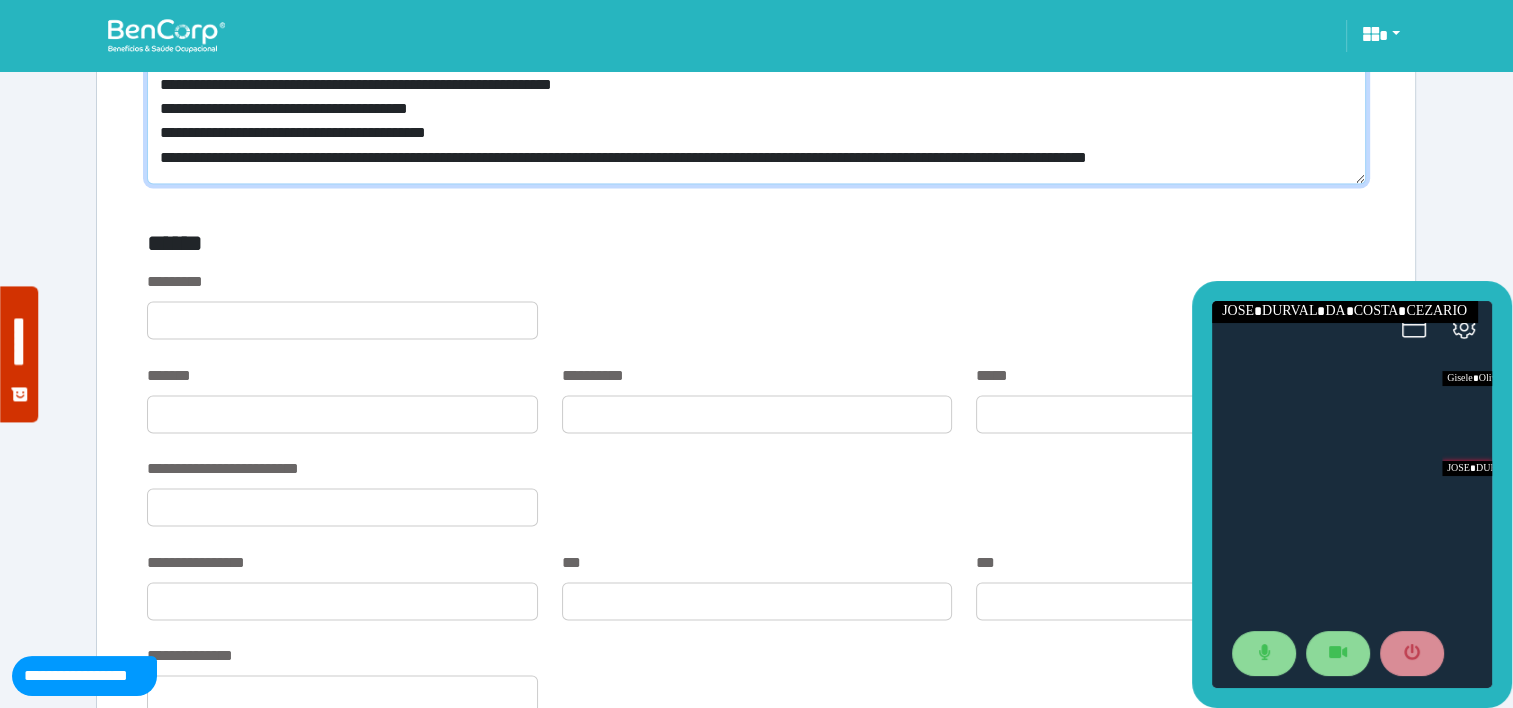 scroll, scrollTop: 3624, scrollLeft: 0, axis: vertical 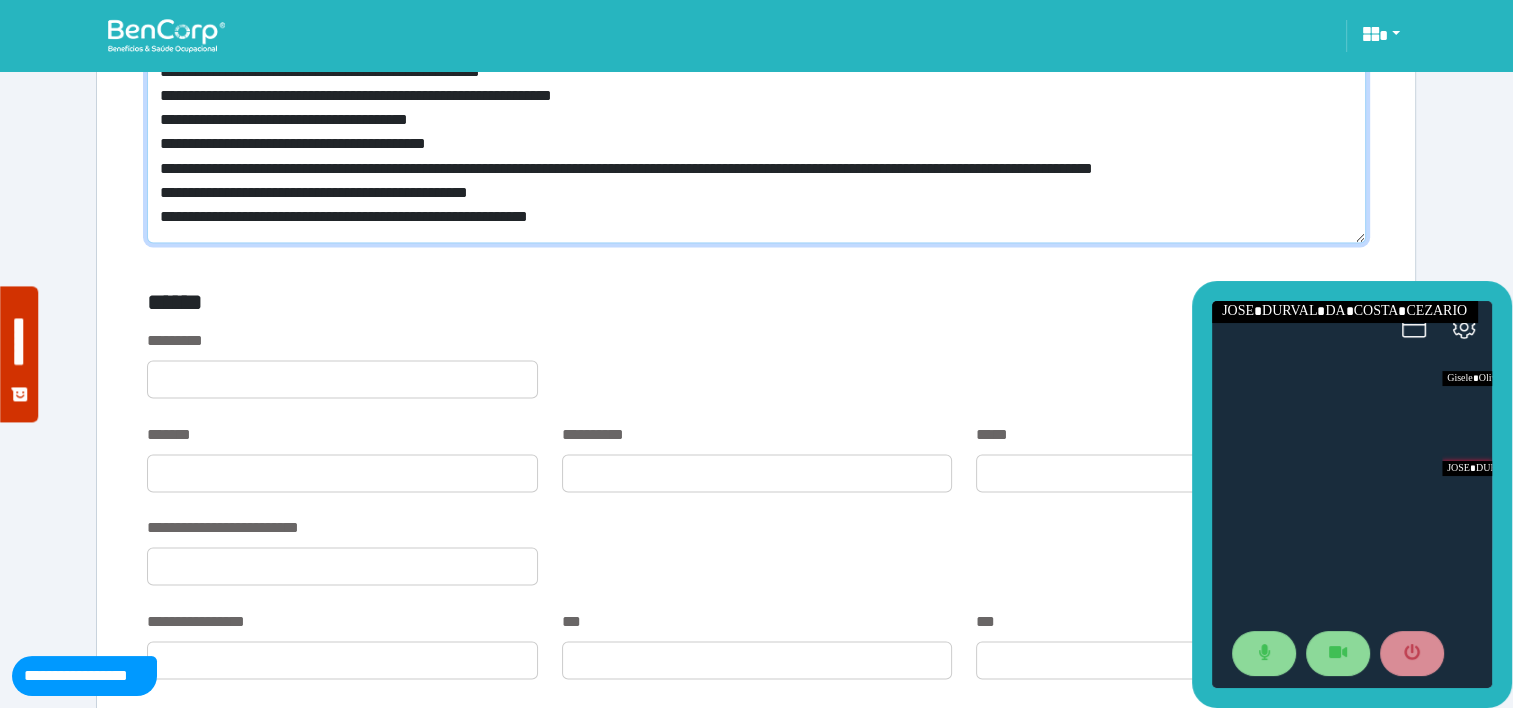 click on "**********" at bounding box center (756, 148) 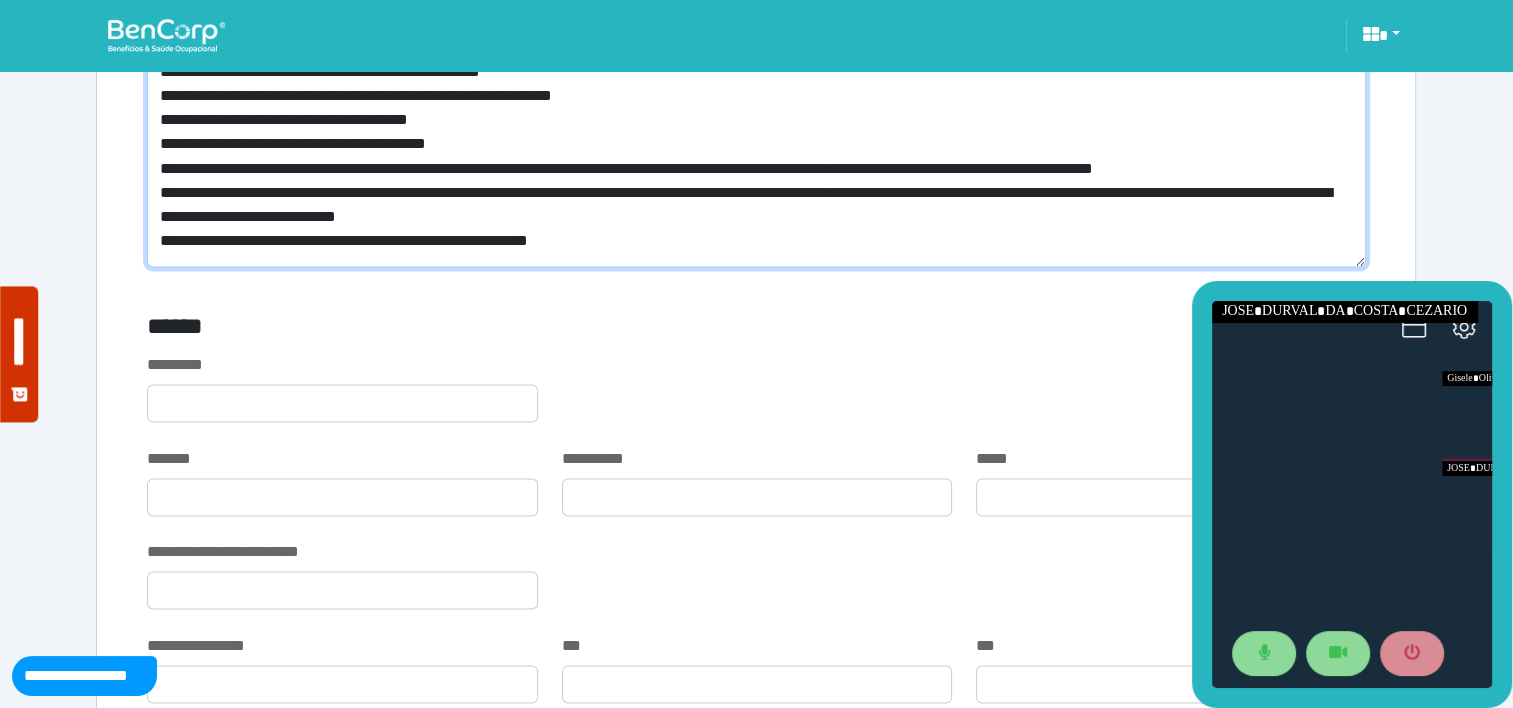 click on "**********" at bounding box center (756, 160) 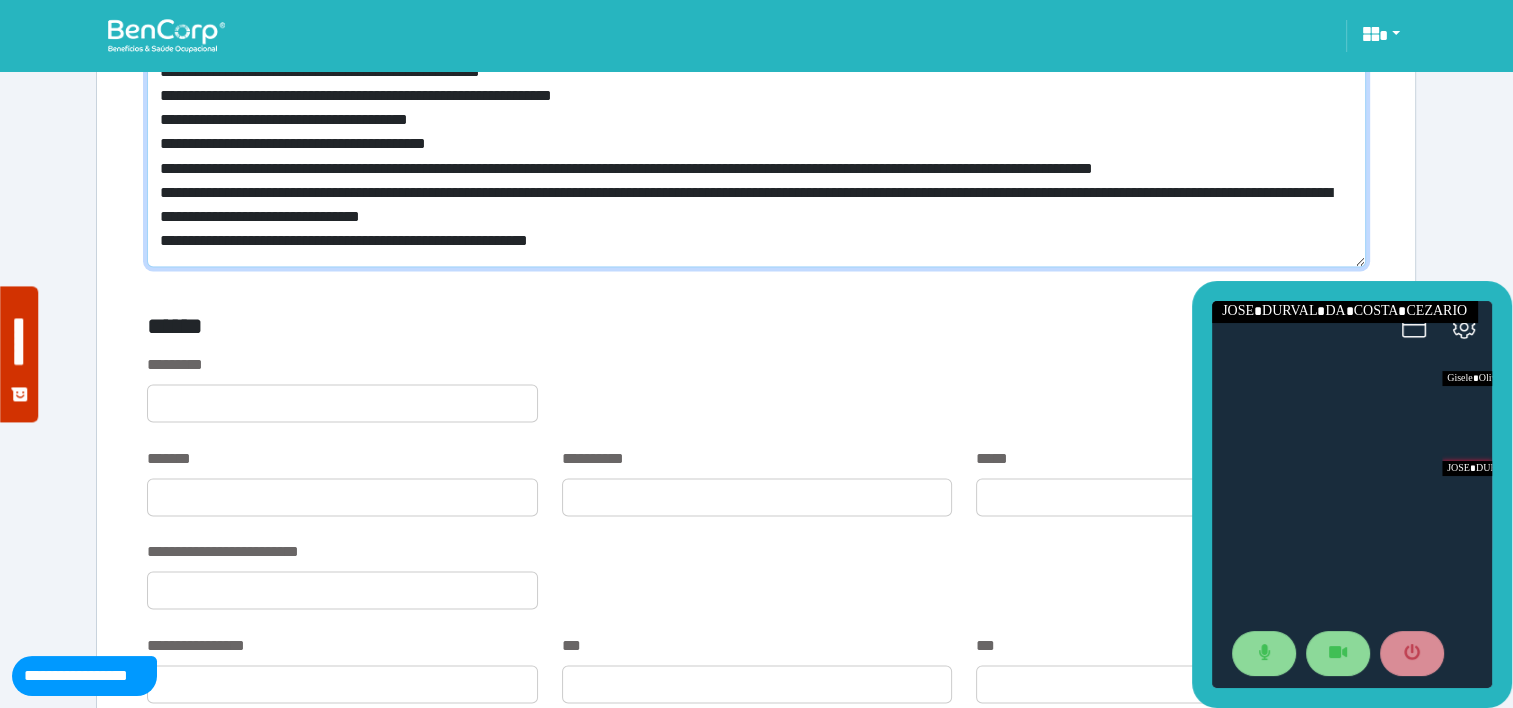 type on "**********" 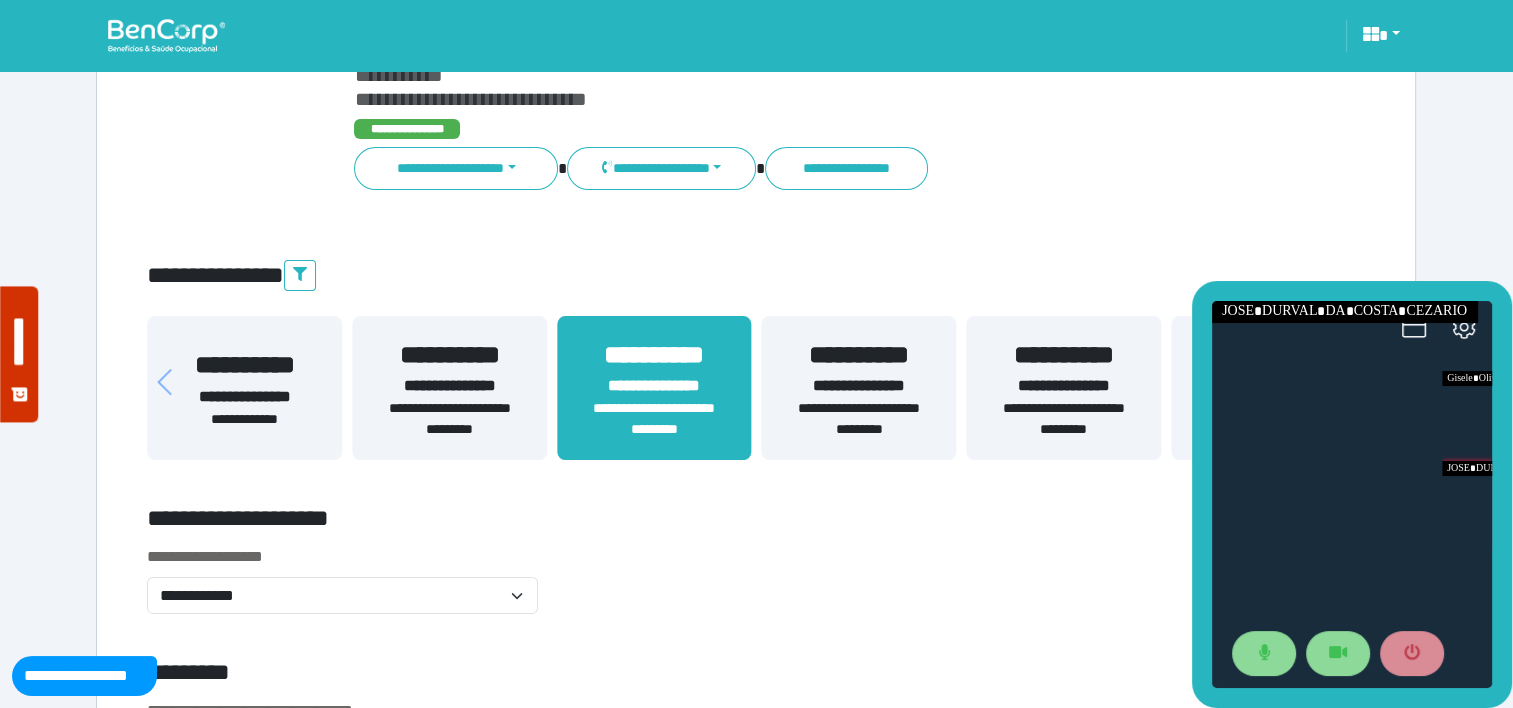 scroll, scrollTop: 280, scrollLeft: 0, axis: vertical 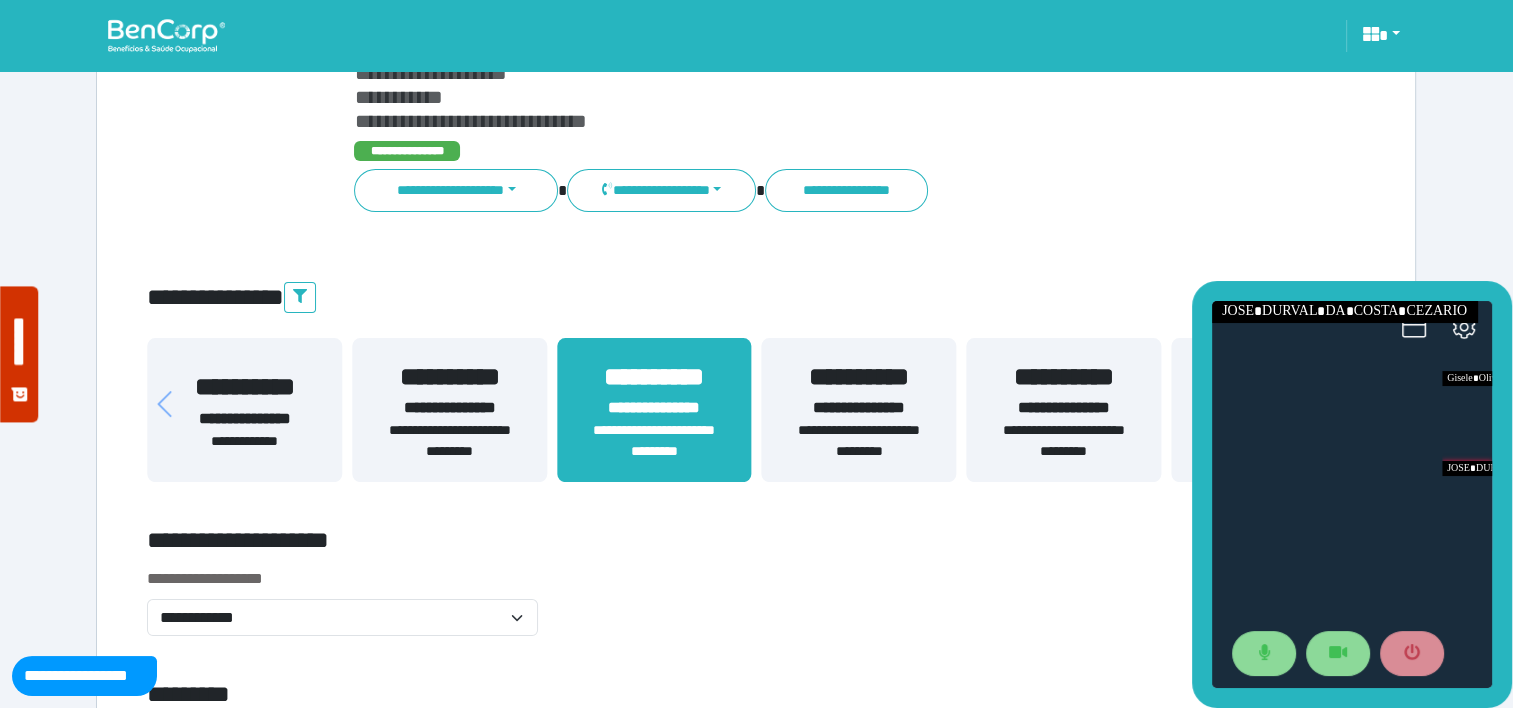 click on "**********" at bounding box center (449, 408) 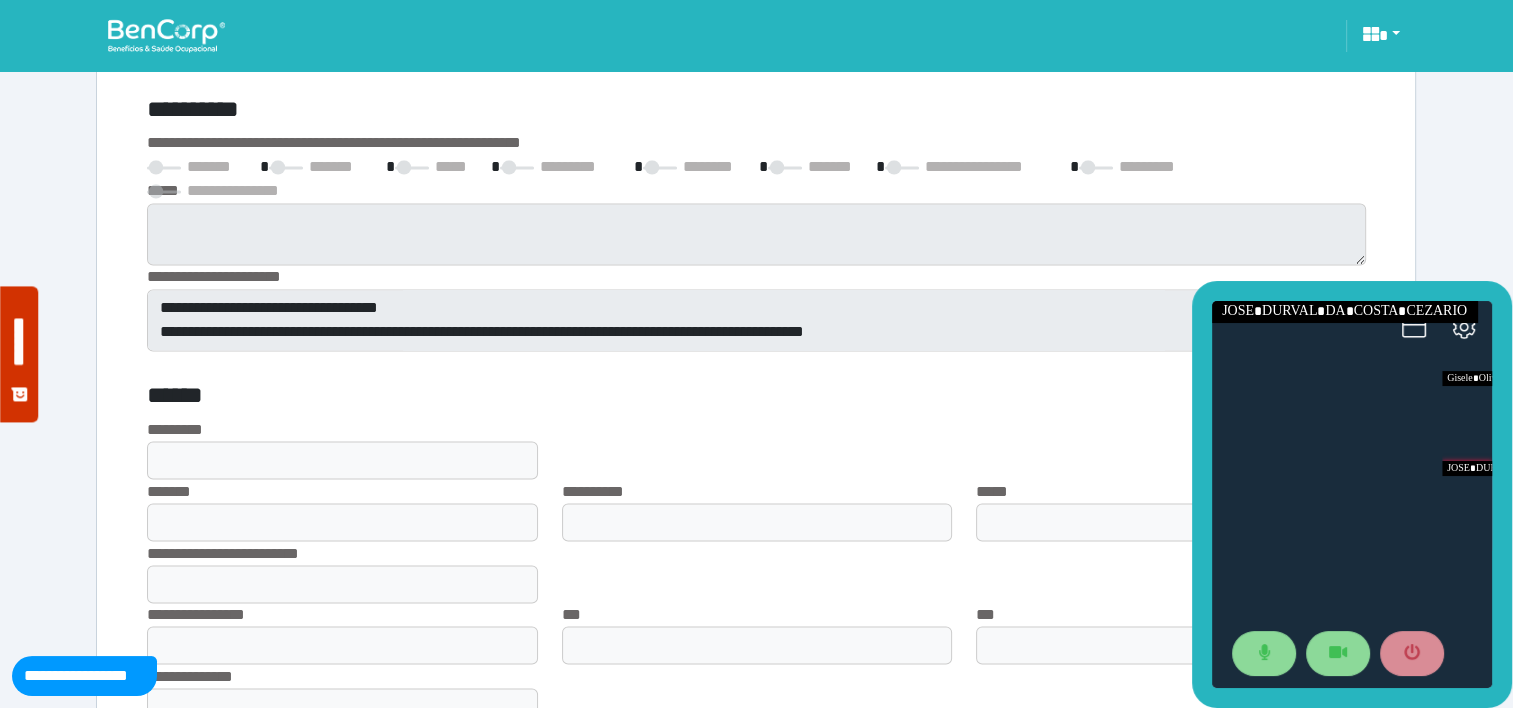 scroll, scrollTop: 3387, scrollLeft: 0, axis: vertical 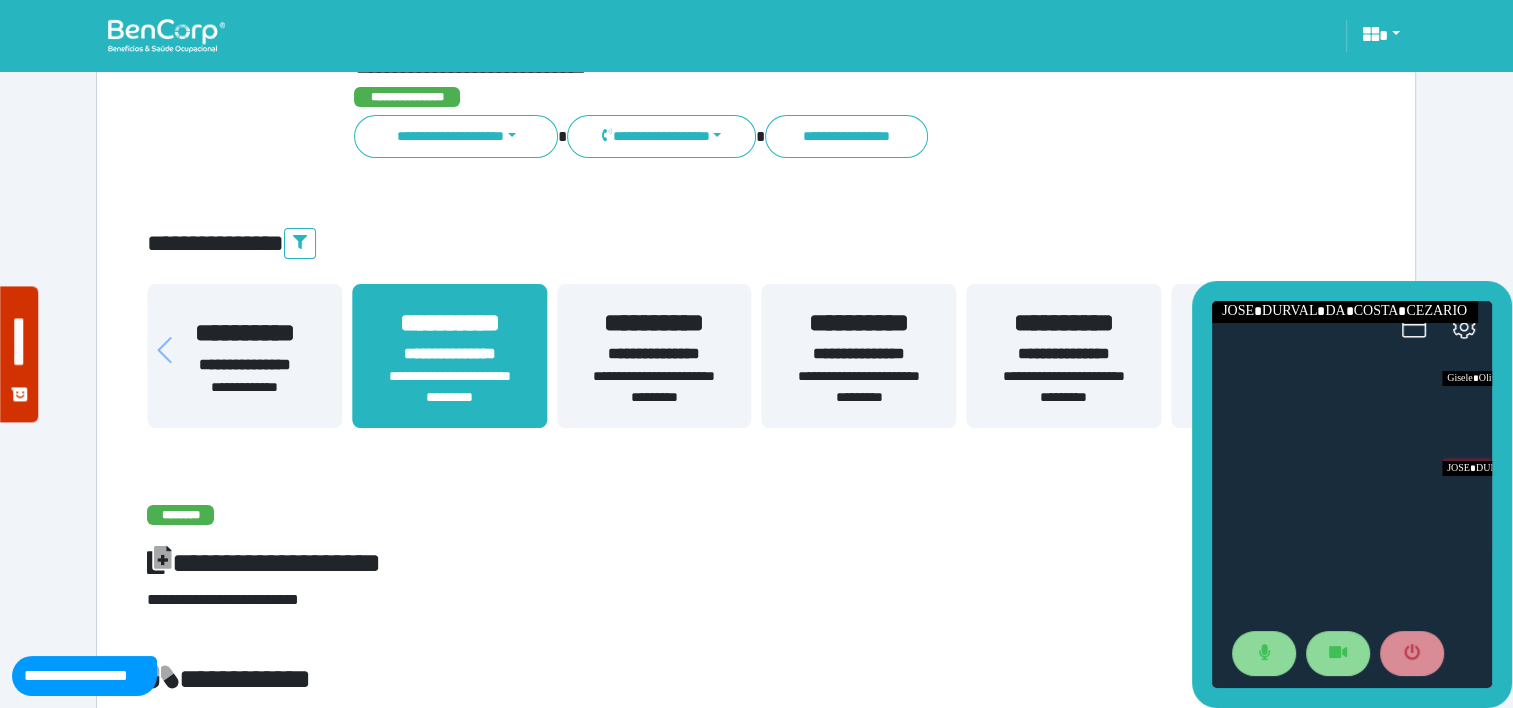 click on "**********" at bounding box center (654, 387) 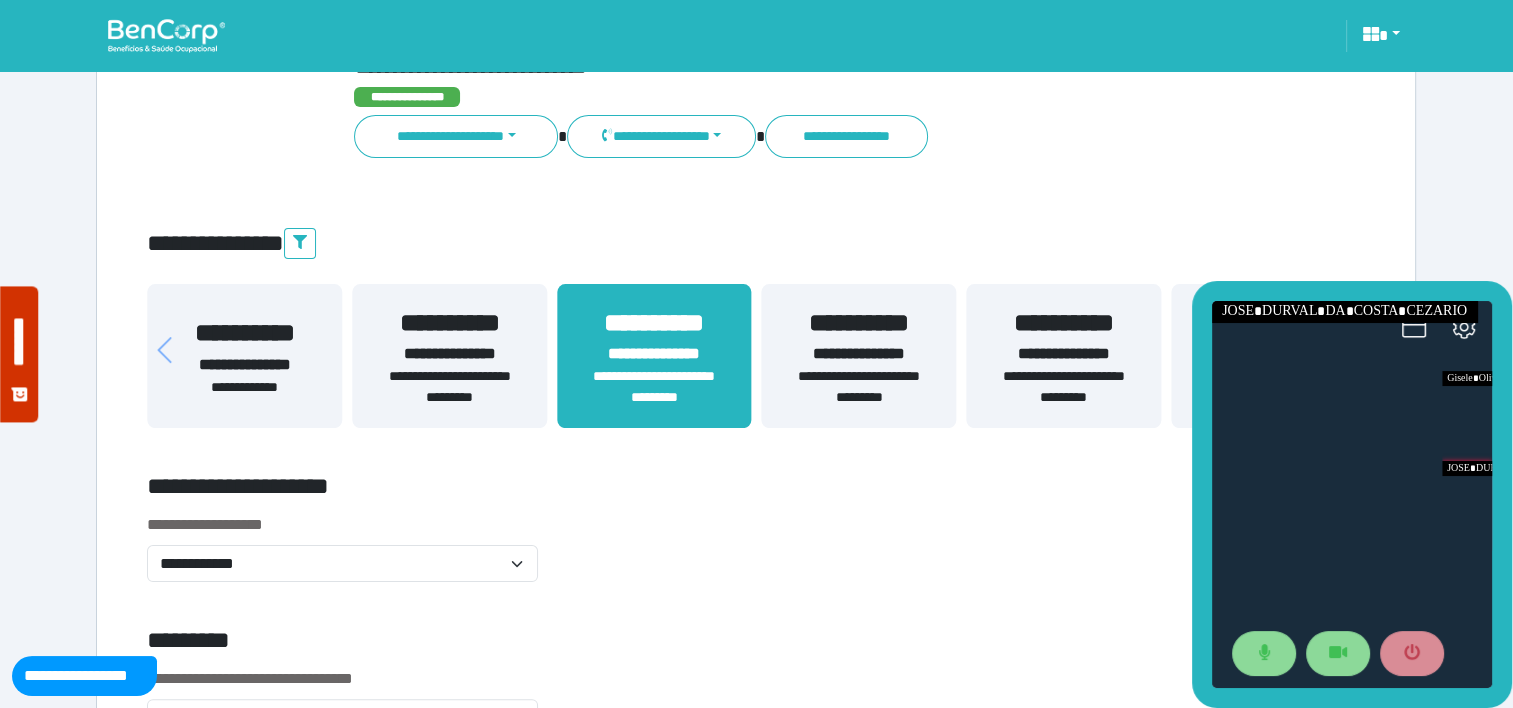 click on "**********" at bounding box center (654, 387) 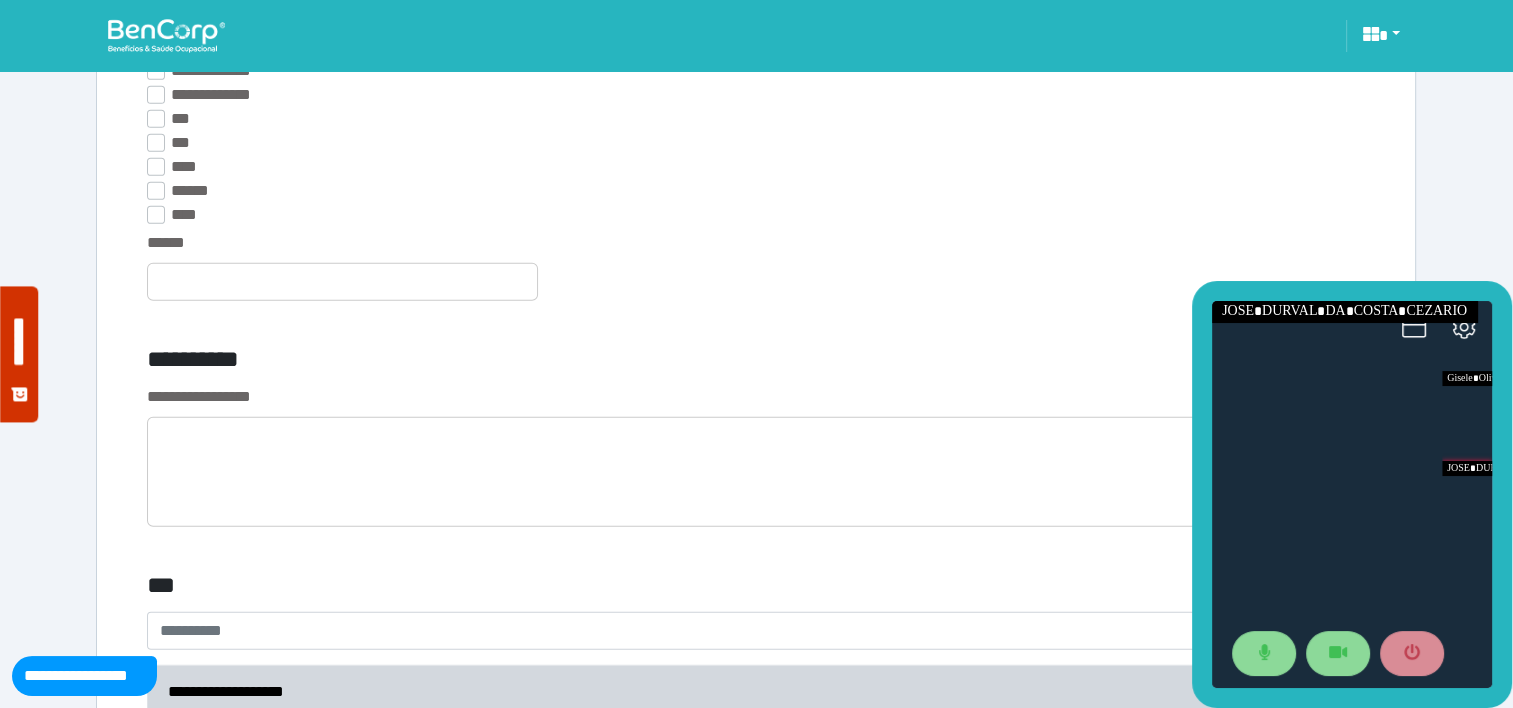 scroll, scrollTop: 5791, scrollLeft: 0, axis: vertical 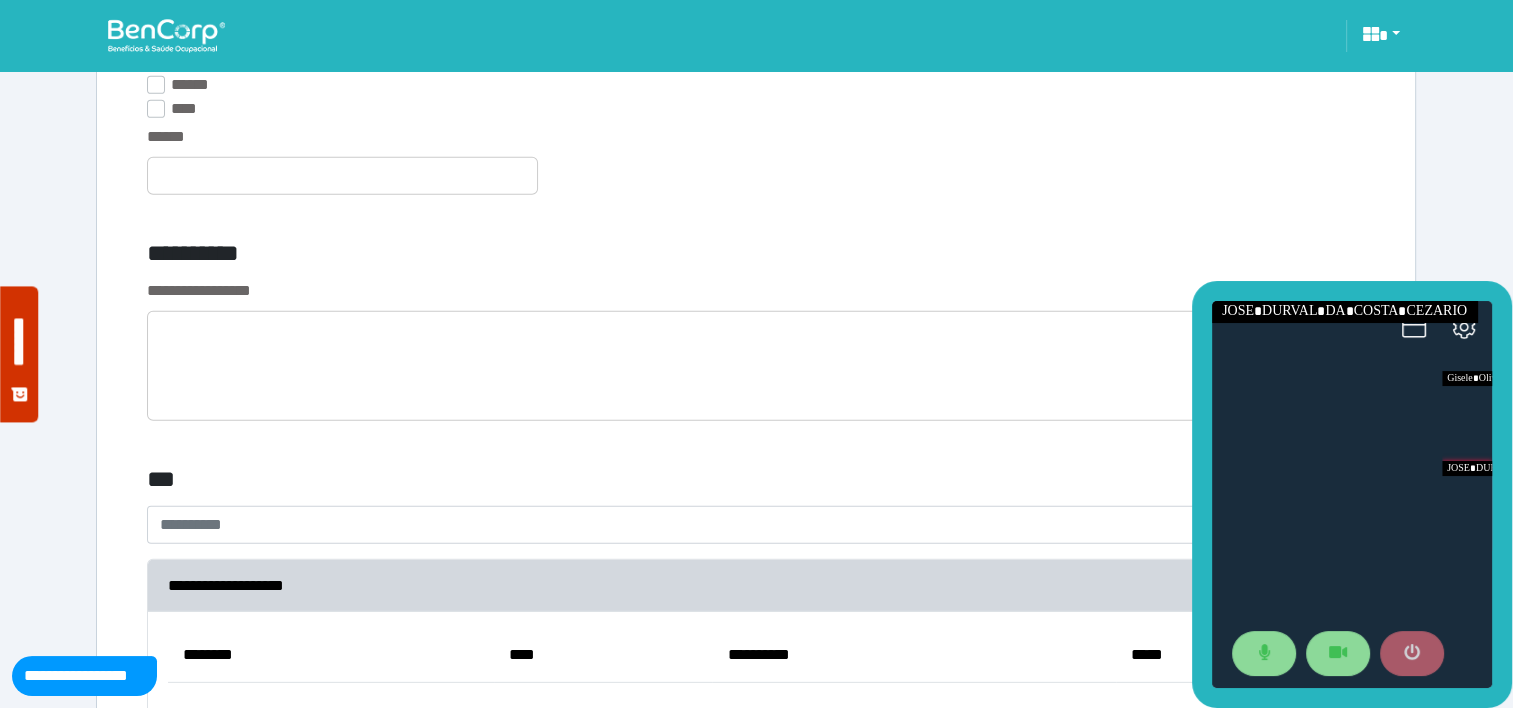 click at bounding box center (1412, 654) 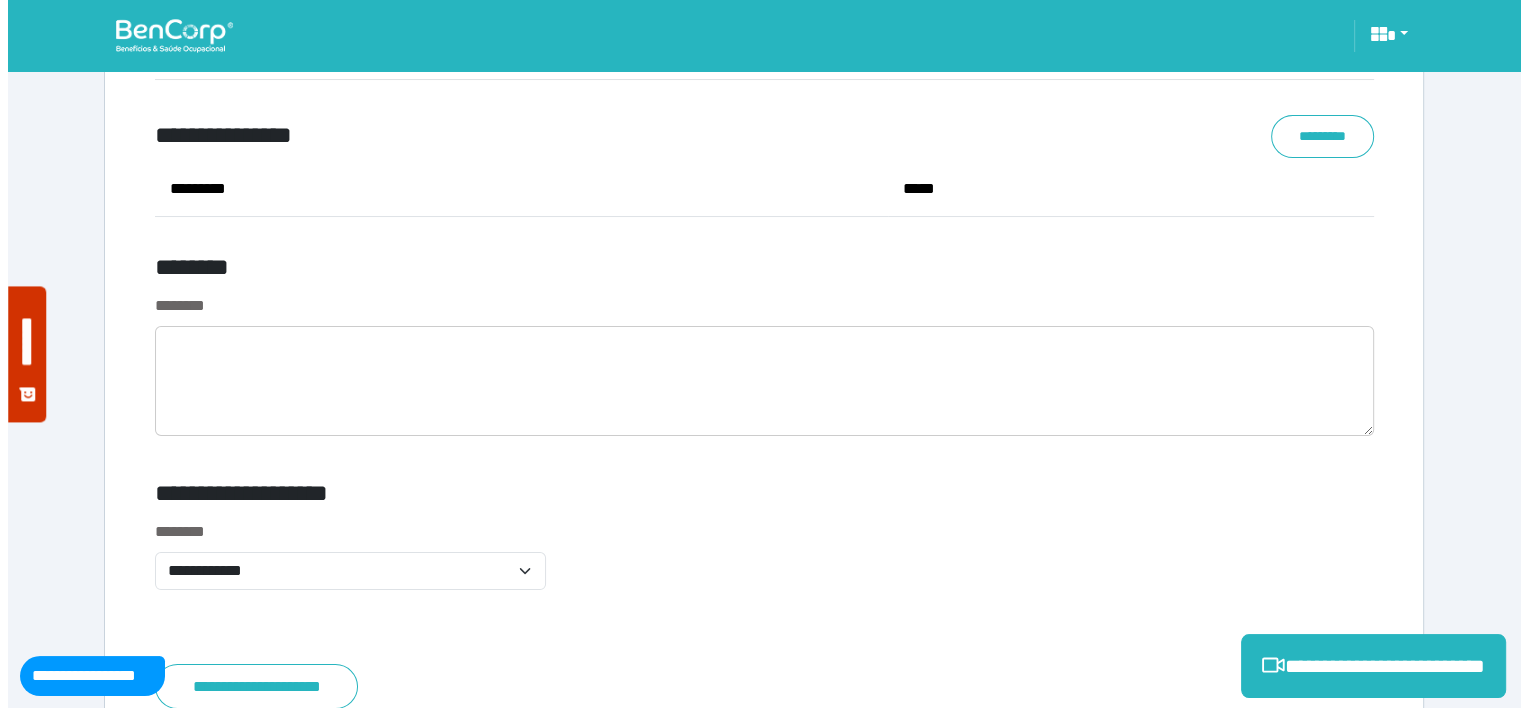 scroll, scrollTop: 7990, scrollLeft: 0, axis: vertical 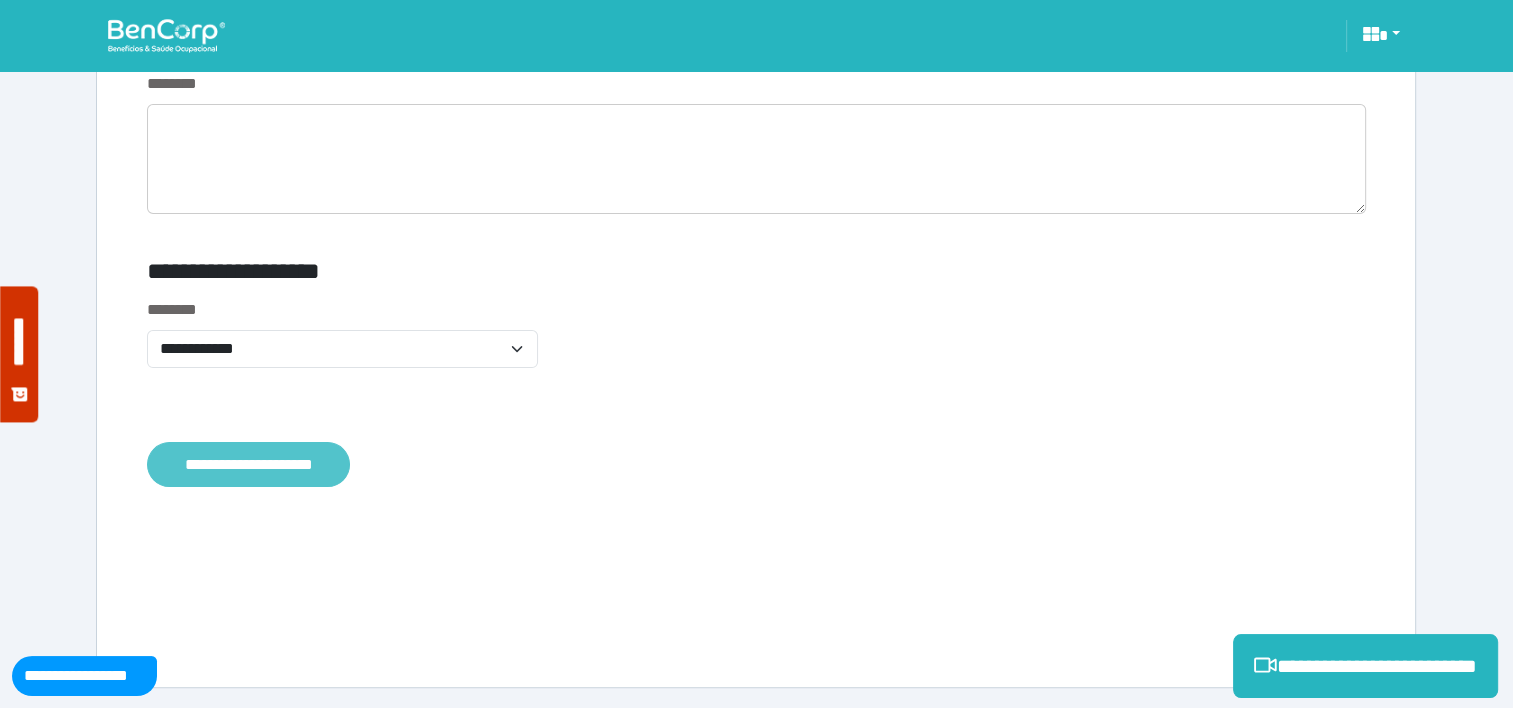click on "**********" at bounding box center [248, 465] 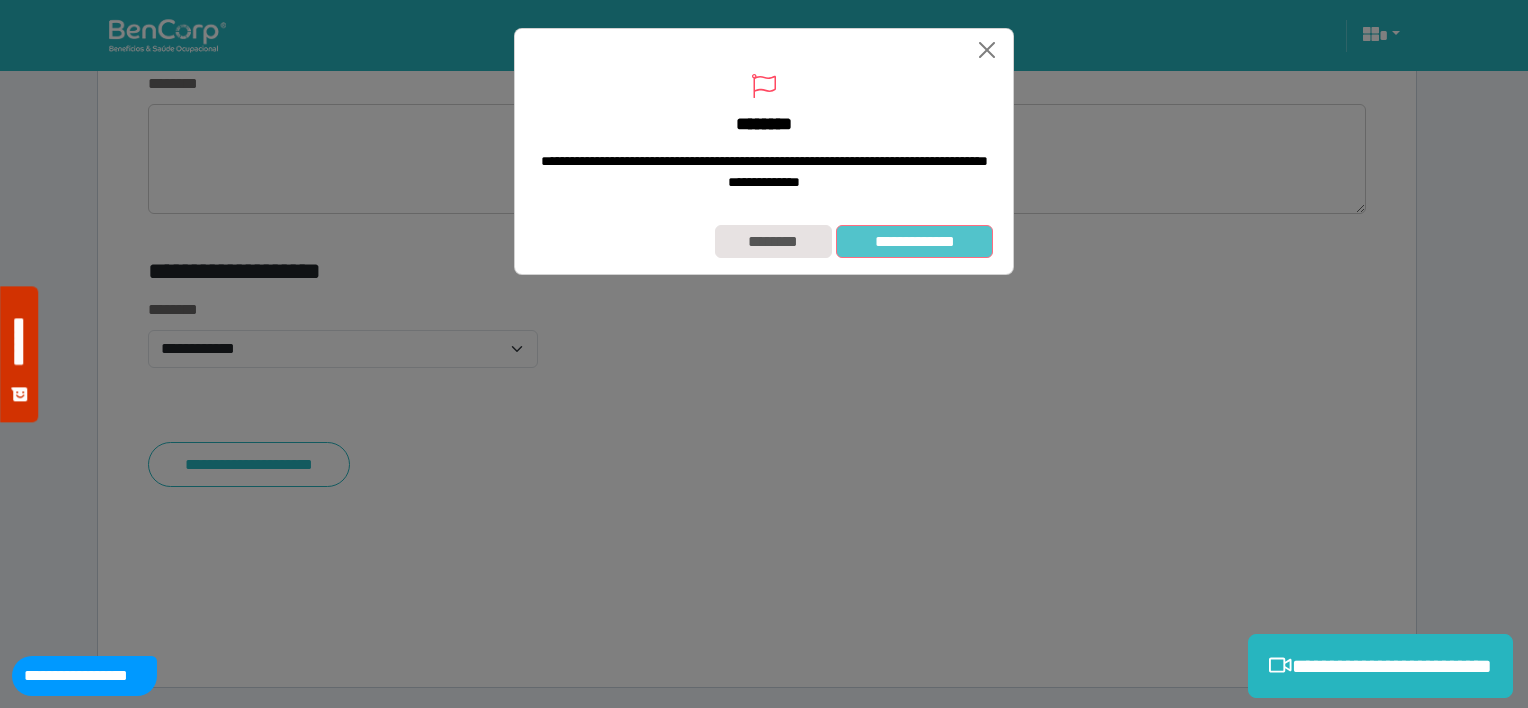 click on "**********" at bounding box center [914, 242] 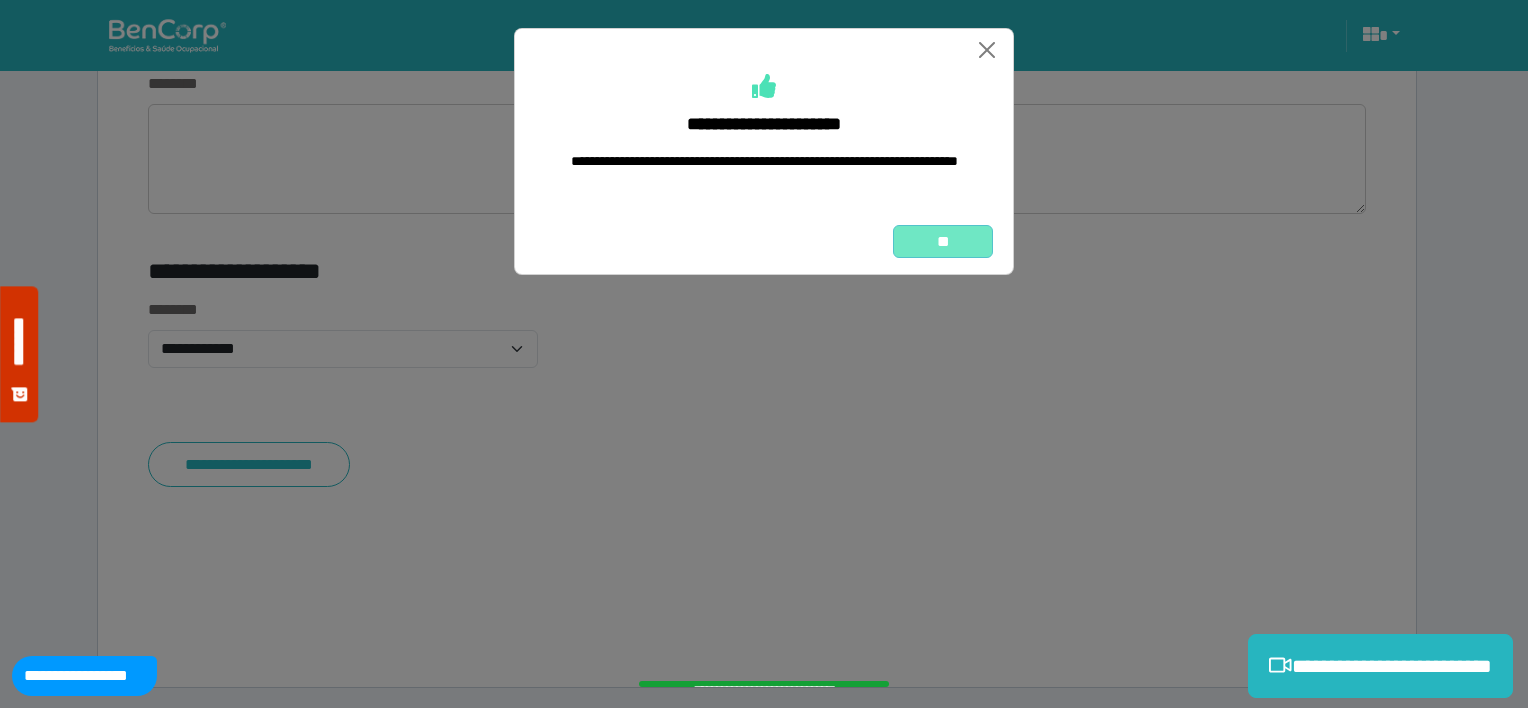 click on "**" at bounding box center [943, 242] 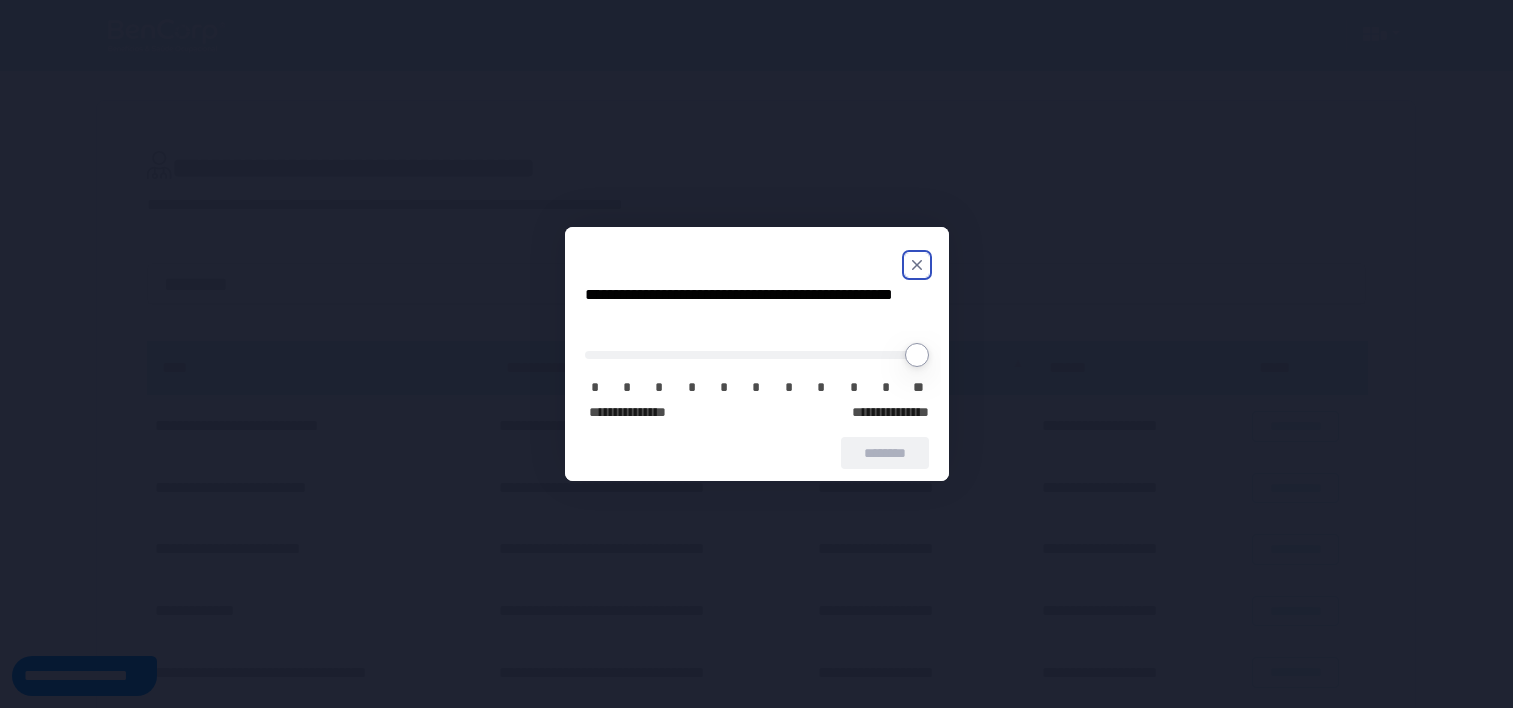 scroll, scrollTop: 0, scrollLeft: 0, axis: both 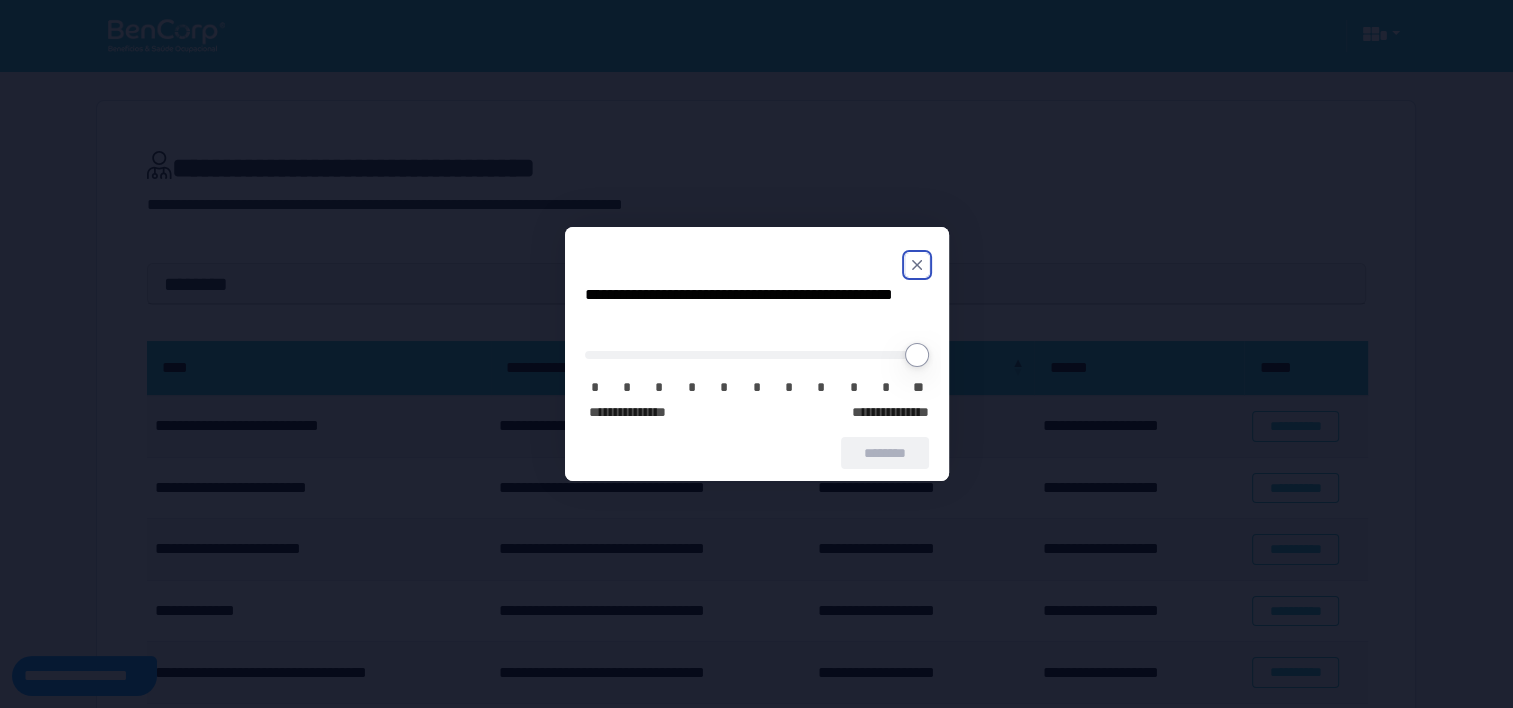 click 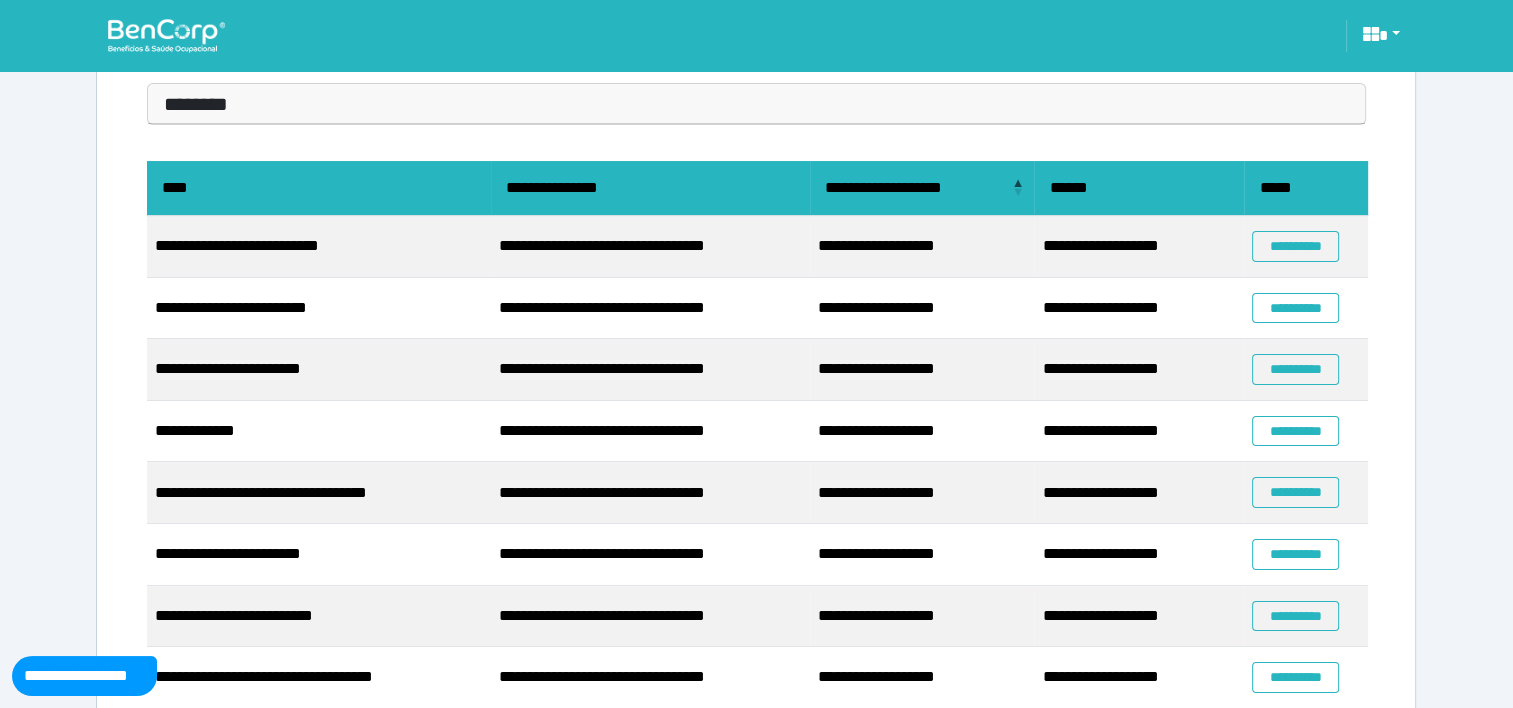 scroll, scrollTop: 181, scrollLeft: 0, axis: vertical 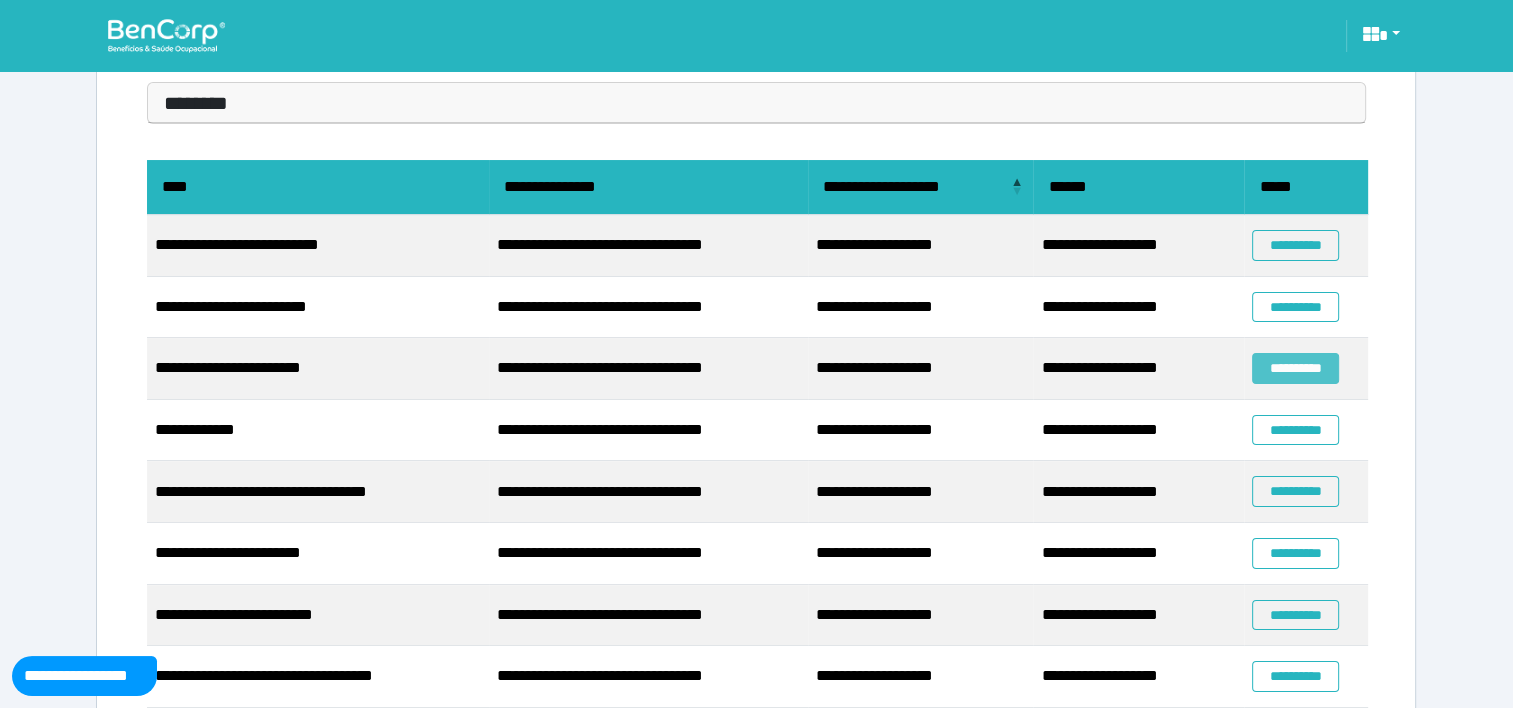 click on "**********" at bounding box center [1295, 368] 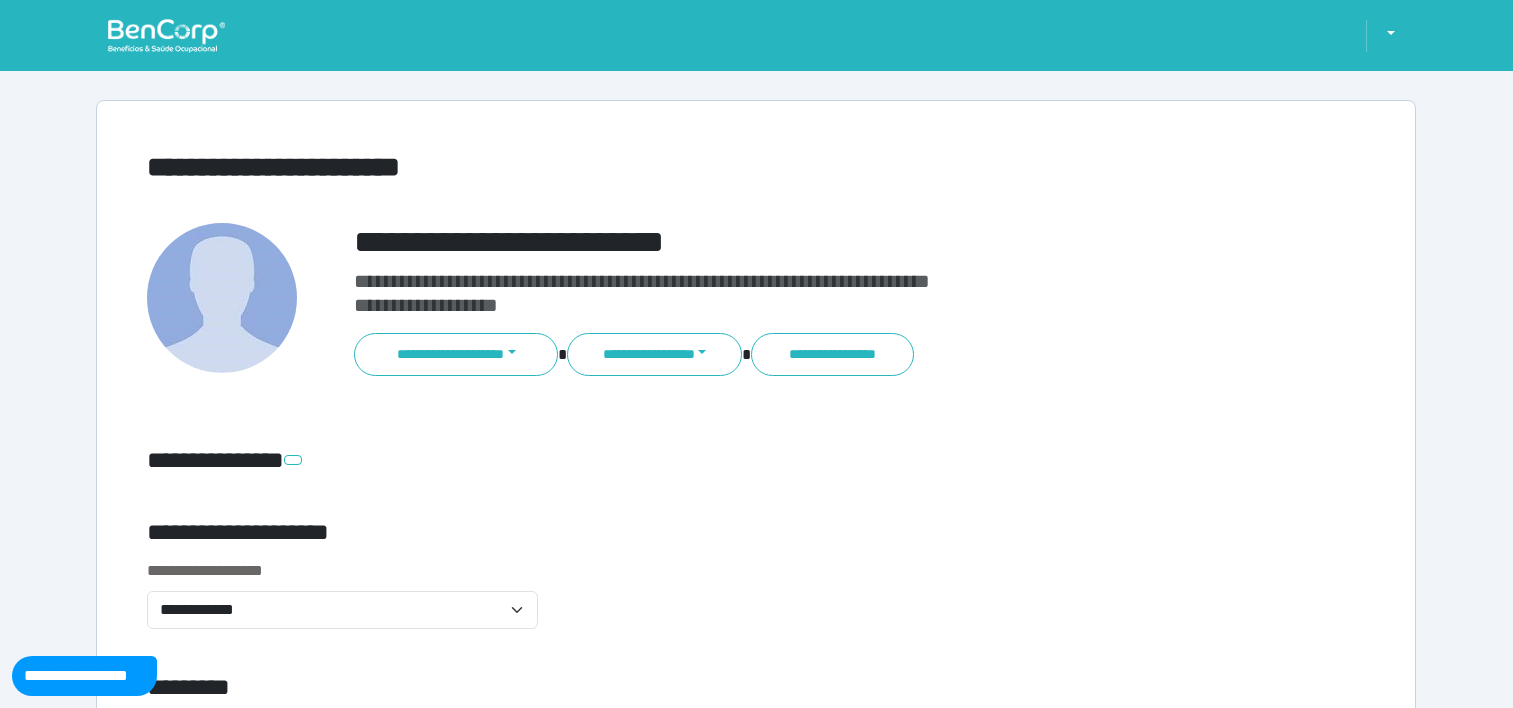 scroll, scrollTop: 0, scrollLeft: 0, axis: both 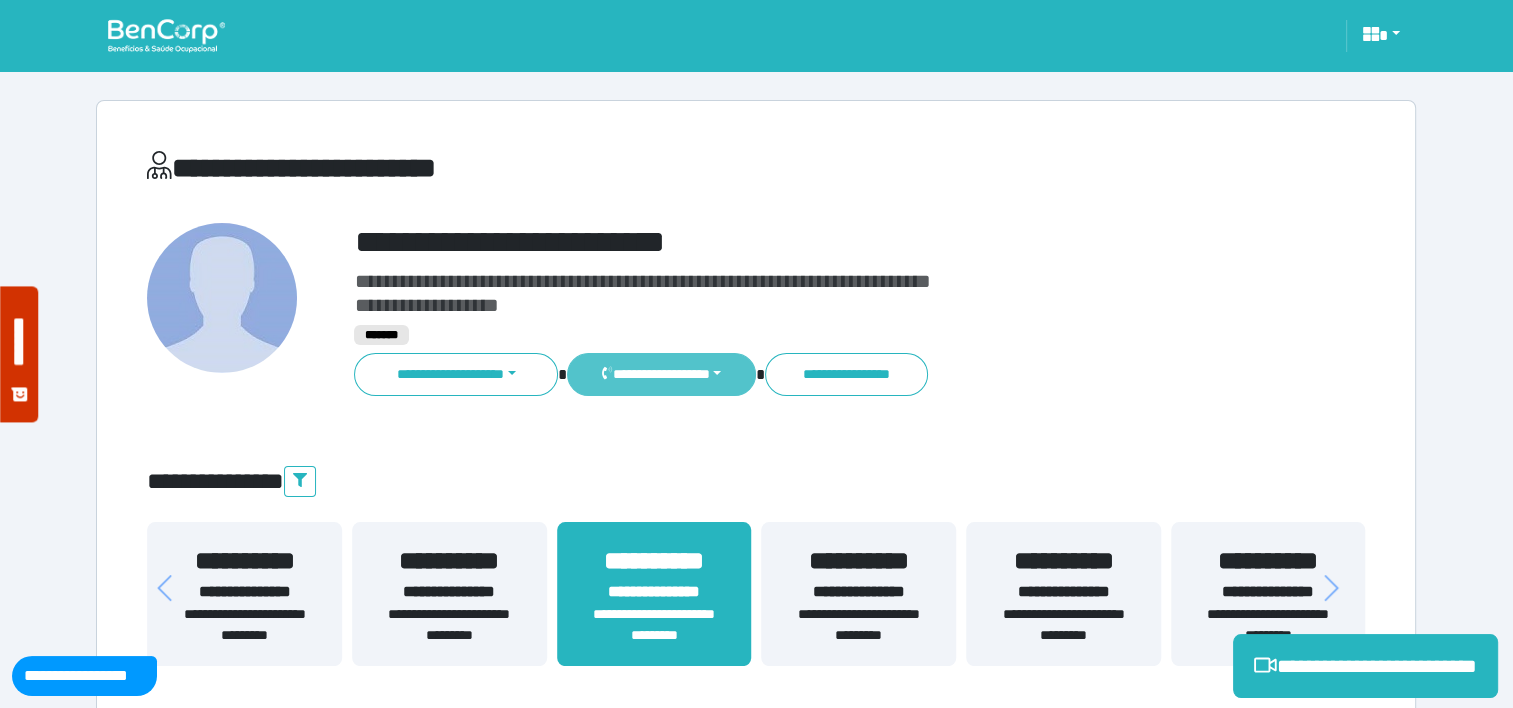 click on "**********" at bounding box center (661, 374) 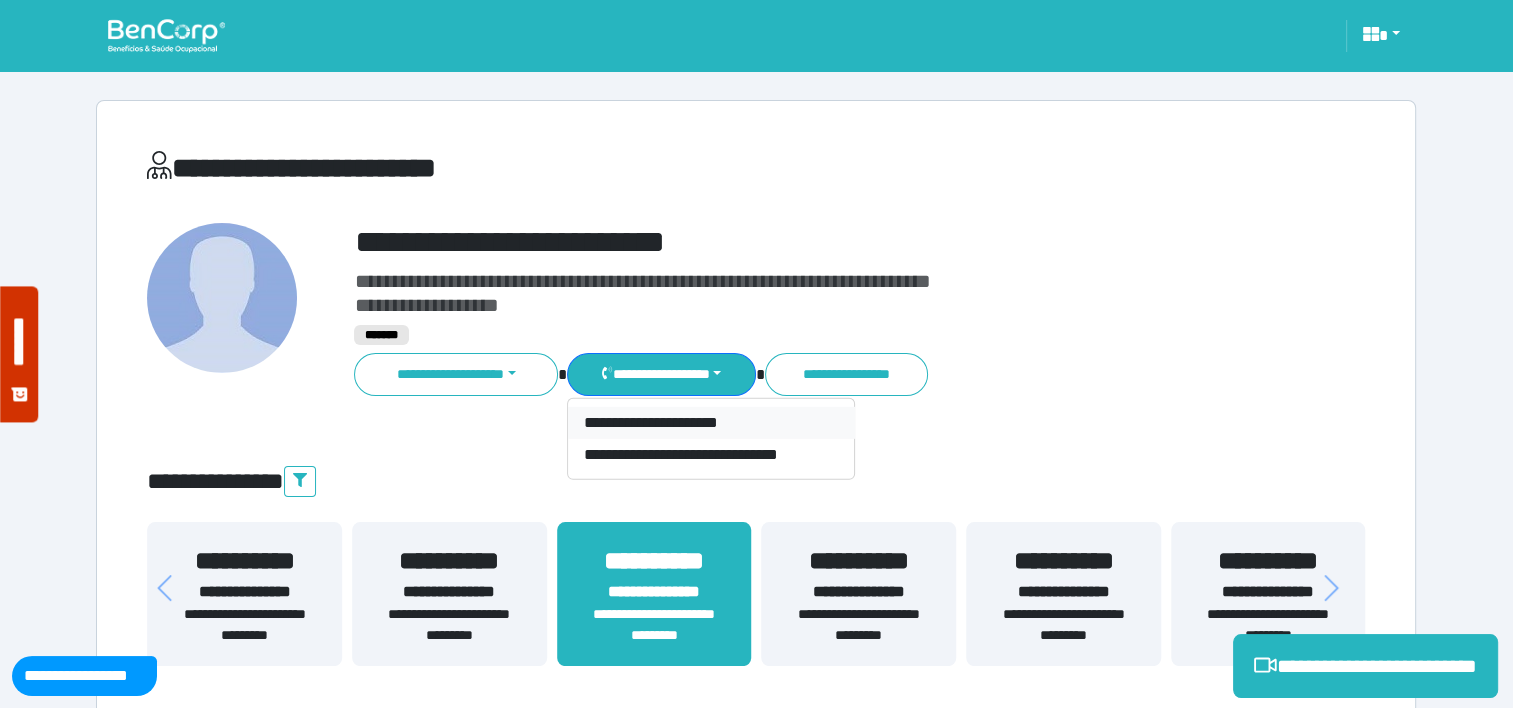 click on "**********" at bounding box center (711, 423) 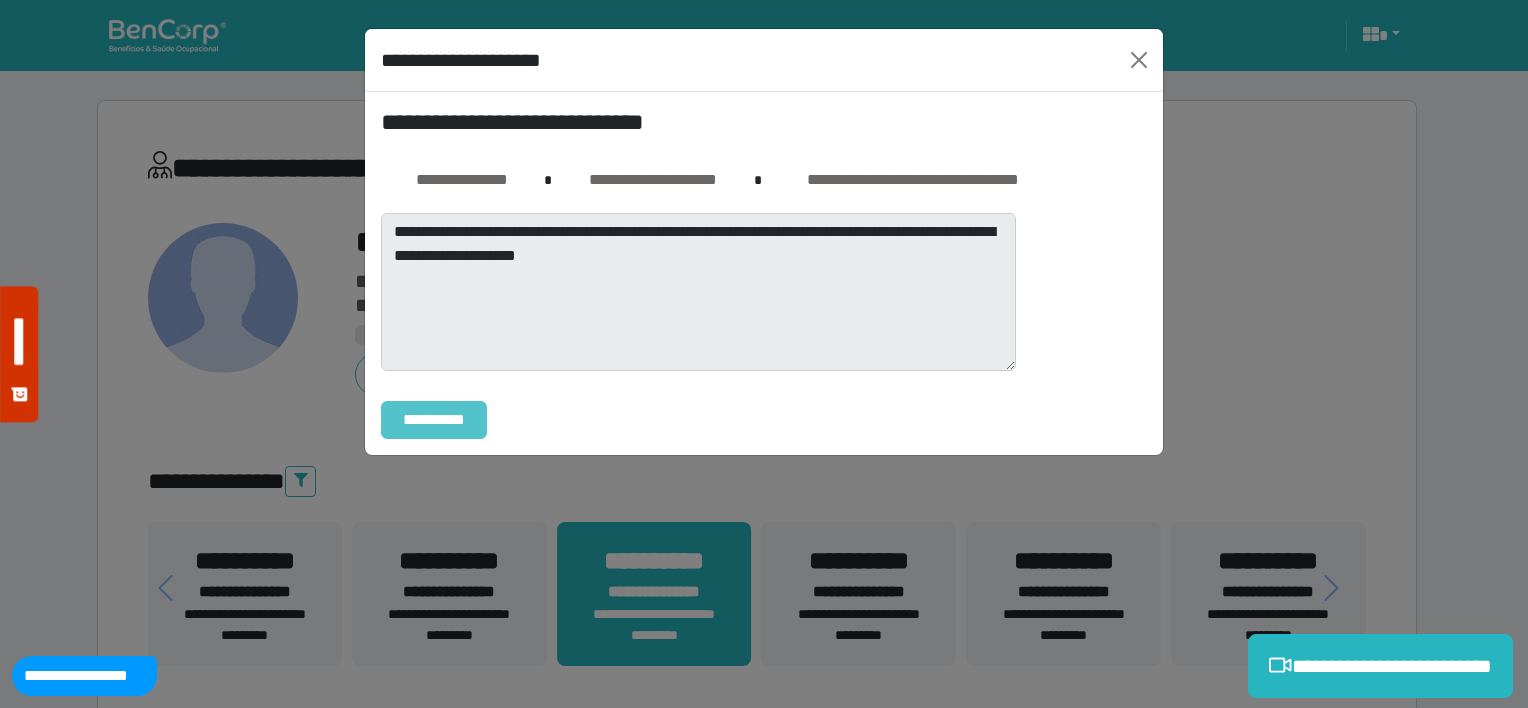 click on "**********" at bounding box center (434, 420) 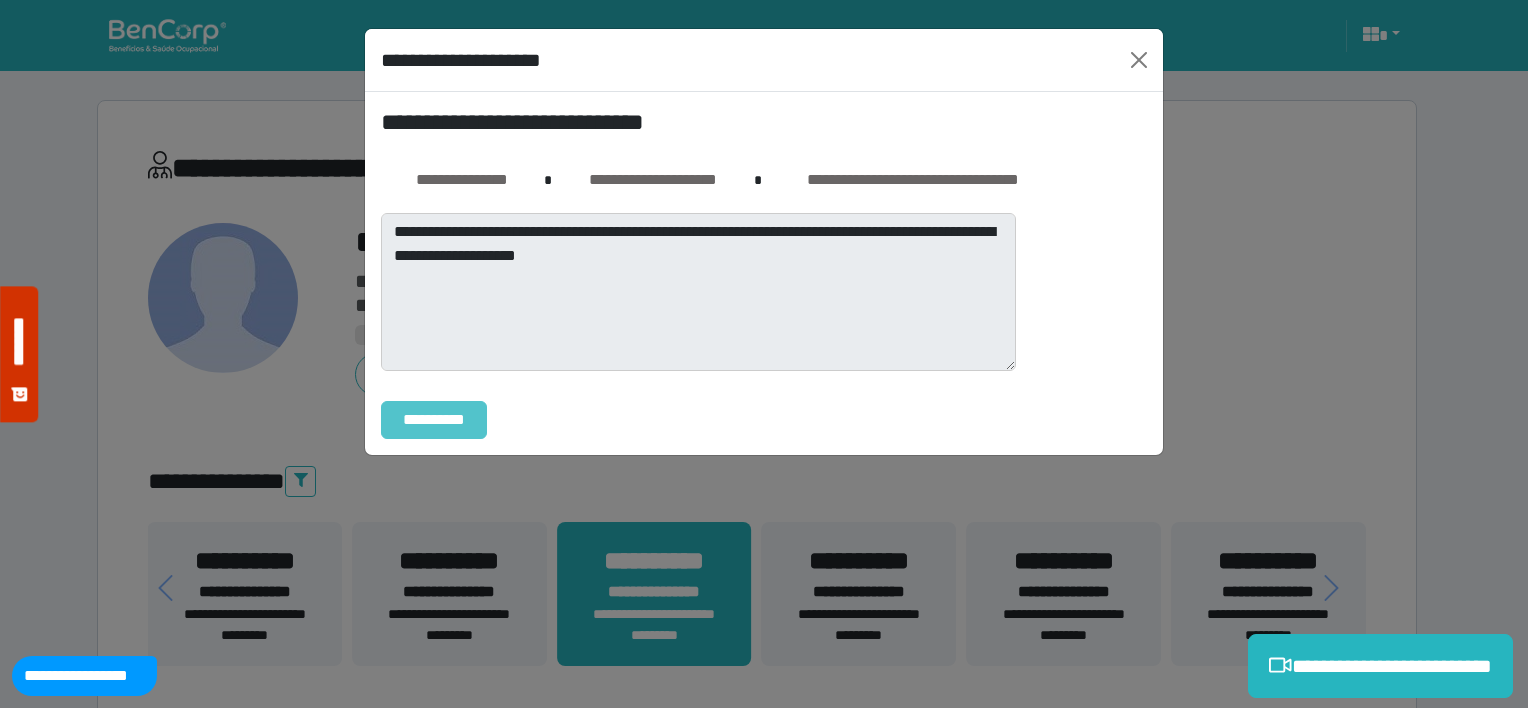 click on "**********" at bounding box center (434, 420) 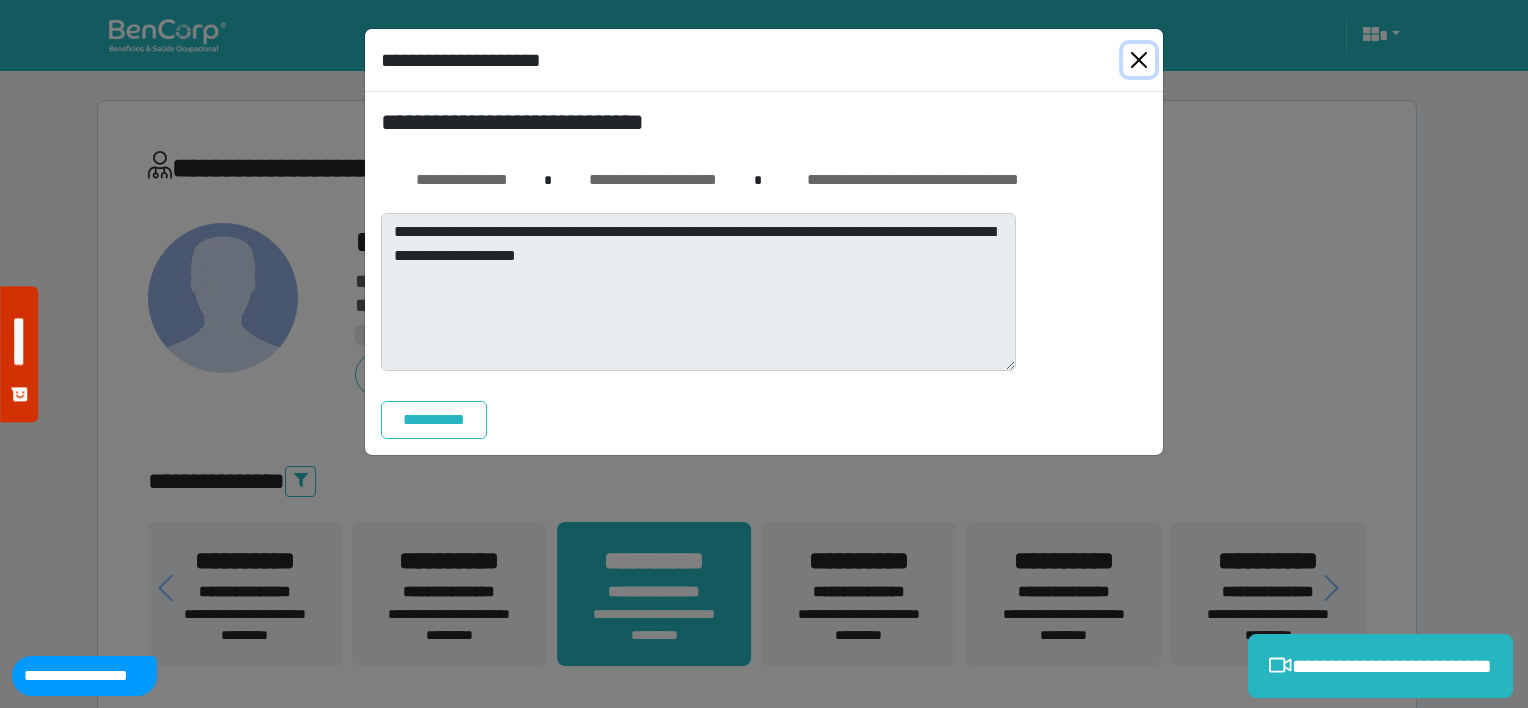click at bounding box center [1139, 60] 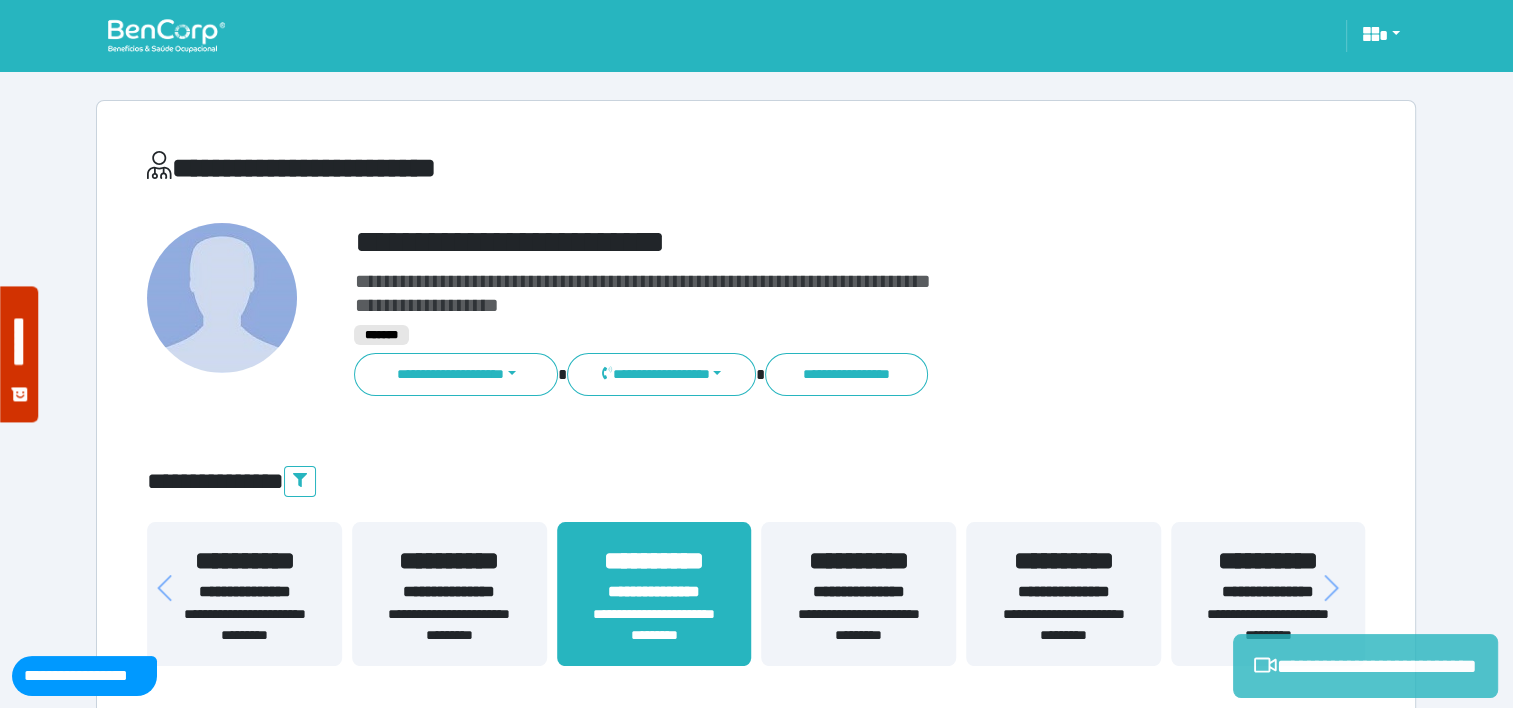 click on "**********" at bounding box center (1365, 666) 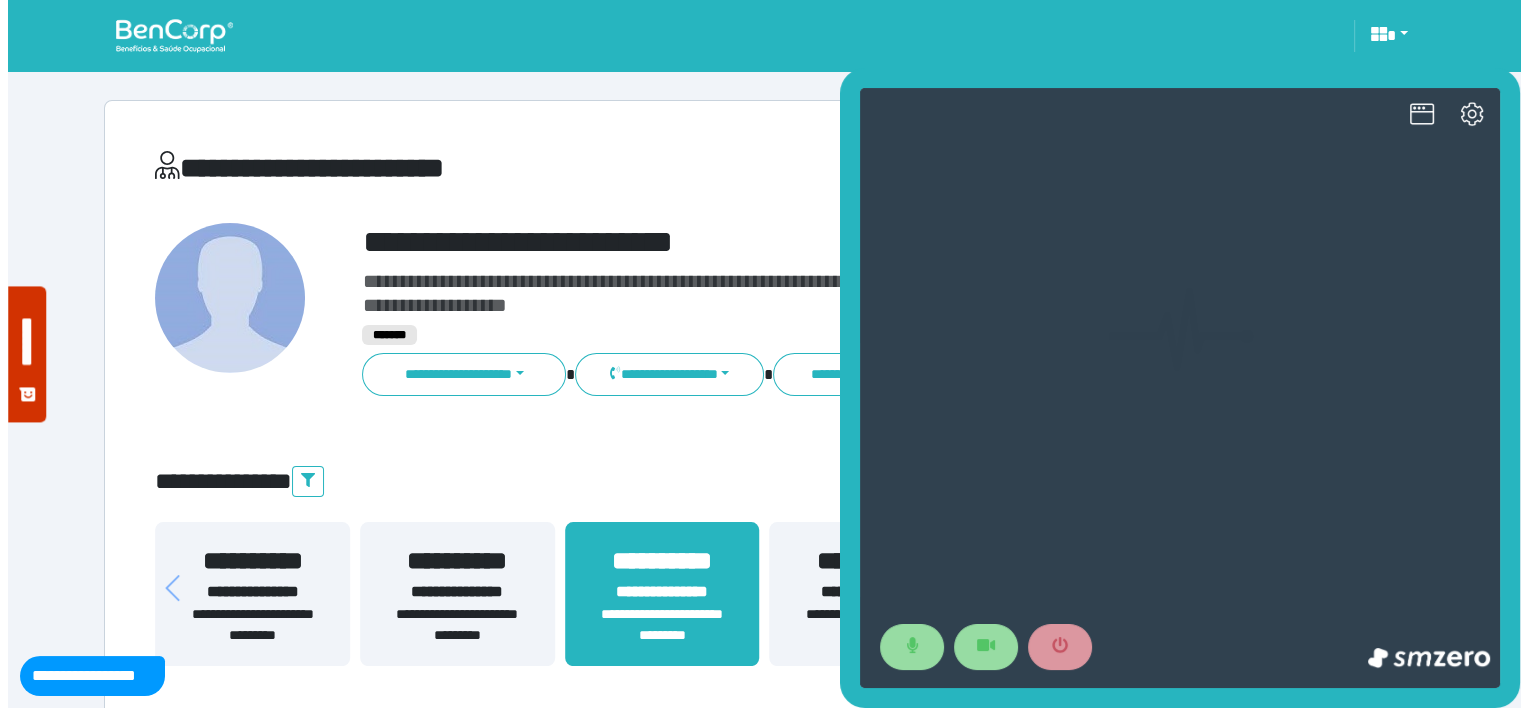 scroll, scrollTop: 0, scrollLeft: 0, axis: both 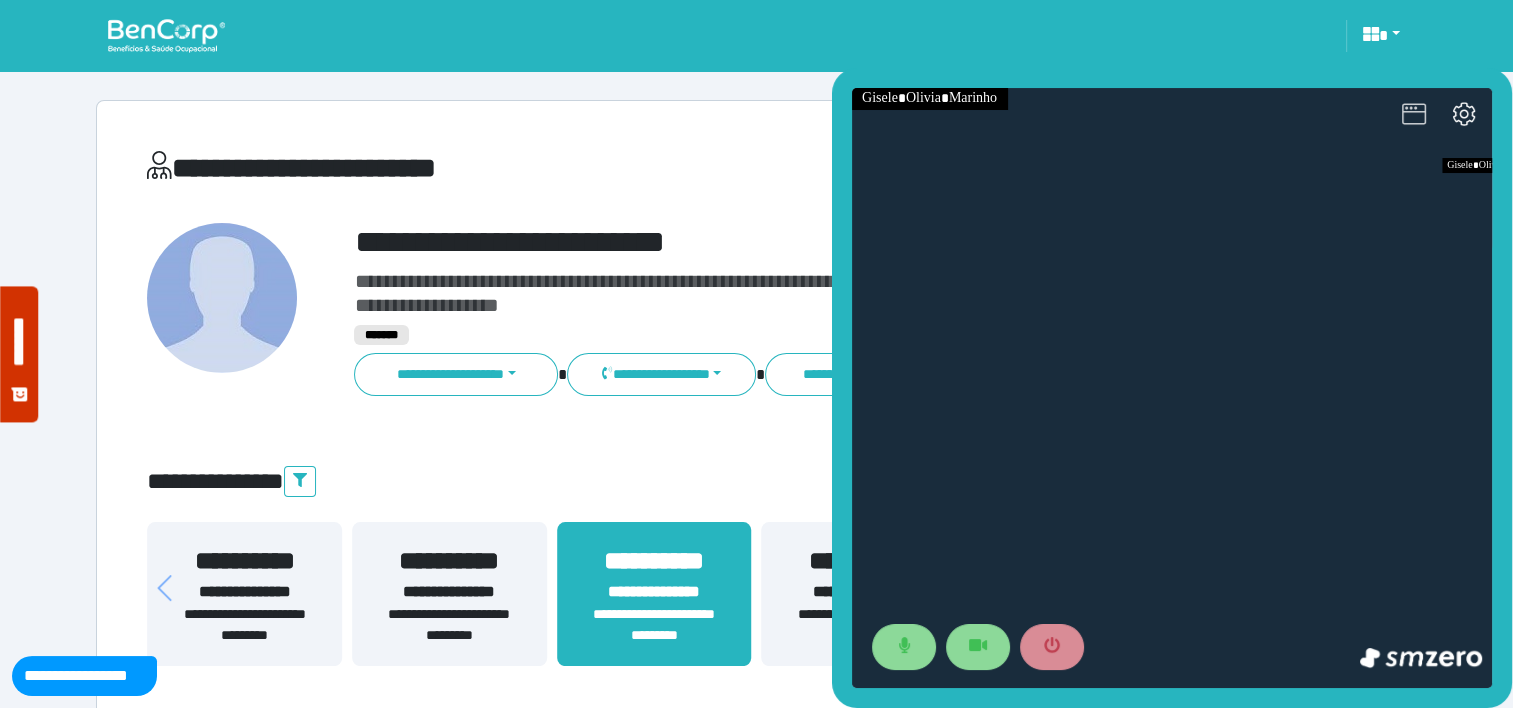 click 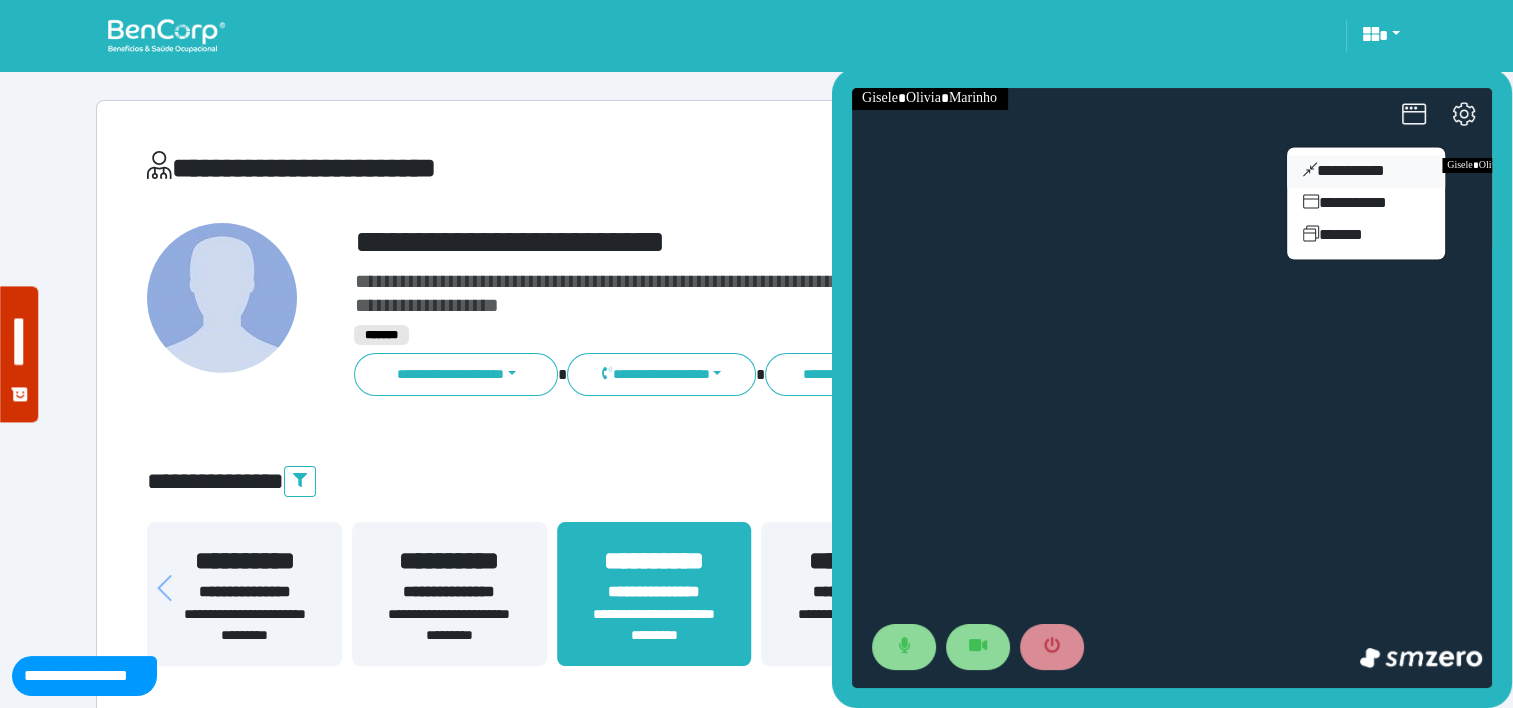 click on "**********" at bounding box center [1366, 171] 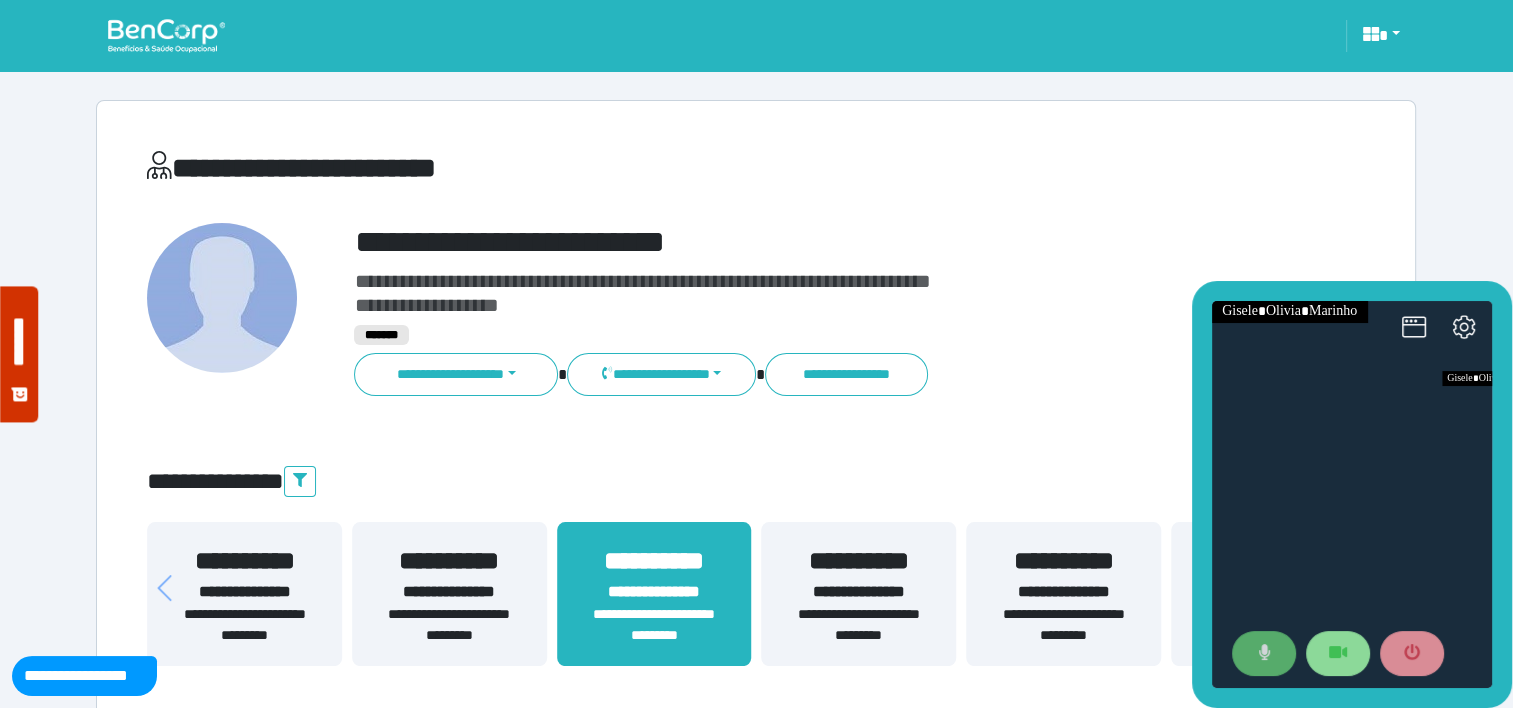 click at bounding box center [1264, 654] 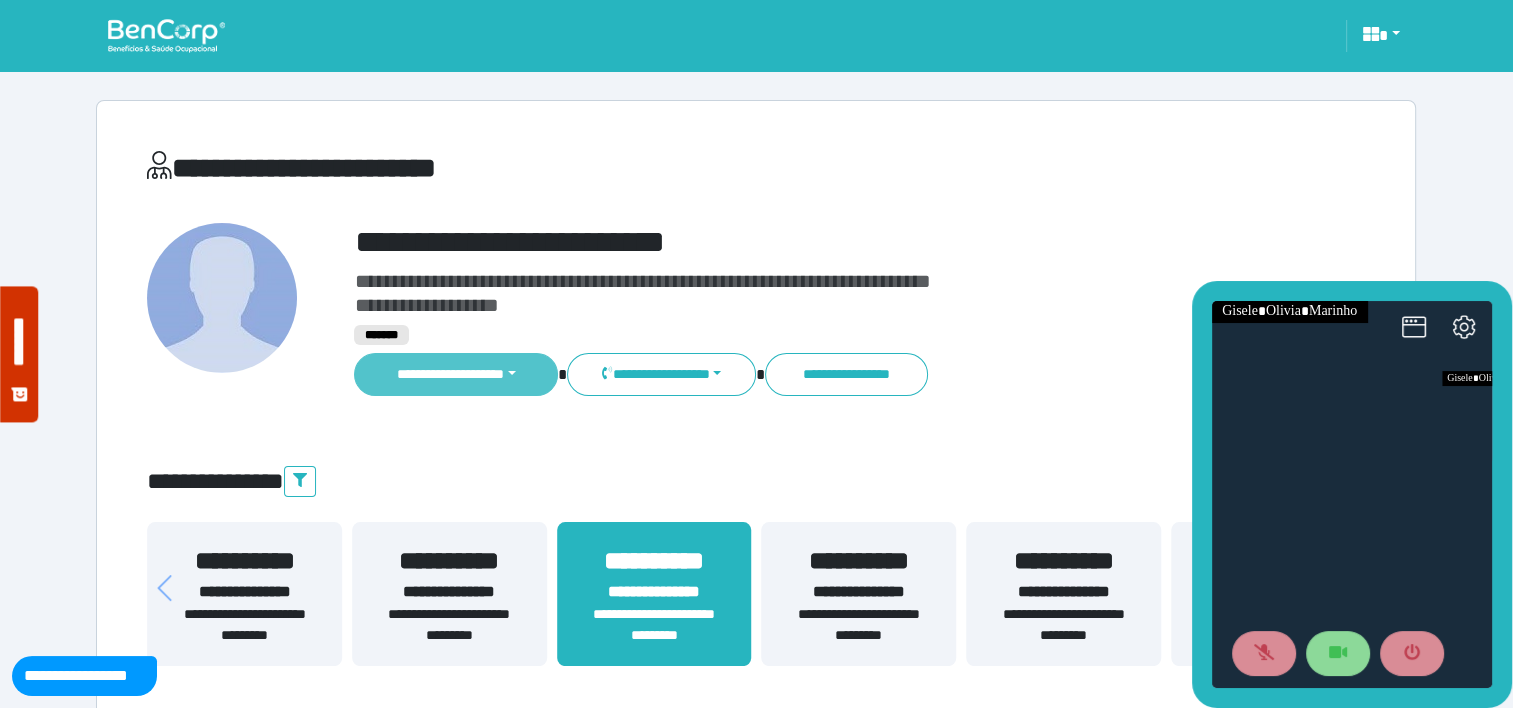 click on "**********" at bounding box center (456, 374) 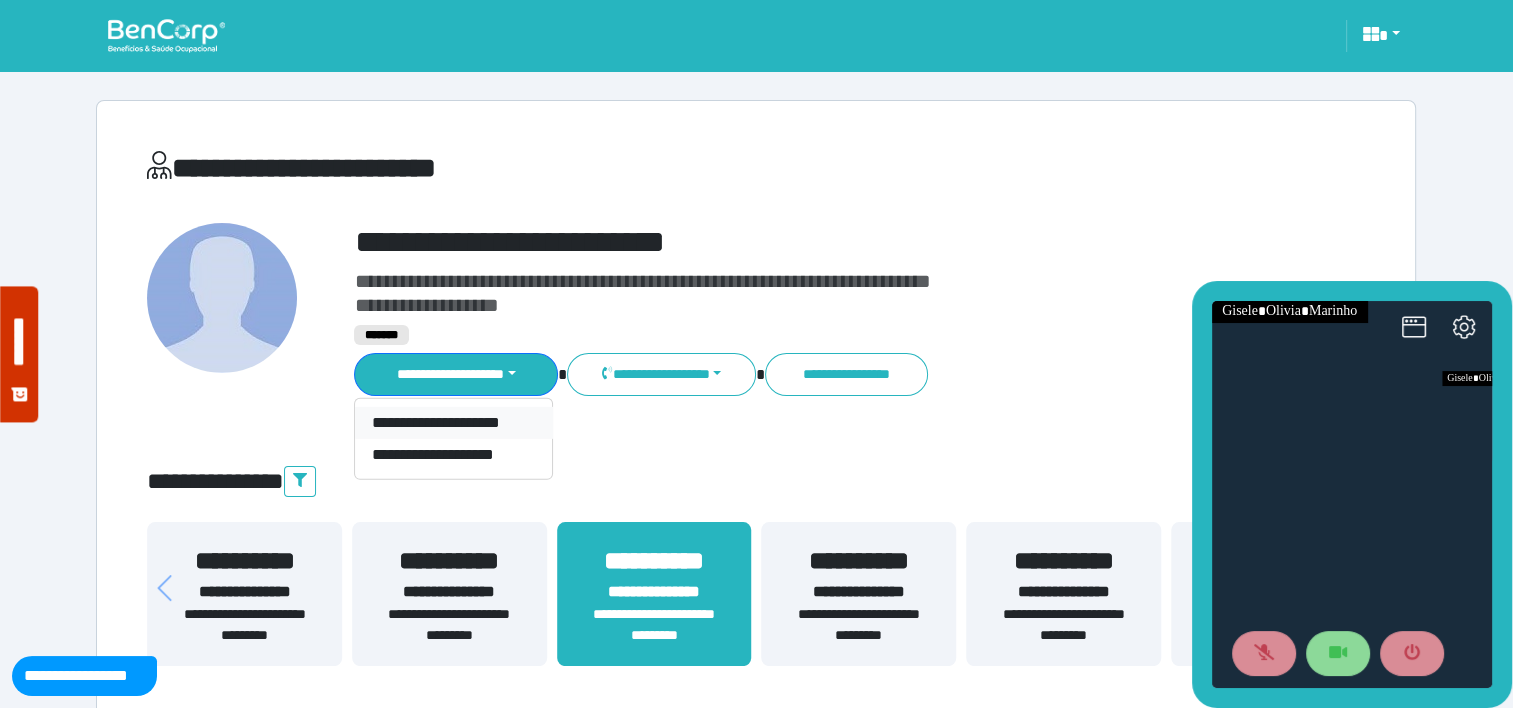 click on "**********" at bounding box center [453, 423] 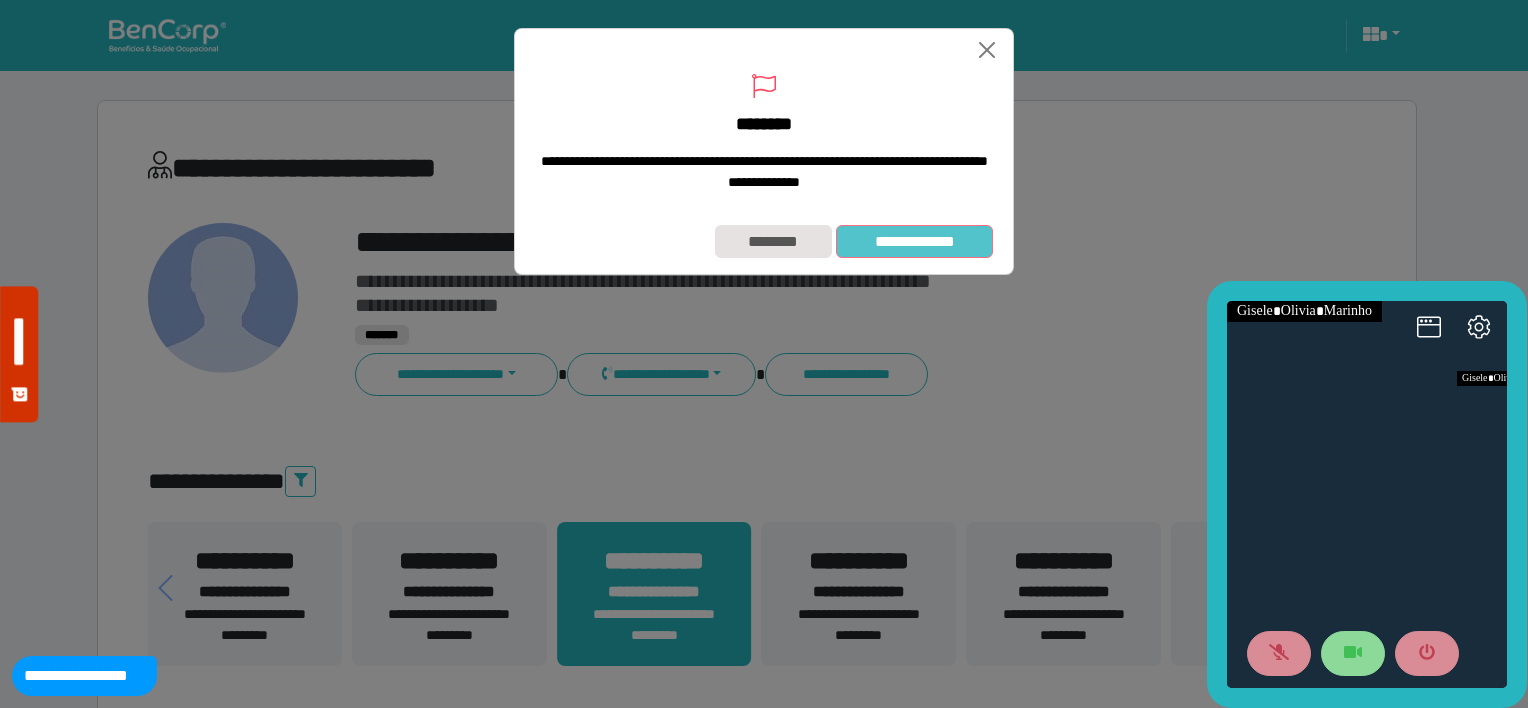 click on "**********" at bounding box center [914, 242] 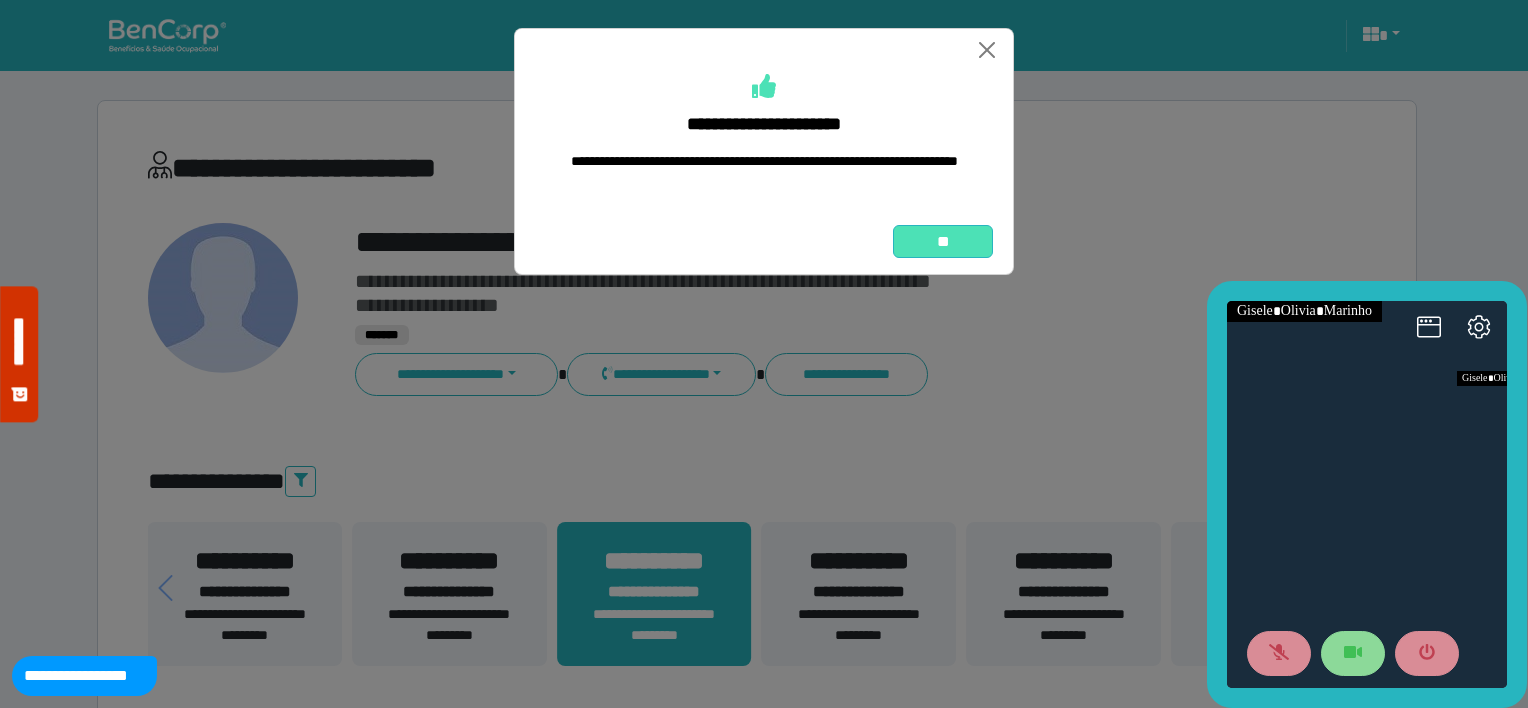 click on "**" at bounding box center (943, 242) 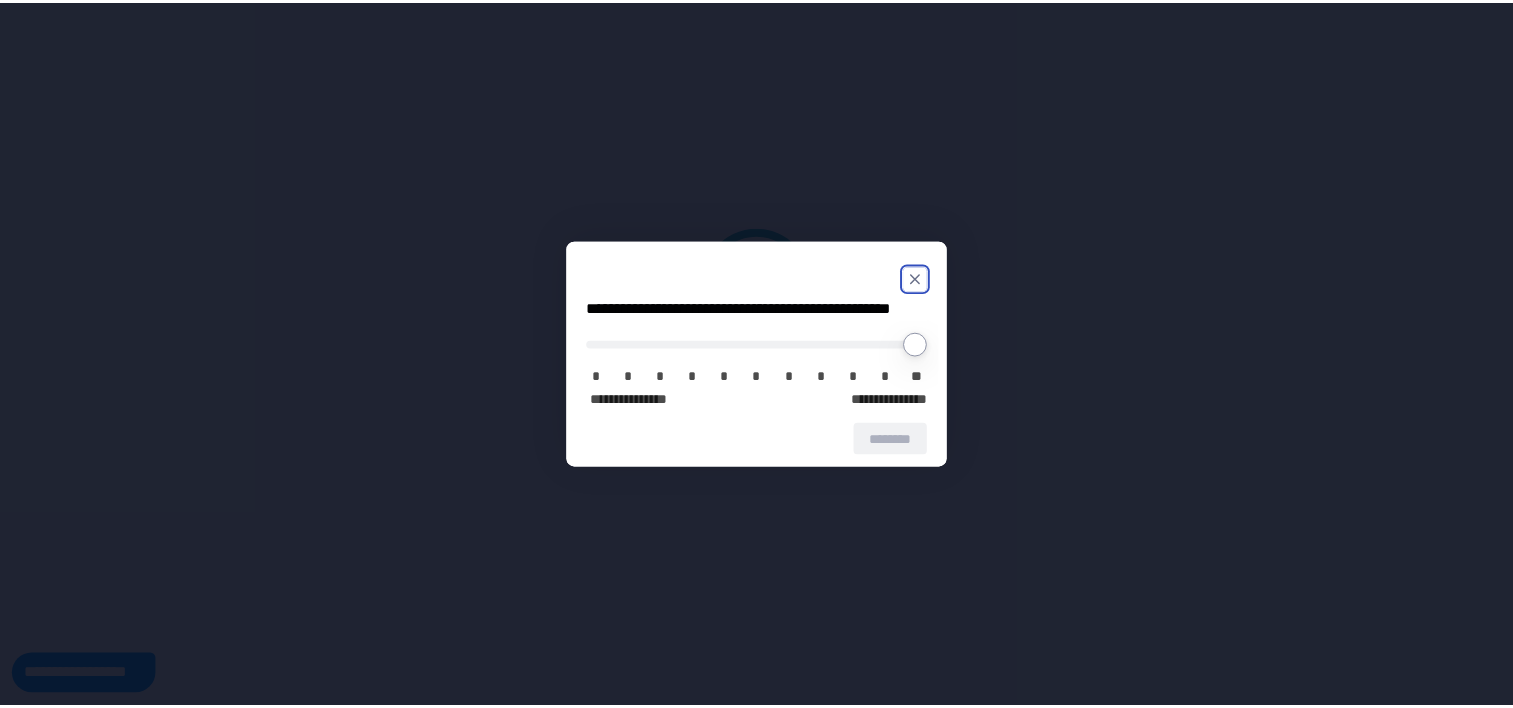 scroll, scrollTop: 0, scrollLeft: 0, axis: both 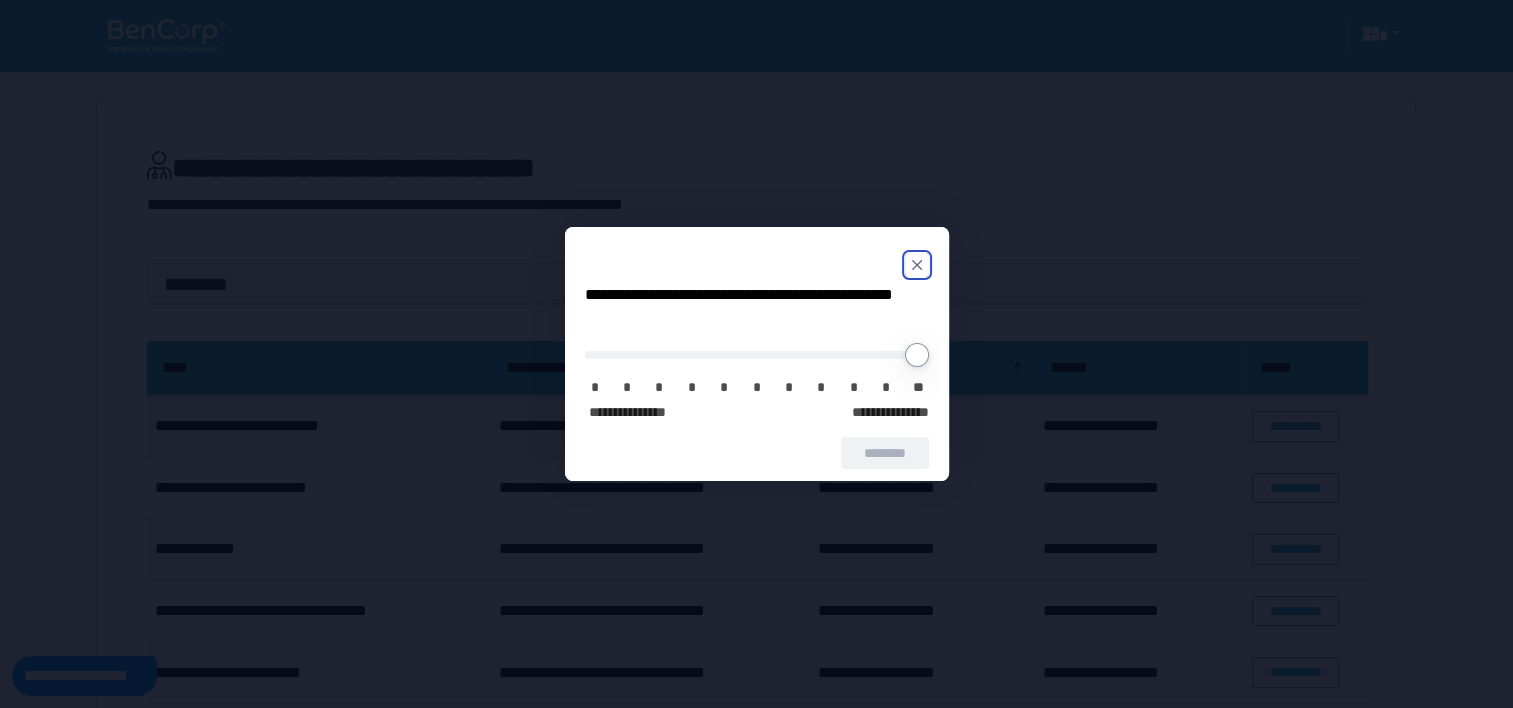 click 